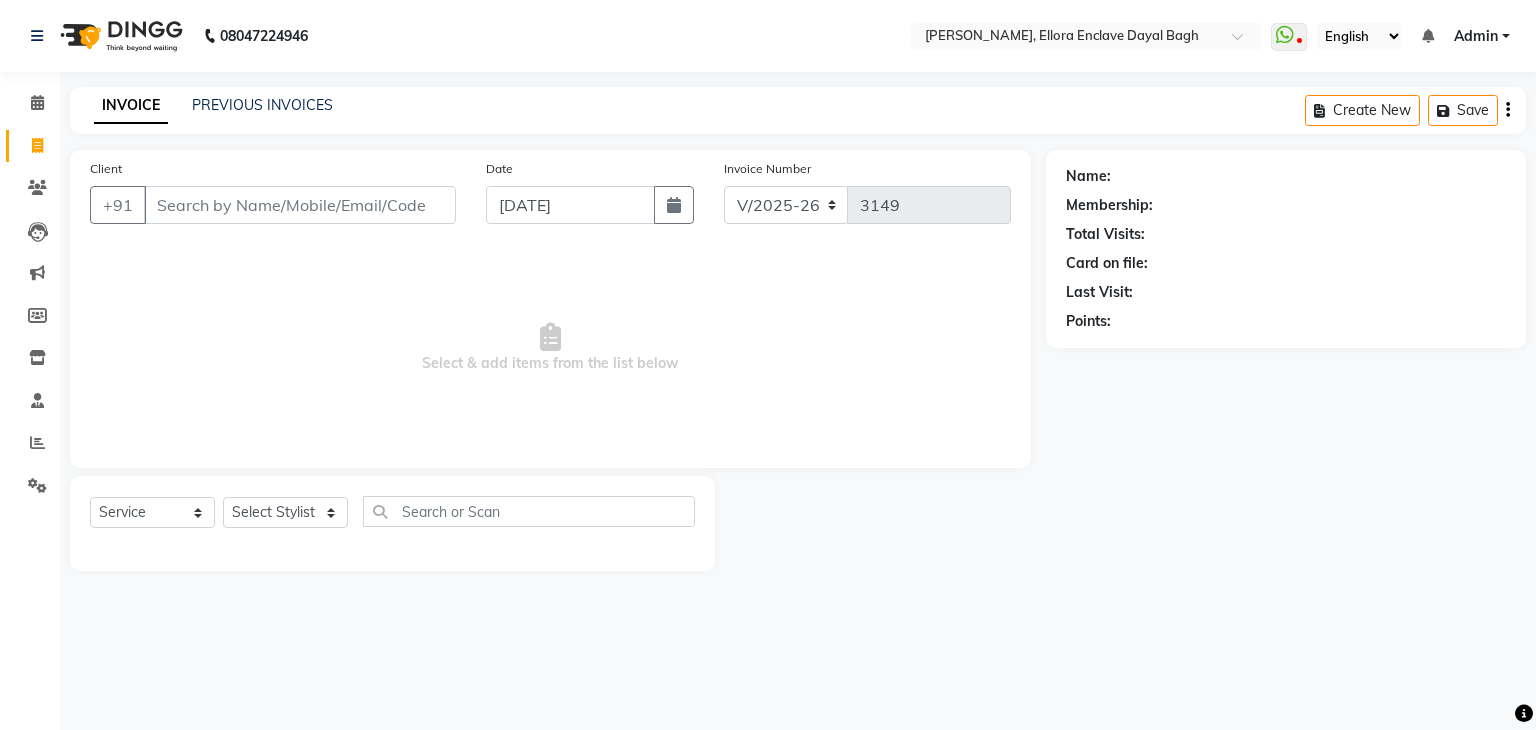 select on "6880" 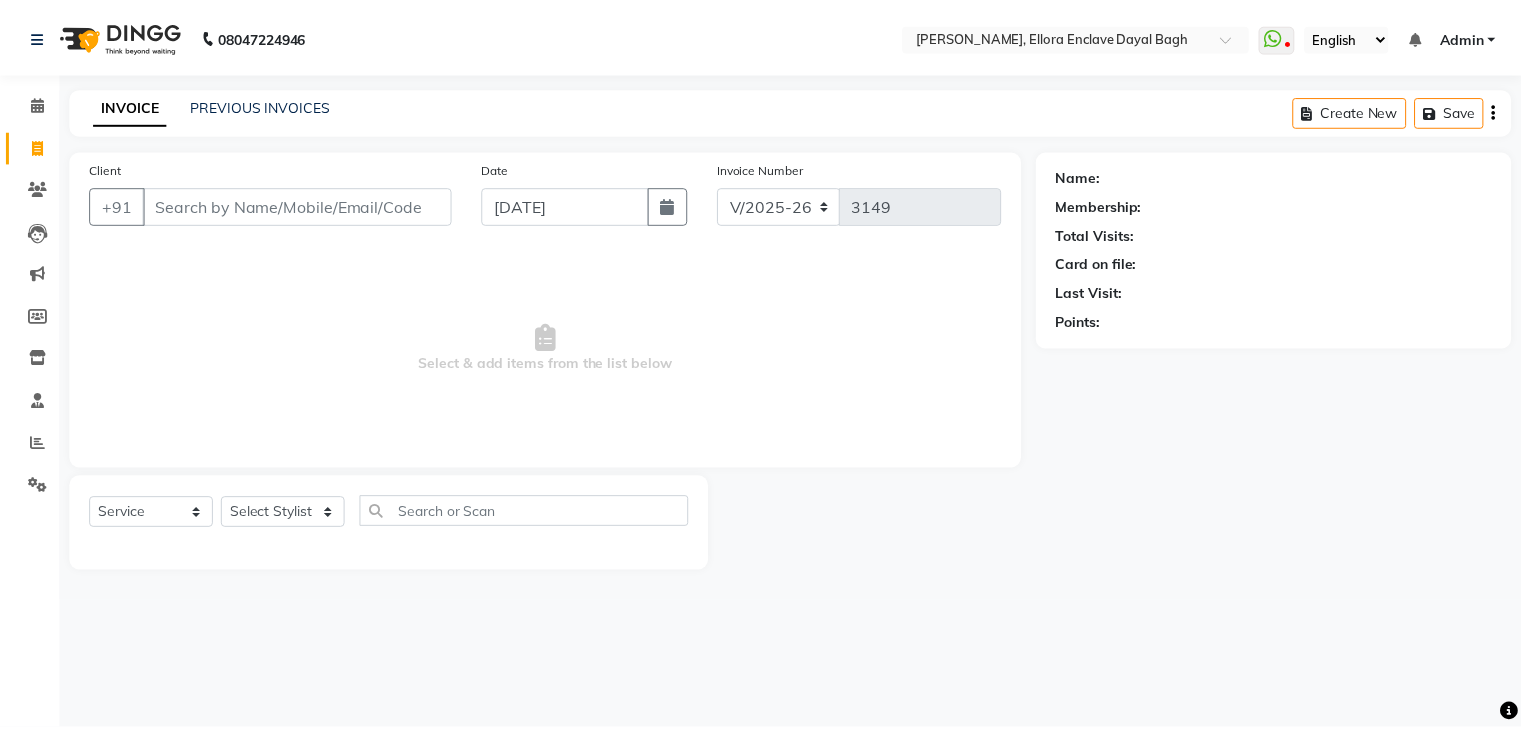 scroll, scrollTop: 0, scrollLeft: 0, axis: both 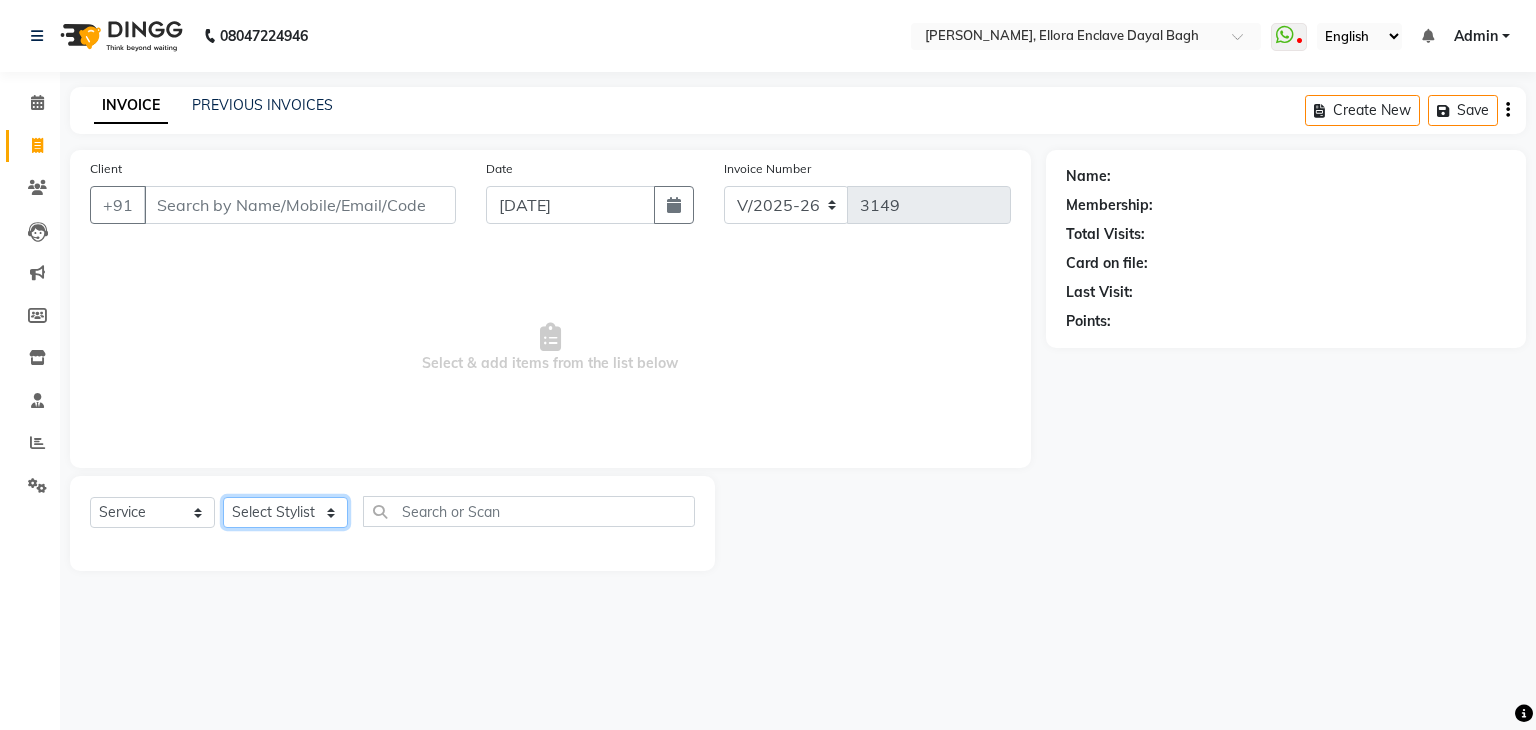 click on "Select Stylist AMAN DANISH SALMANI [PERSON_NAME] [PERSON_NAME] [PERSON_NAME] [PERSON_NAME] [PERSON_NAME] [PERSON_NAME] SHWETA SONA [PERSON_NAME] [PERSON_NAME] [PERSON_NAME]" 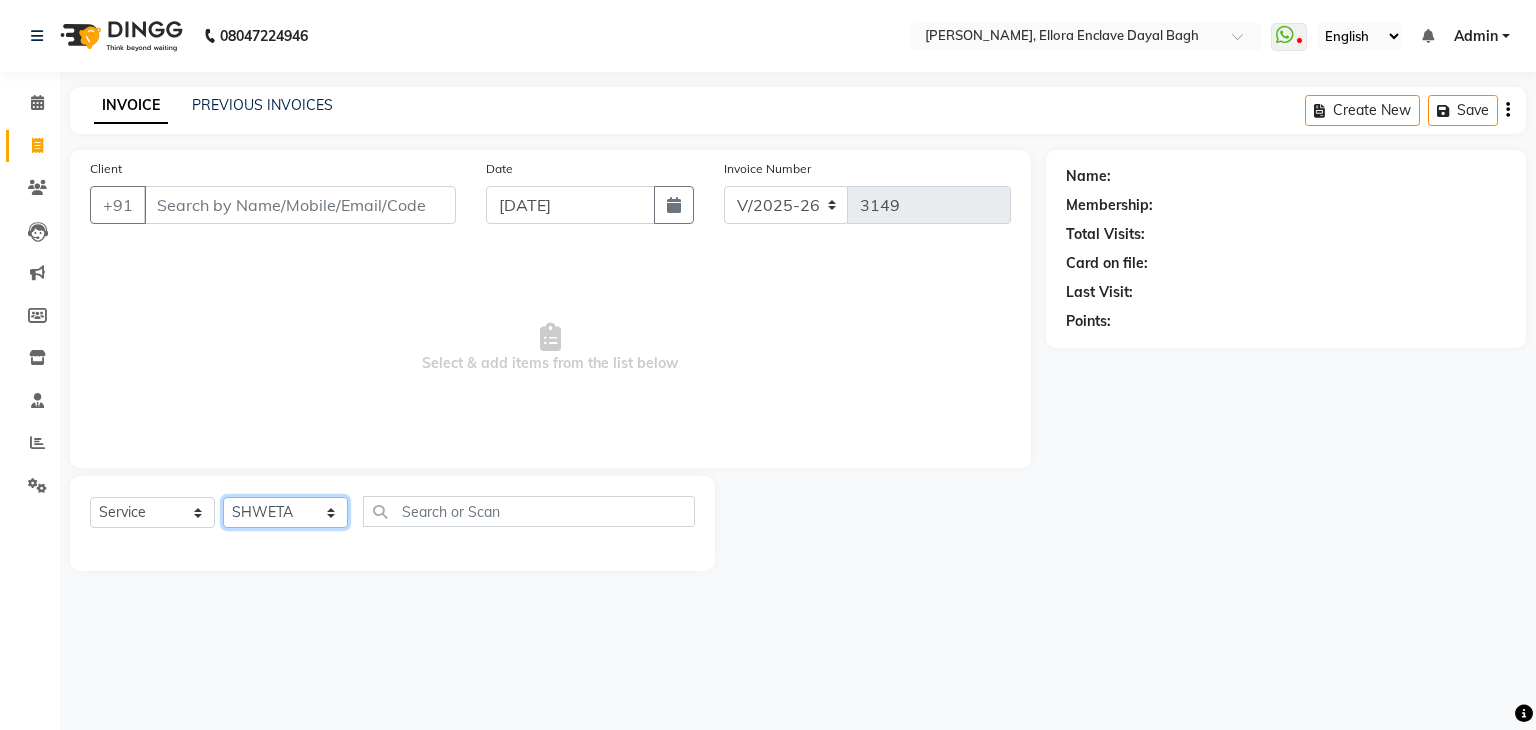 click on "Select Stylist AMAN DANISH SALMANI [PERSON_NAME] [PERSON_NAME] [PERSON_NAME] [PERSON_NAME] [PERSON_NAME] [PERSON_NAME] SHWETA SONA [PERSON_NAME] [PERSON_NAME] [PERSON_NAME]" 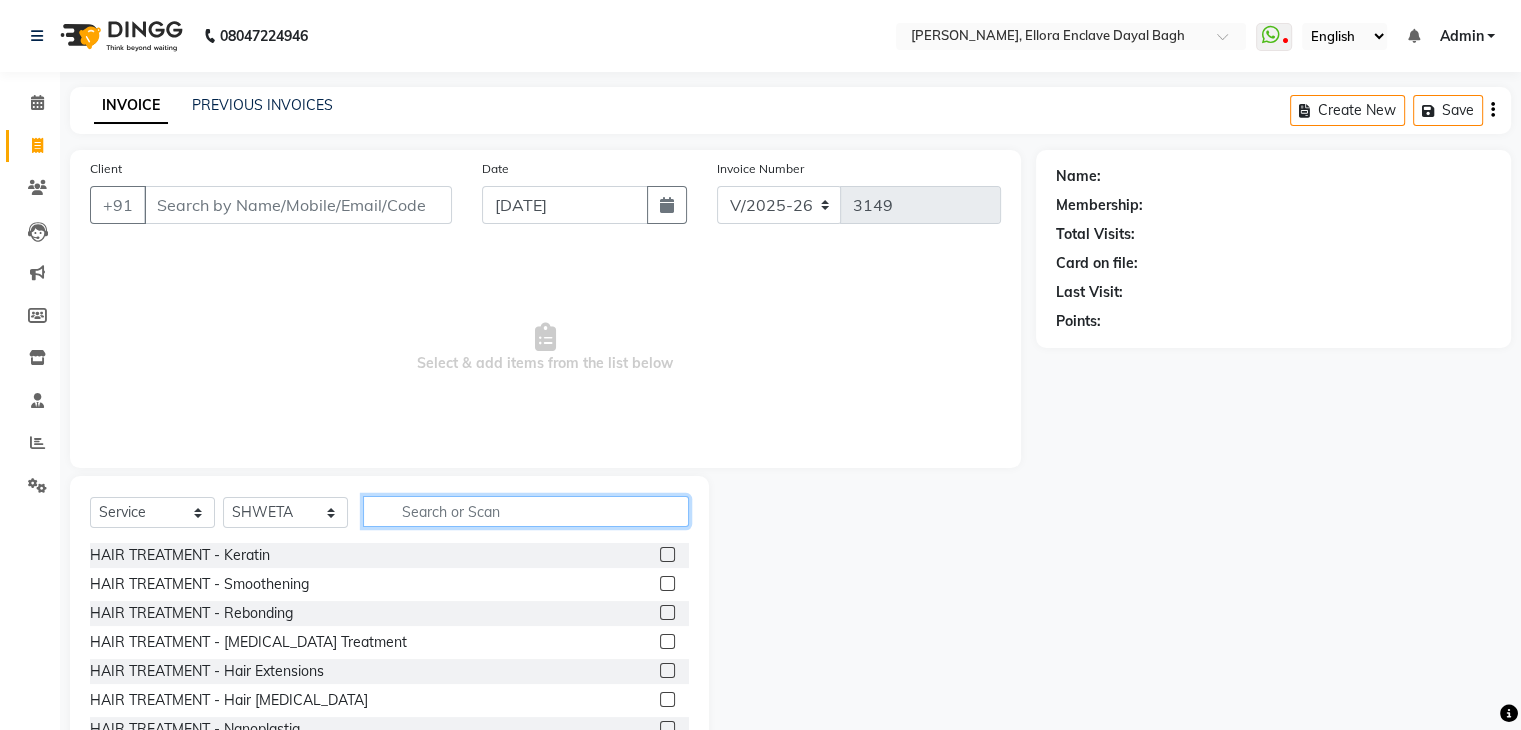 click 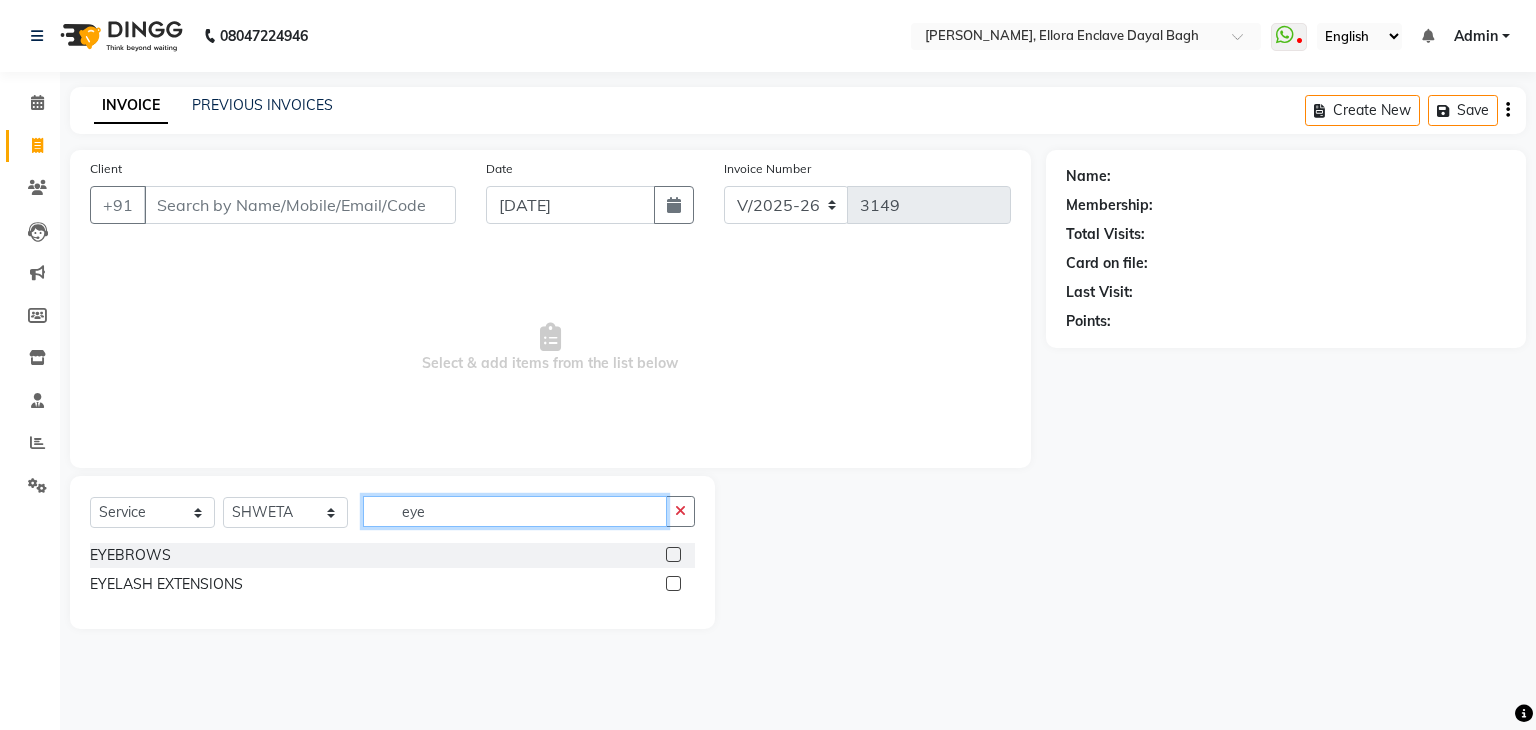 type on "eye" 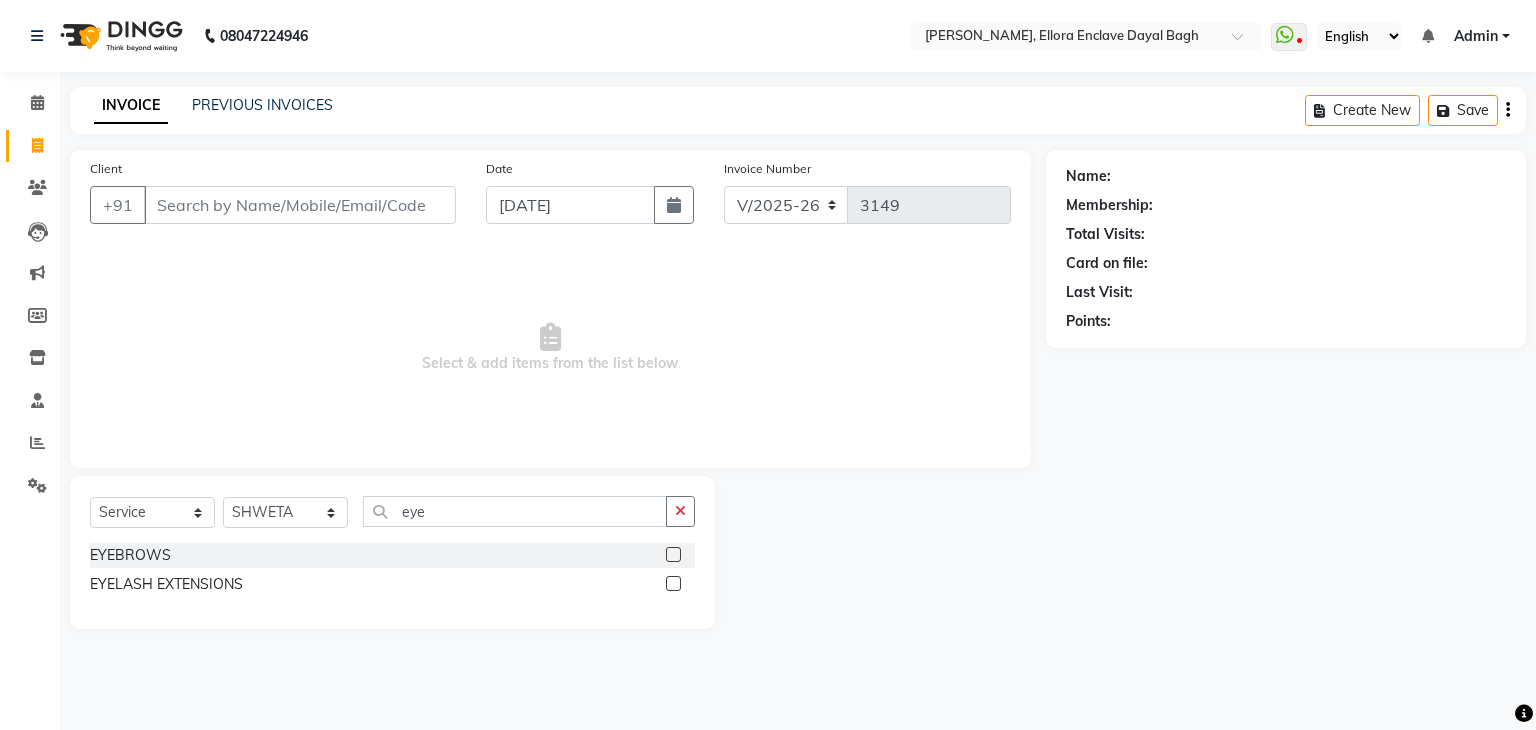 click 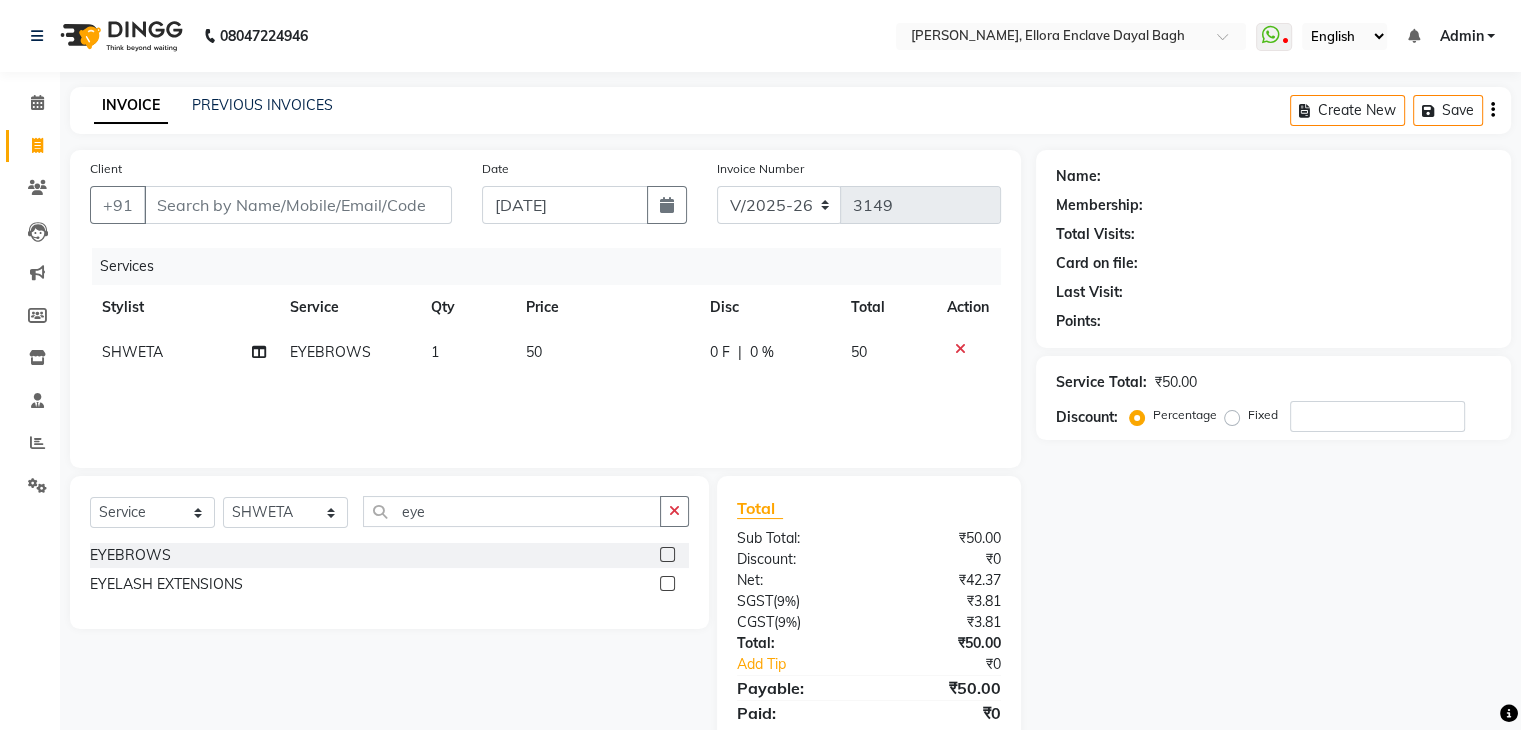 click 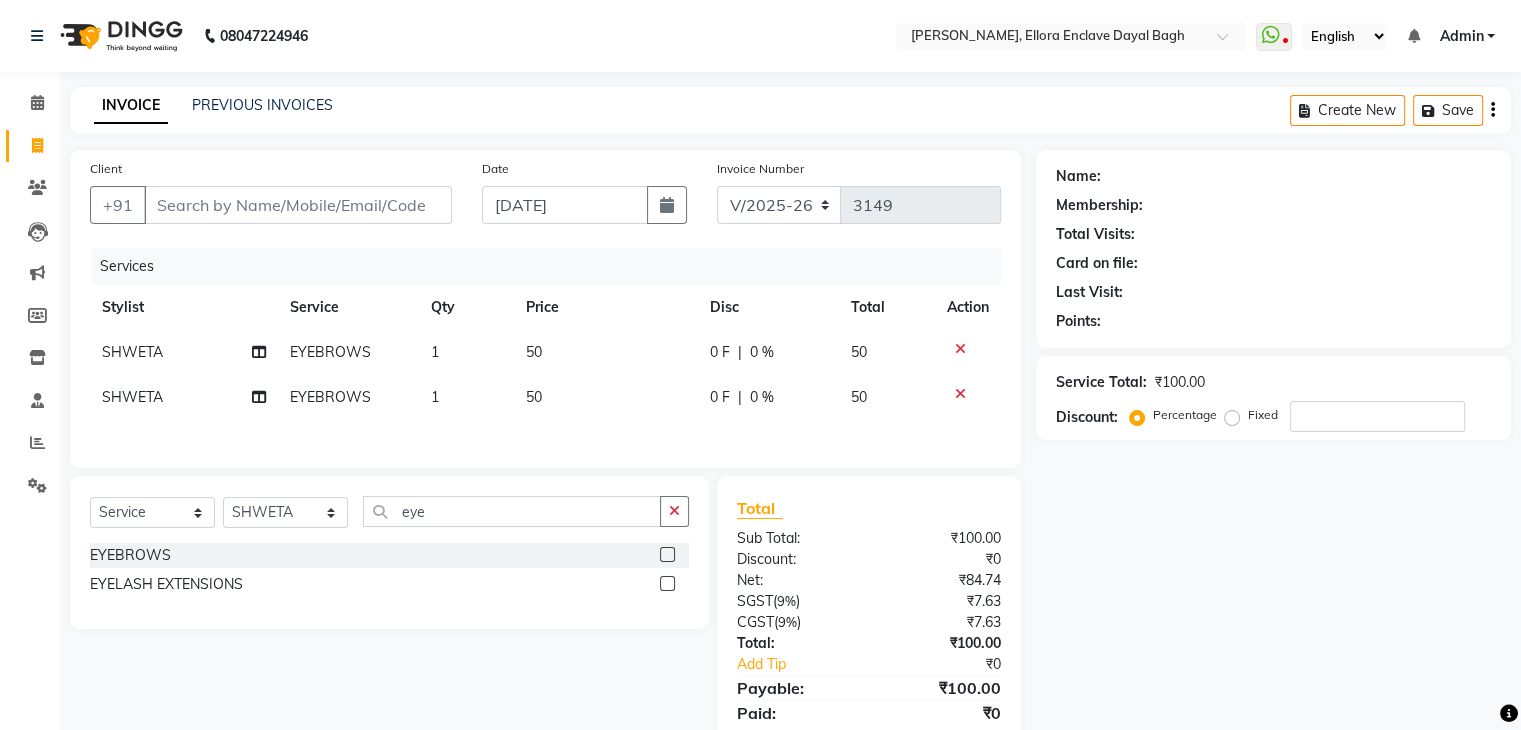 click 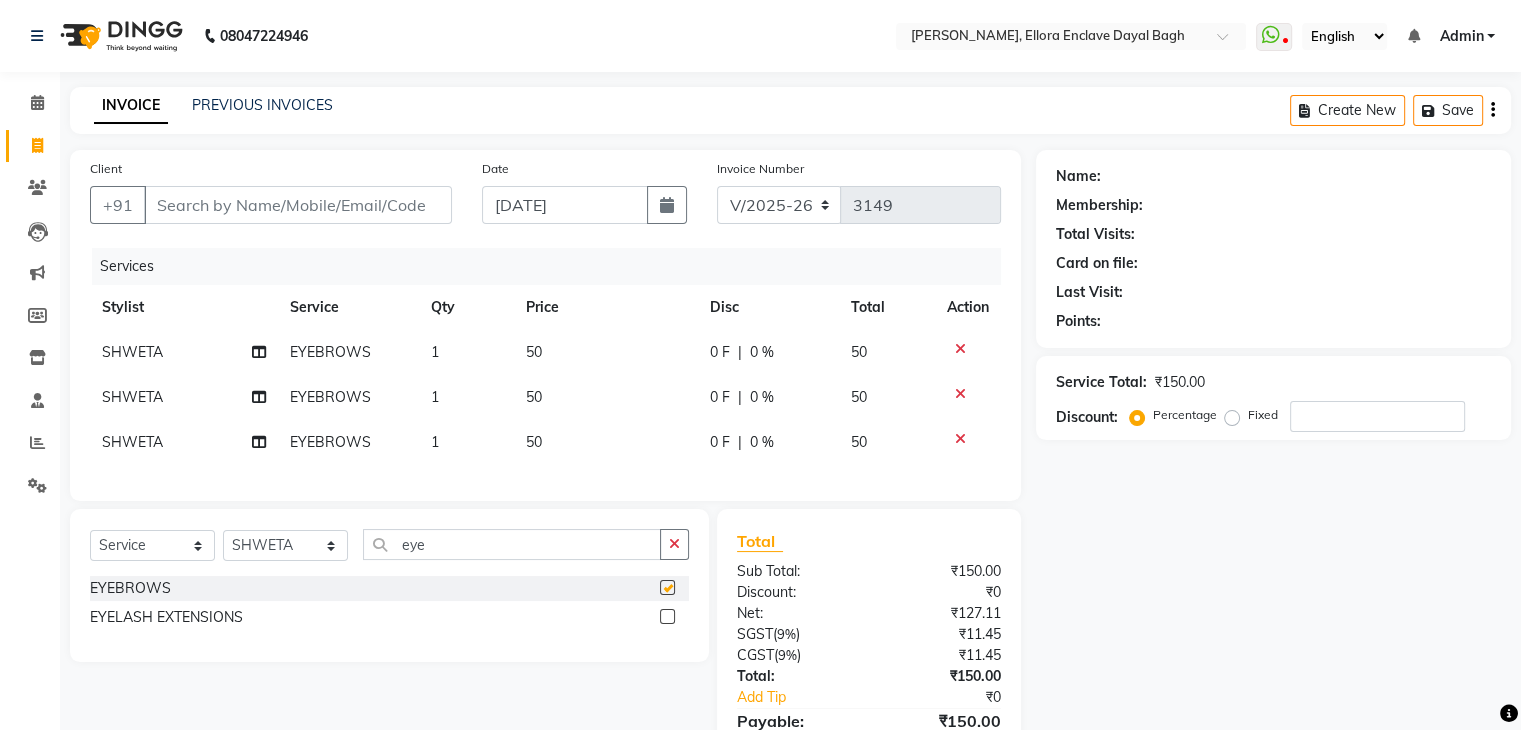 checkbox on "false" 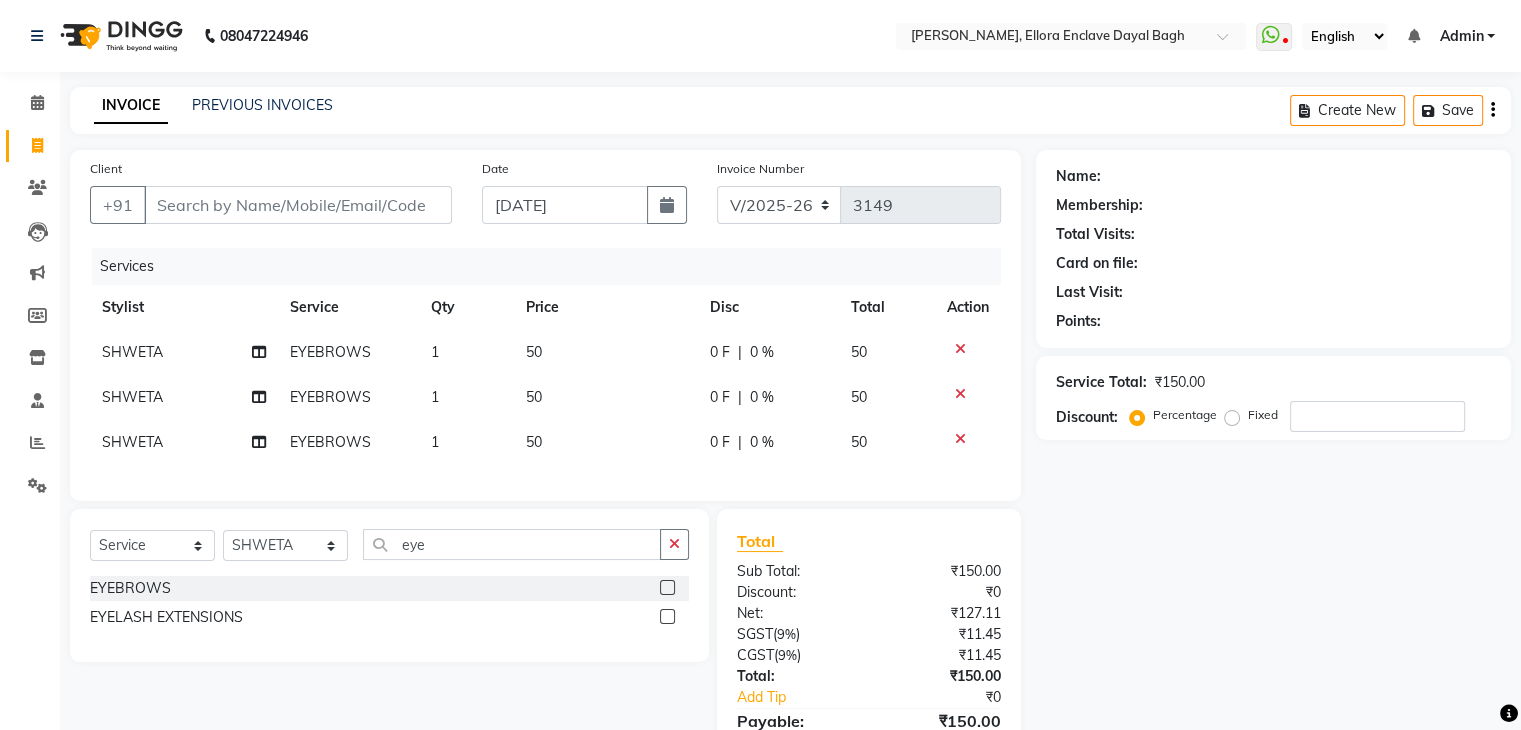 click on "50" 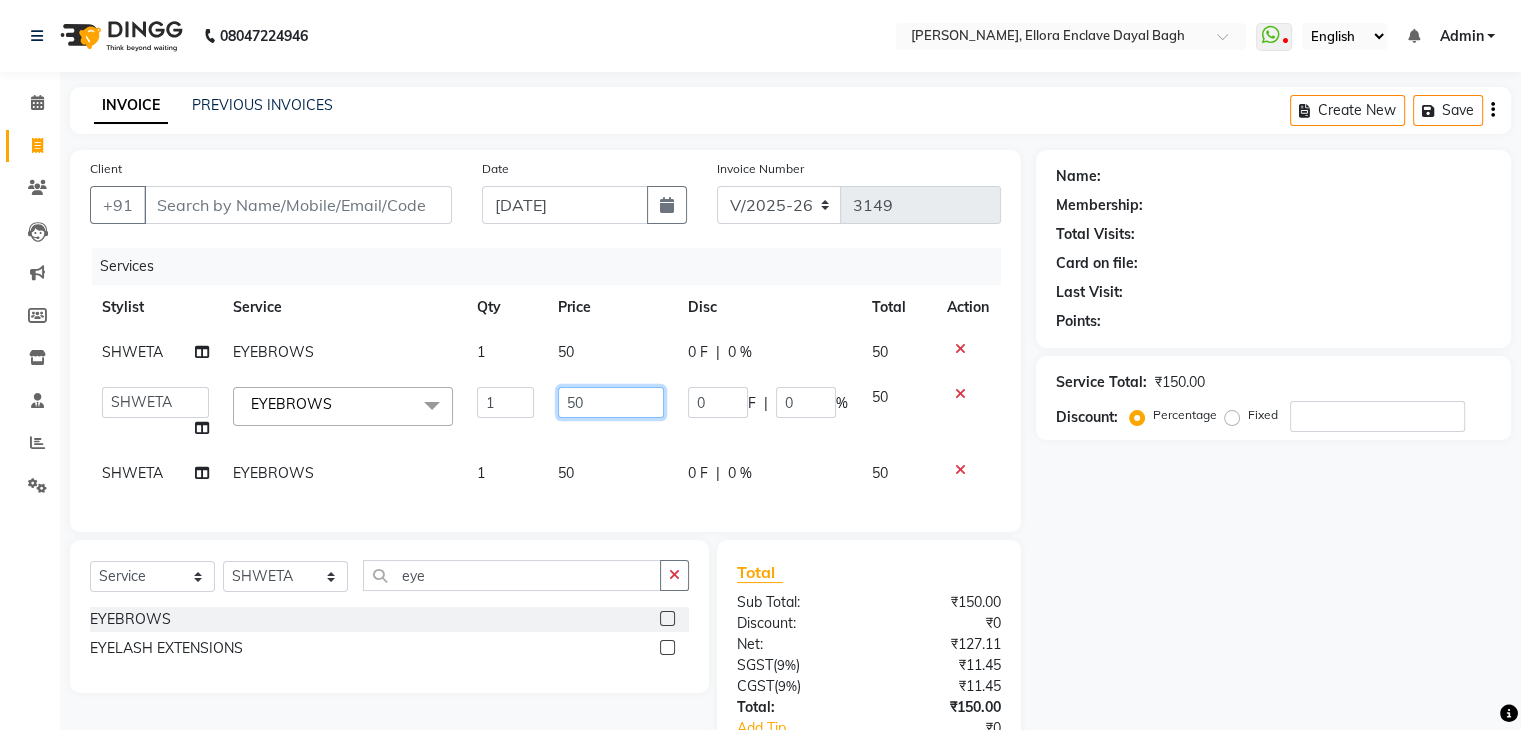 click on "50" 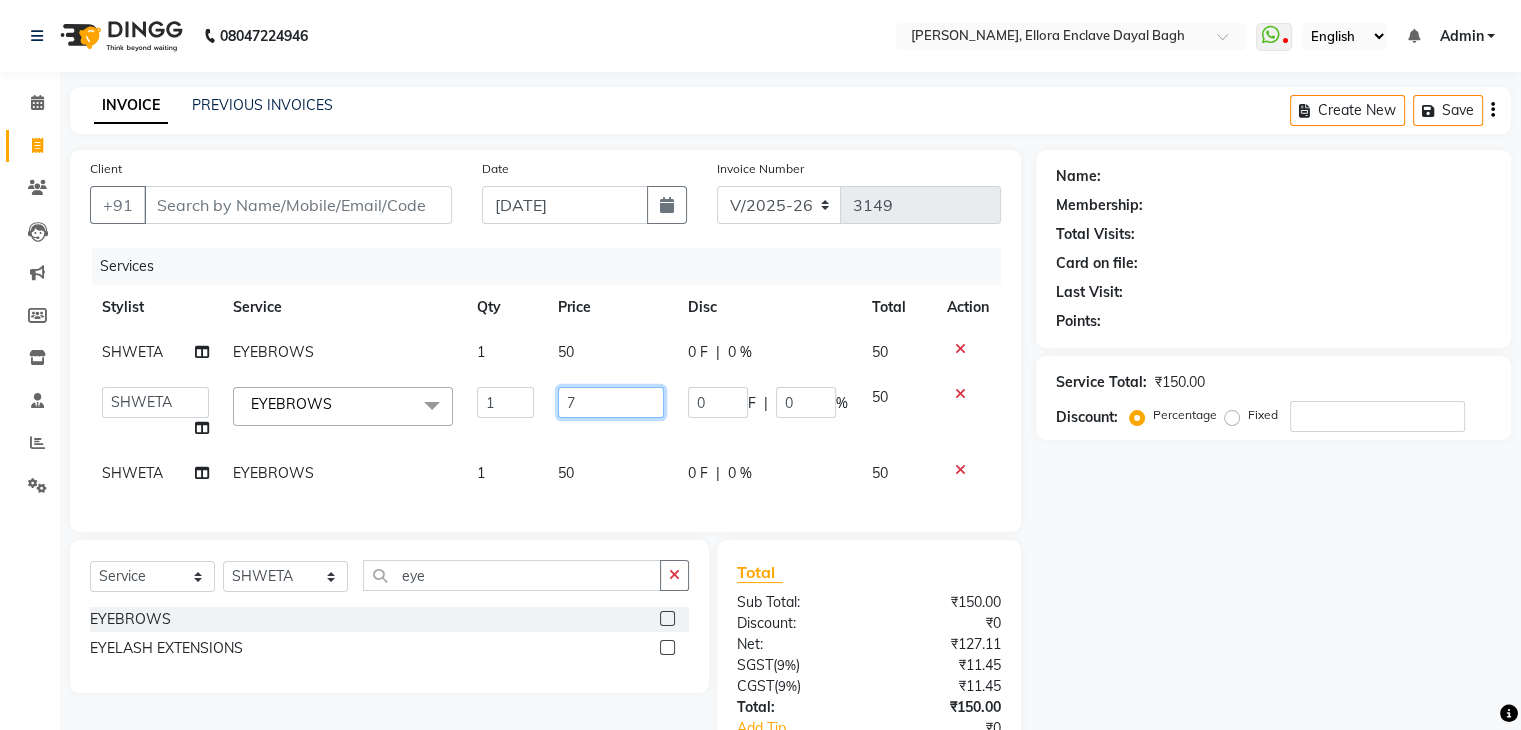type on "70" 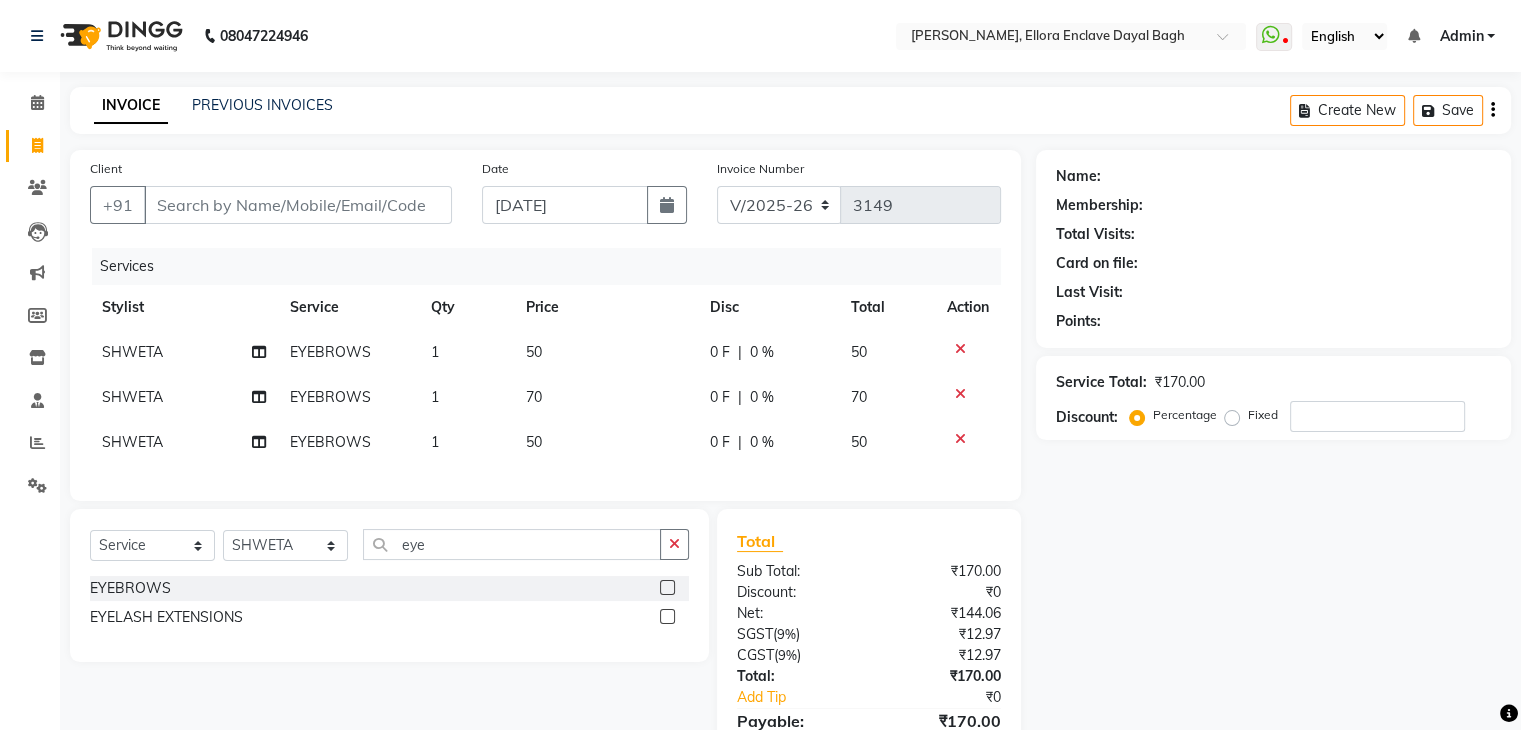 click on "Services Stylist Service Qty Price Disc Total Action SHWETA EYEBROWS 1 50 0 F | 0 % 50 SHWETA EYEBROWS 1 70 0 F | 0 % 70 SHWETA EYEBROWS 1 50 0 F | 0 % 50" 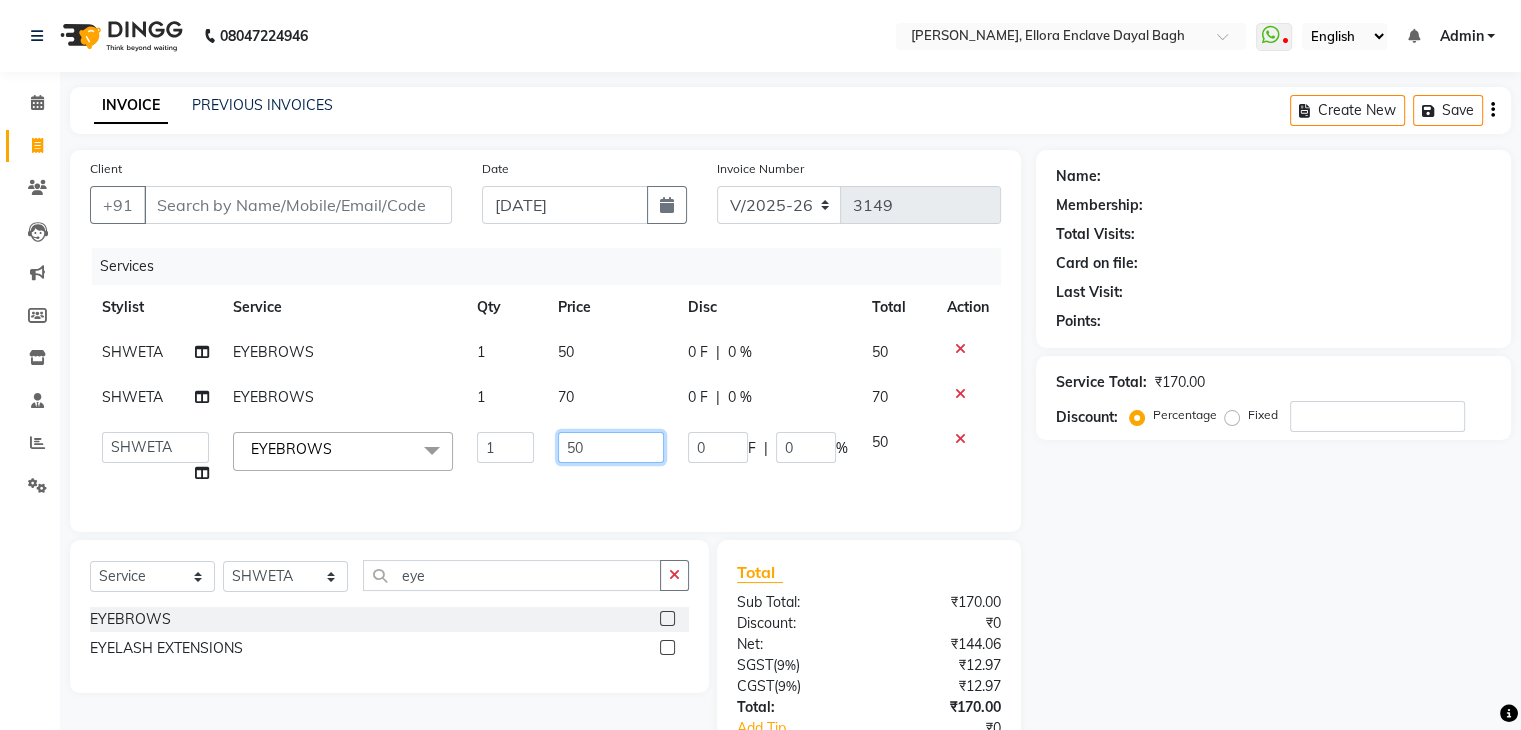 click on "50" 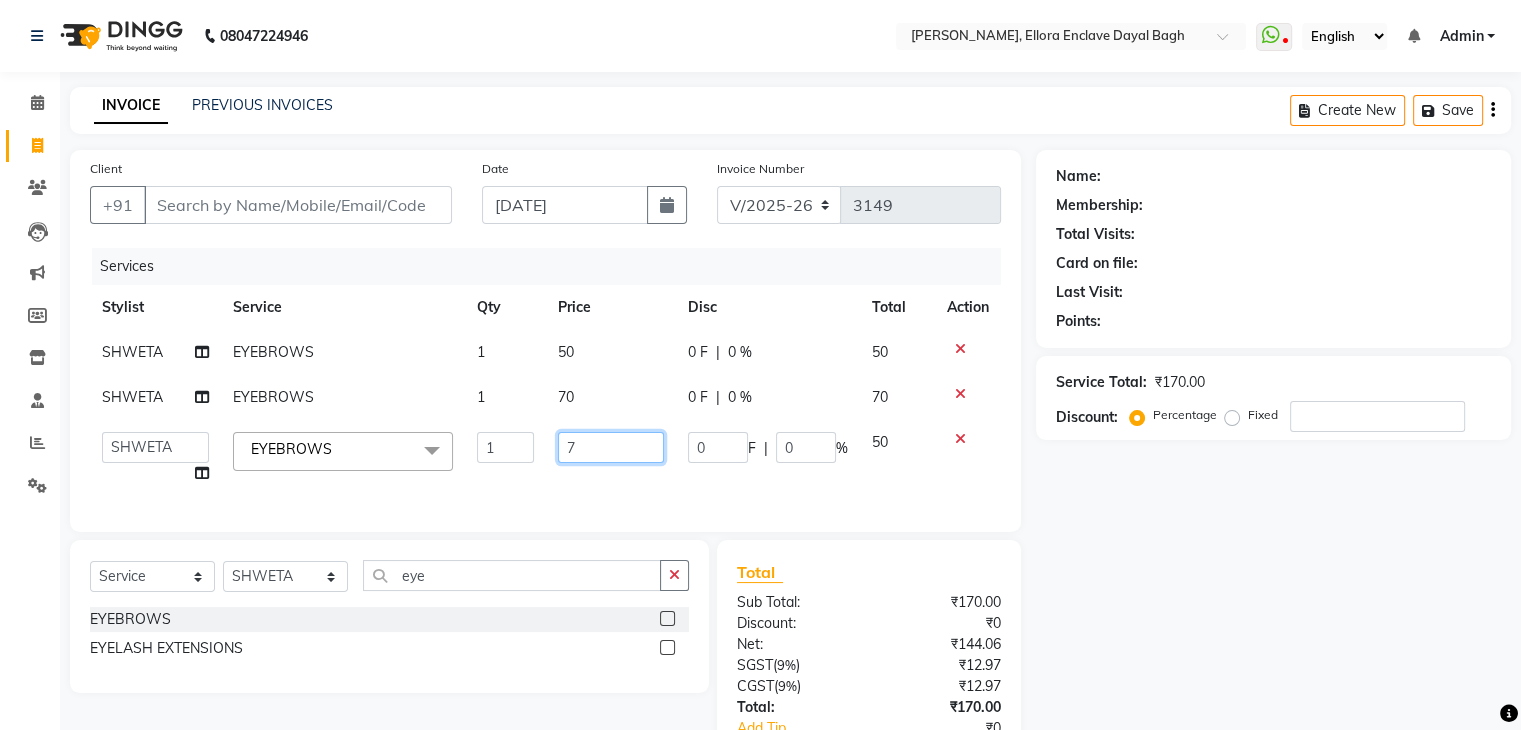 type on "70" 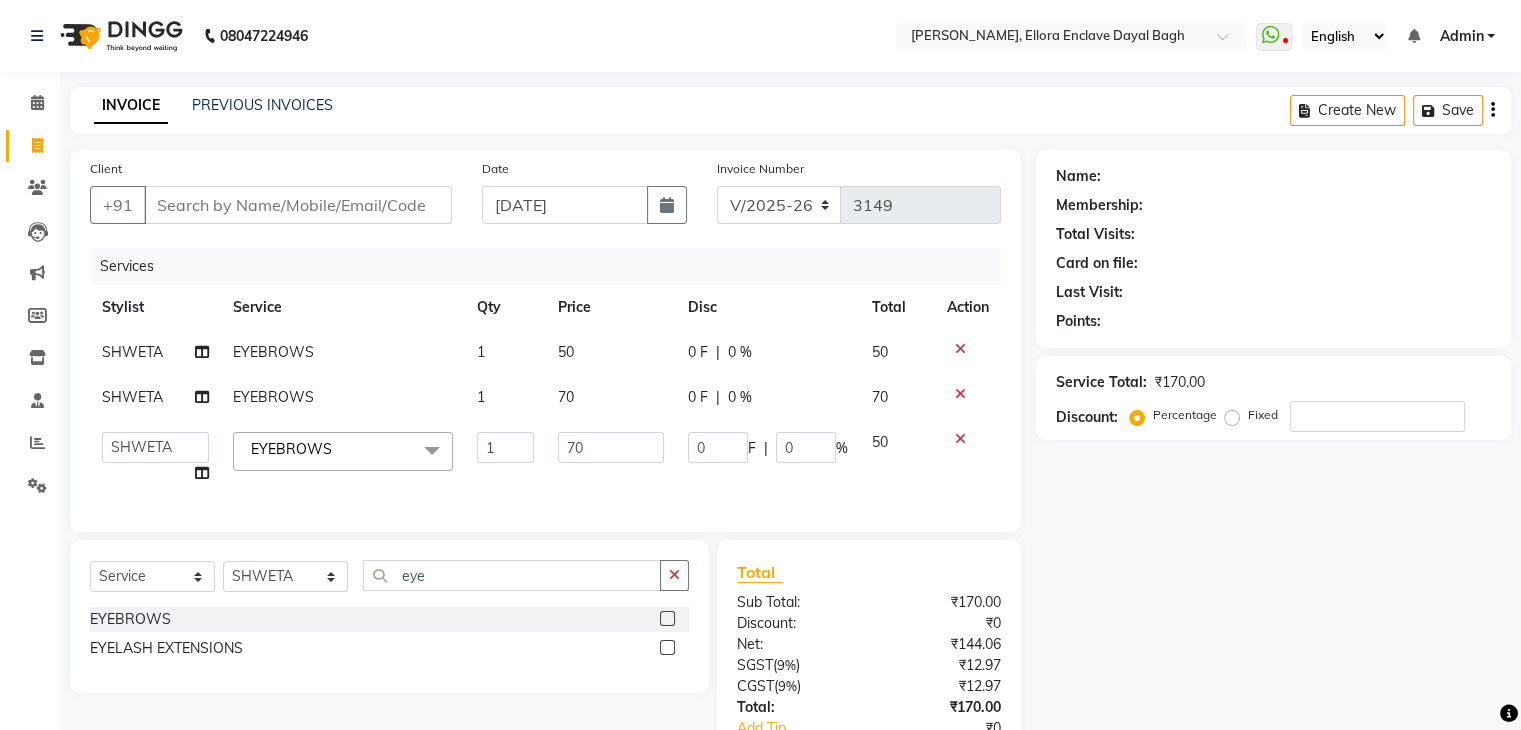 click on "Name: Membership: Total Visits: Card on file: Last Visit:  Points:  Service Total:  ₹170.00  Discount:  Percentage   Fixed" 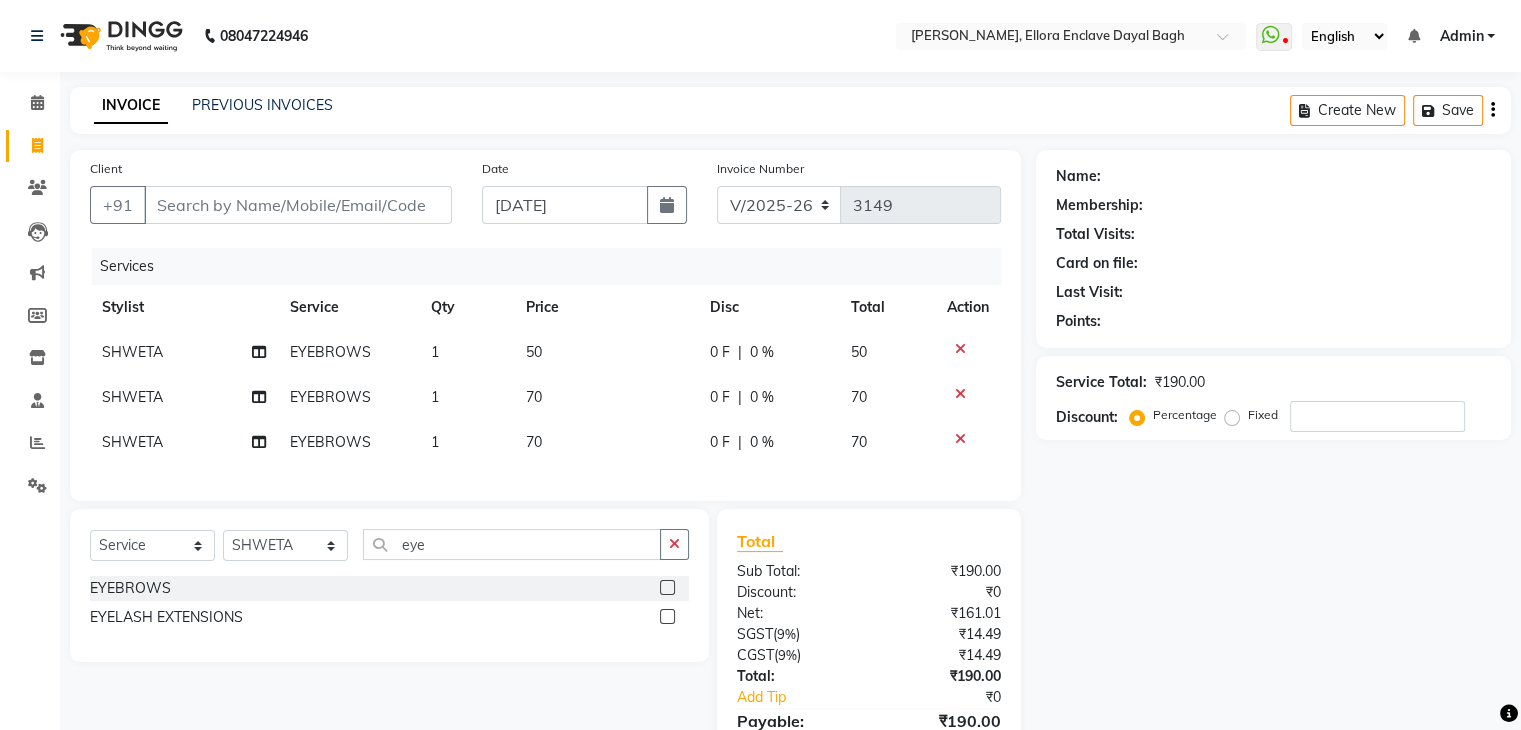 scroll, scrollTop: 119, scrollLeft: 0, axis: vertical 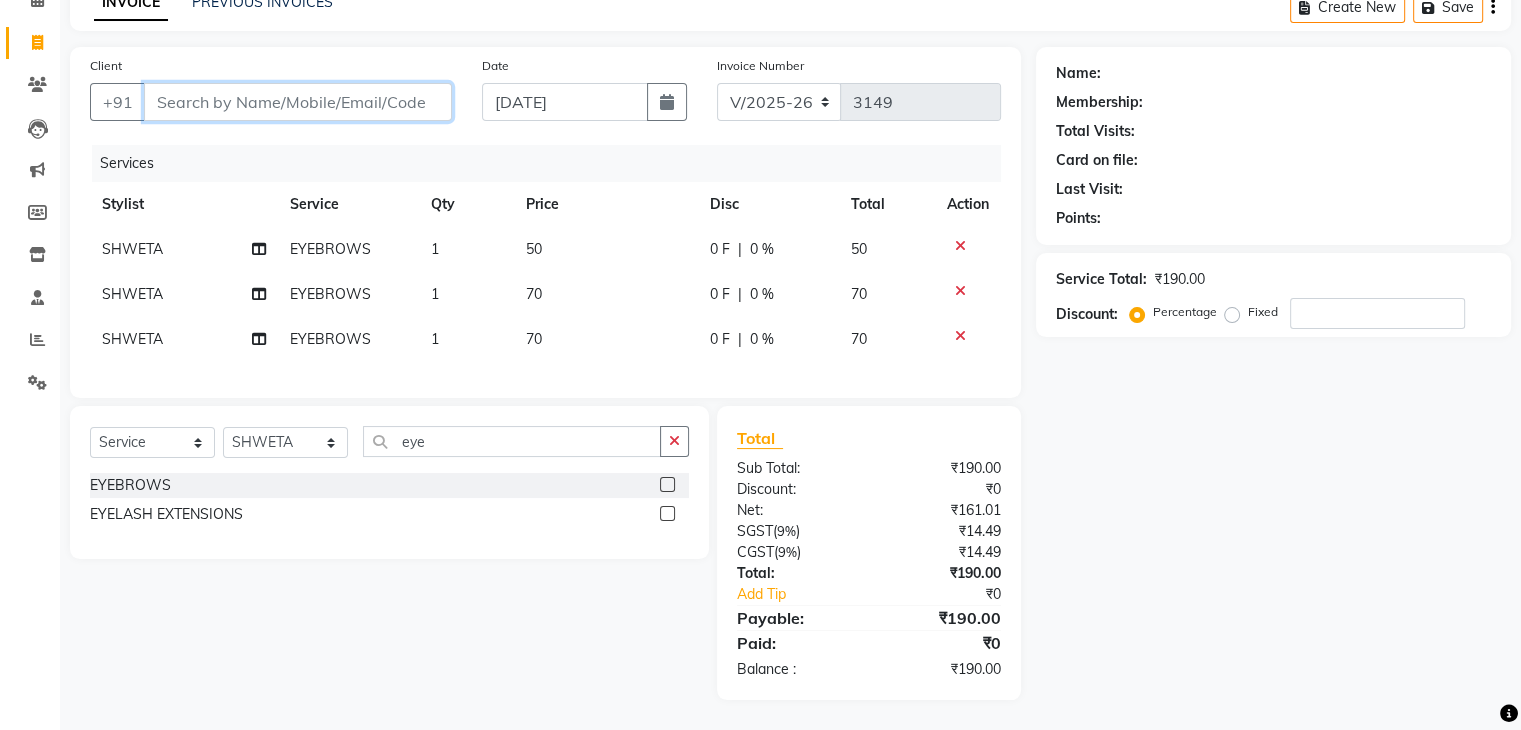 click on "Client" at bounding box center (298, 102) 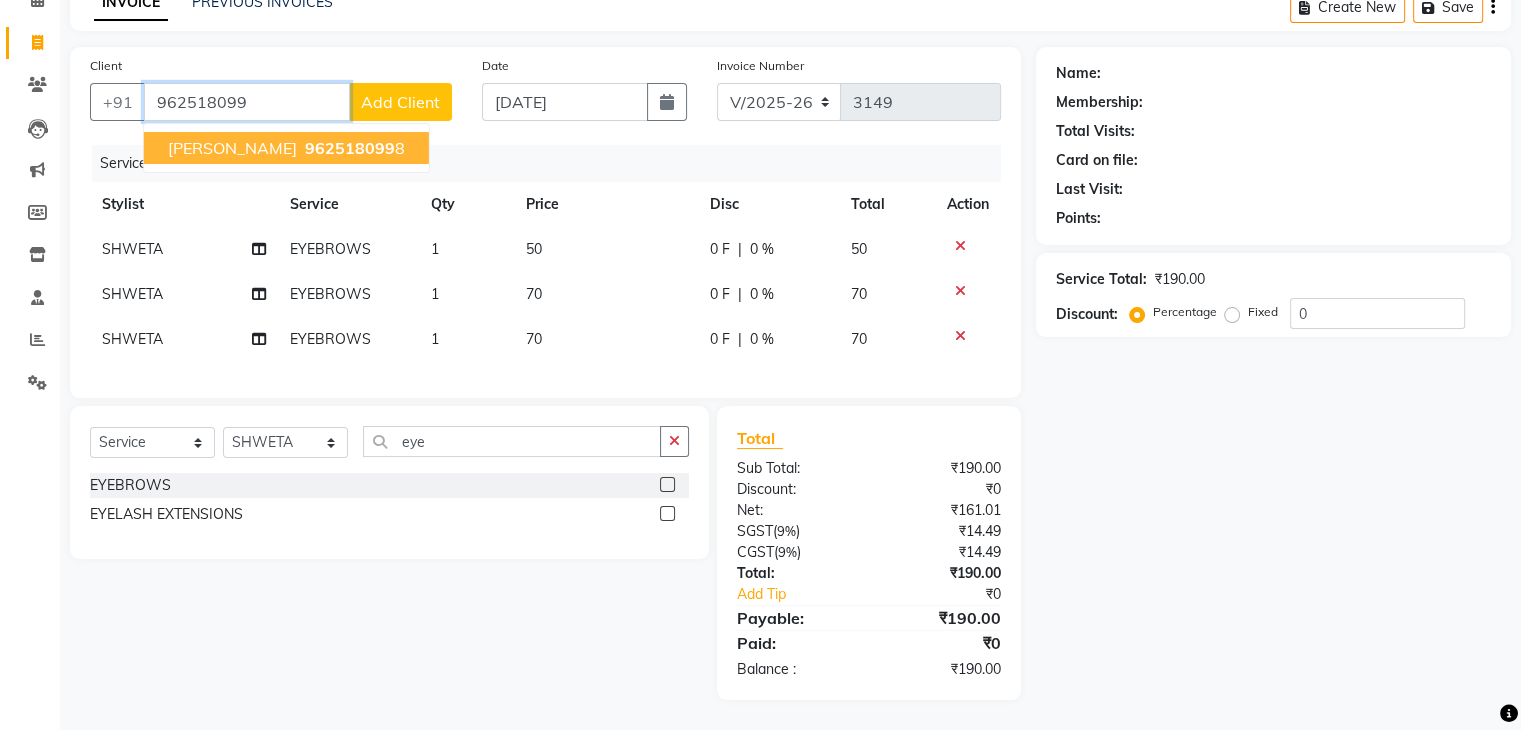 click on "962518099" at bounding box center [350, 148] 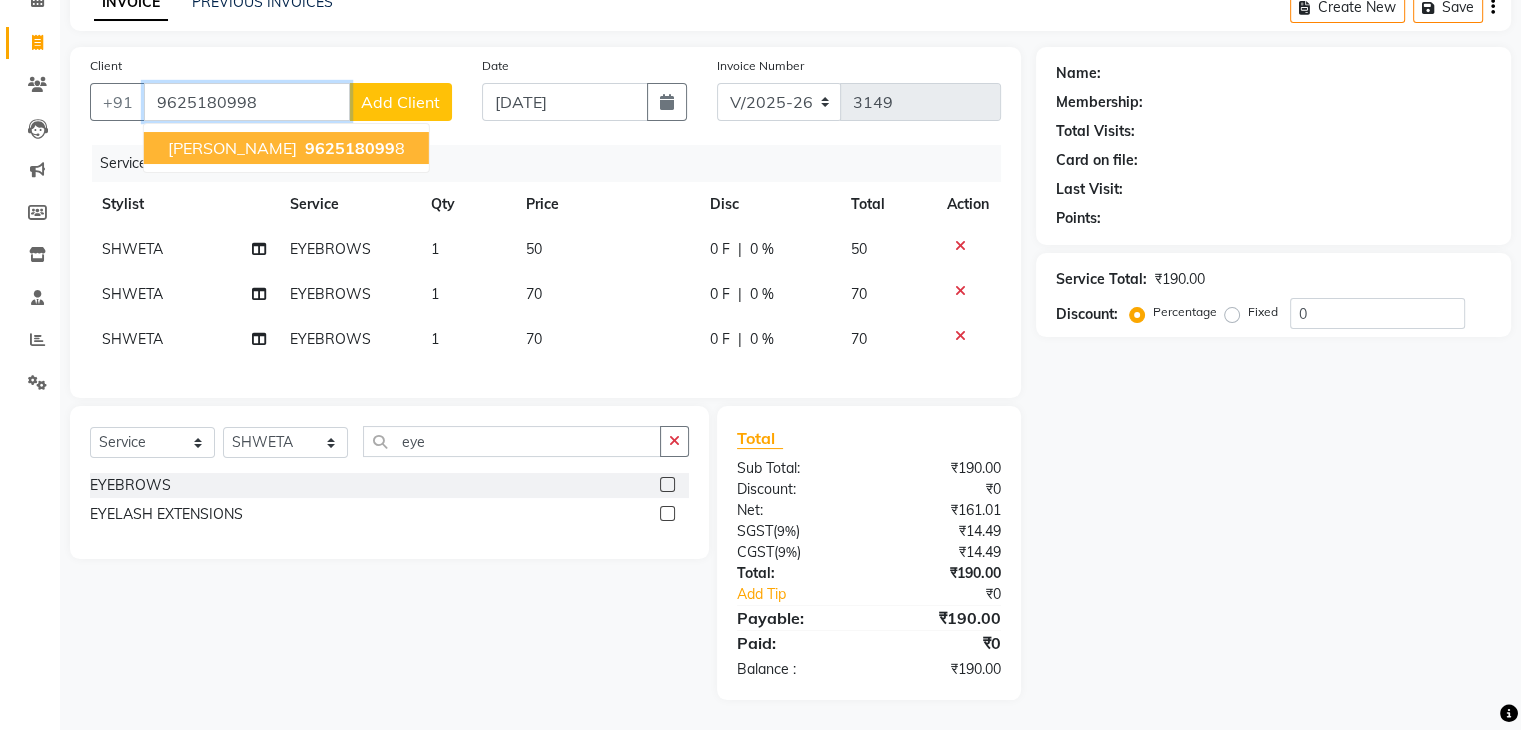 type on "9625180998" 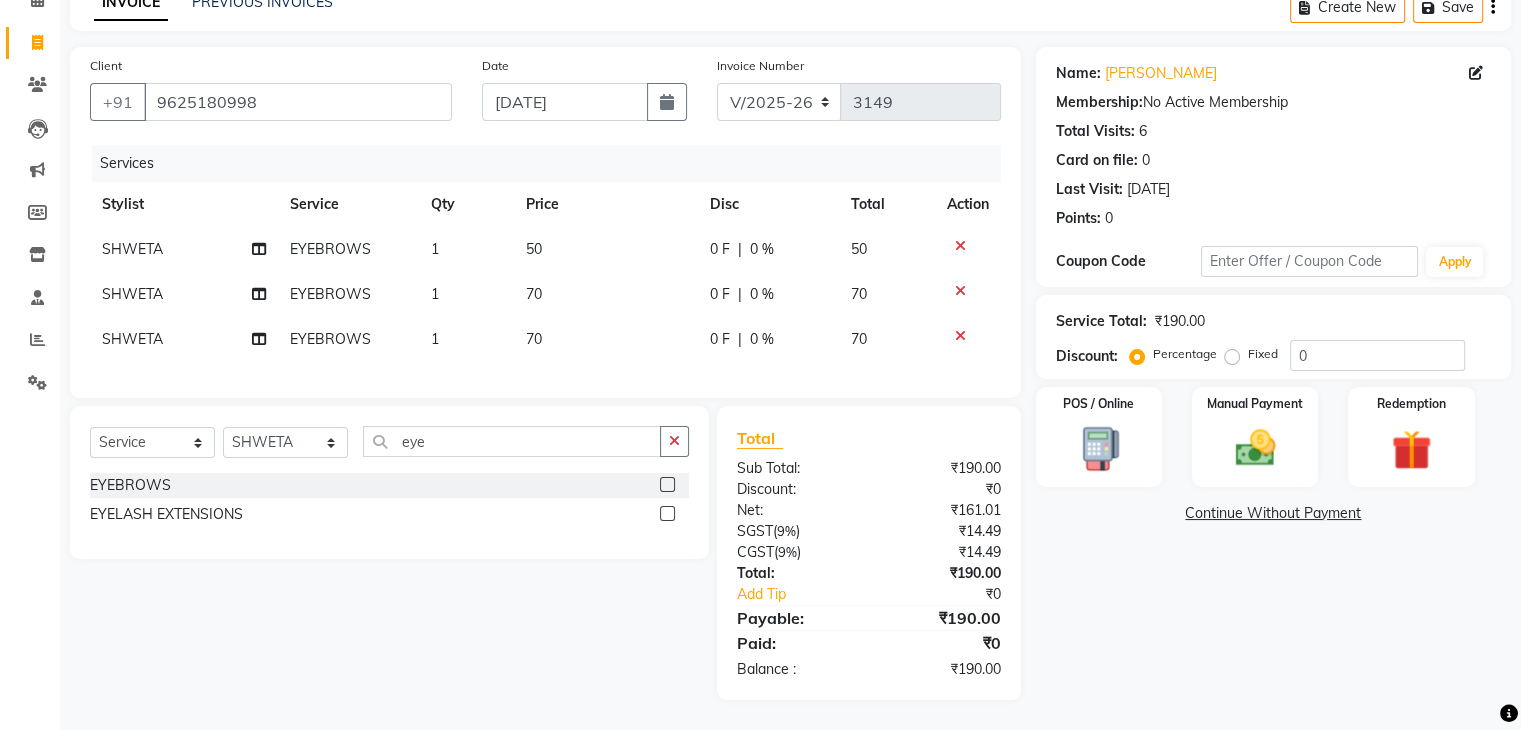 click on "Name: Payal  Membership:  No Active Membership  Total Visits:  6 Card on file:  0 Last Visit:   05-04-2025 Points:   0  Coupon Code Apply Service Total:  ₹190.00  Discount:  Percentage   Fixed  0 POS / Online  Manual Payment Redemption  Continue Without Payment" 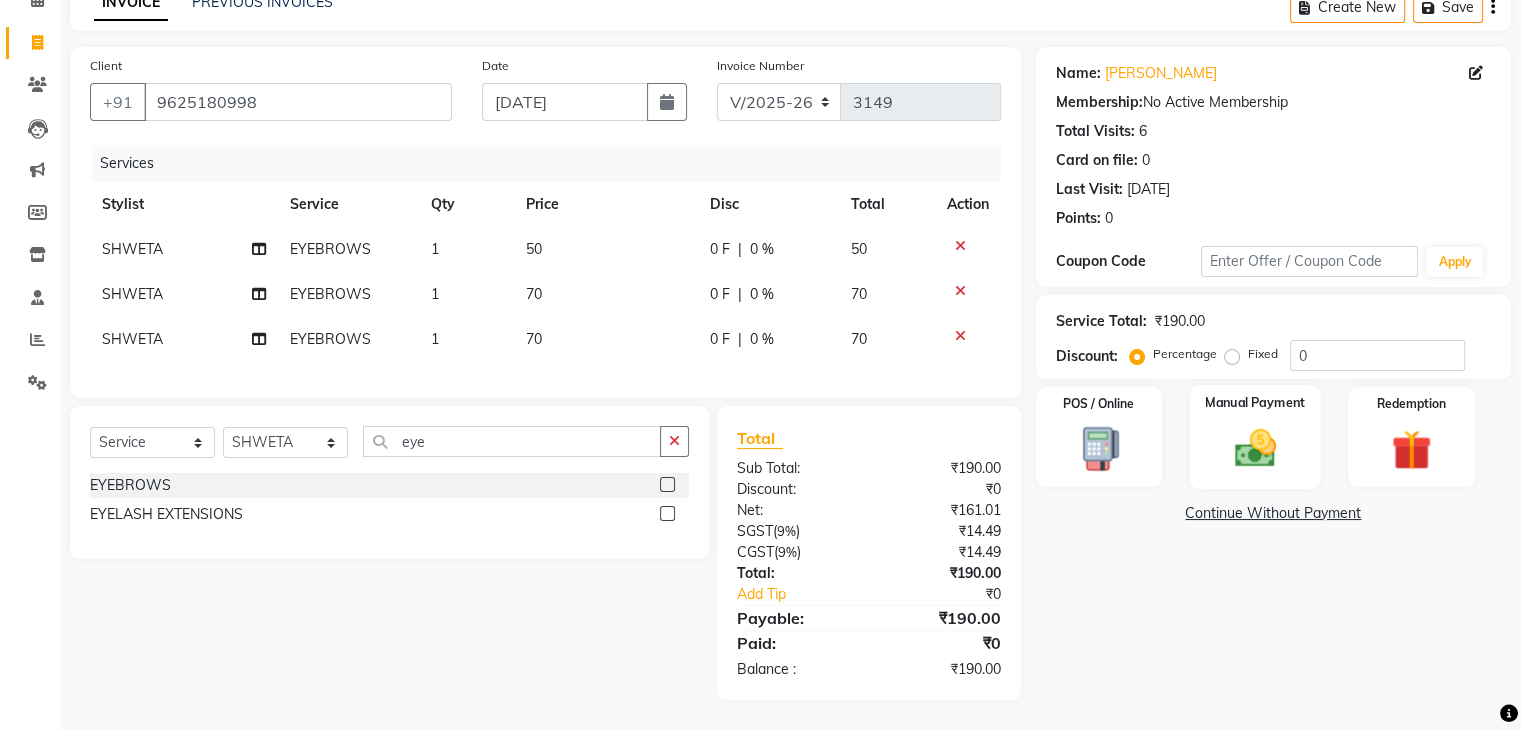 click 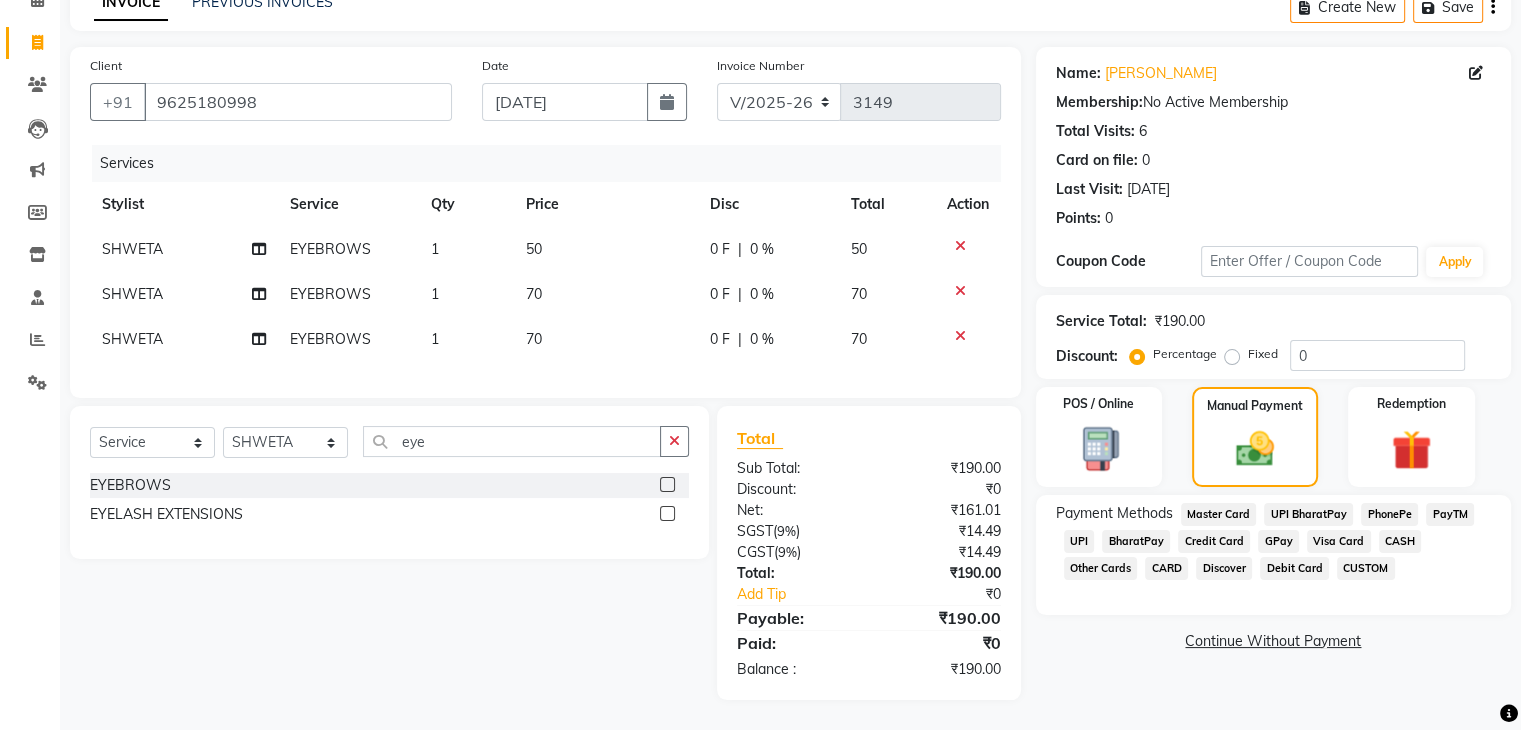 click on "CUSTOM" 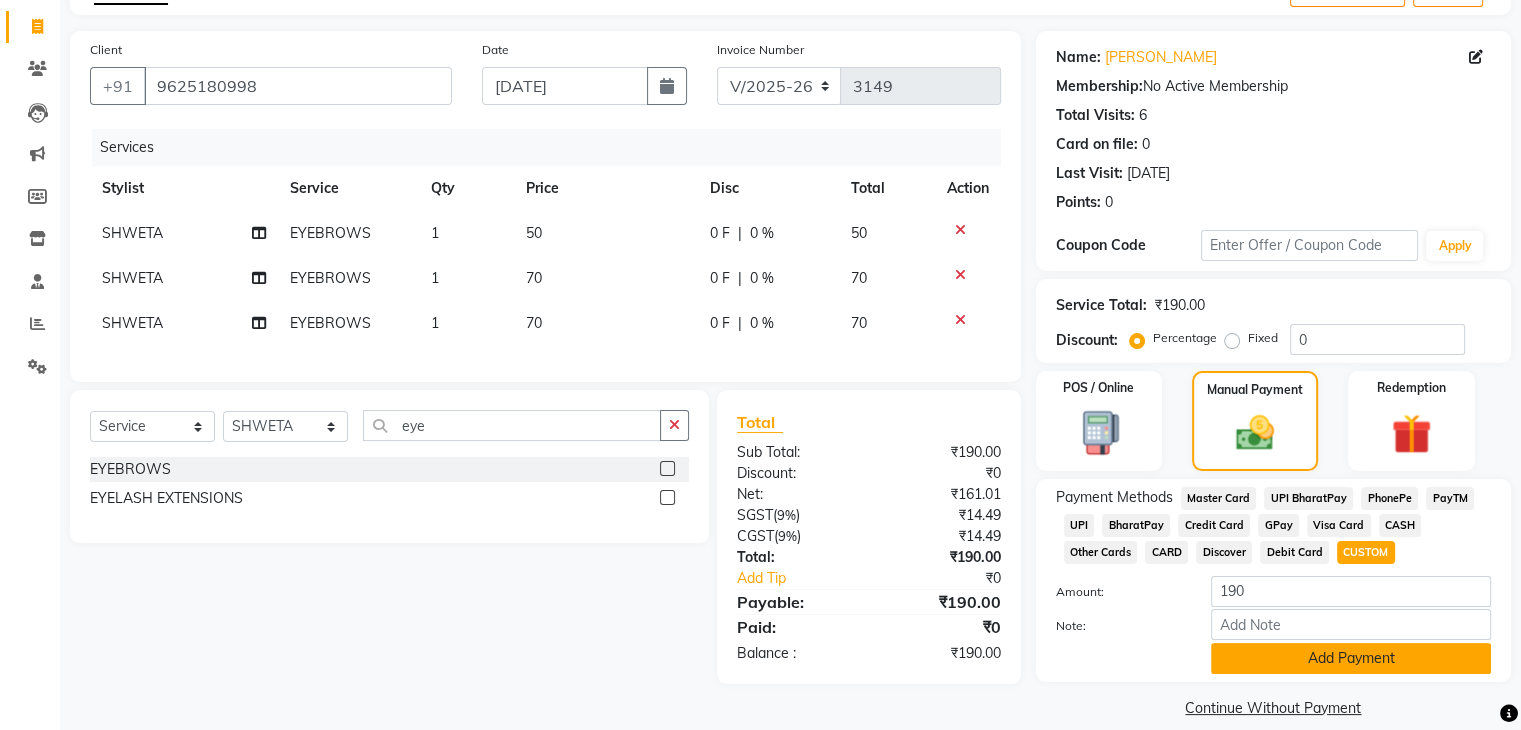 click on "Add Payment" 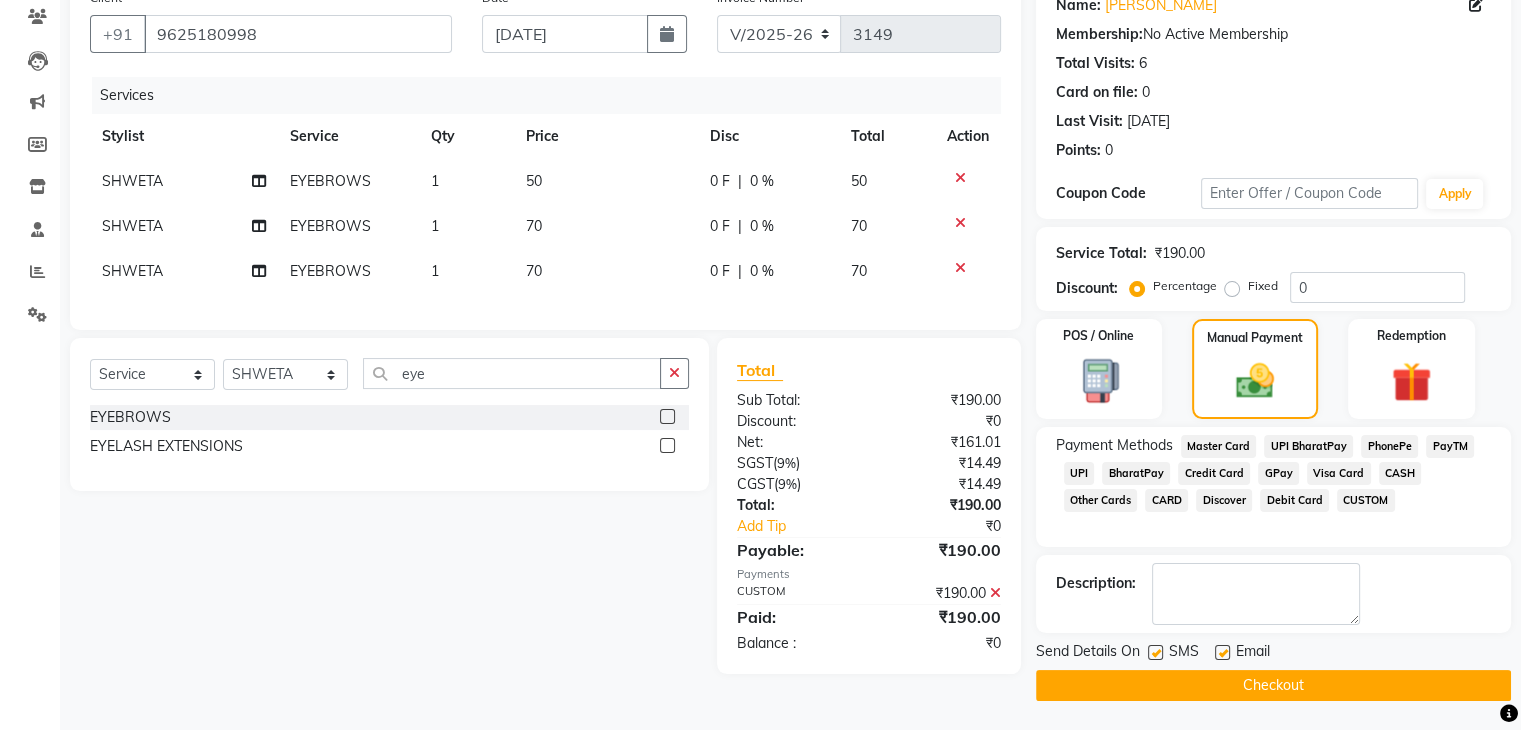 scroll, scrollTop: 170, scrollLeft: 0, axis: vertical 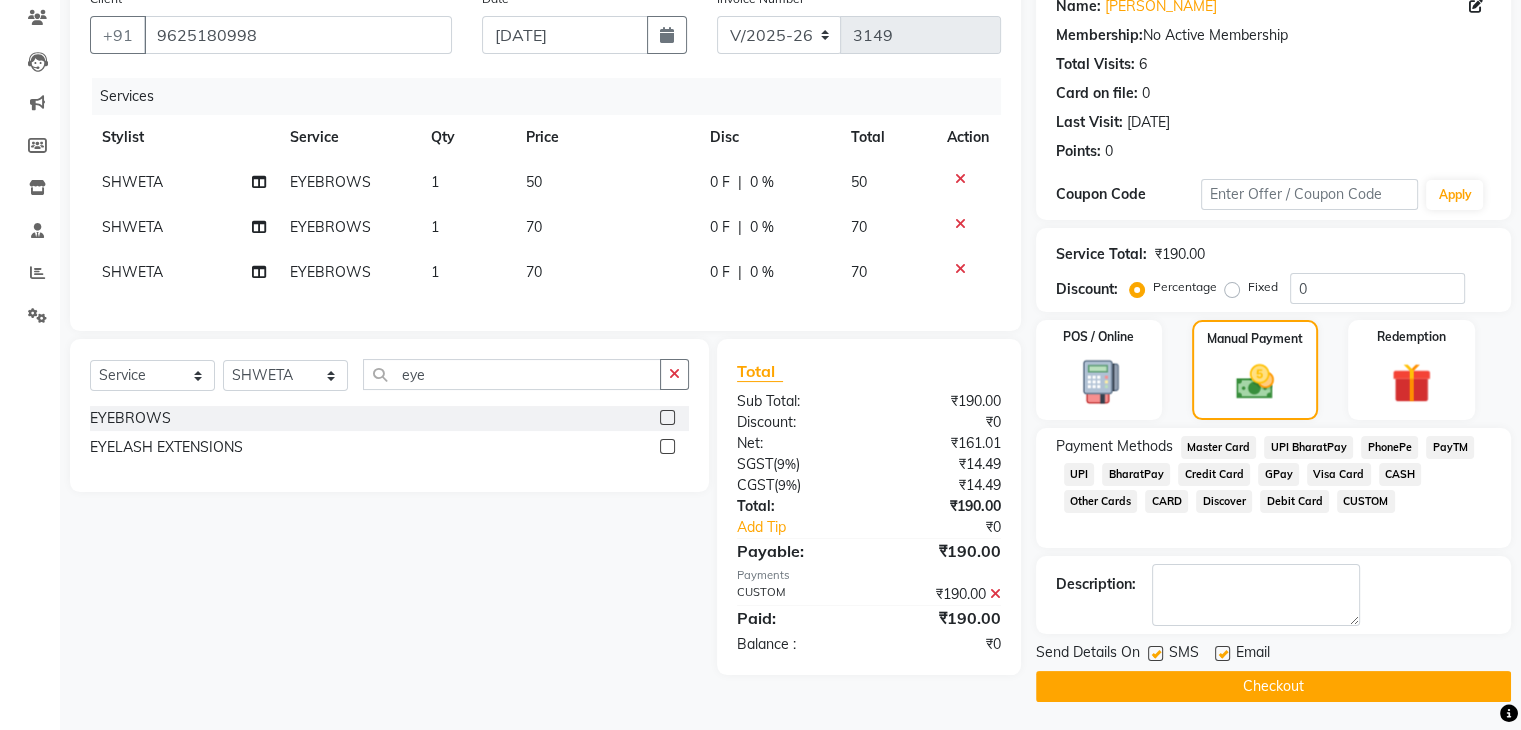 click on "Checkout" 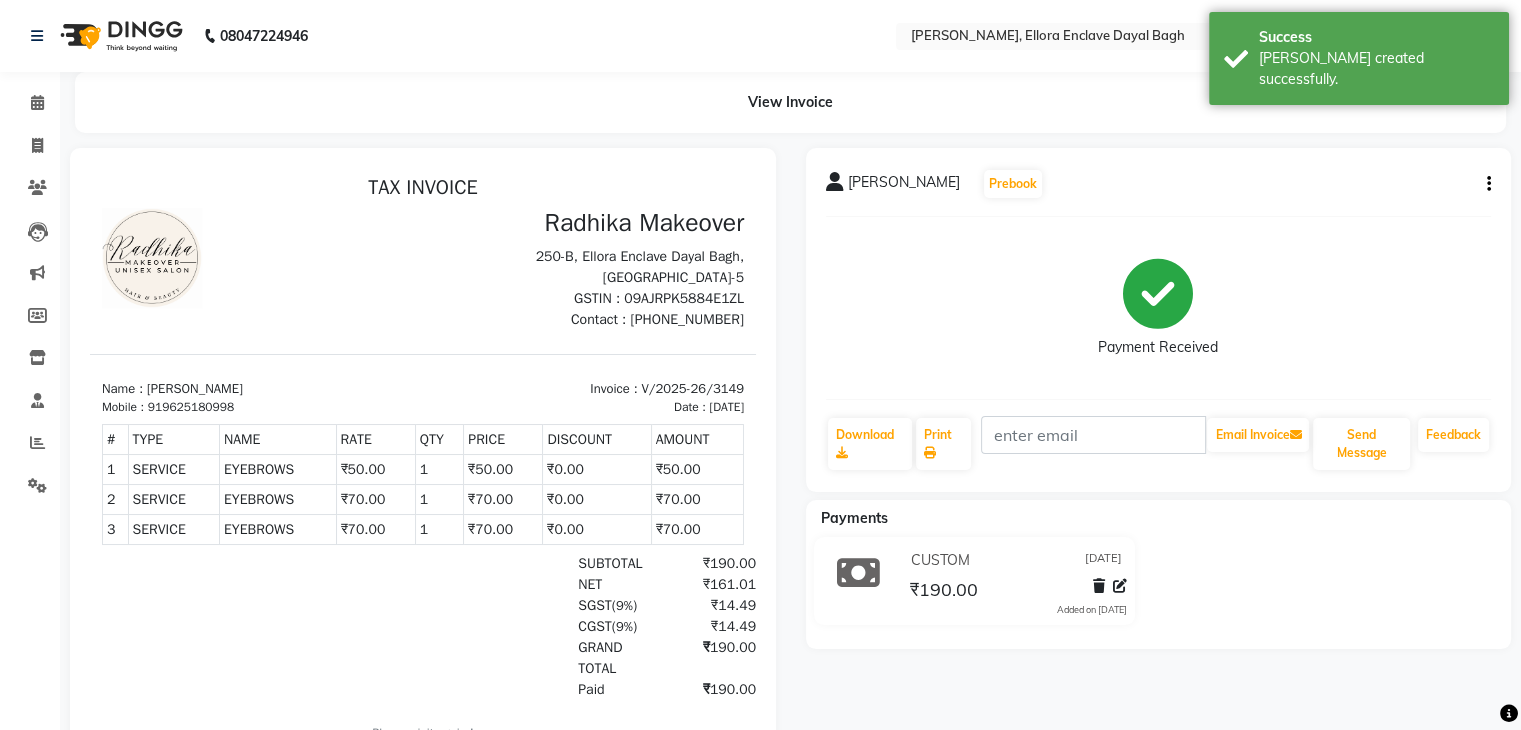 scroll, scrollTop: 0, scrollLeft: 0, axis: both 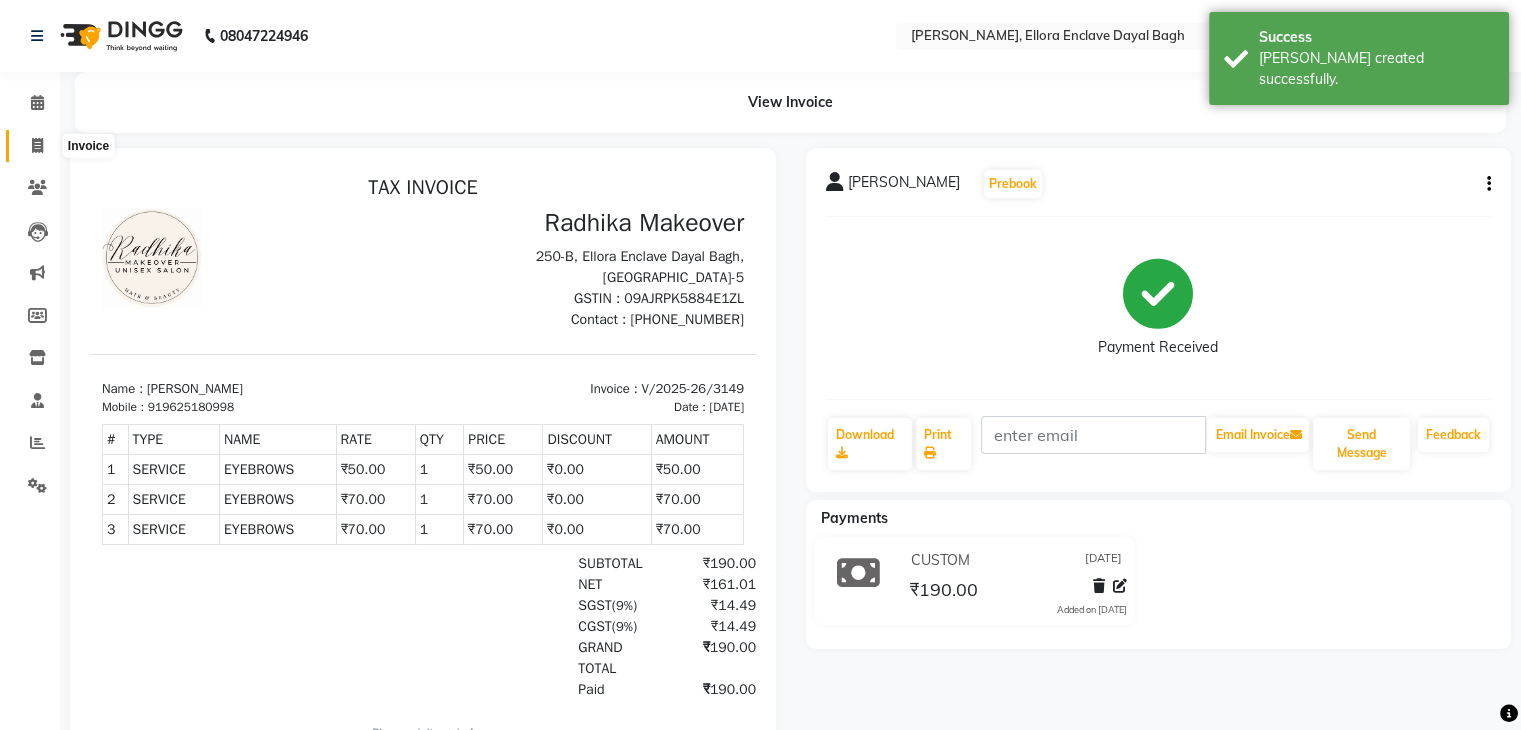 click 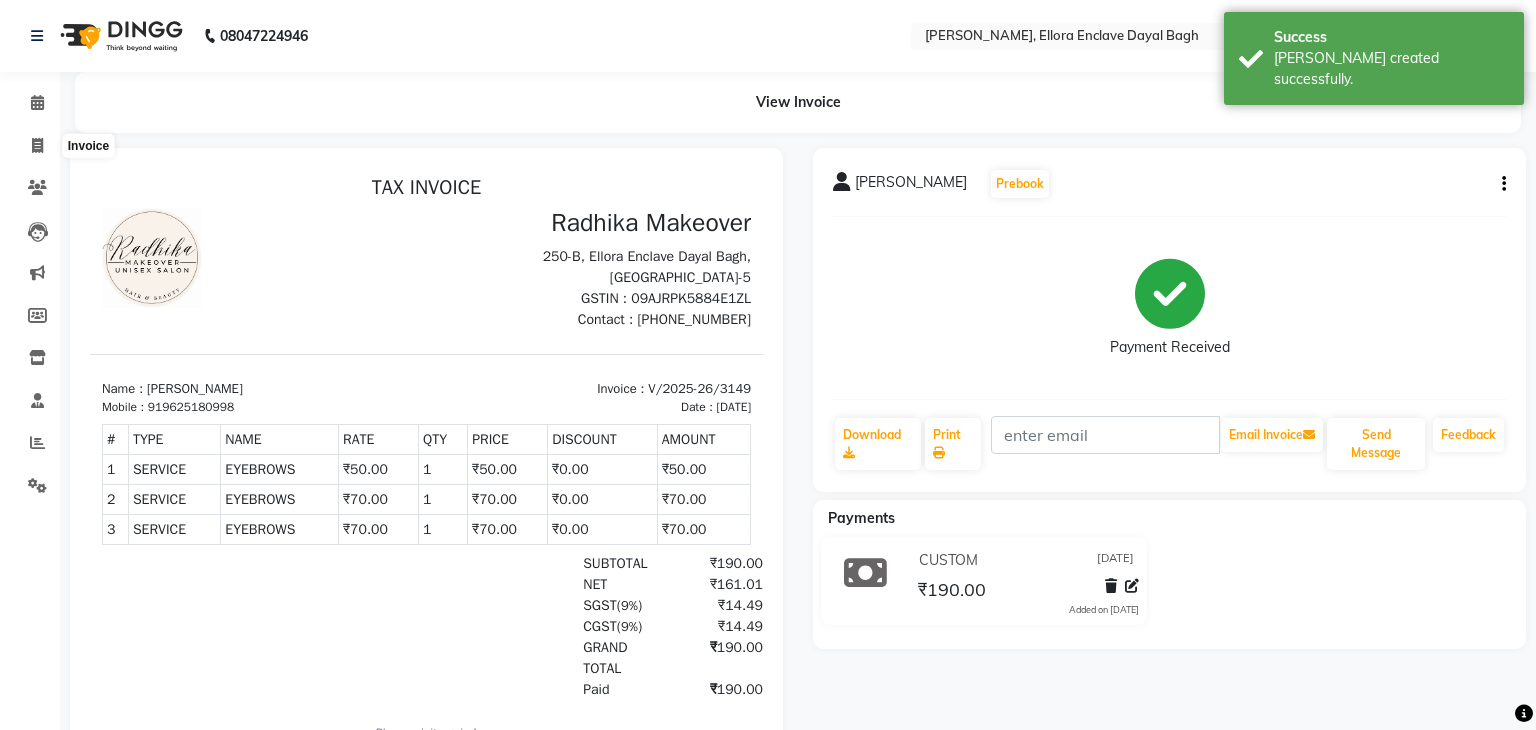 select on "service" 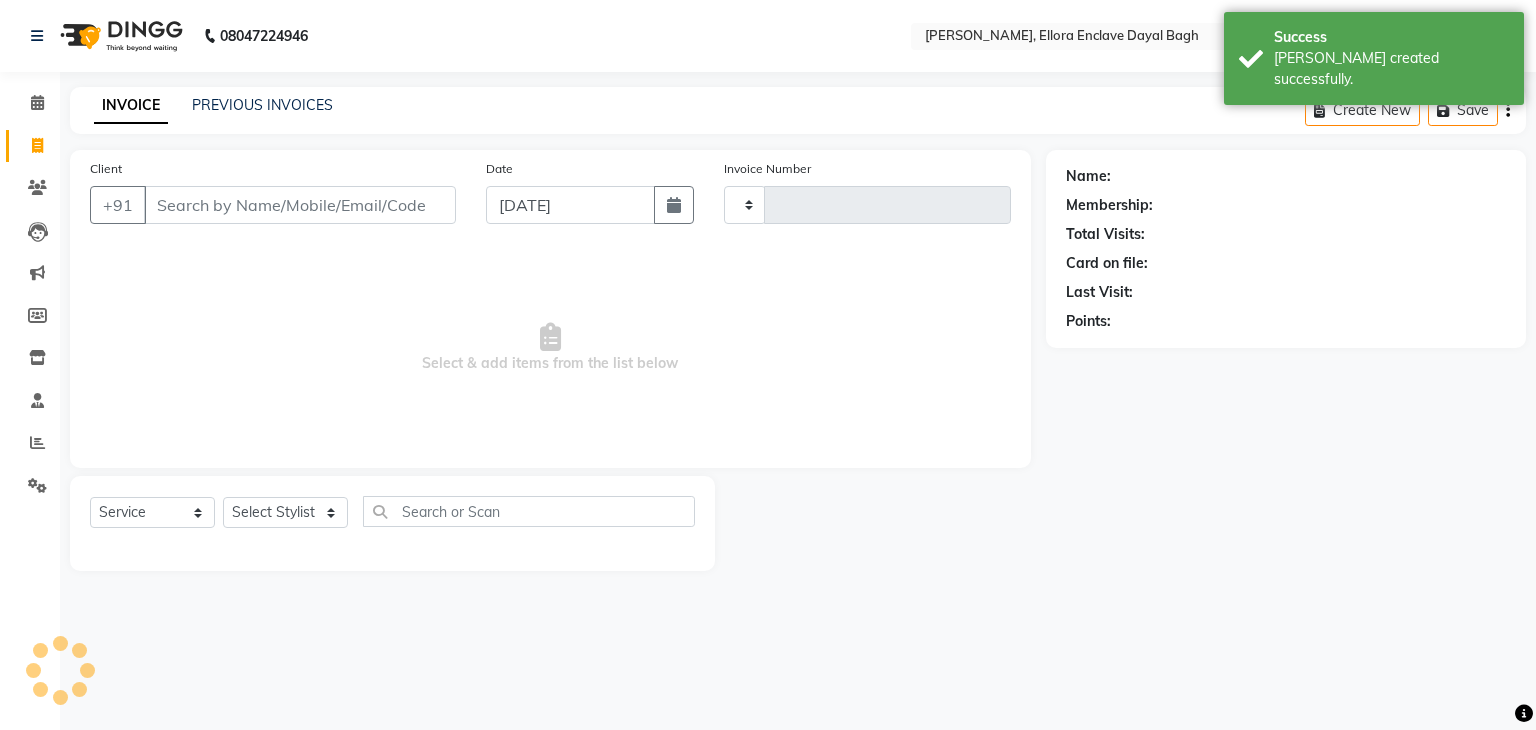 type on "3150" 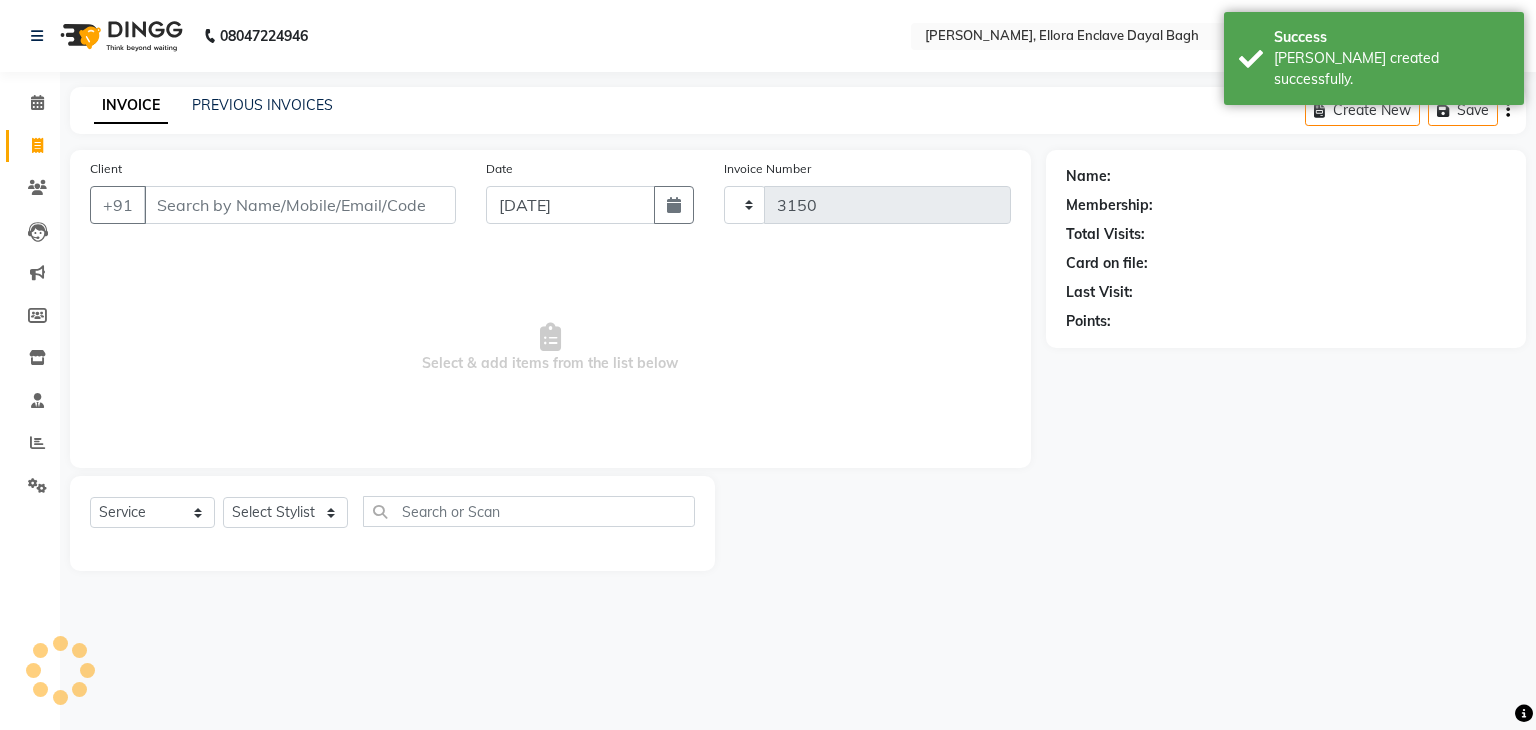 select on "6880" 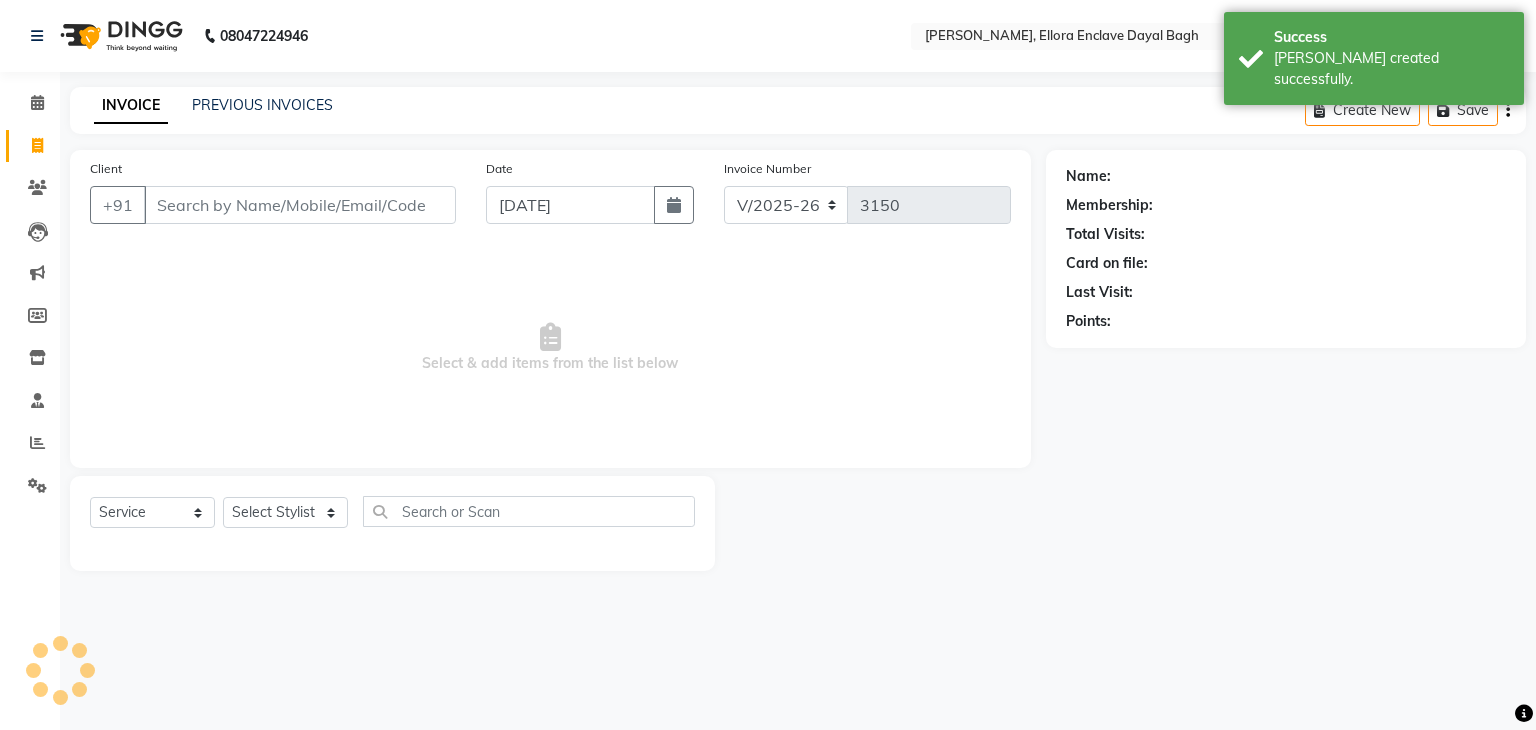 click on "Client" at bounding box center (300, 205) 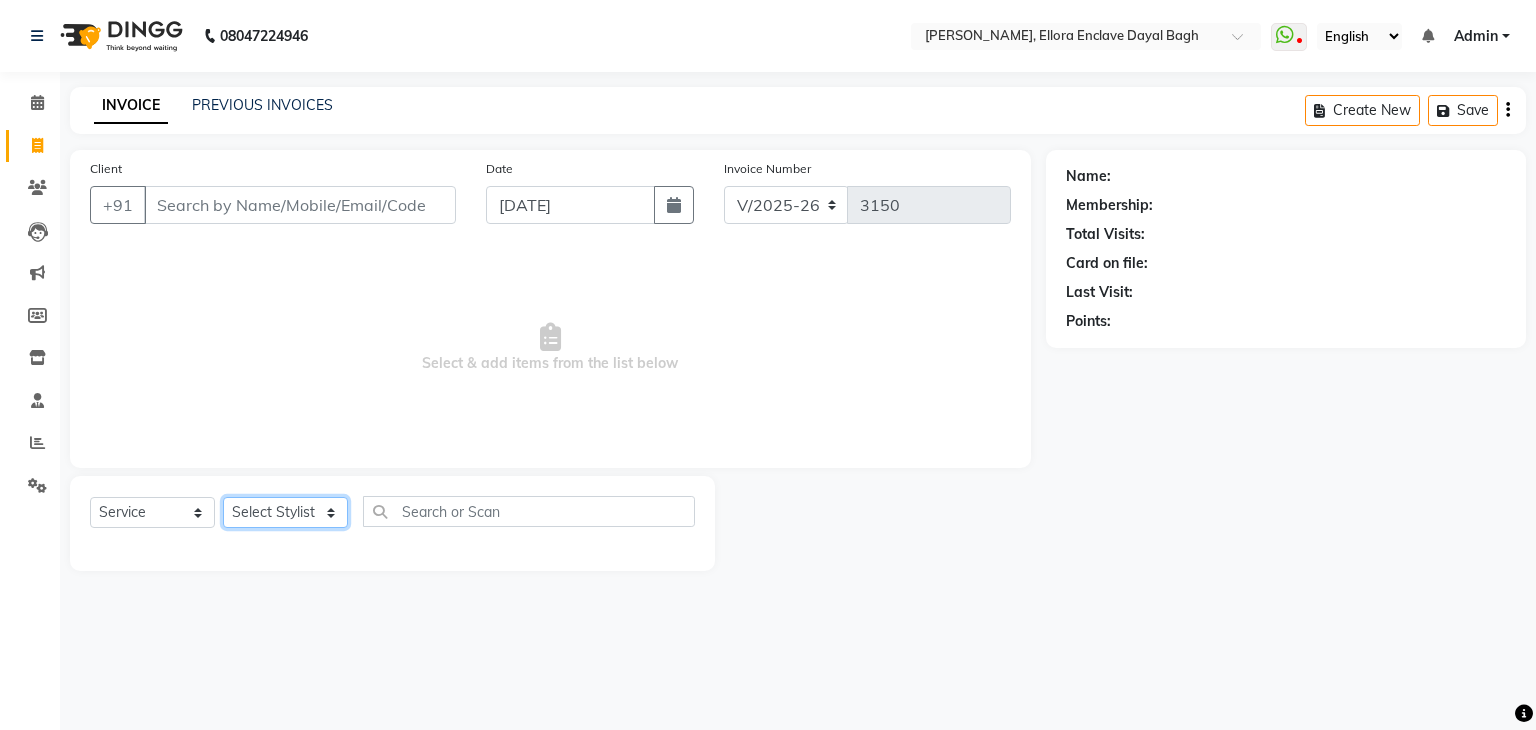 click on "Select Stylist AMAN DANISH SALMANI [PERSON_NAME] [PERSON_NAME] [PERSON_NAME] [PERSON_NAME] [PERSON_NAME] [PERSON_NAME] SHWETA SONA [PERSON_NAME] [PERSON_NAME] [PERSON_NAME]" 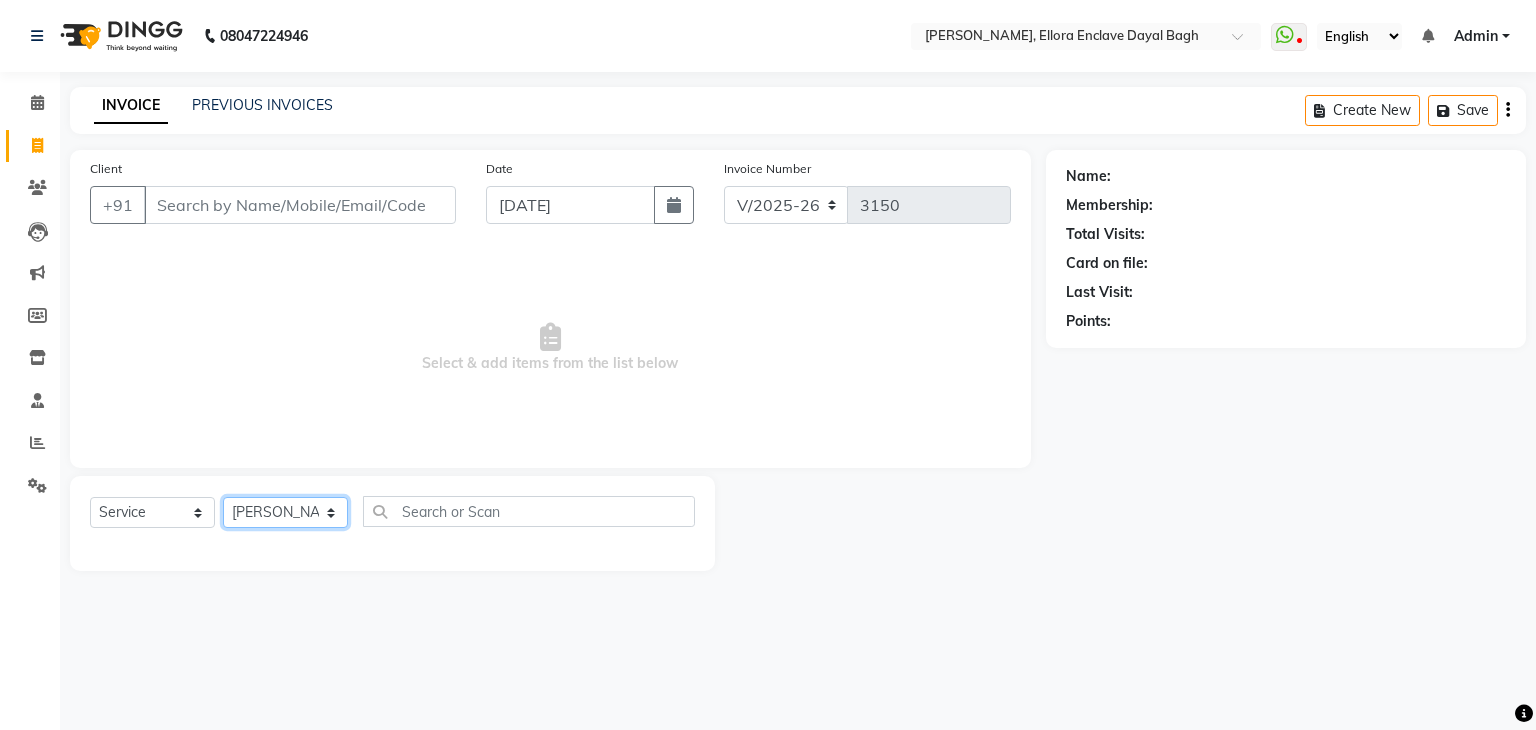 click on "Select Stylist AMAN DANISH SALMANI [PERSON_NAME] [PERSON_NAME] [PERSON_NAME] [PERSON_NAME] [PERSON_NAME] [PERSON_NAME] SHWETA SONA [PERSON_NAME] [PERSON_NAME] [PERSON_NAME]" 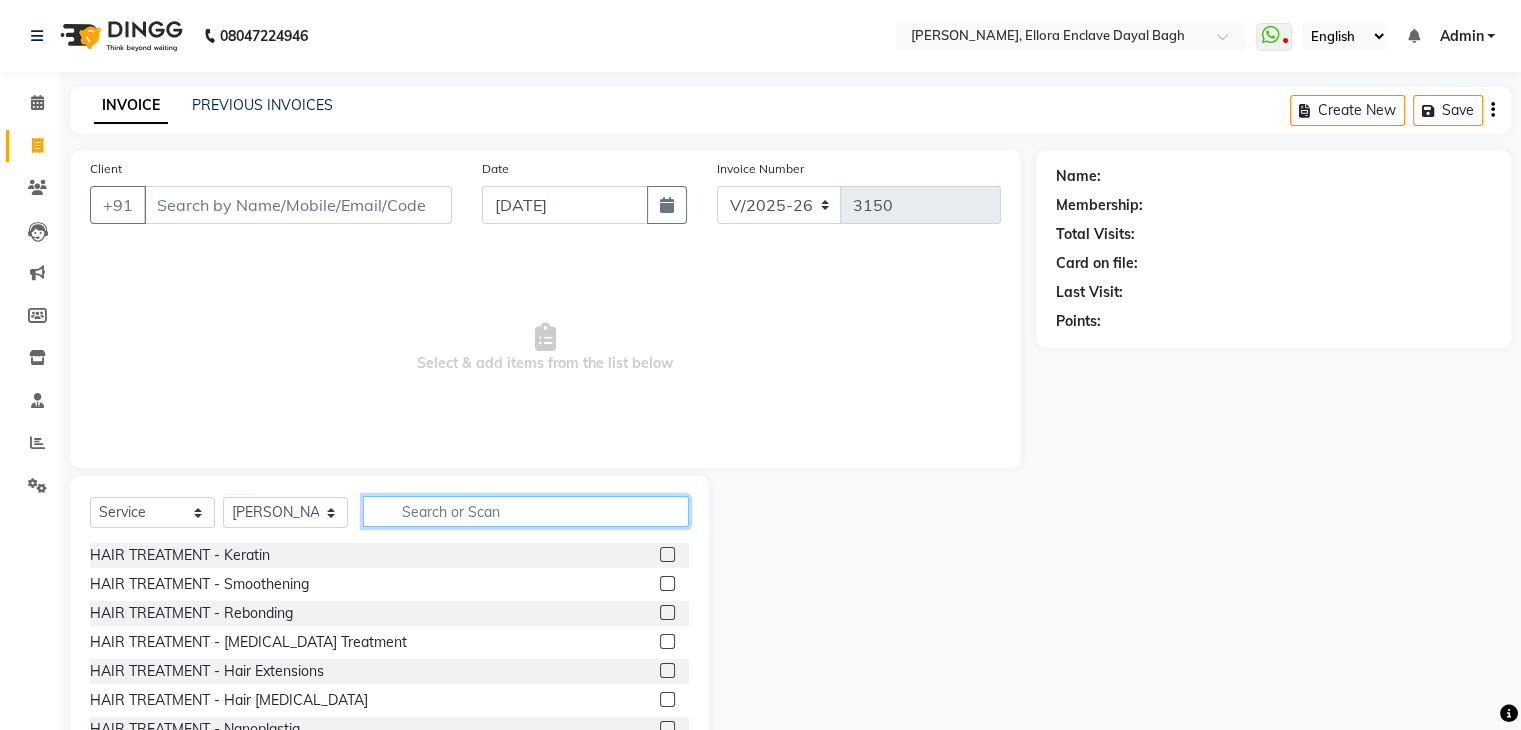 click 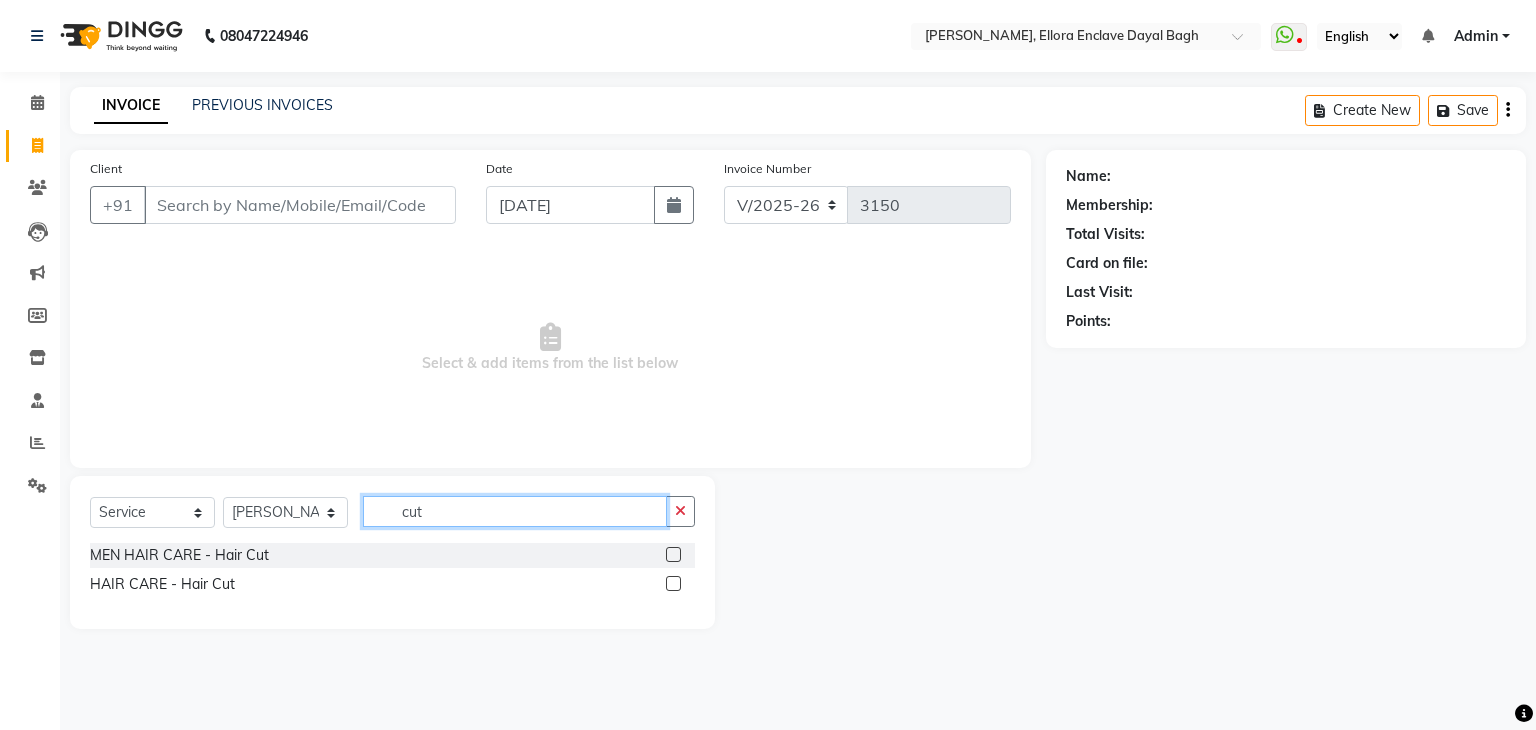 type on "cut" 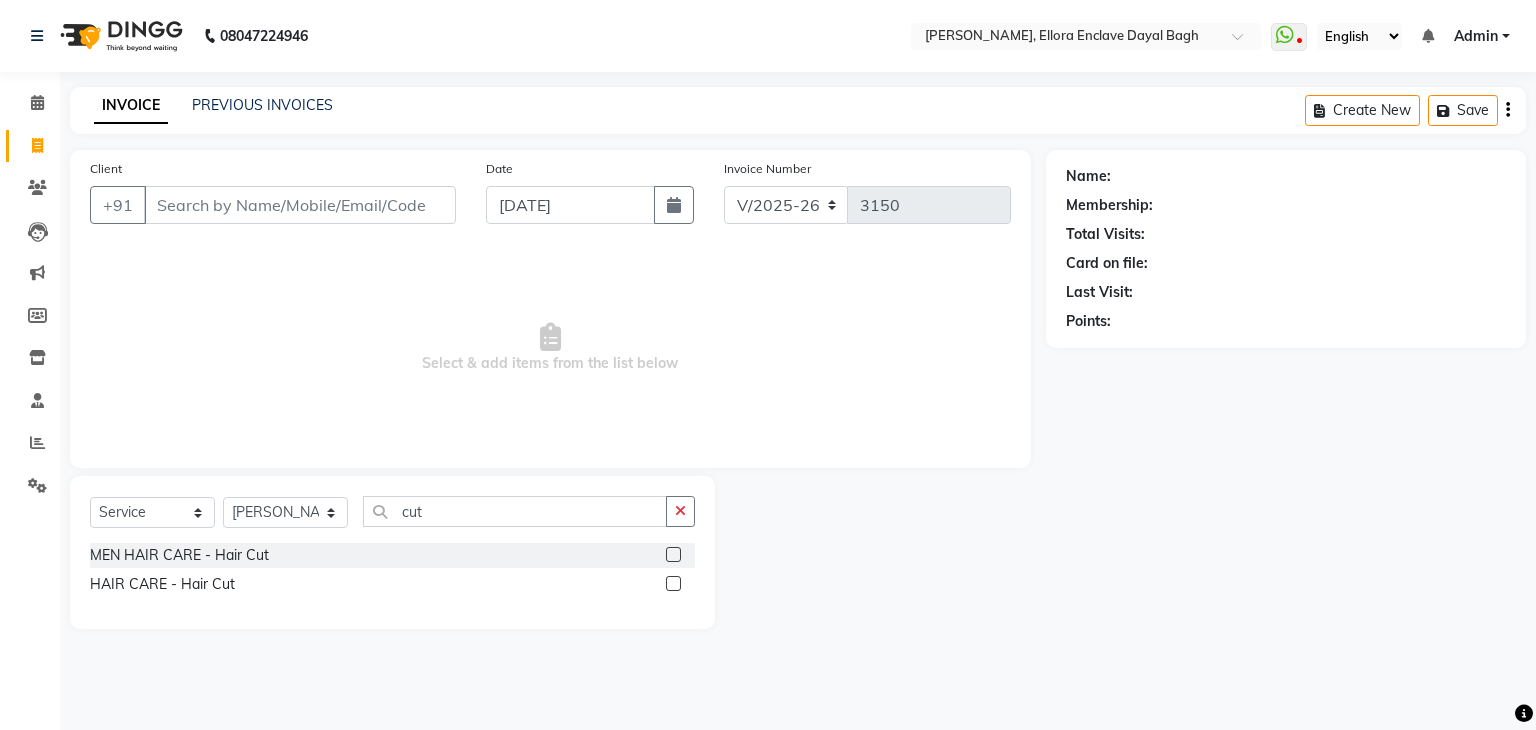 click 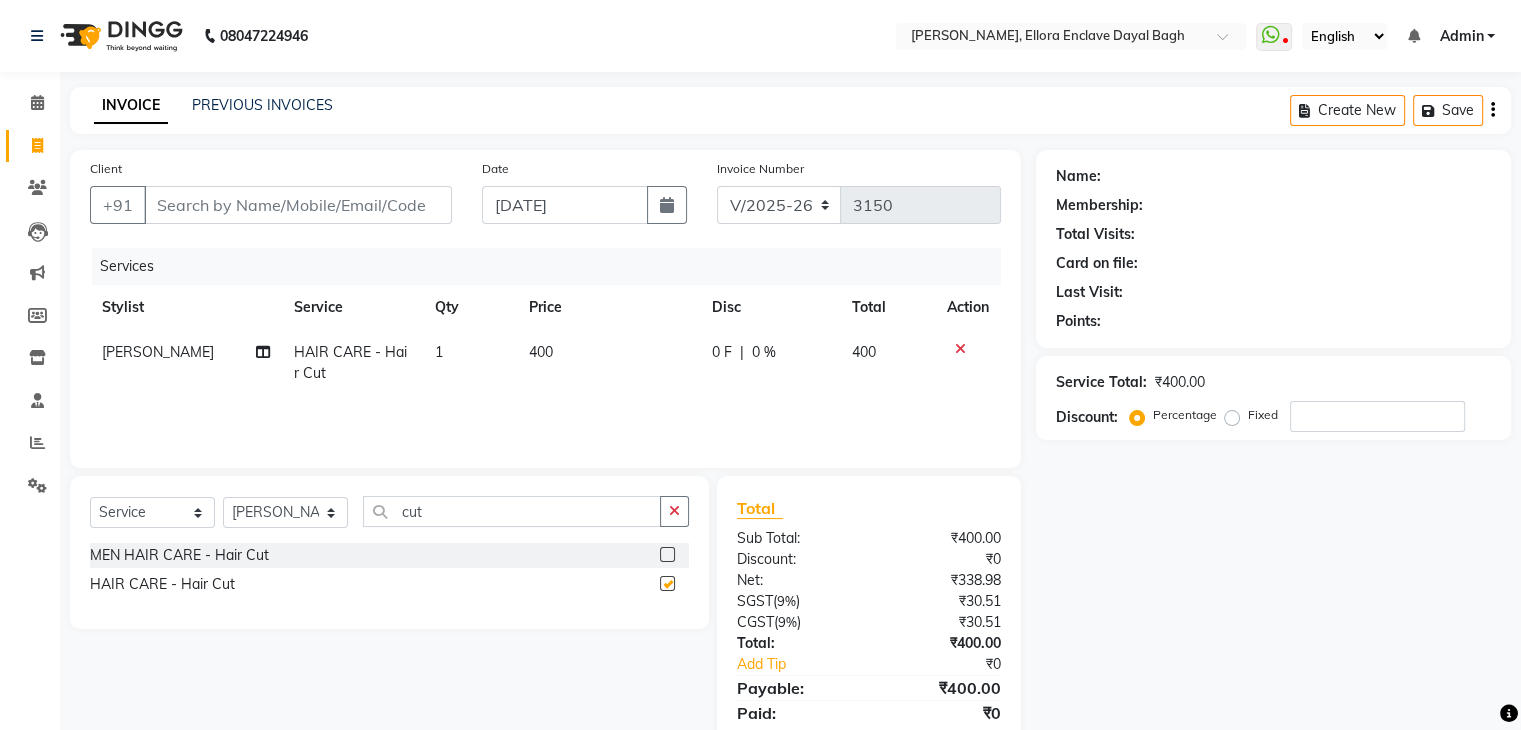 checkbox on "false" 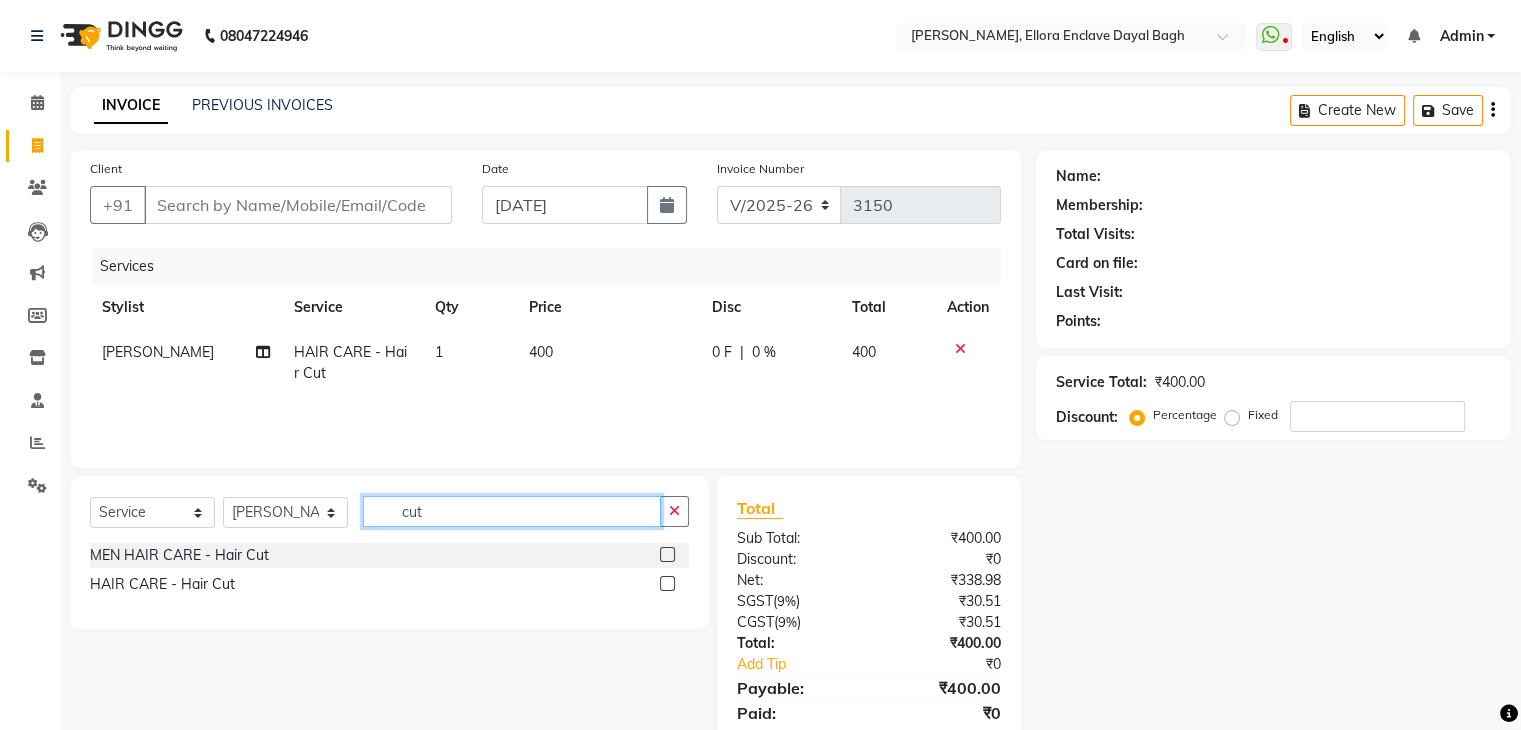 click on "cut" 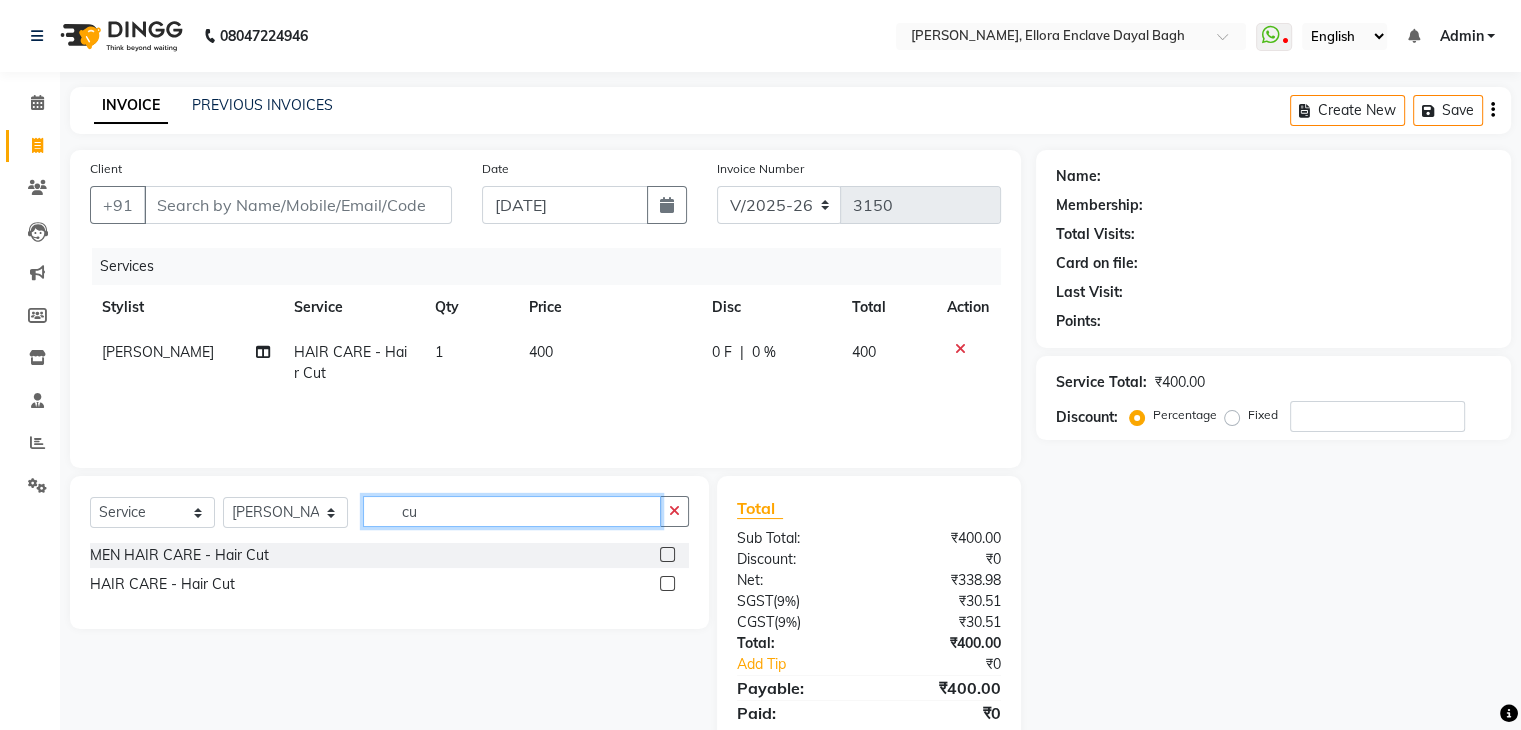 type on "c" 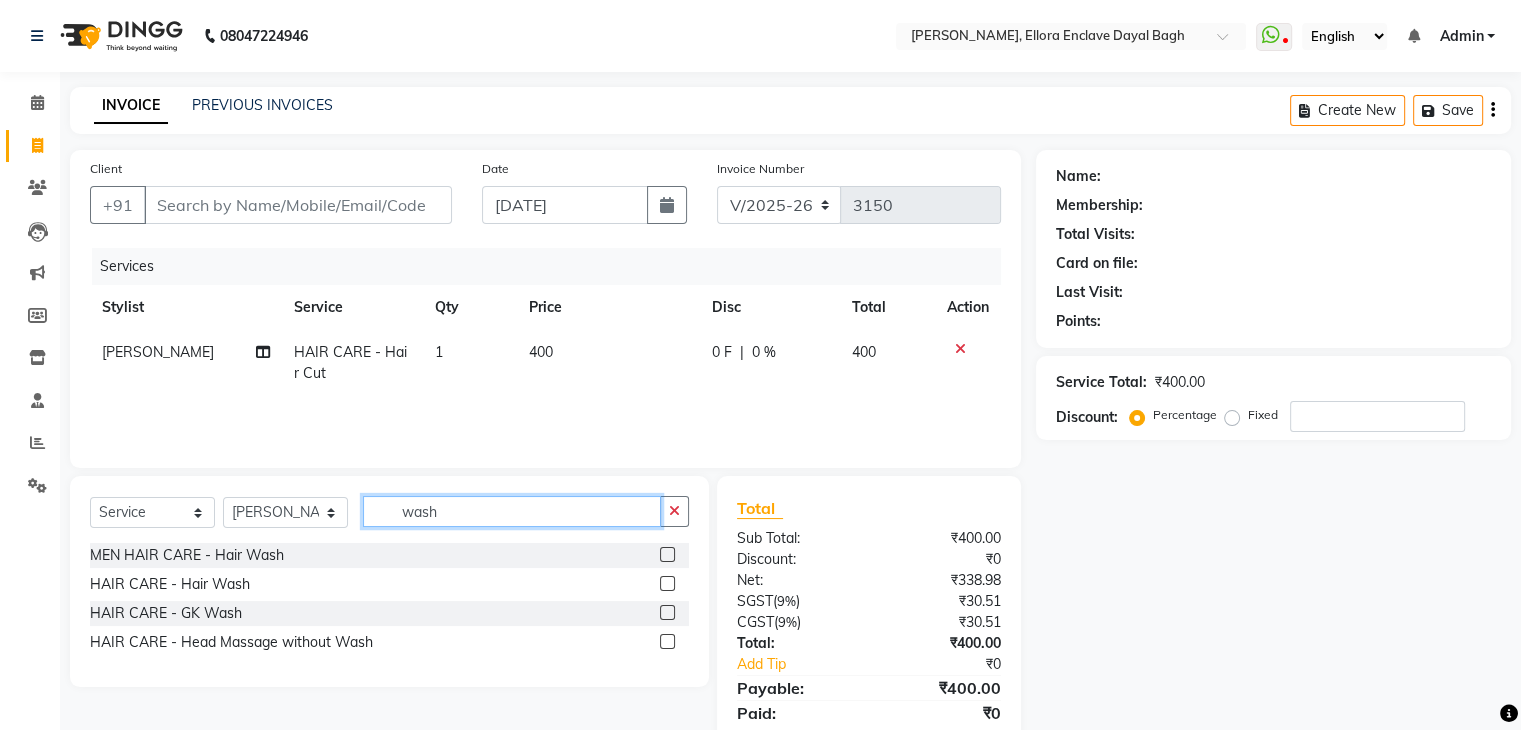 type on "wash" 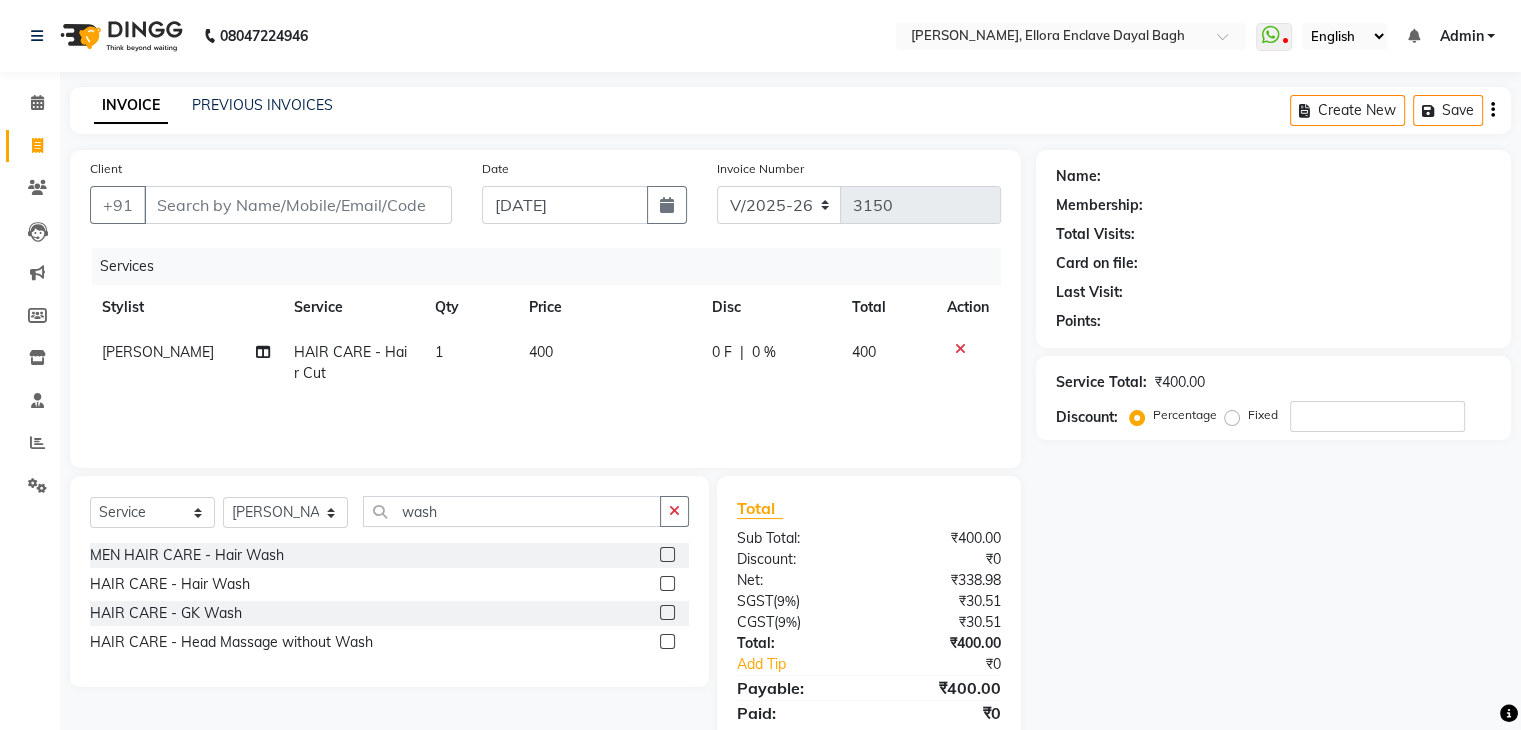 click 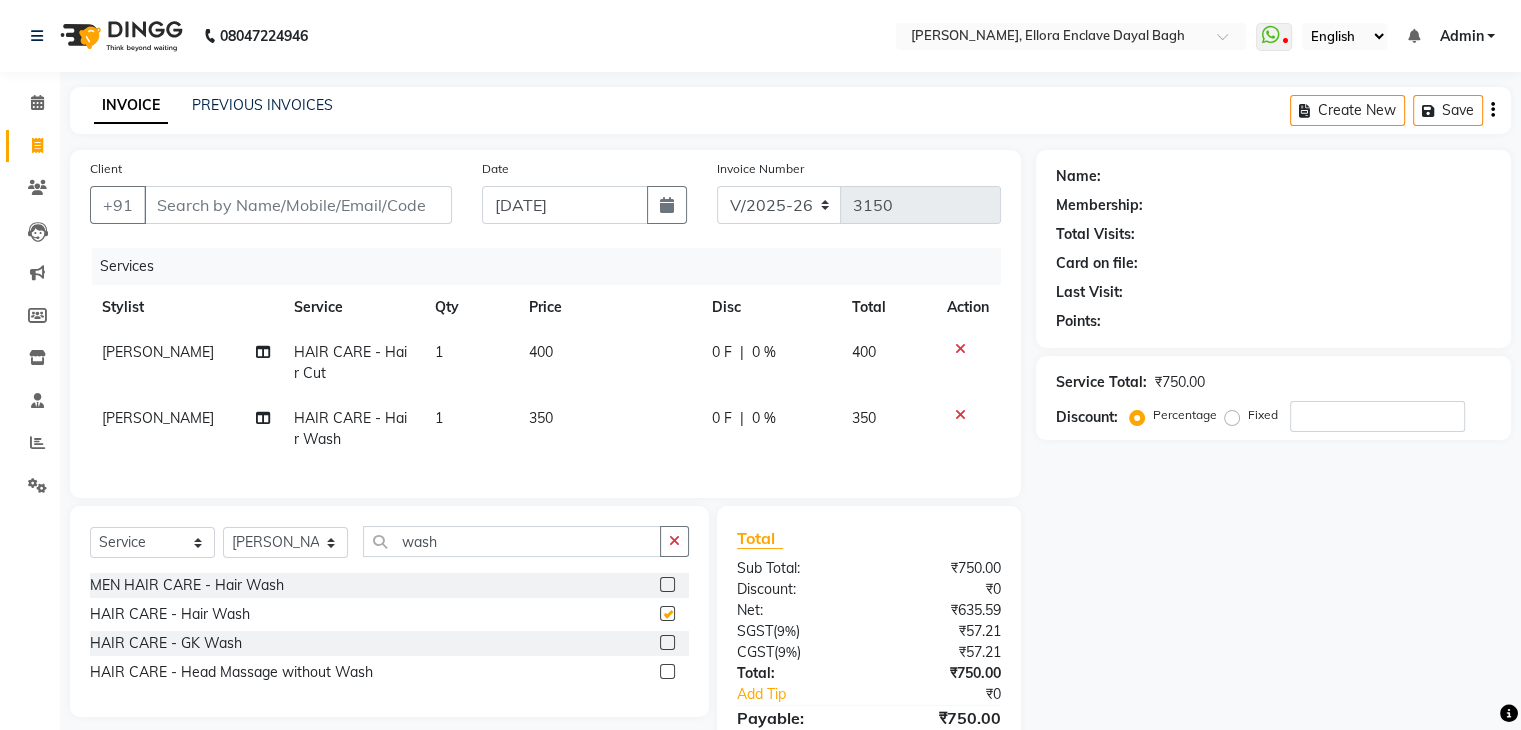 checkbox on "false" 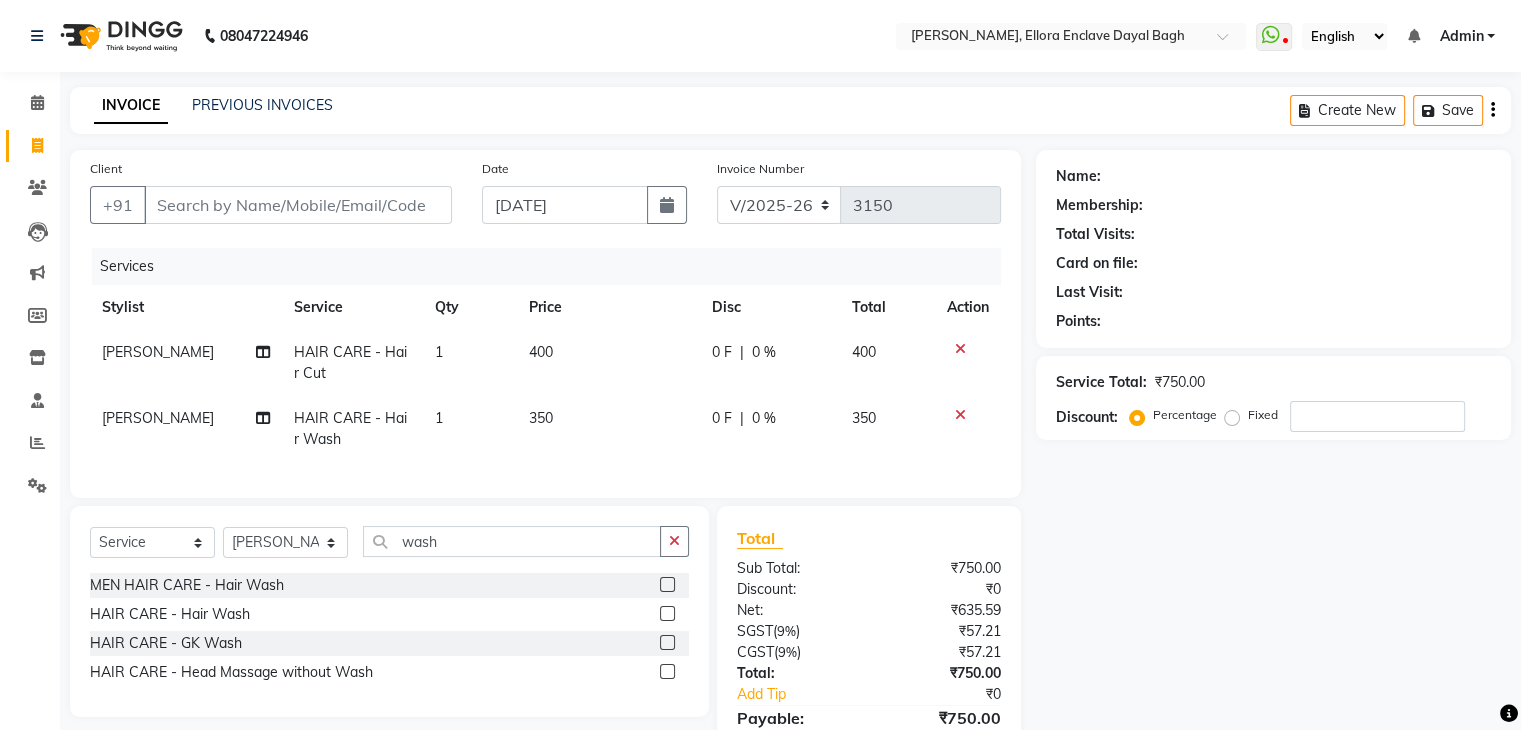 scroll, scrollTop: 116, scrollLeft: 0, axis: vertical 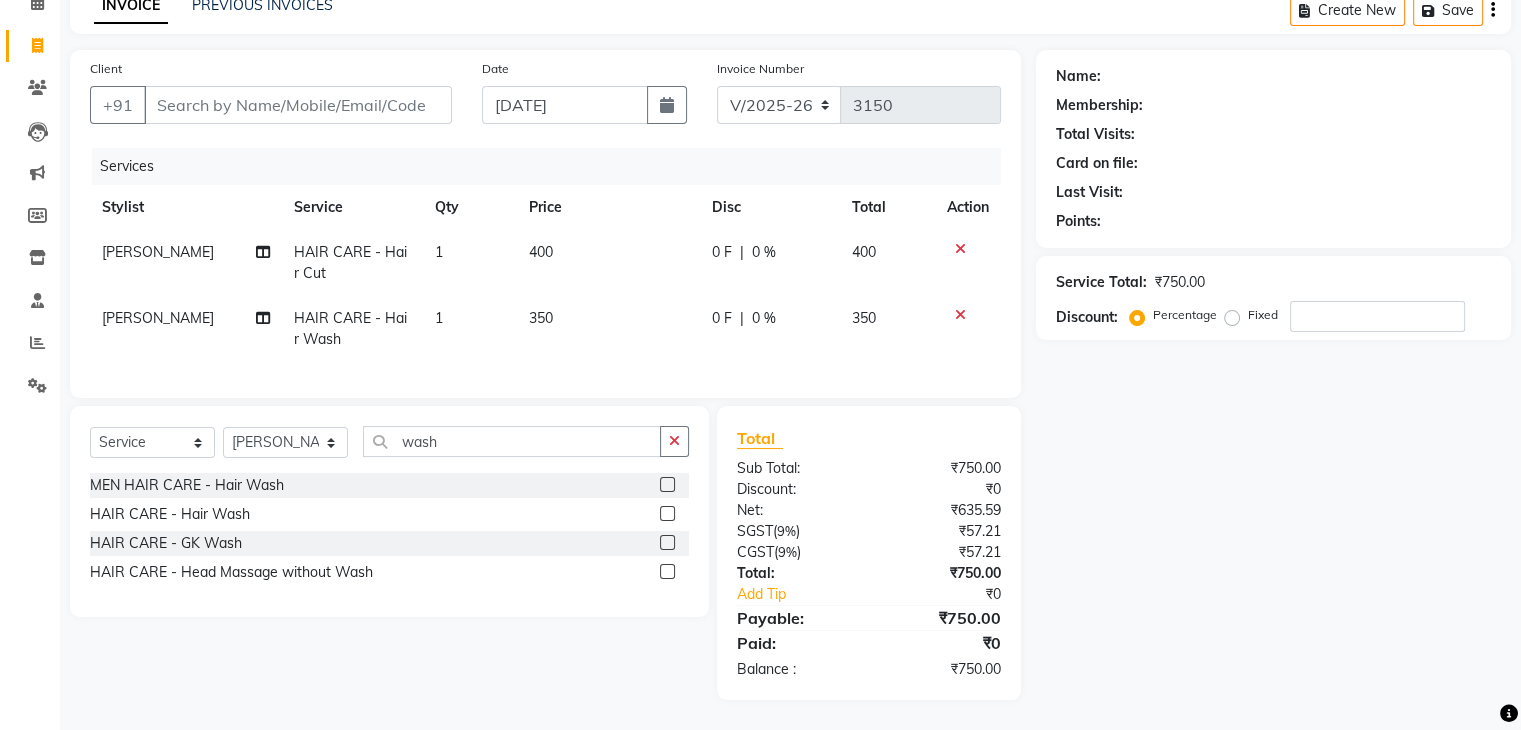 click on "Name: Membership: Total Visits: Card on file: Last Visit:  Points:  Service Total:  ₹750.00  Discount:  Percentage   Fixed" 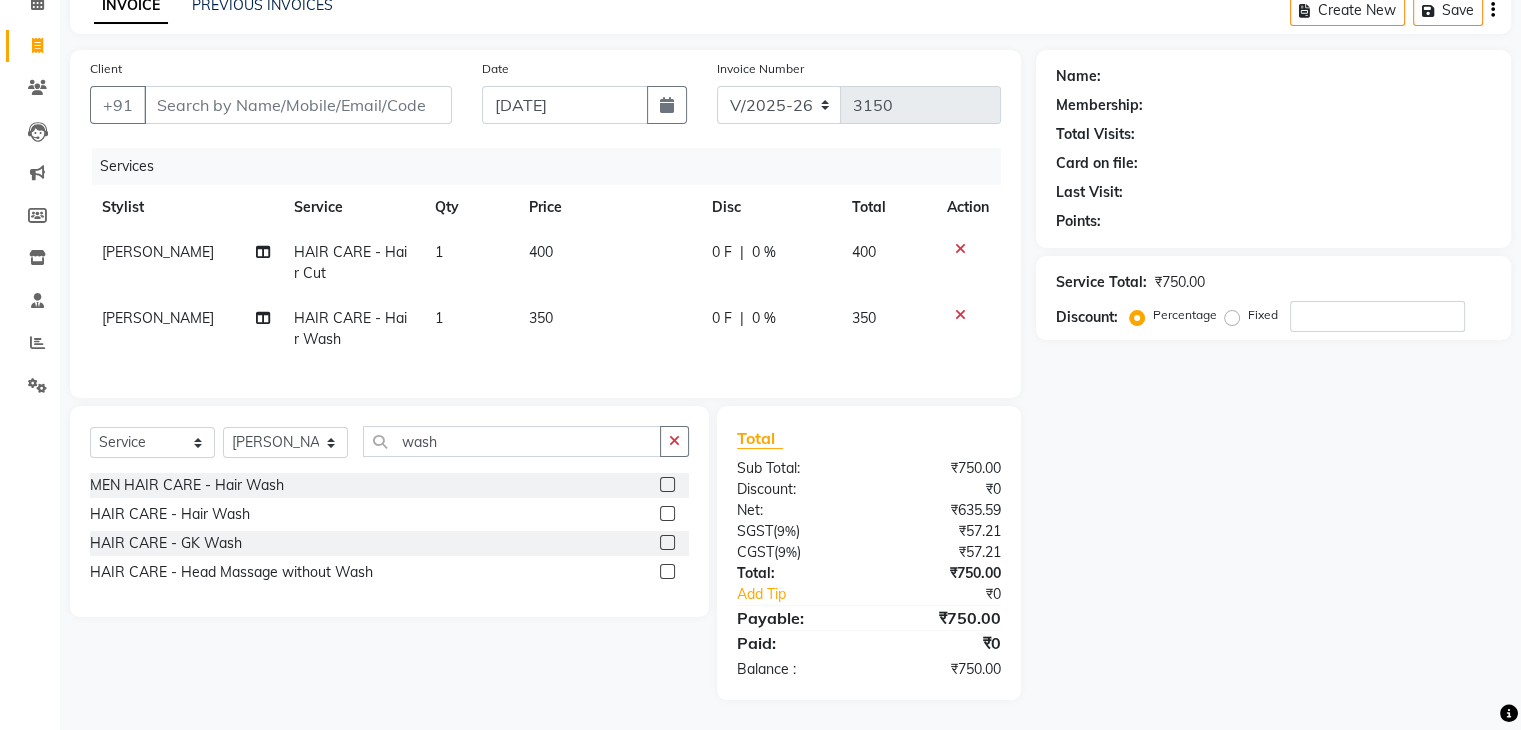click on "Client +91 Date 11-07-2025 Invoice Number V/2025 V/2025-26 3150 Services Stylist Service Qty Price Disc Total Action VINAY KUMAR HAIR CARE - Hair Cut 1 400 0 F | 0 % 400 VINAY KUMAR HAIR CARE - Hair Wash 1 350 0 F | 0 % 350" 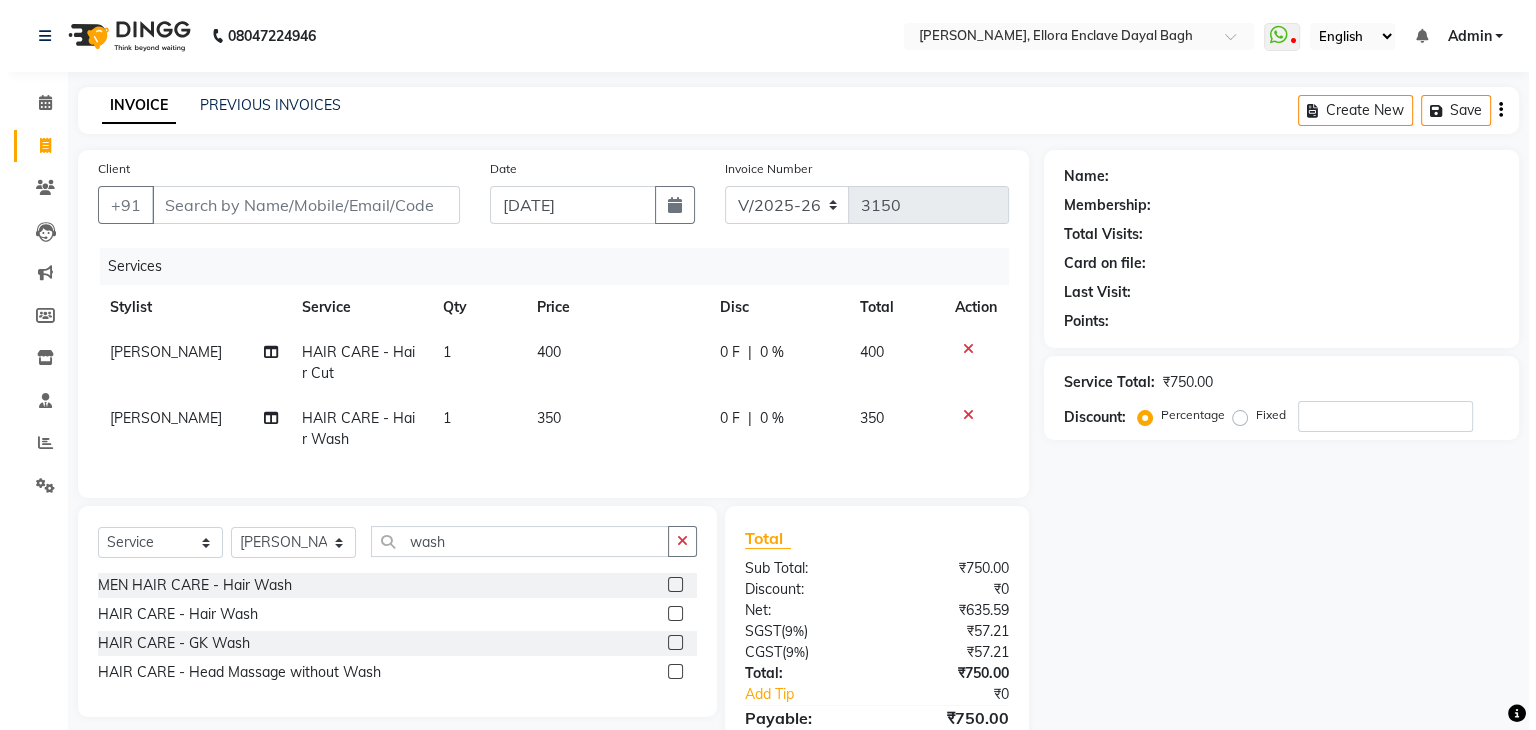 scroll, scrollTop: 116, scrollLeft: 0, axis: vertical 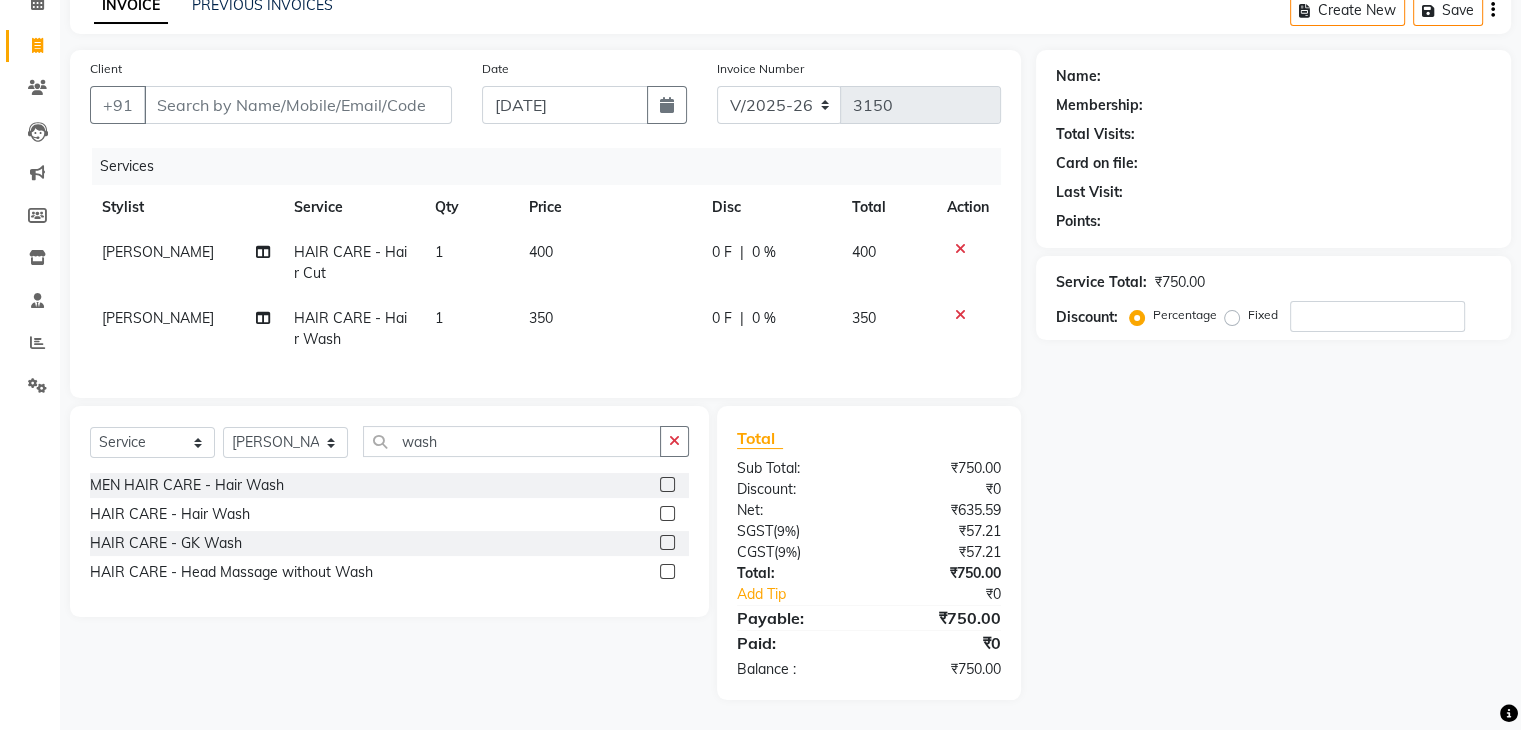 click on "Fixed" 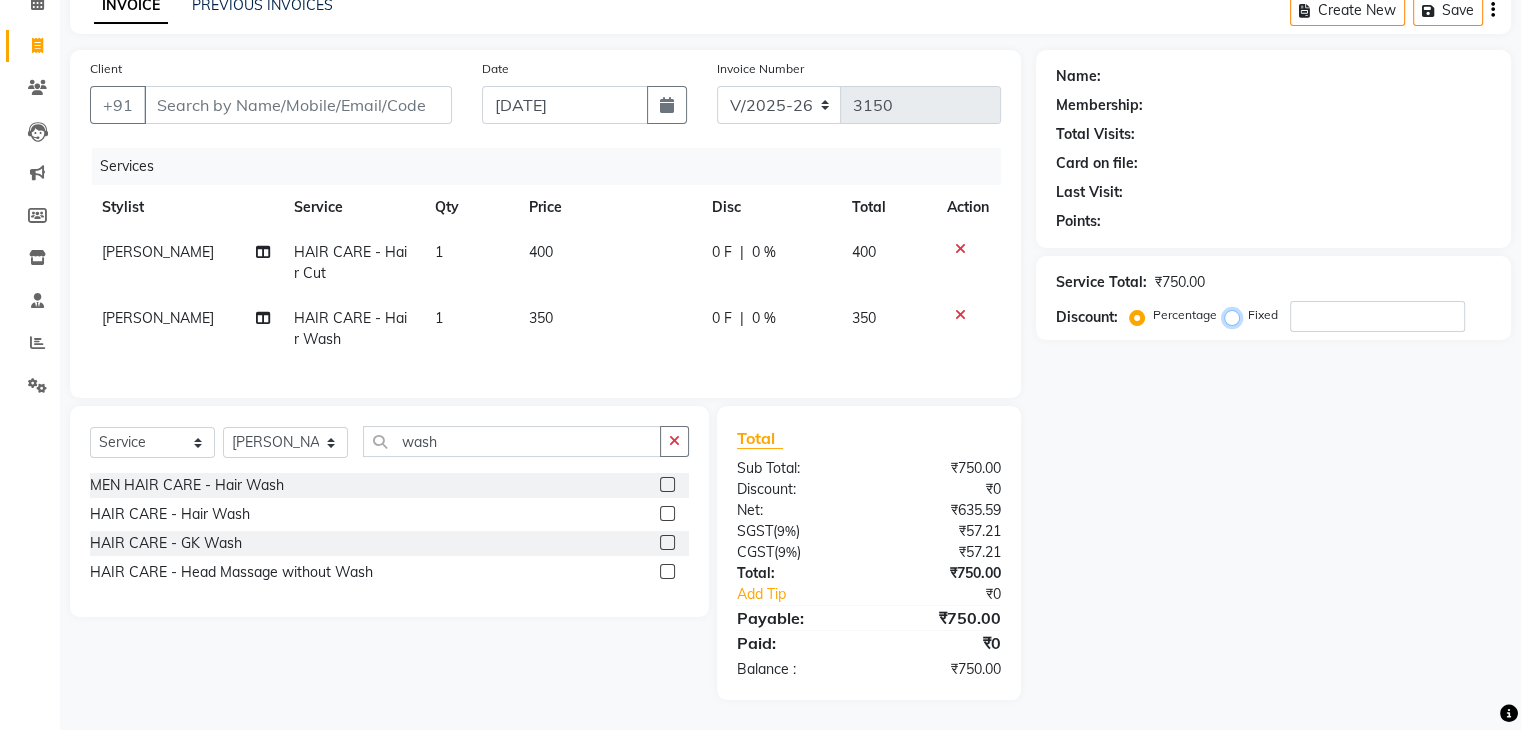 click on "Fixed" at bounding box center [1236, 315] 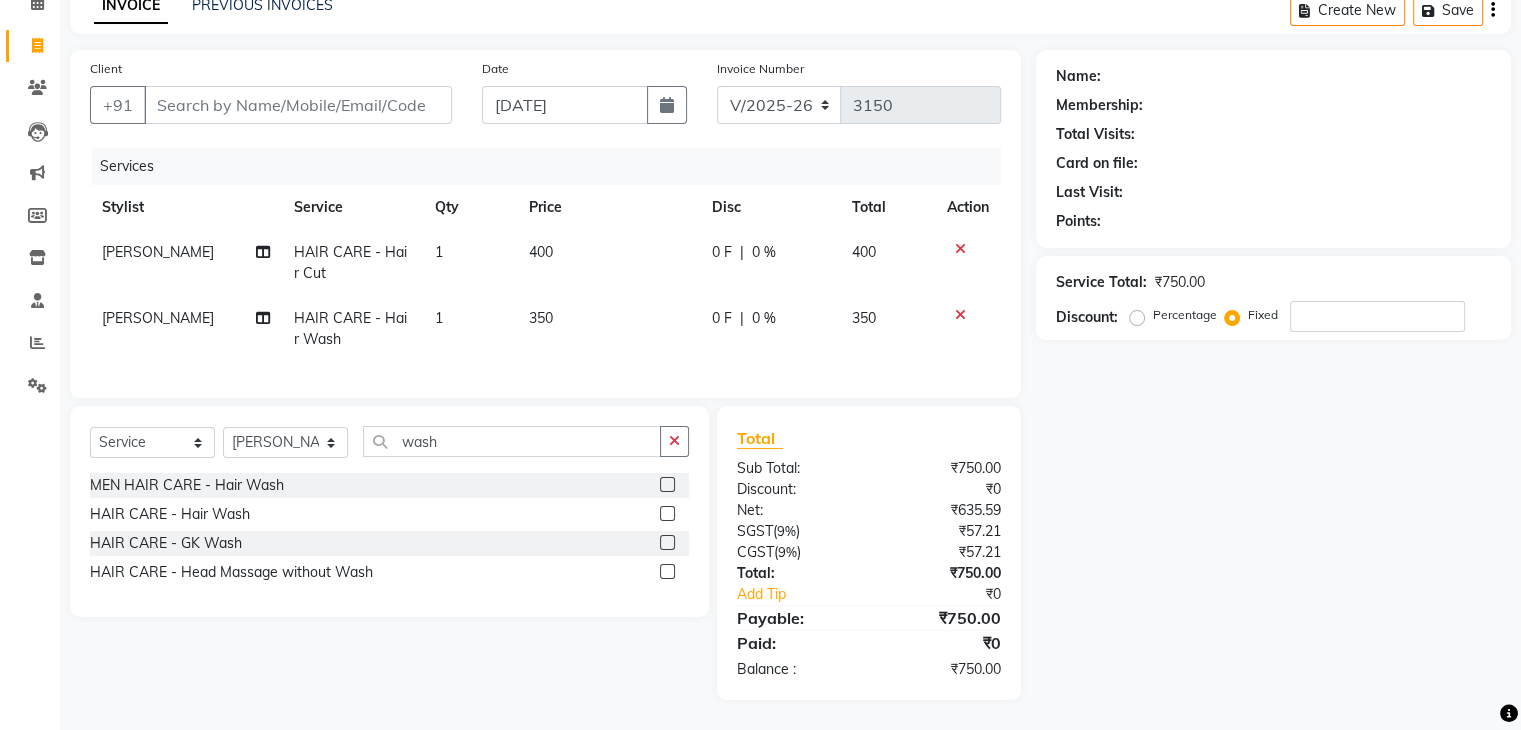 click on "Percentage" 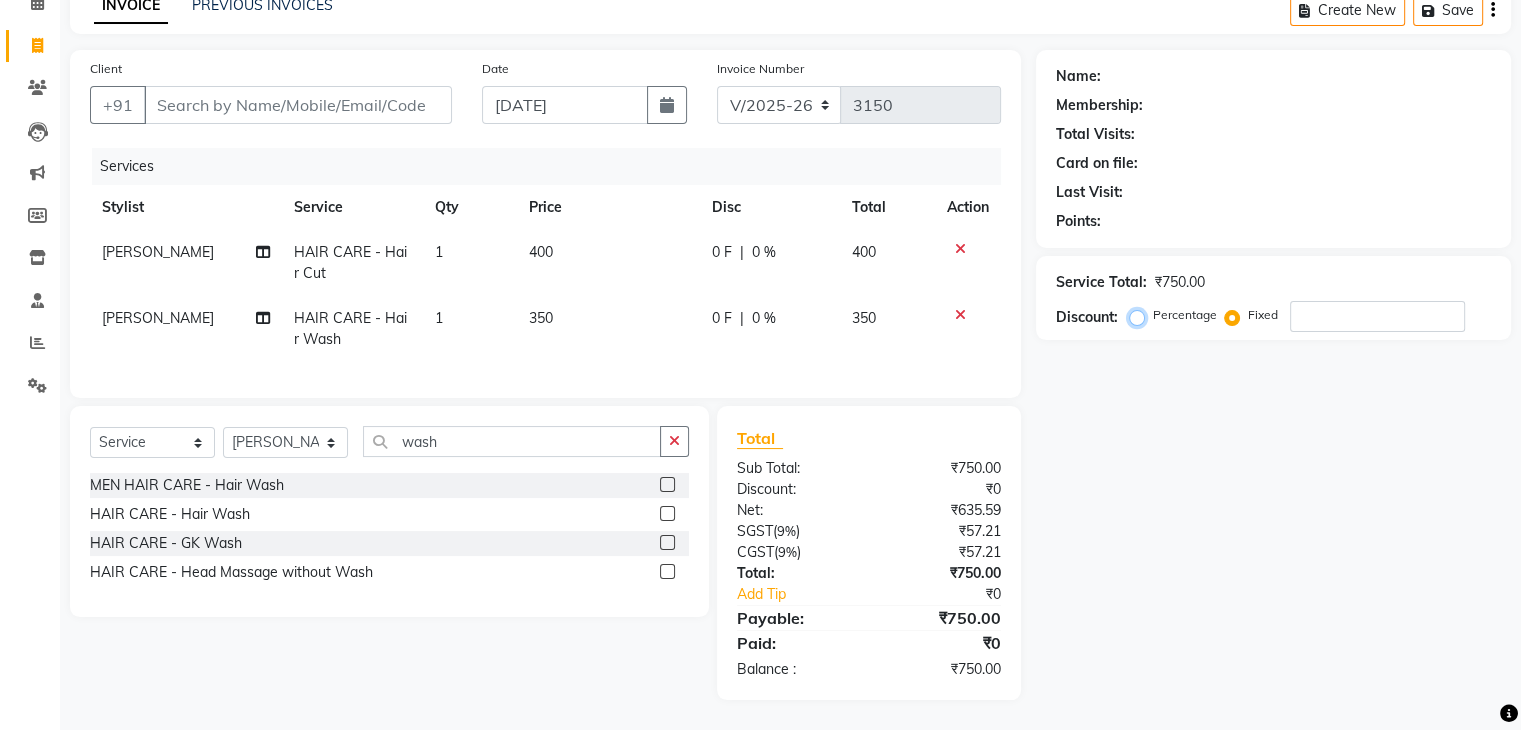 click on "Percentage" at bounding box center (1141, 315) 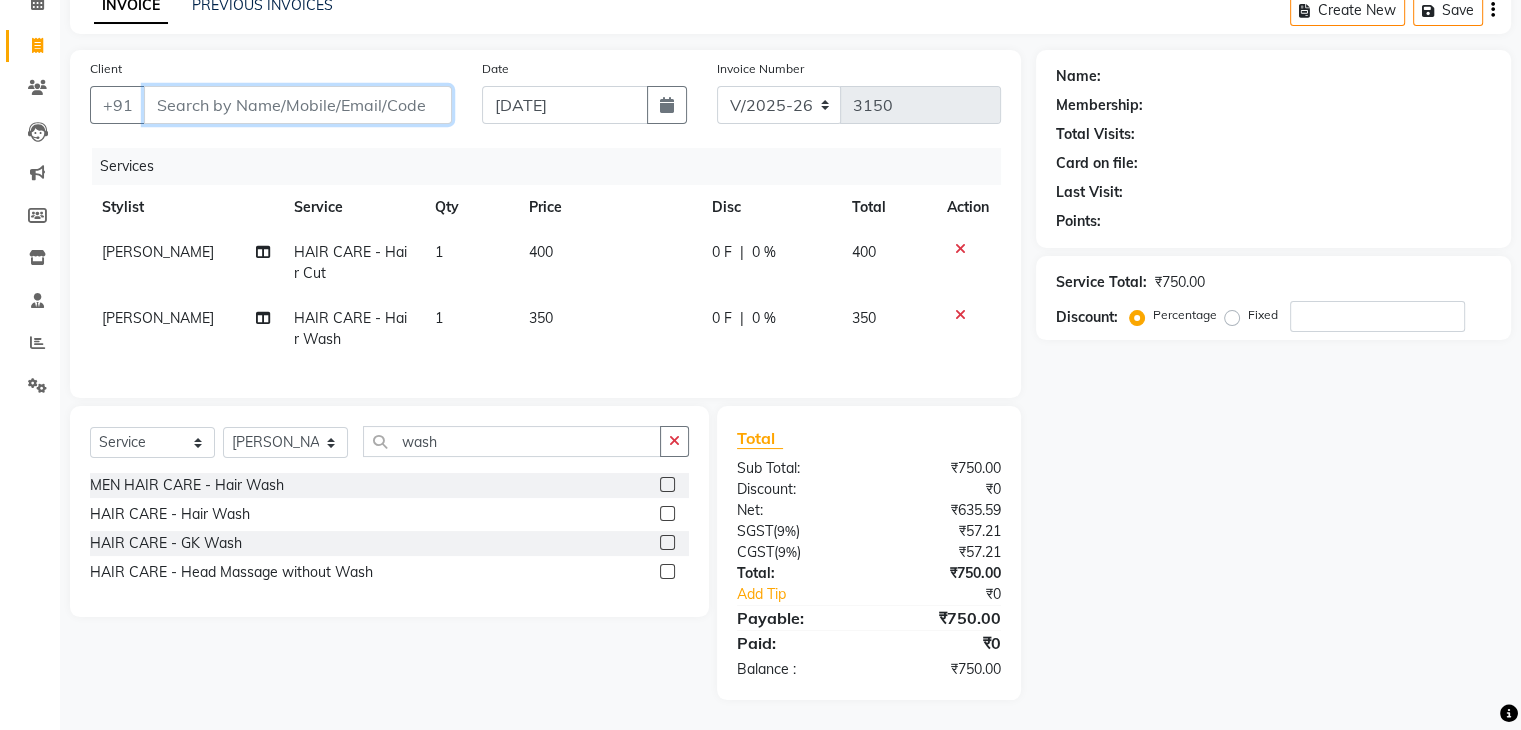 click on "Client" at bounding box center (298, 105) 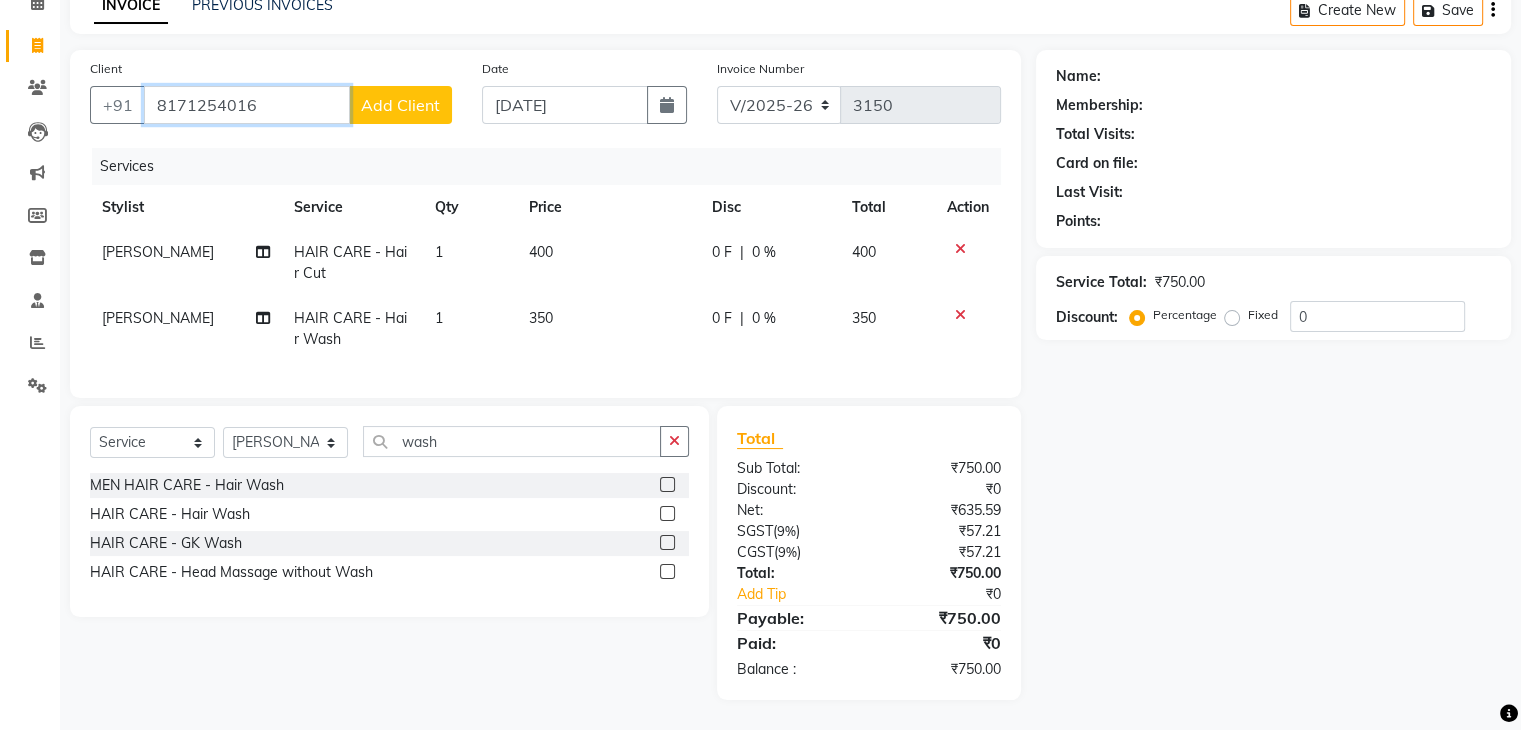 type on "8171254016" 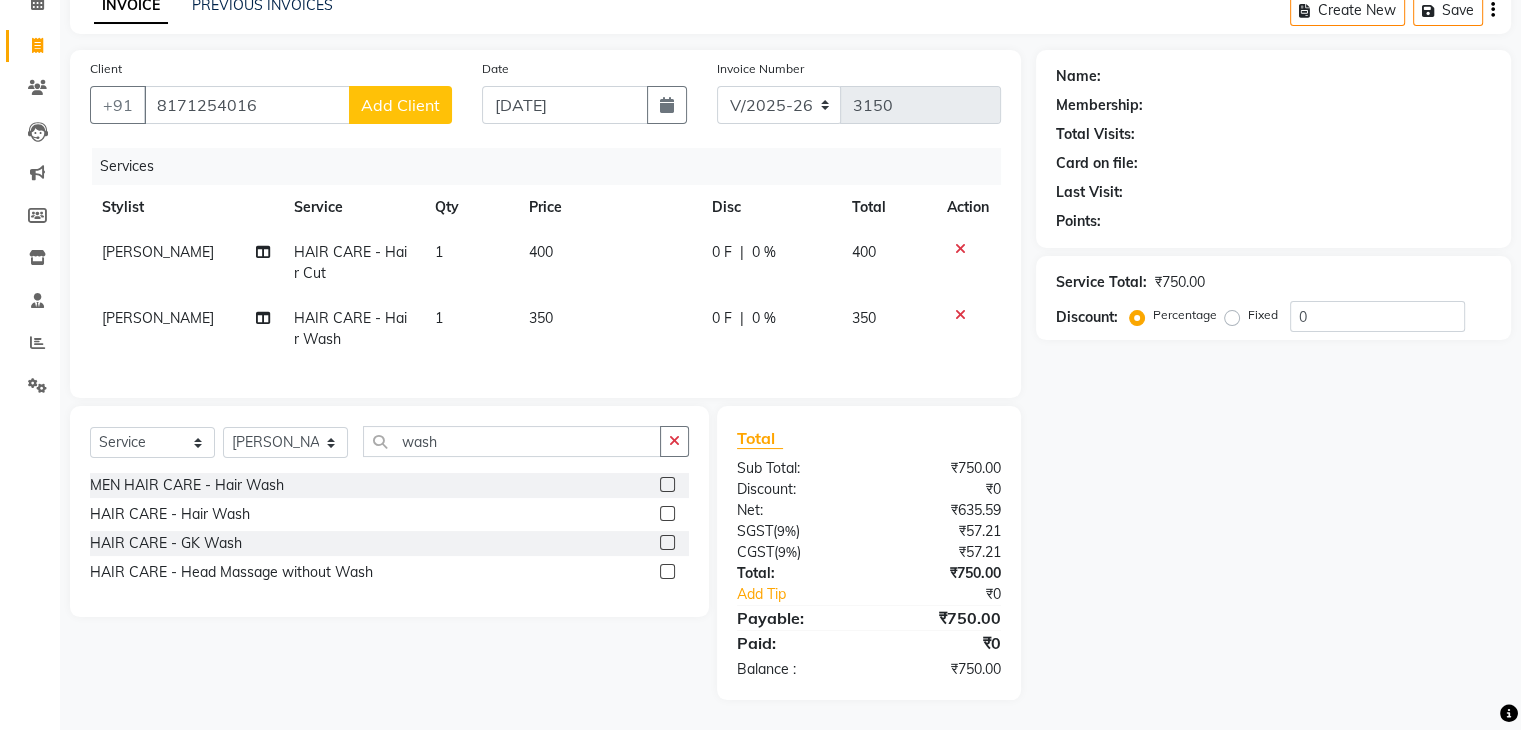 click on "Add Client" 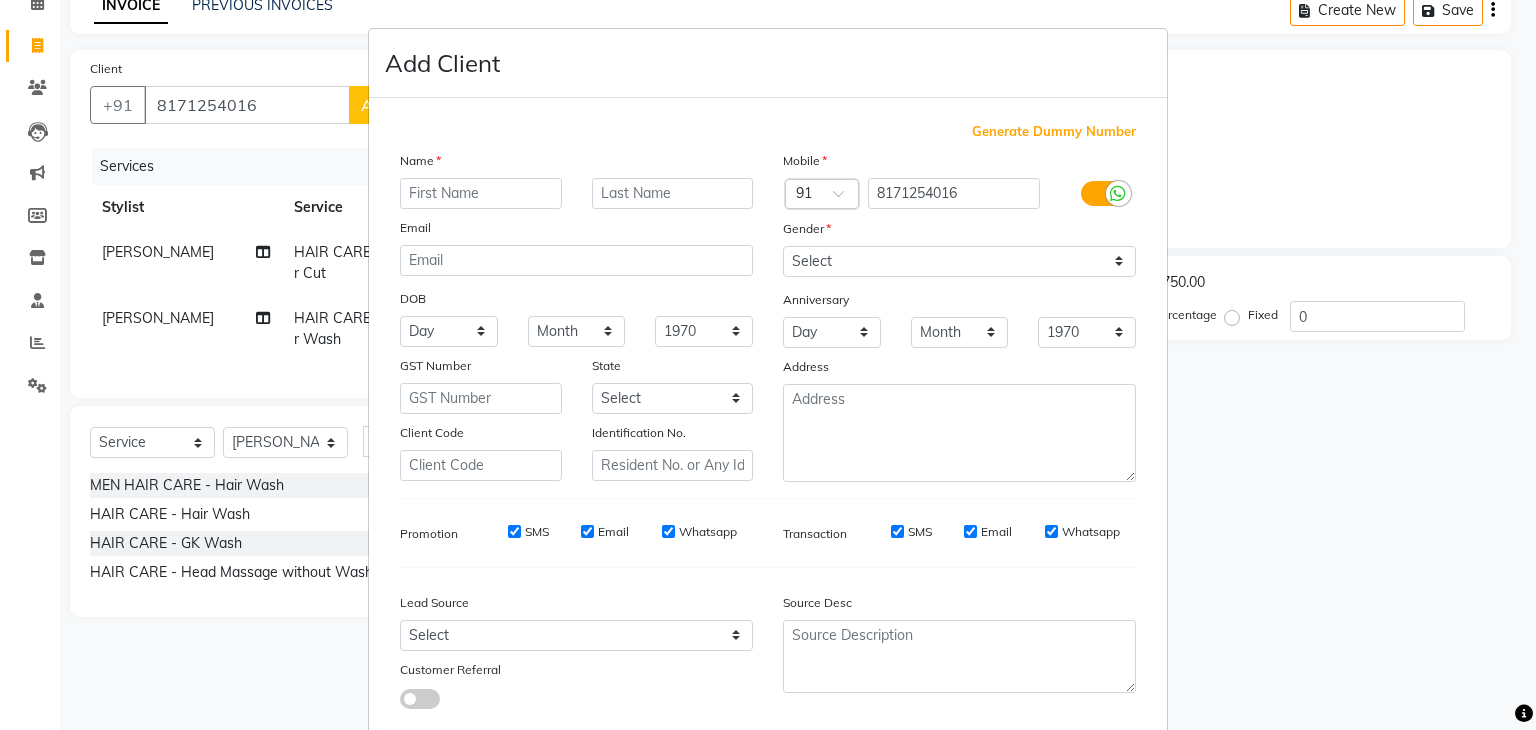click at bounding box center (481, 193) 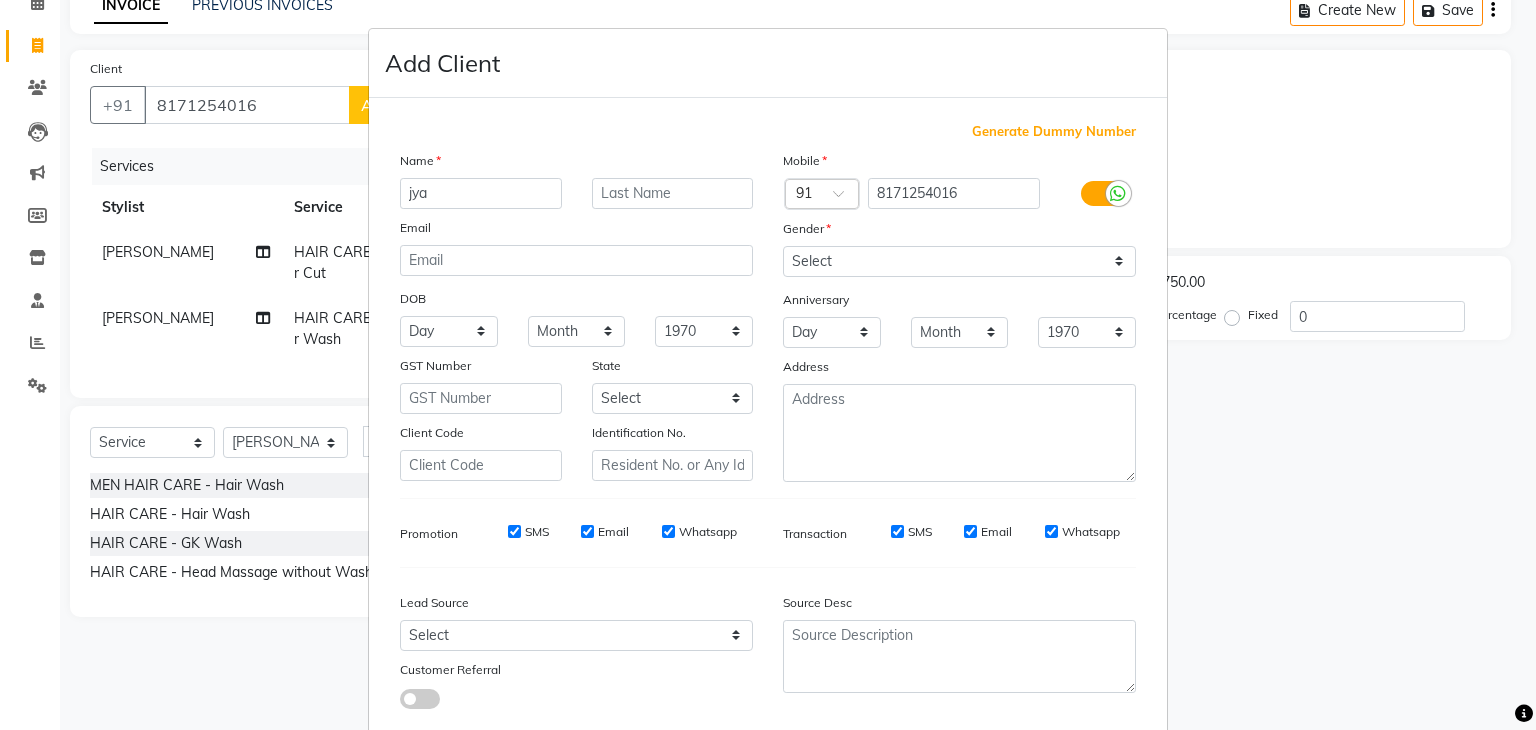 type on "jya" 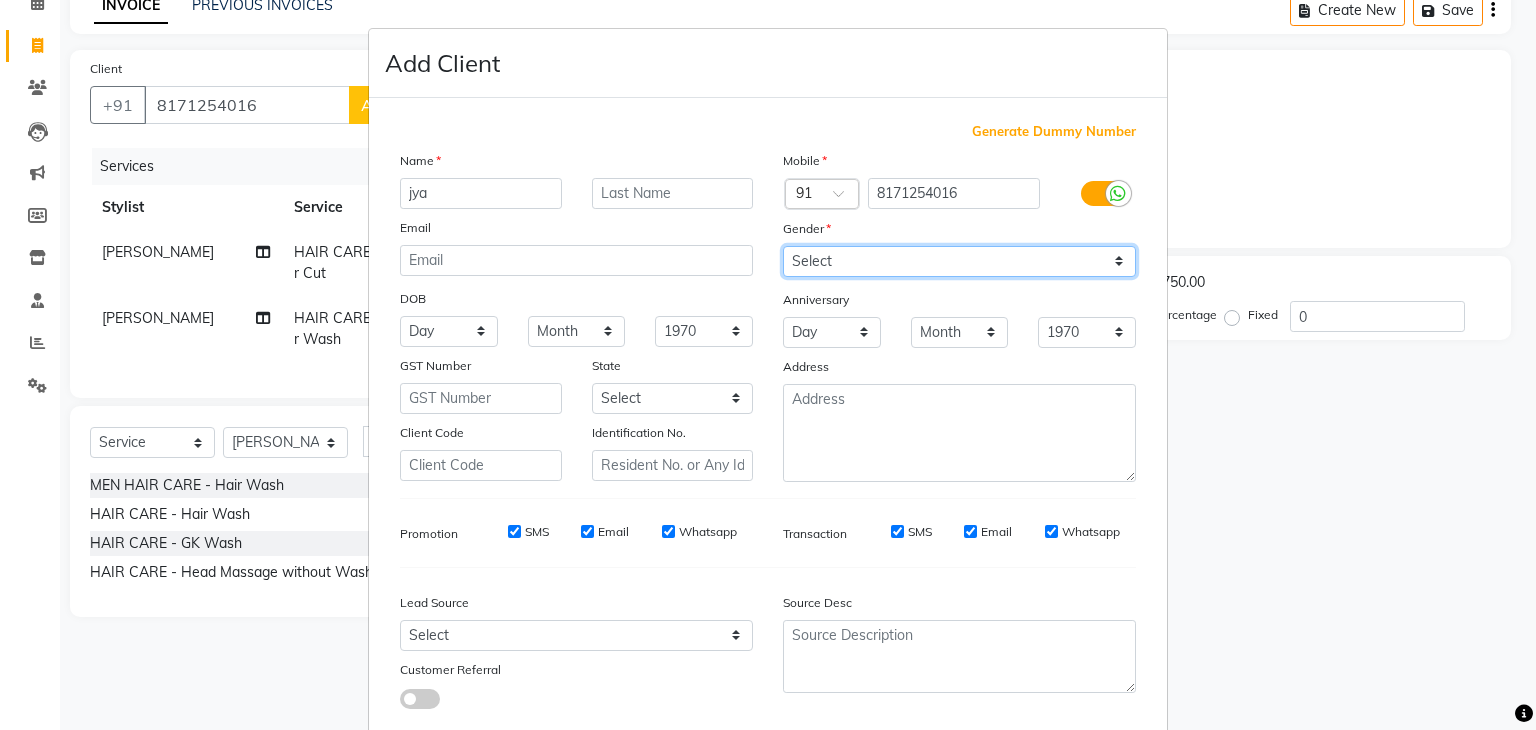 drag, startPoint x: 890, startPoint y: 271, endPoint x: 878, endPoint y: 353, distance: 82.8734 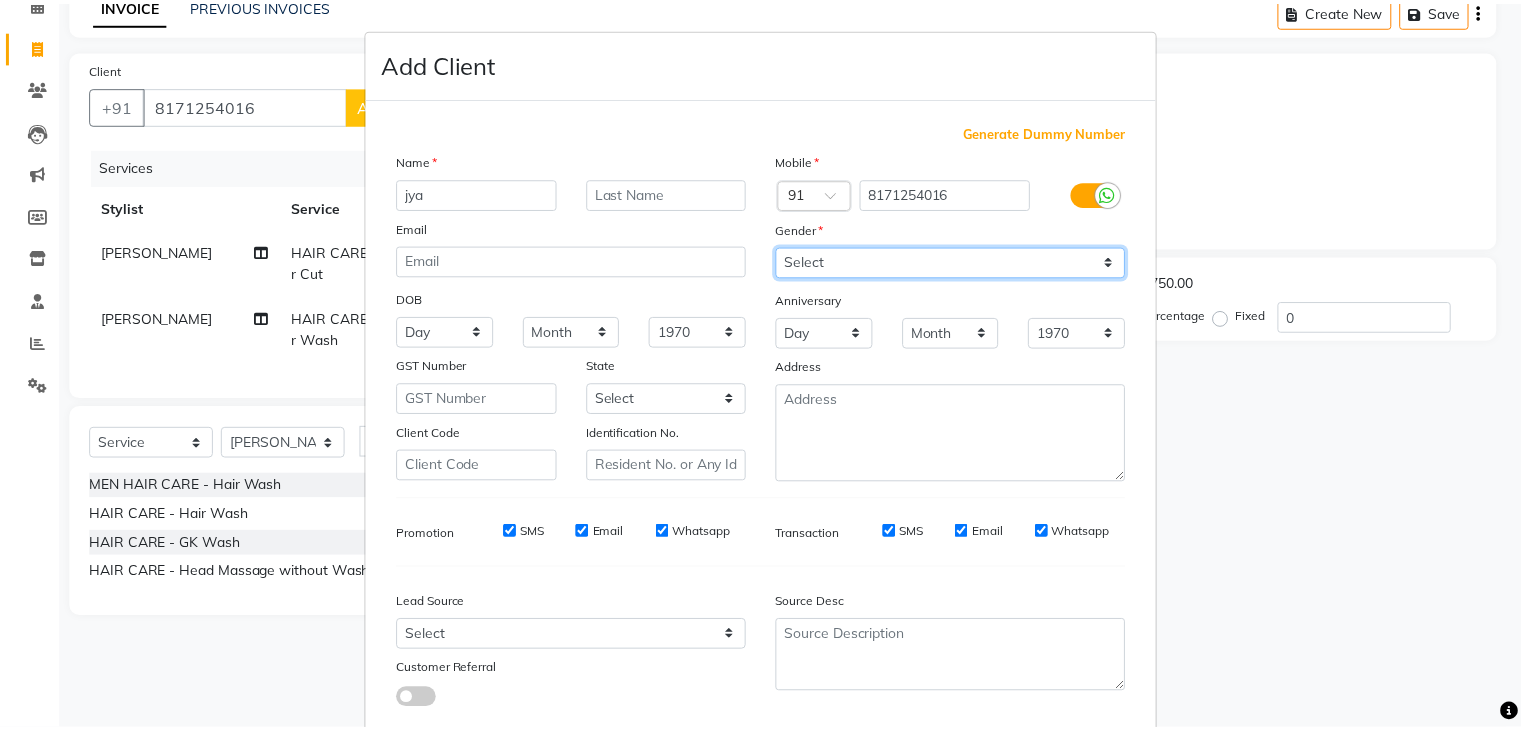 scroll, scrollTop: 127, scrollLeft: 0, axis: vertical 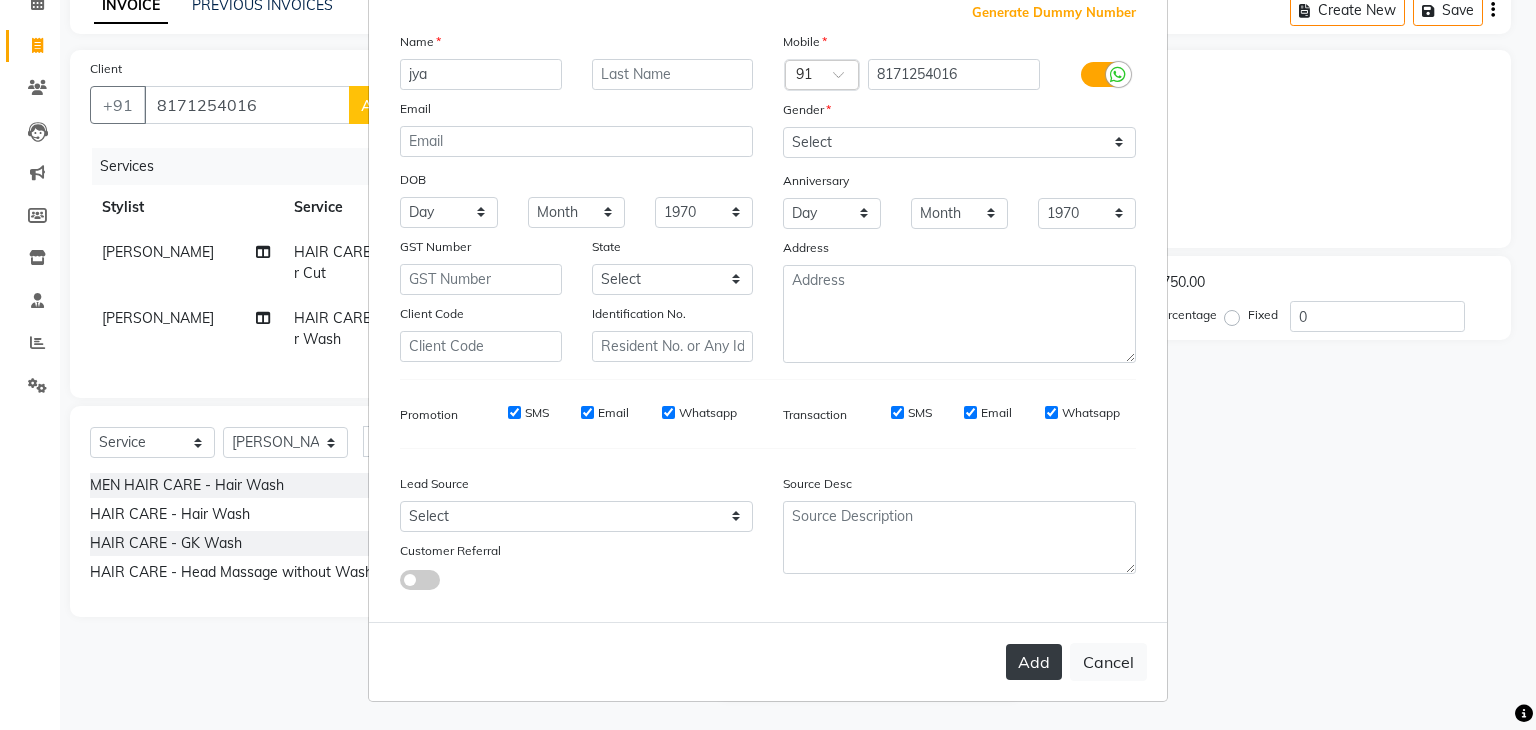 click on "Add" at bounding box center (1034, 662) 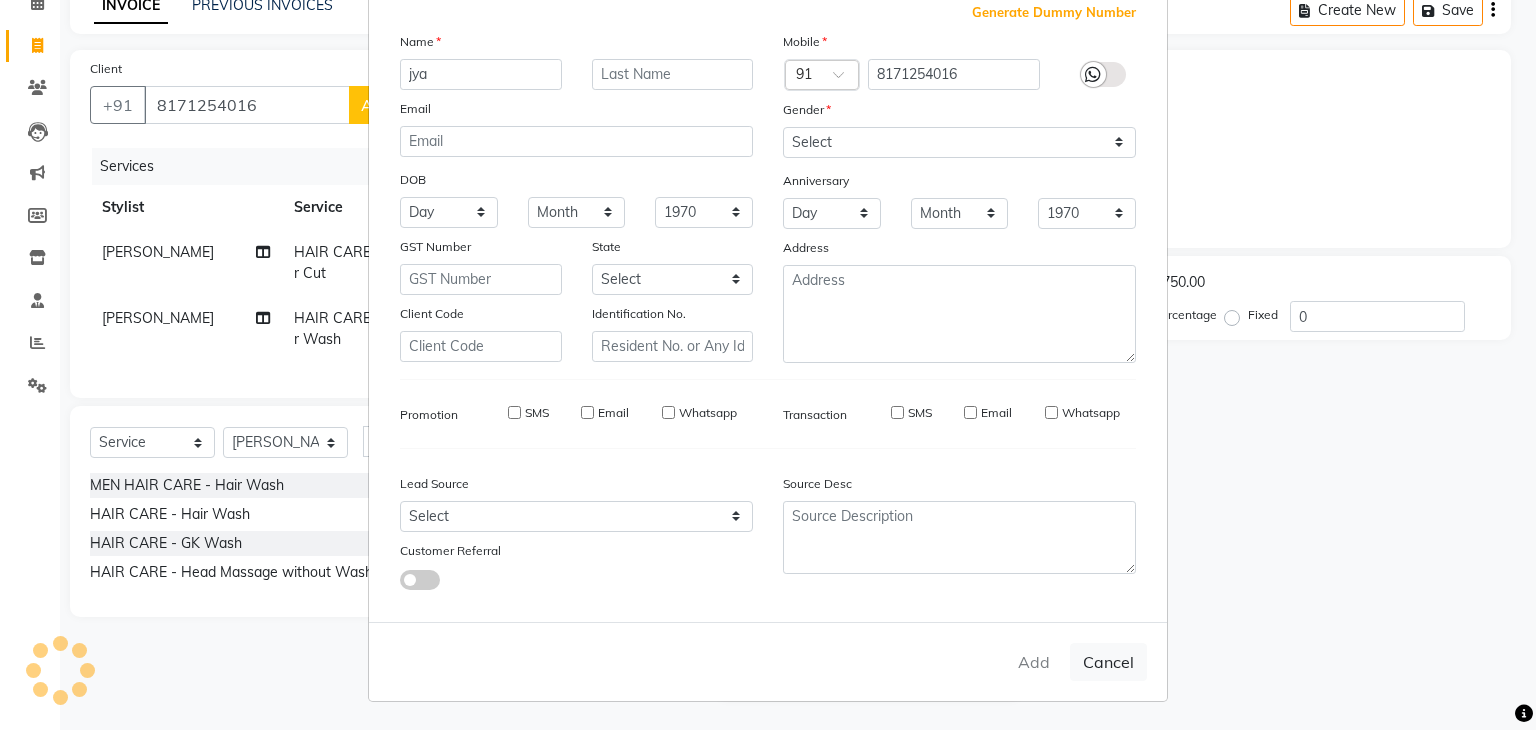 type 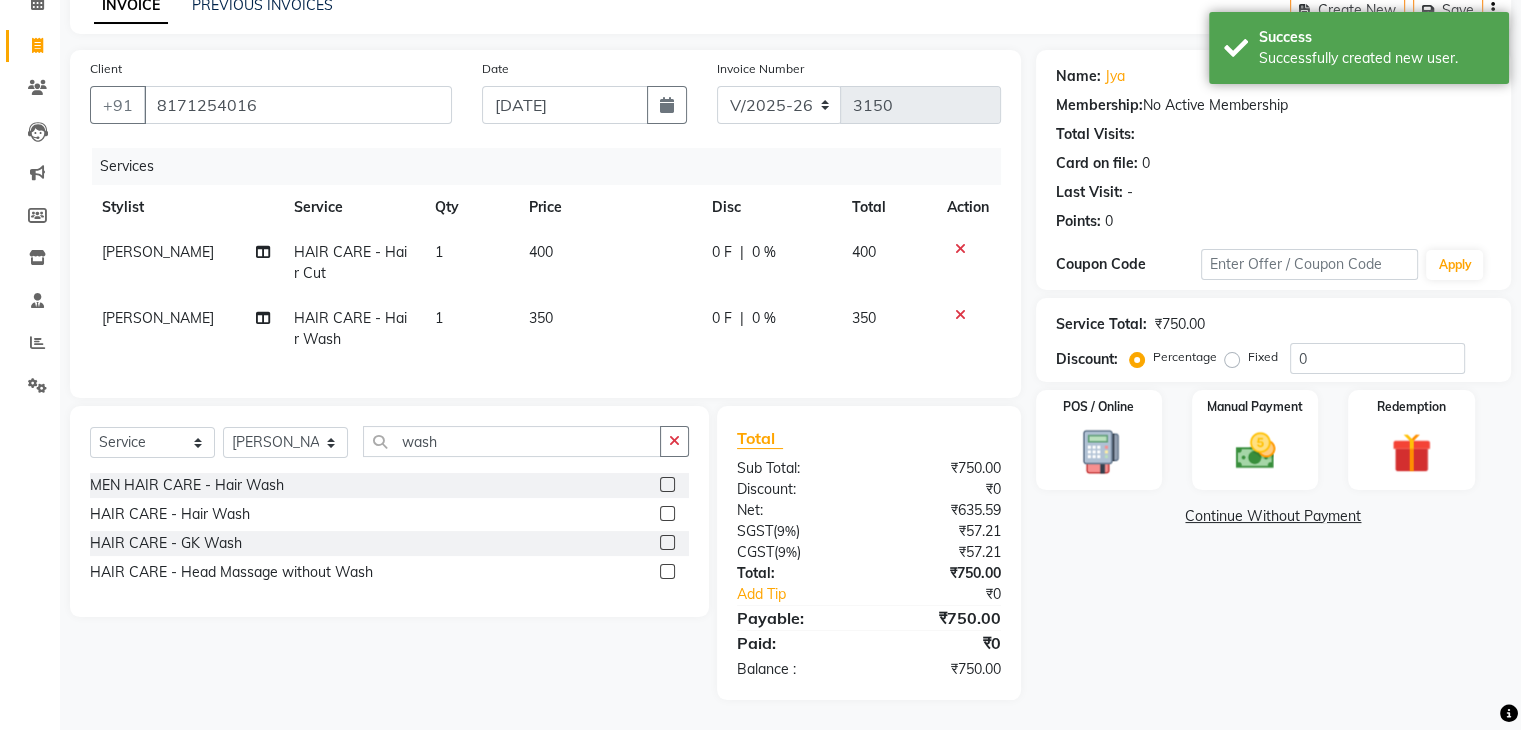 click on "Fixed" 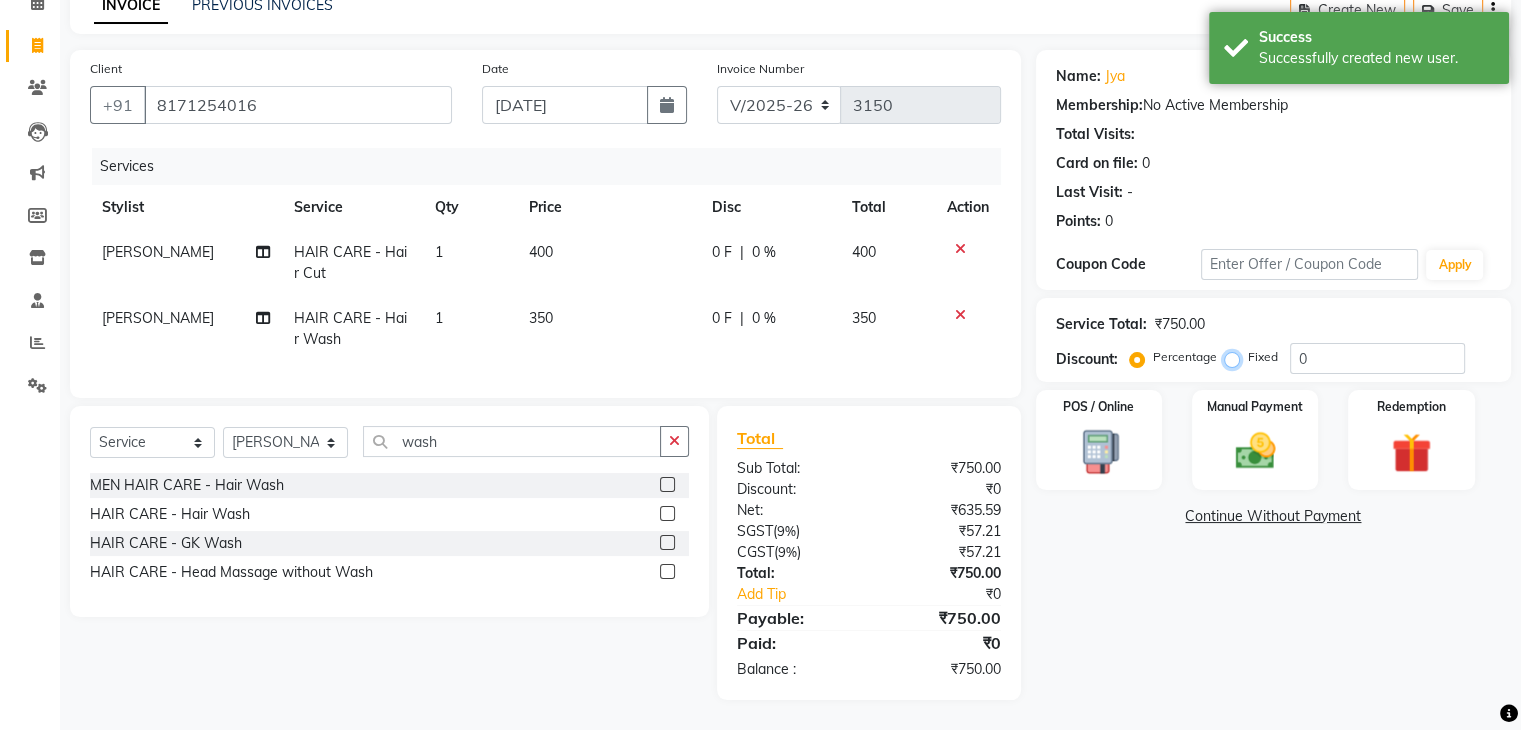 click on "Fixed" at bounding box center [1236, 357] 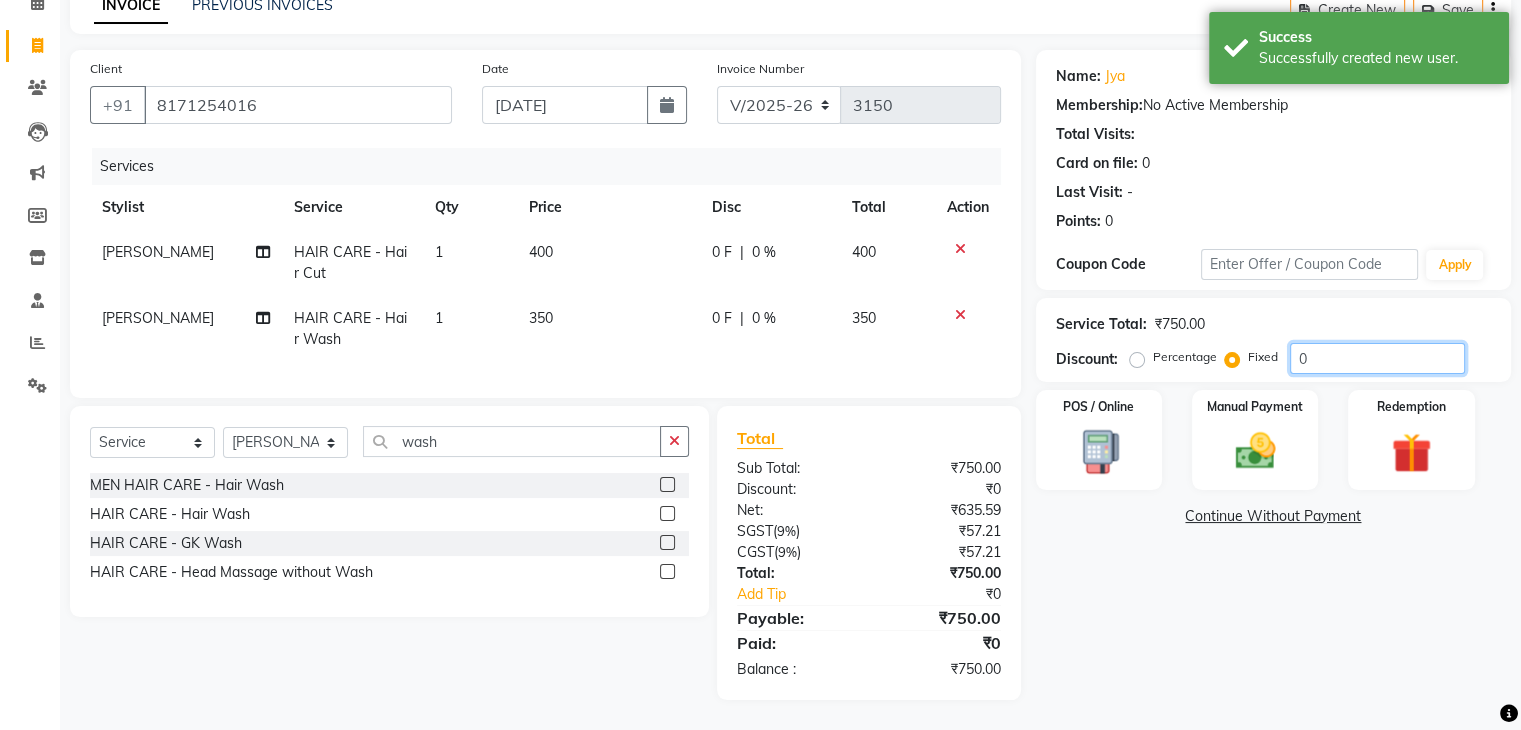 click on "0" 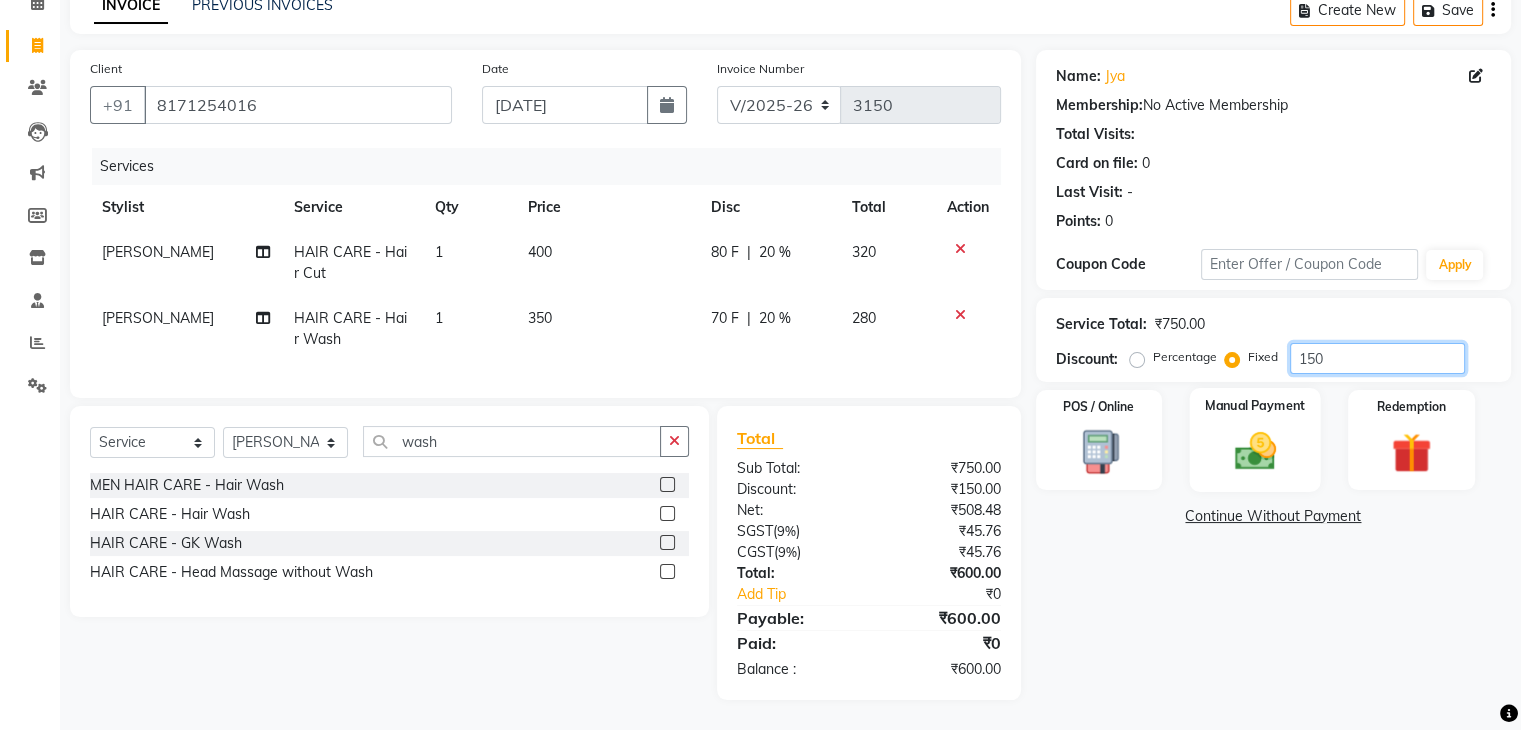 type on "150" 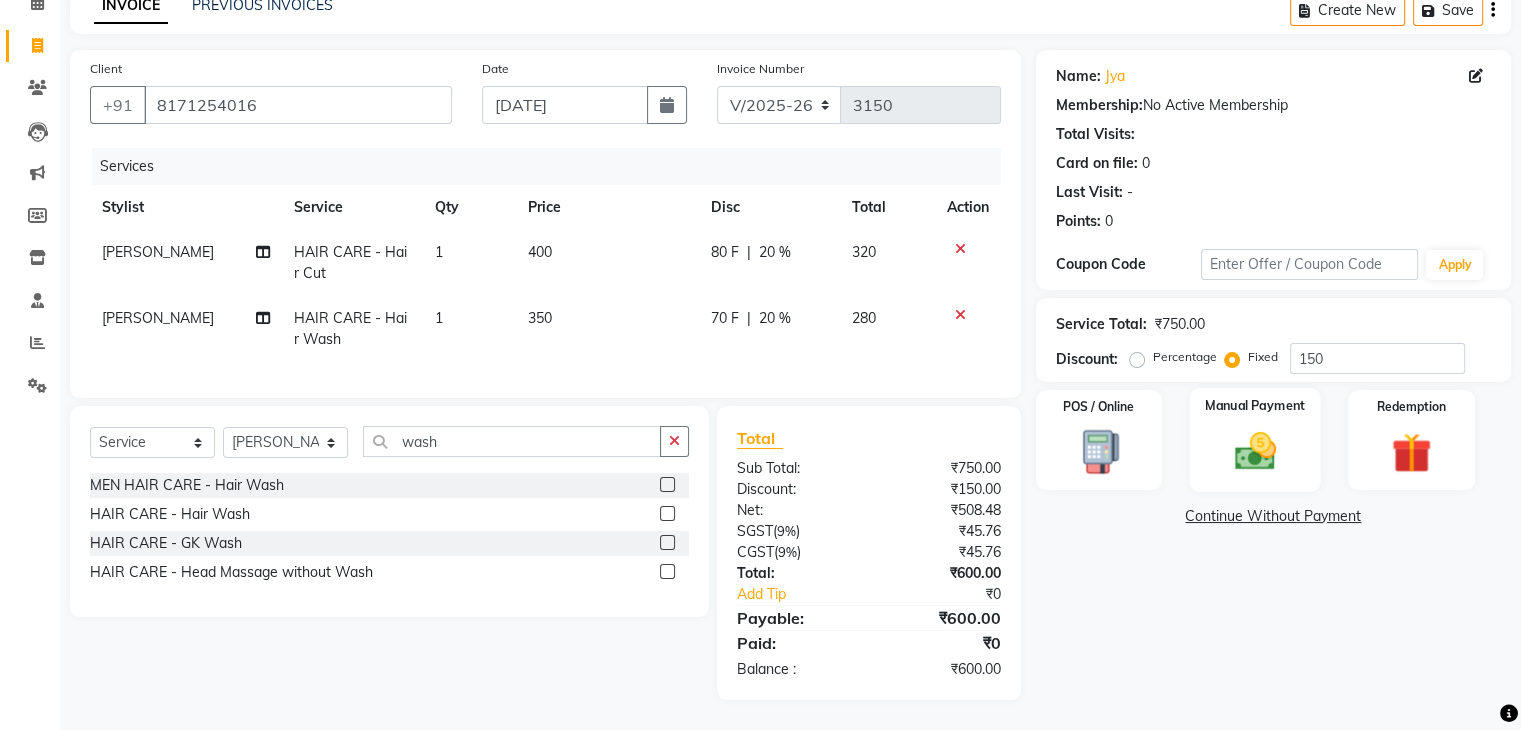 click 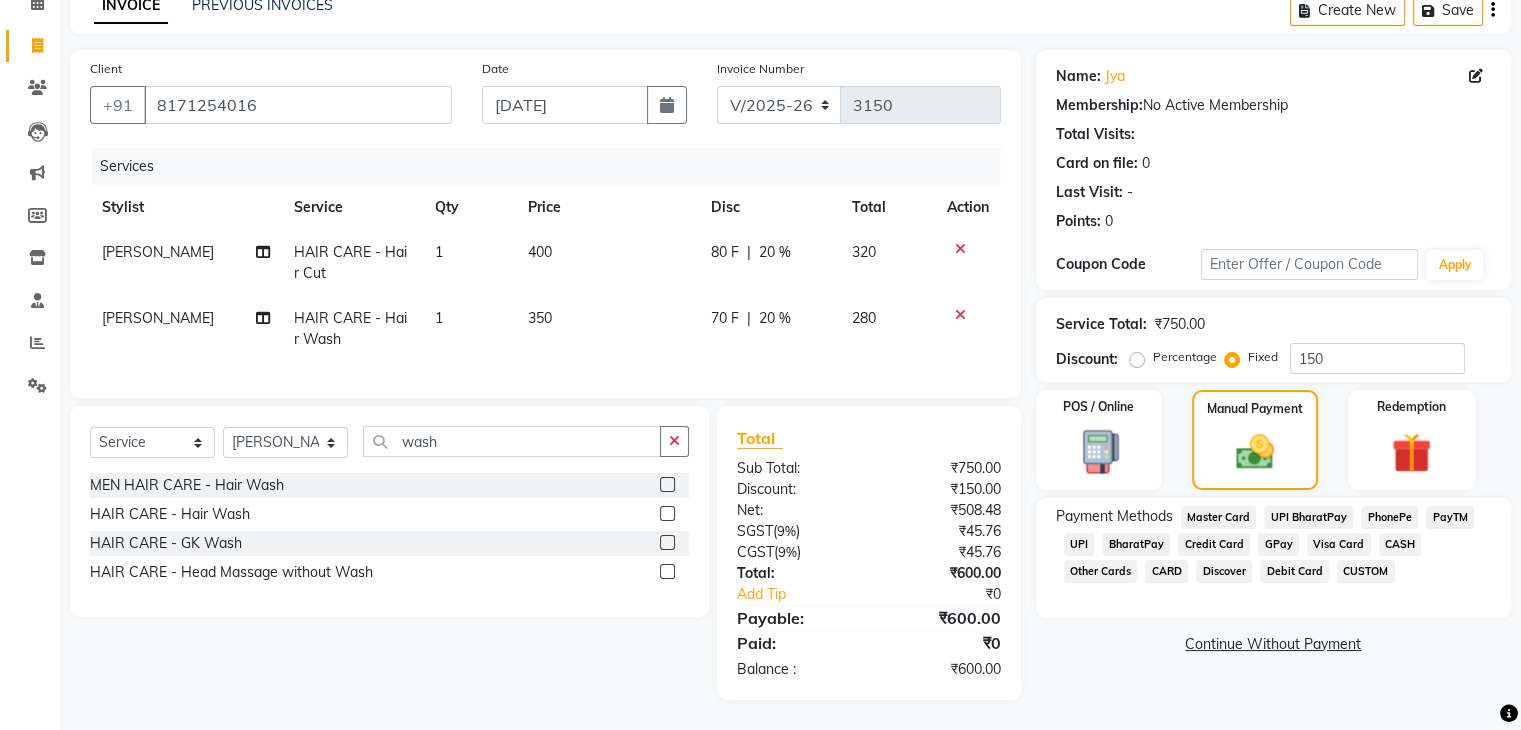click on "CASH" 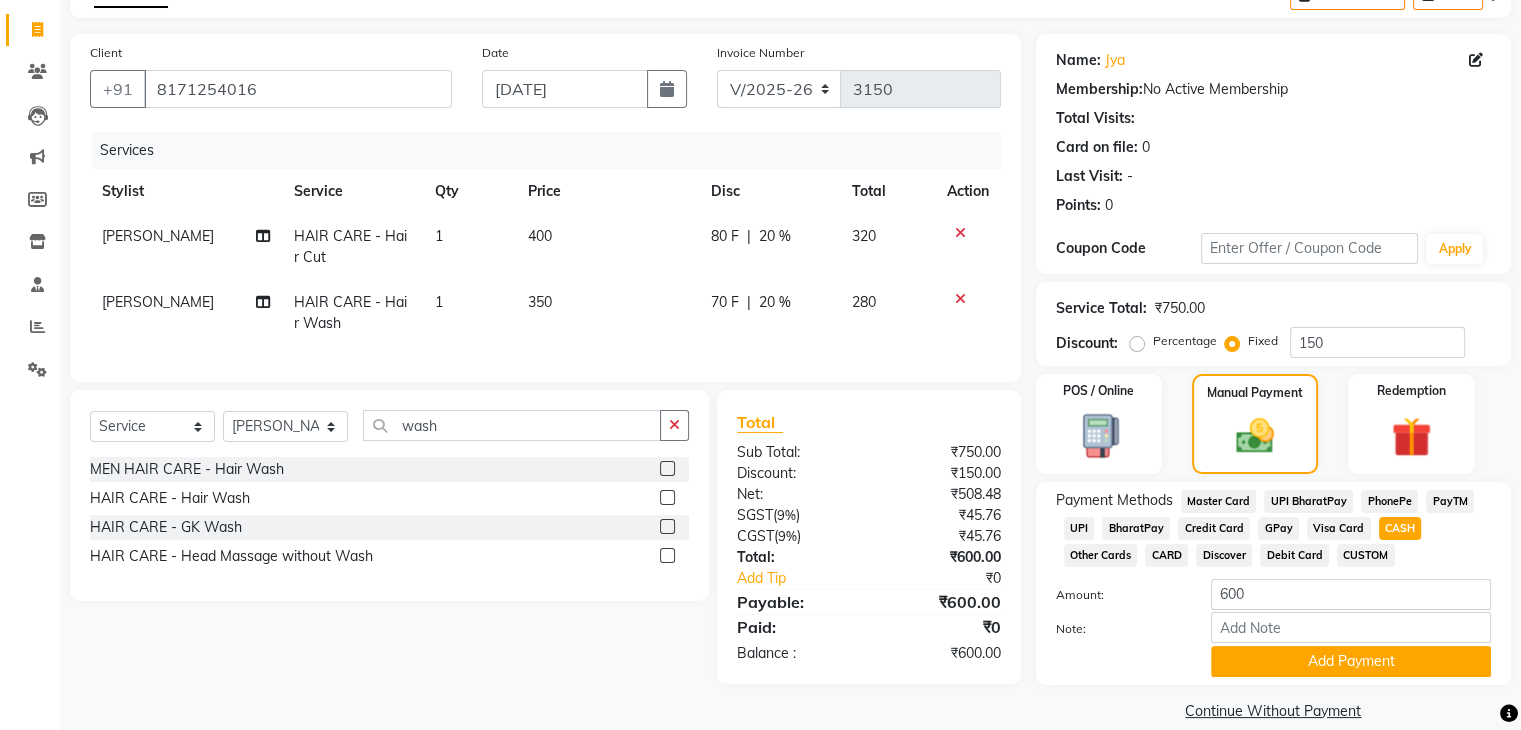 scroll, scrollTop: 145, scrollLeft: 0, axis: vertical 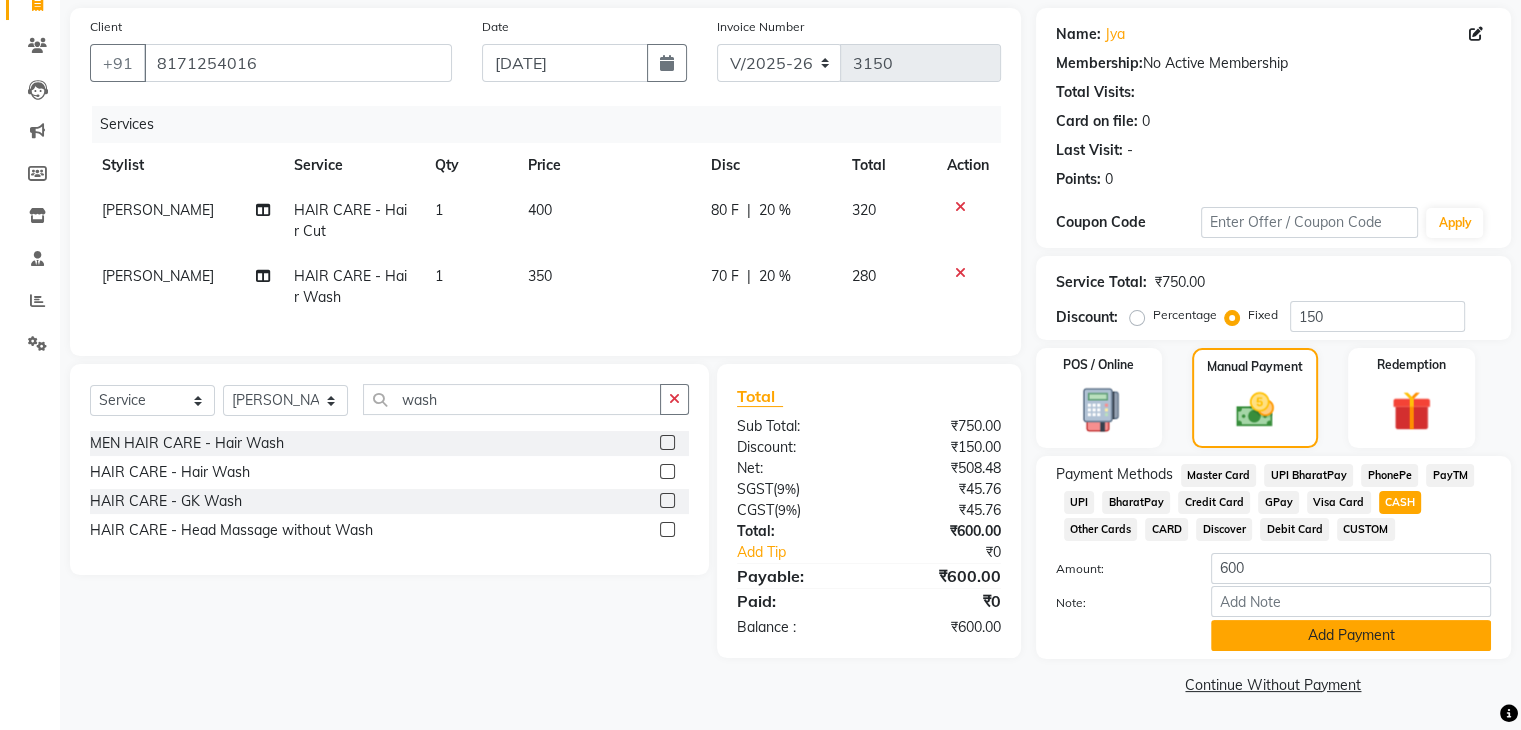 click on "Add Payment" 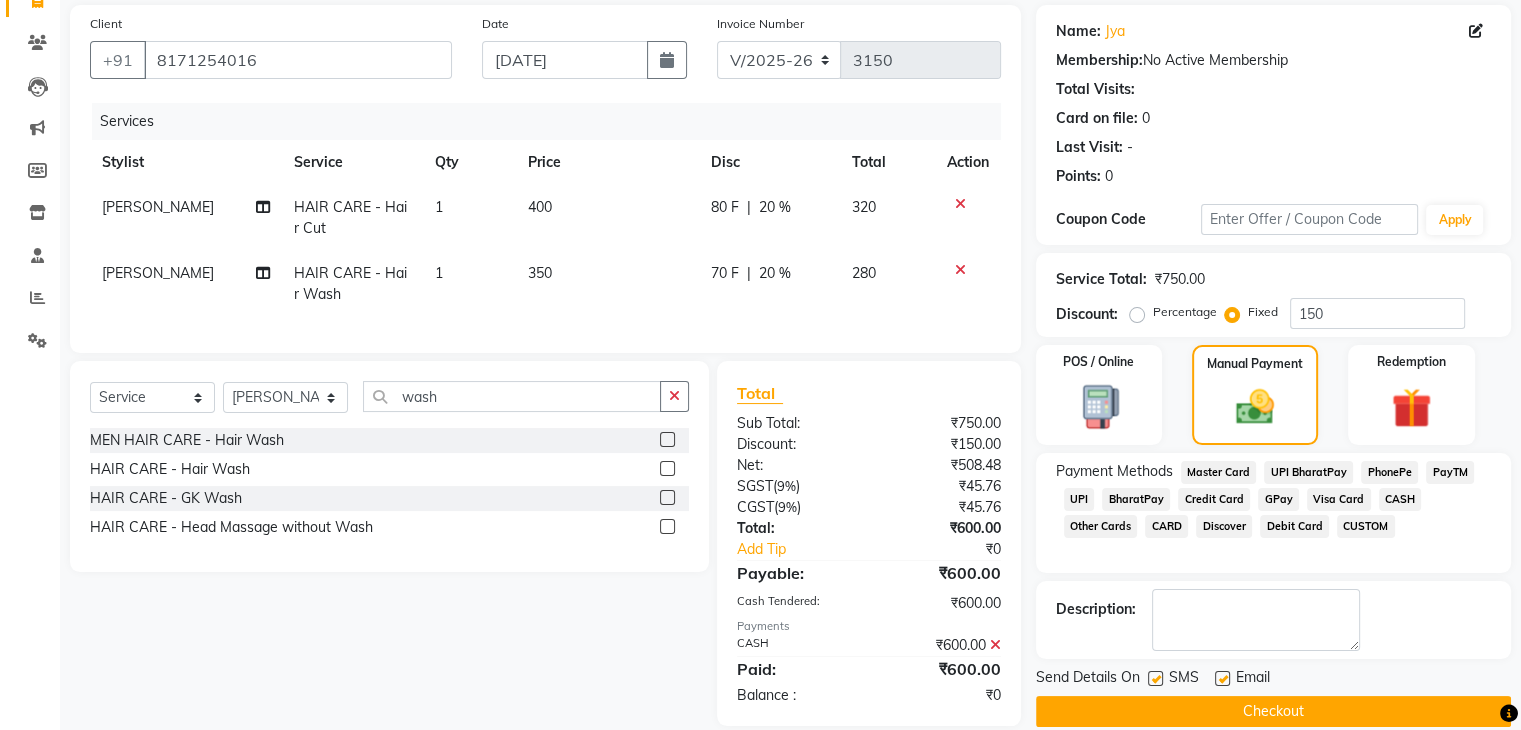 scroll, scrollTop: 187, scrollLeft: 0, axis: vertical 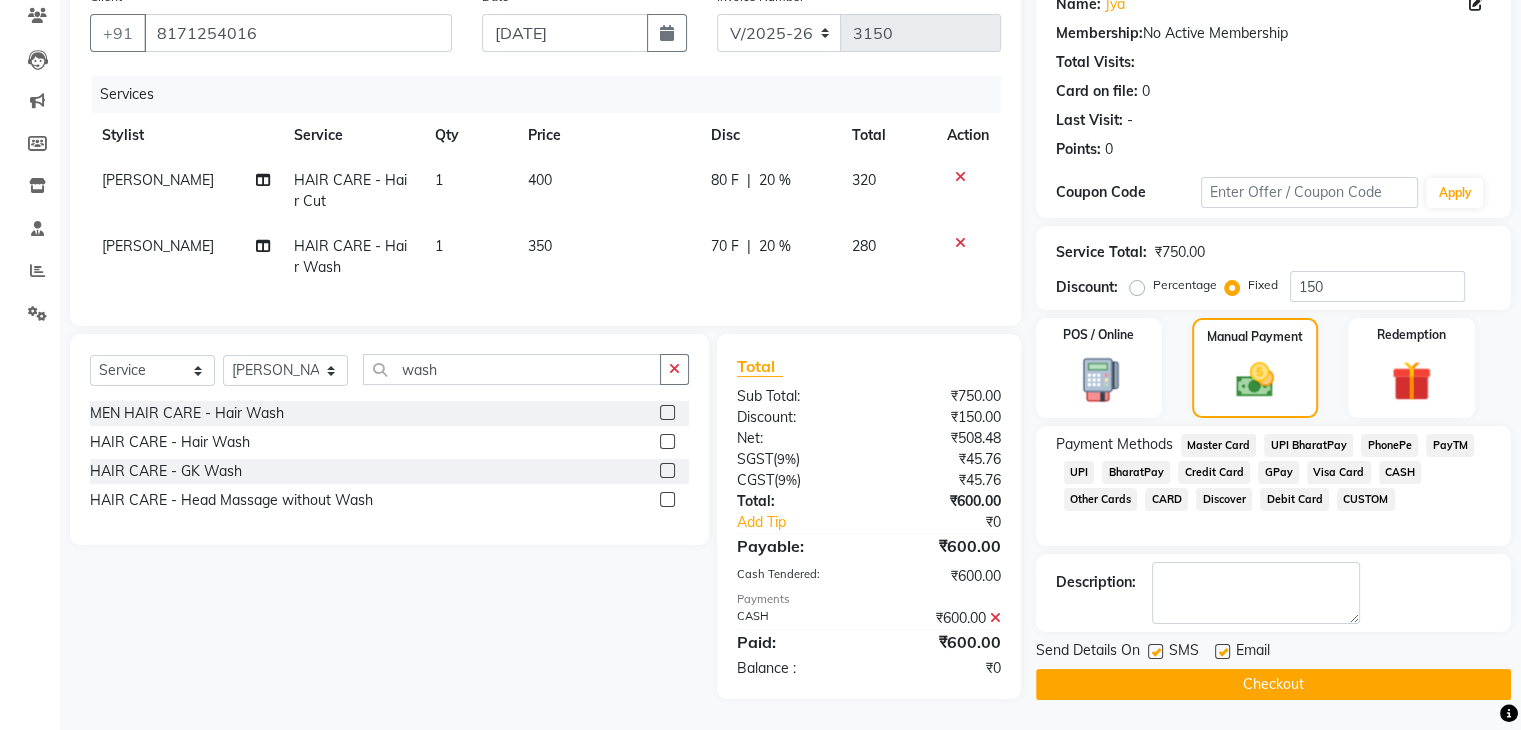 click on "Checkout" 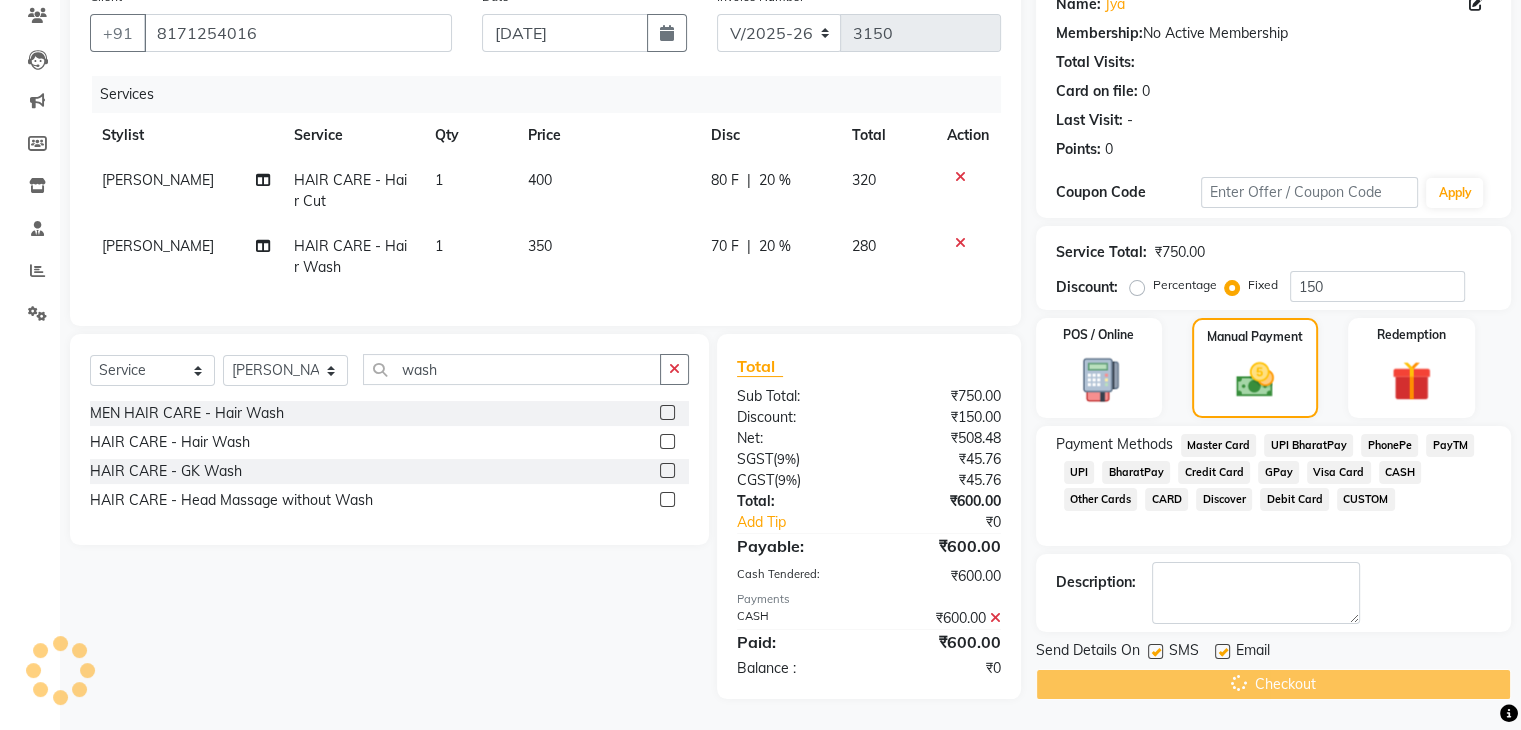 scroll, scrollTop: 0, scrollLeft: 0, axis: both 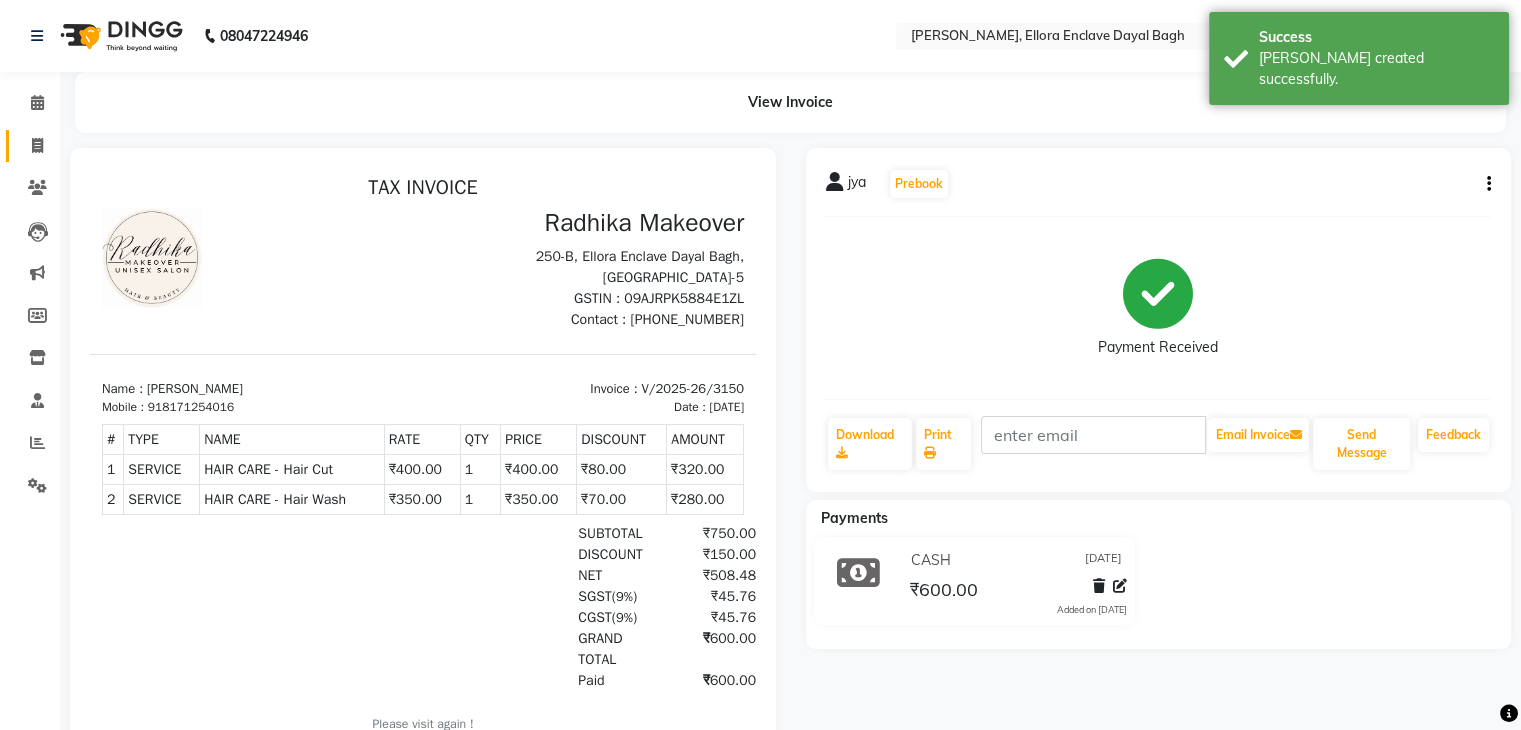 click 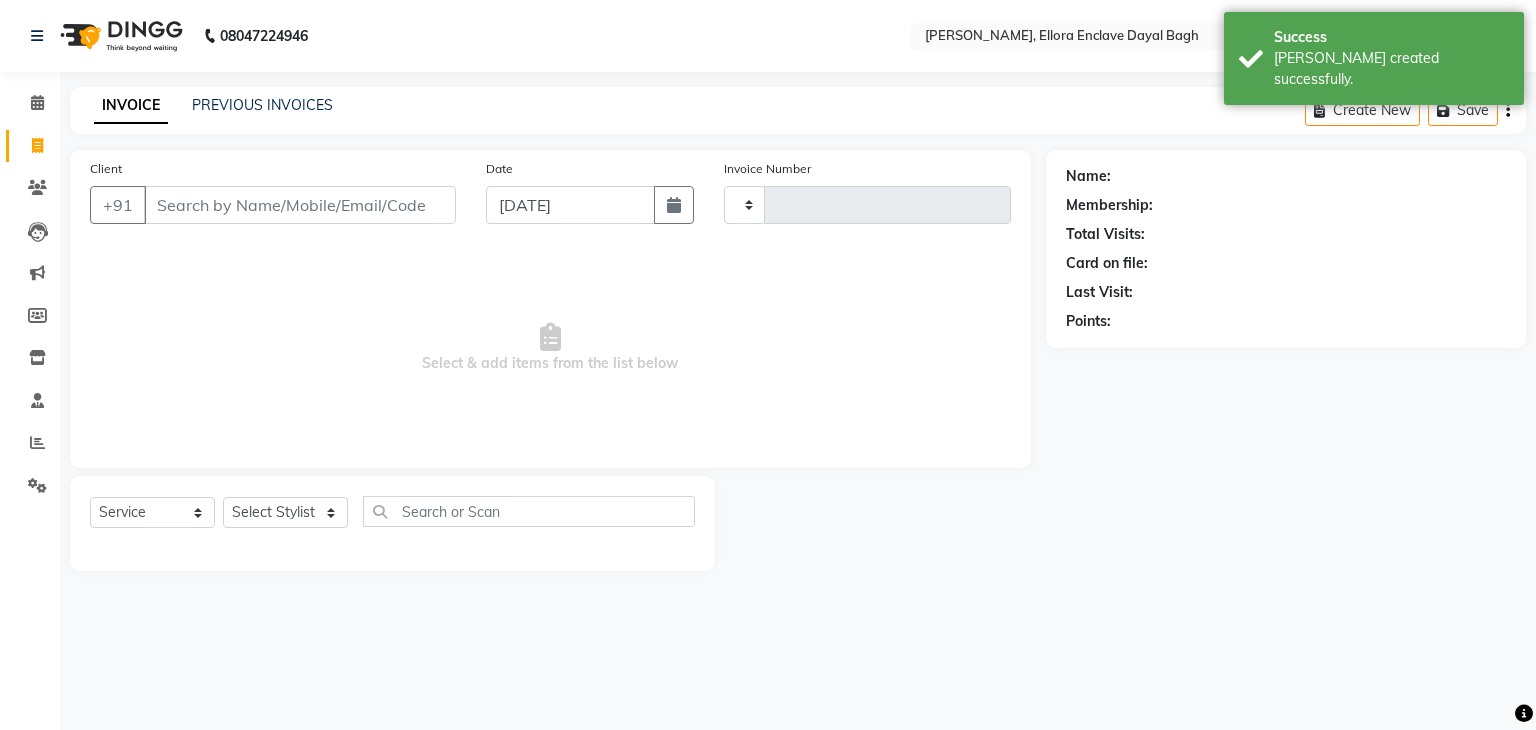 type on "3151" 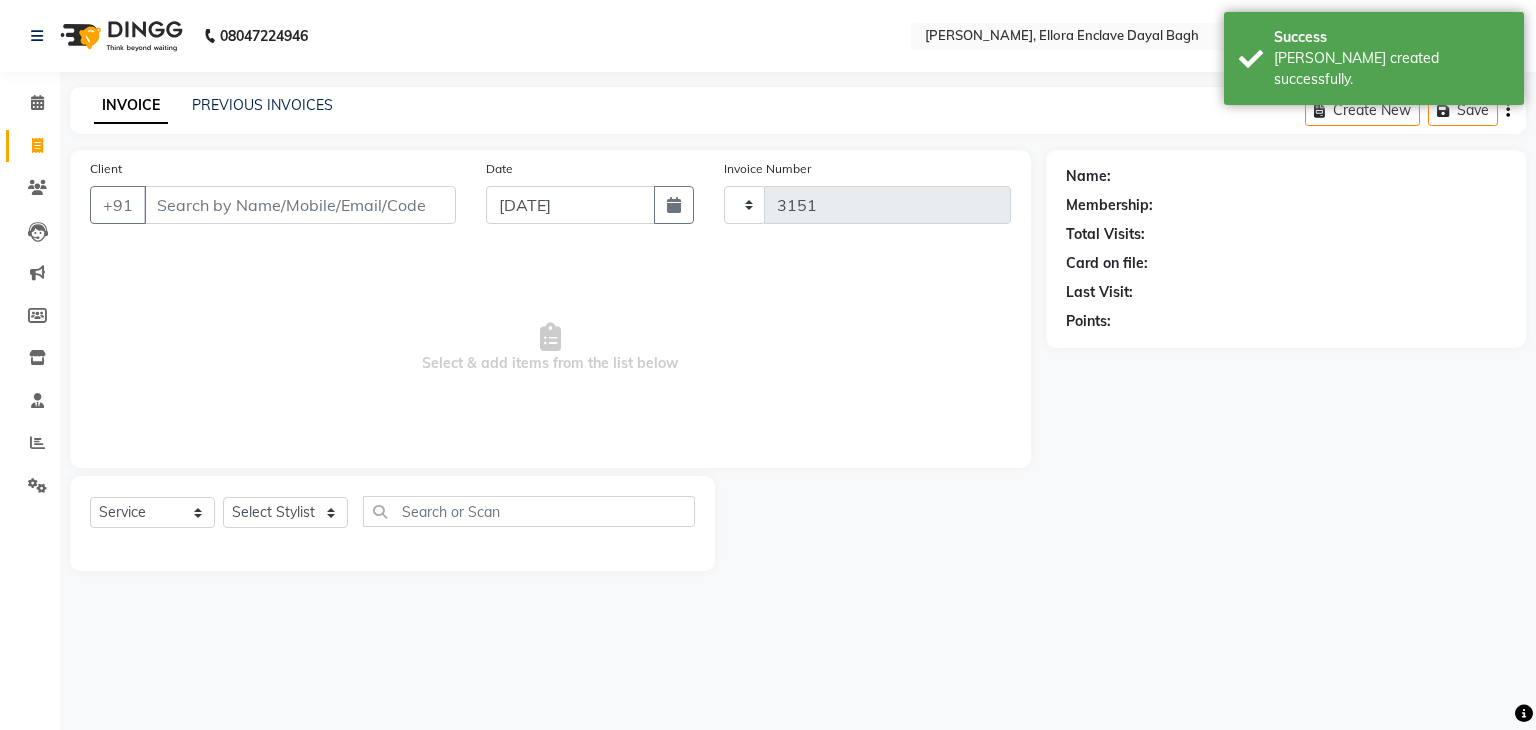 select on "6880" 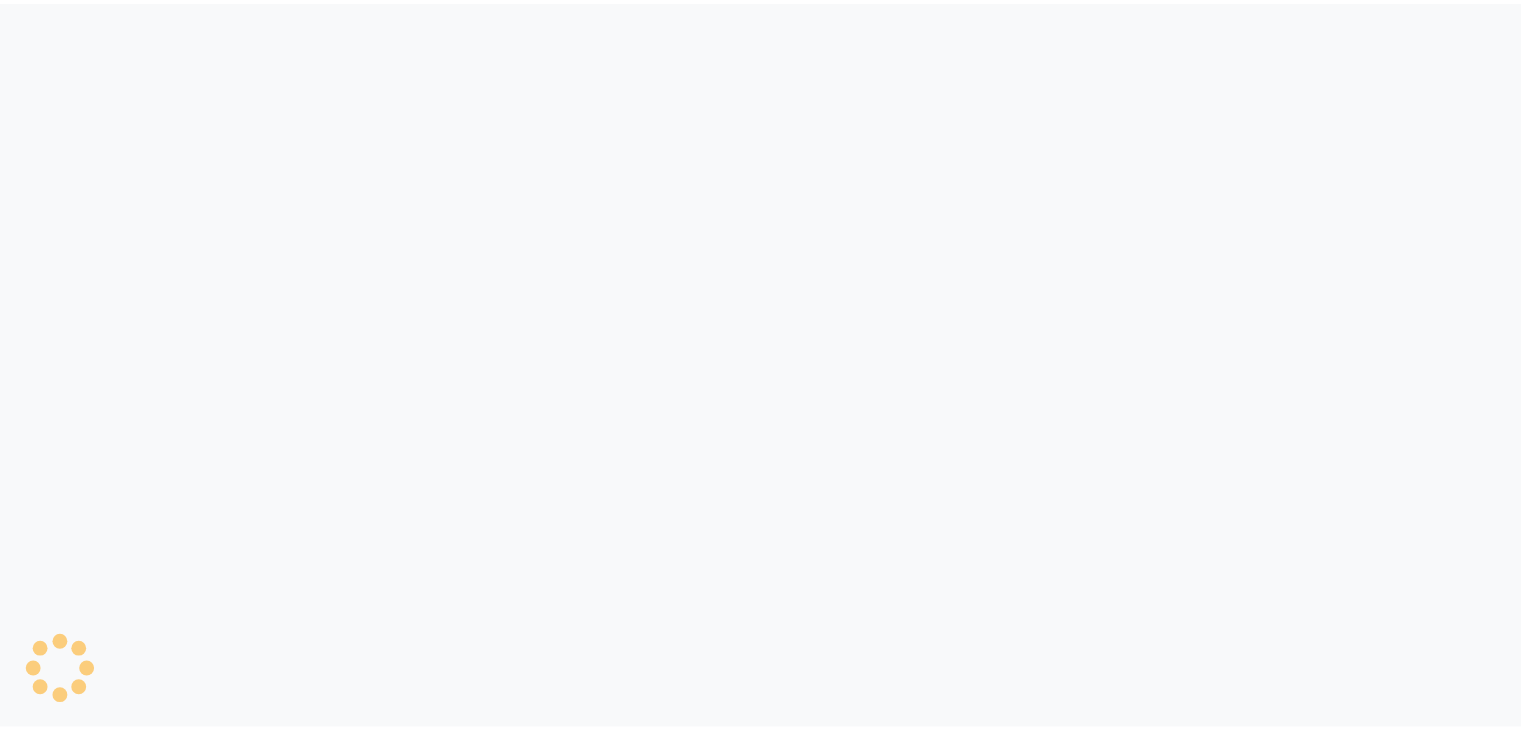 scroll, scrollTop: 0, scrollLeft: 0, axis: both 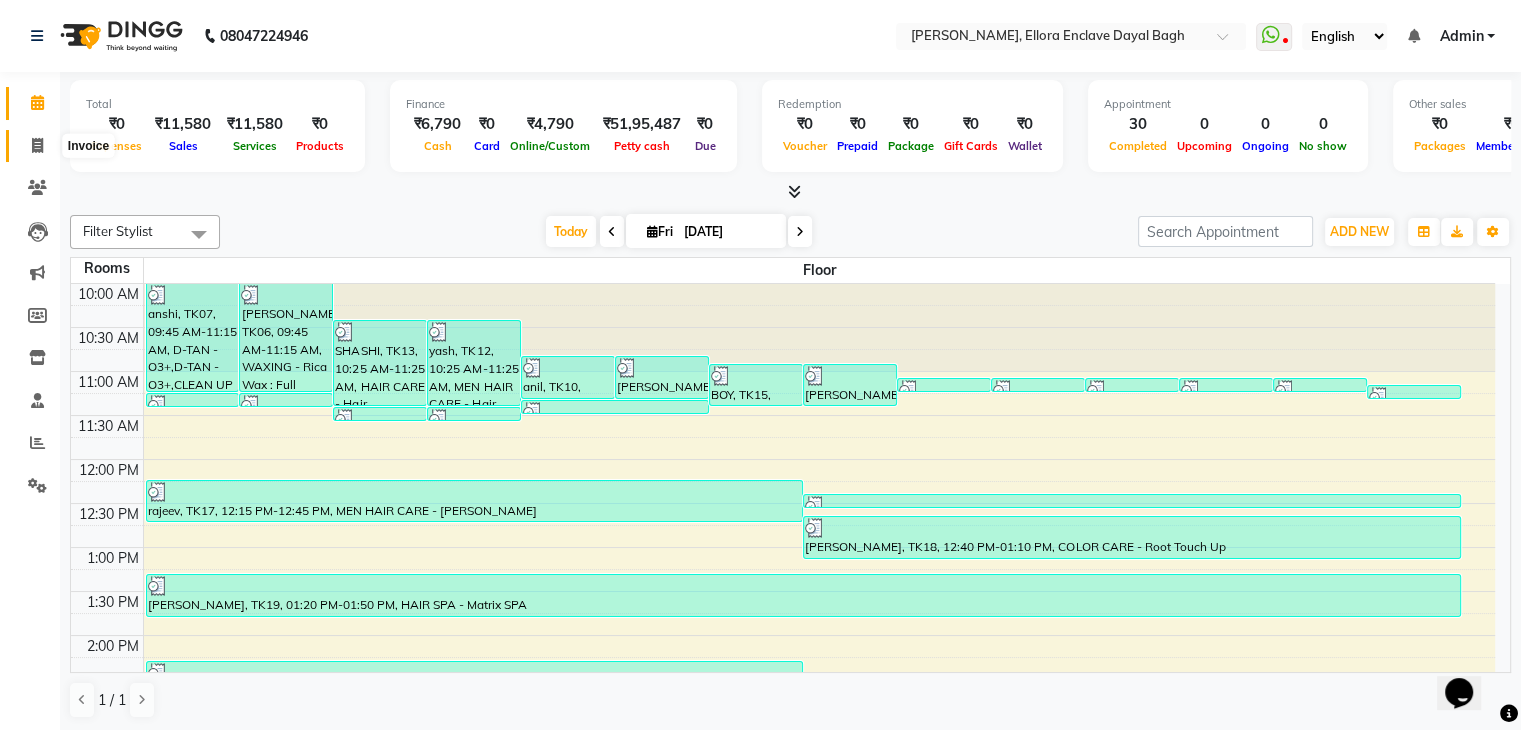 click 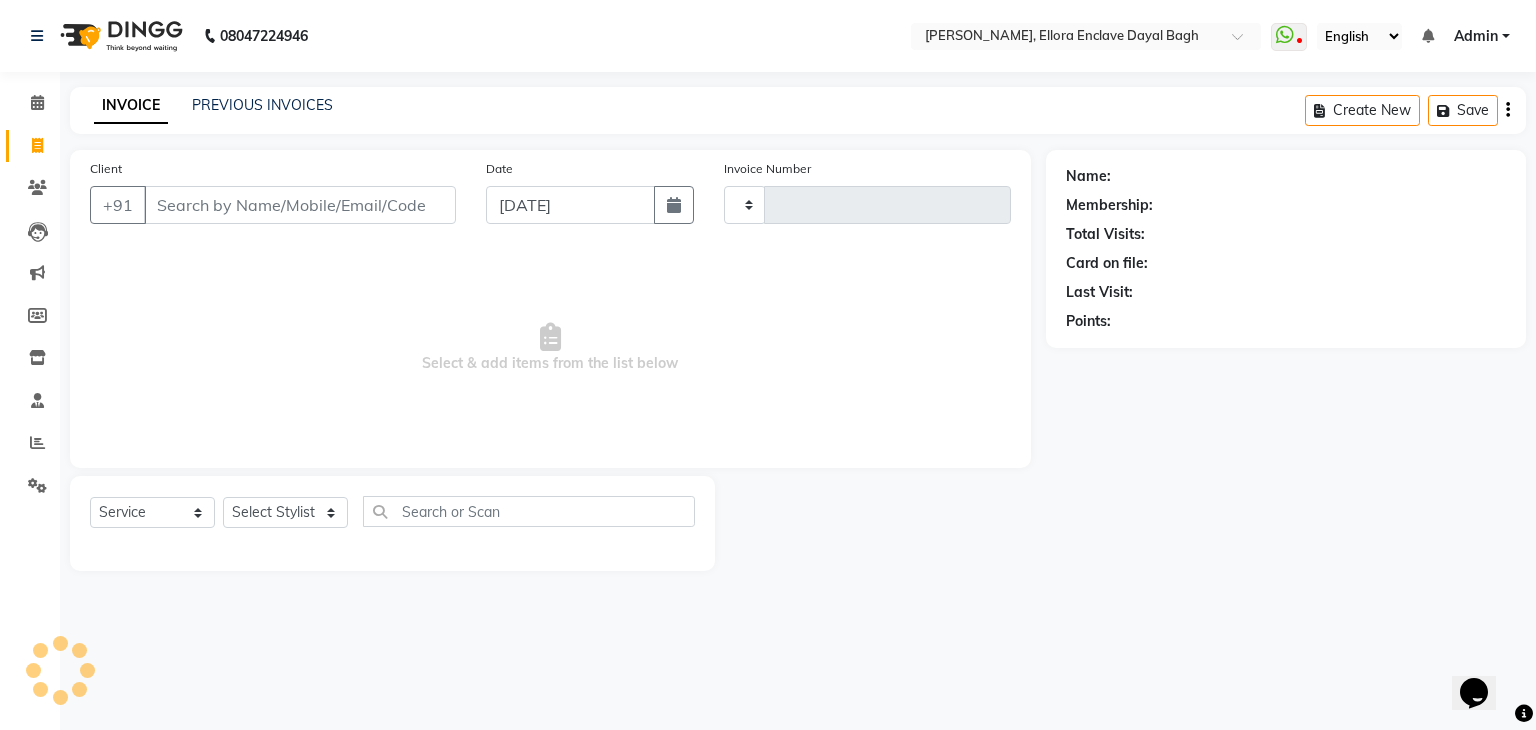 type on "3150" 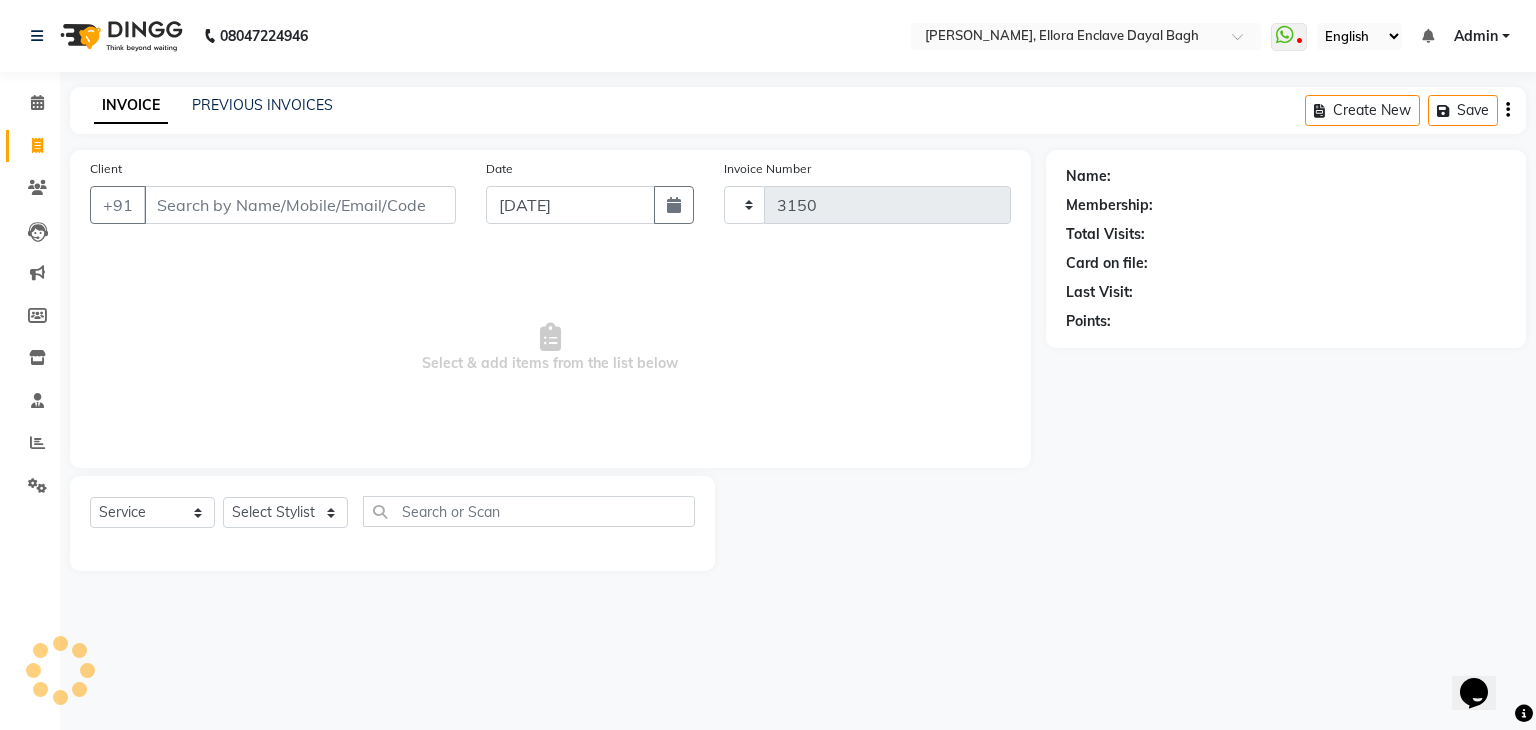select on "6880" 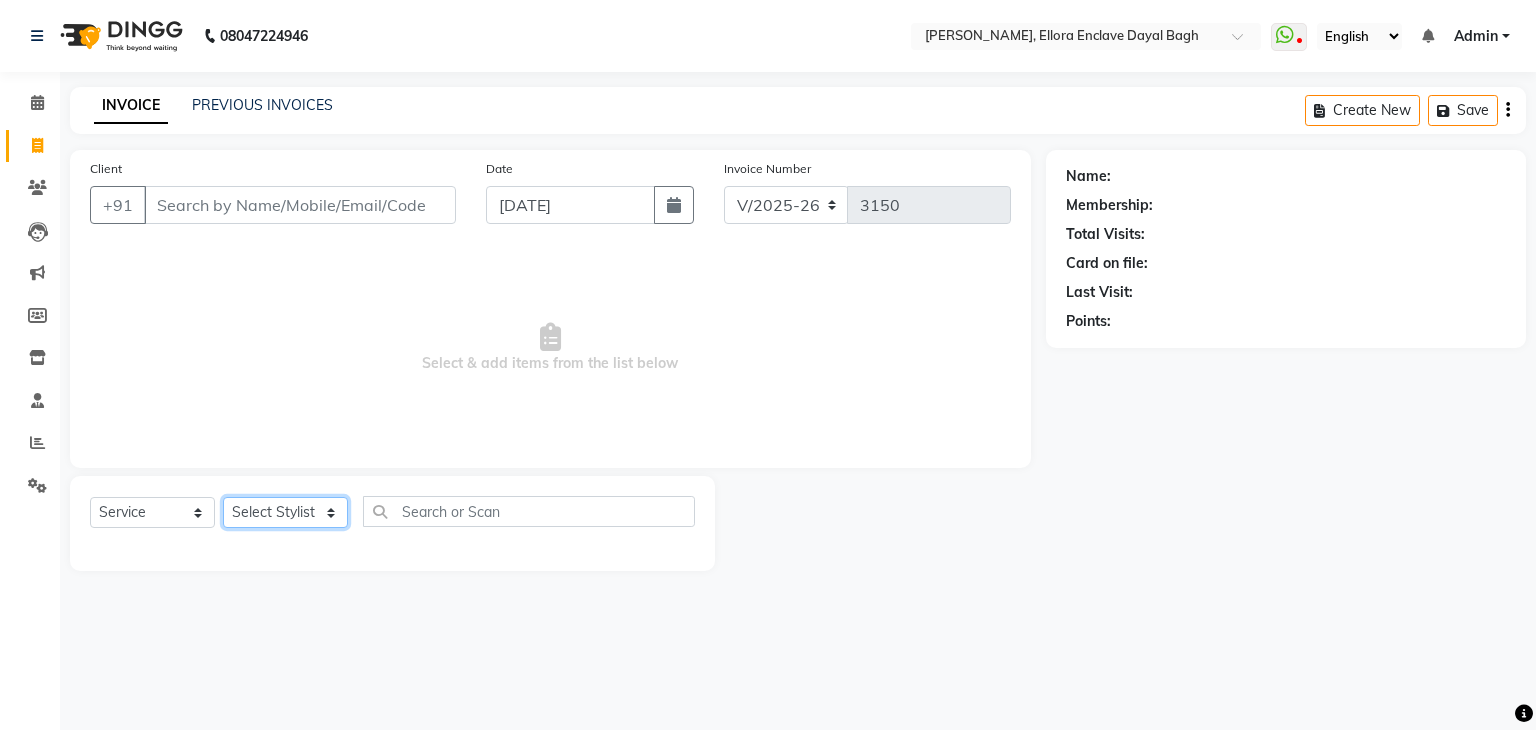 click on "Select Stylist AMAN DANISH SALMANI [PERSON_NAME] [PERSON_NAME] [PERSON_NAME] [PERSON_NAME] [PERSON_NAME] [PERSON_NAME] SHWETA SONA [PERSON_NAME] [PERSON_NAME] [PERSON_NAME]" 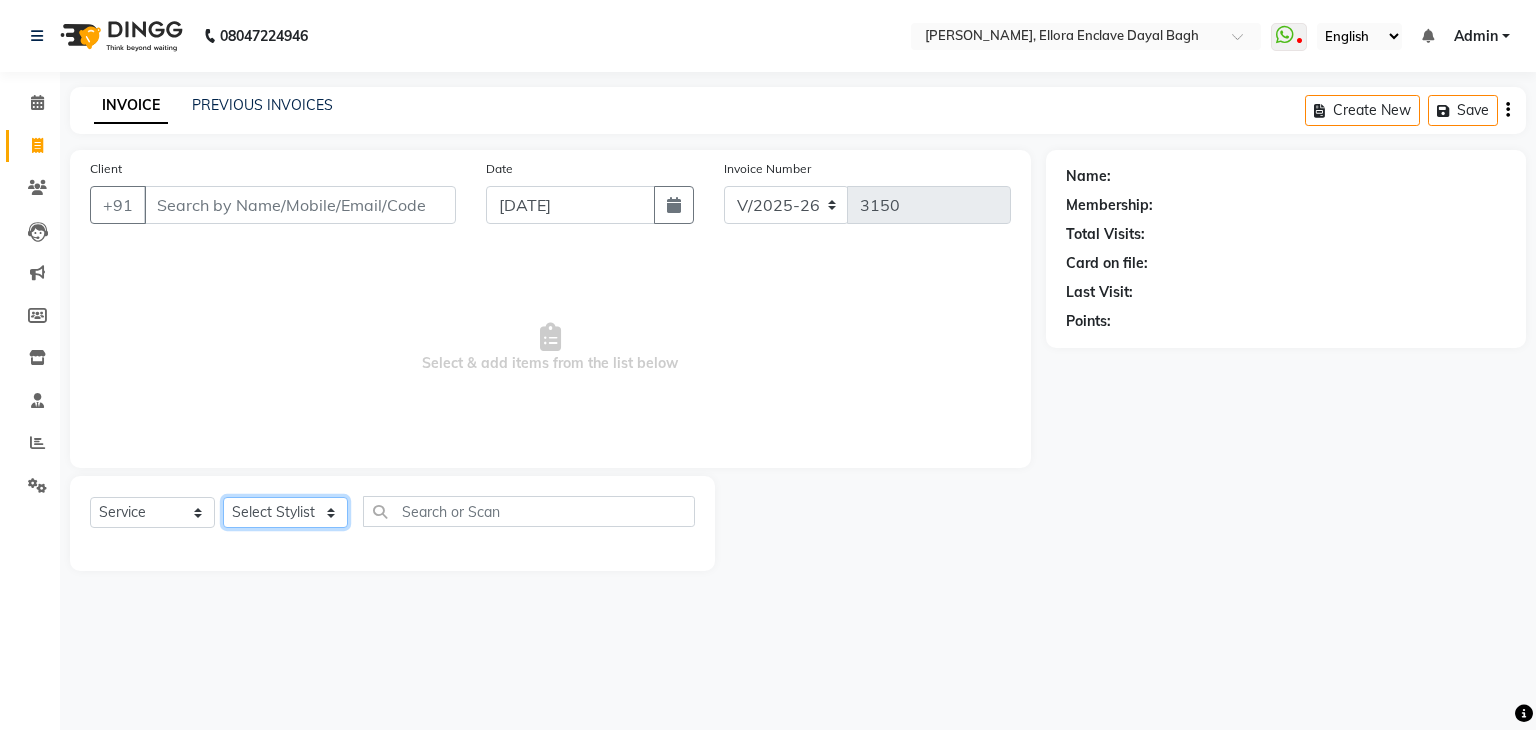 select on "53884" 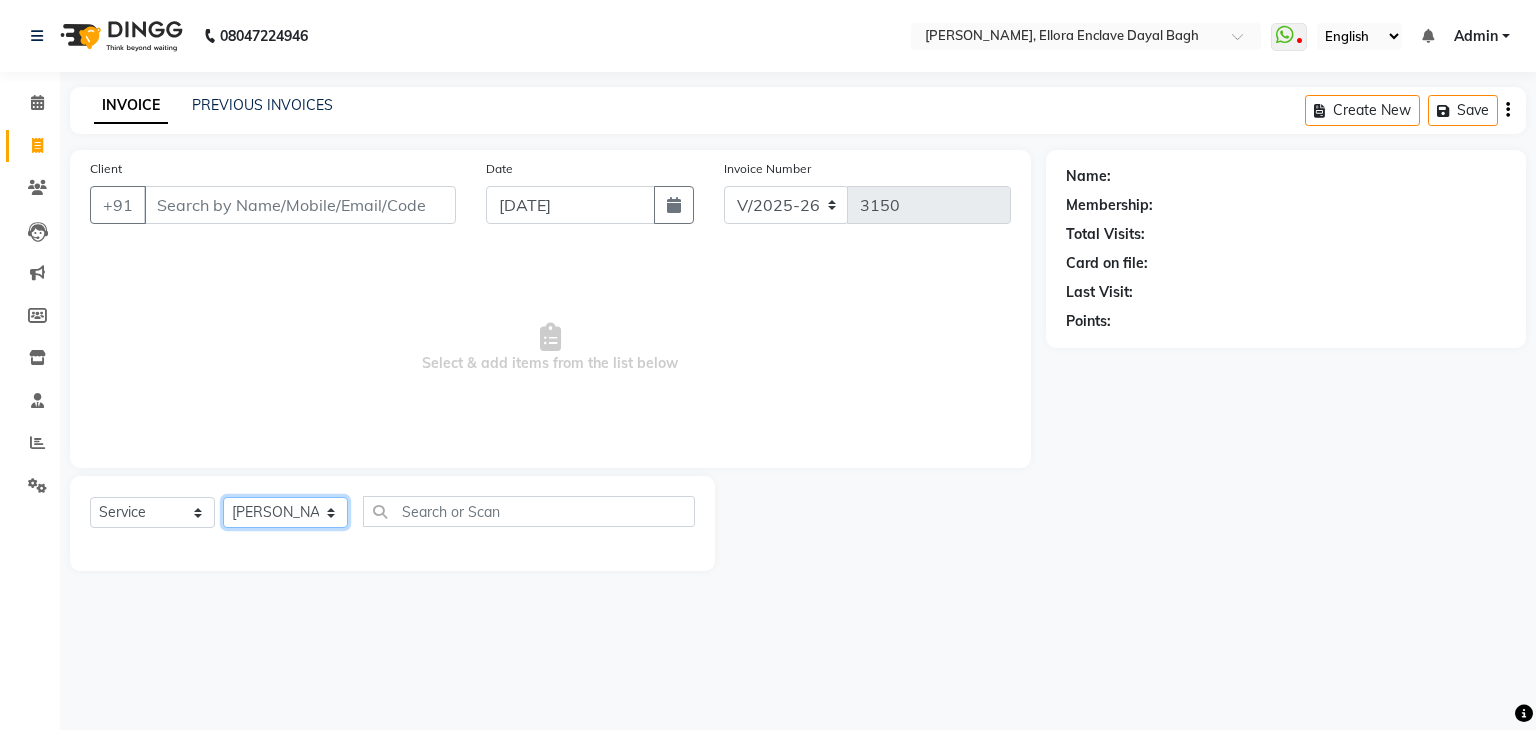 click on "Select Stylist AMAN DANISH SALMANI [PERSON_NAME] [PERSON_NAME] [PERSON_NAME] [PERSON_NAME] [PERSON_NAME] [PERSON_NAME] SHWETA SONA [PERSON_NAME] [PERSON_NAME] [PERSON_NAME]" 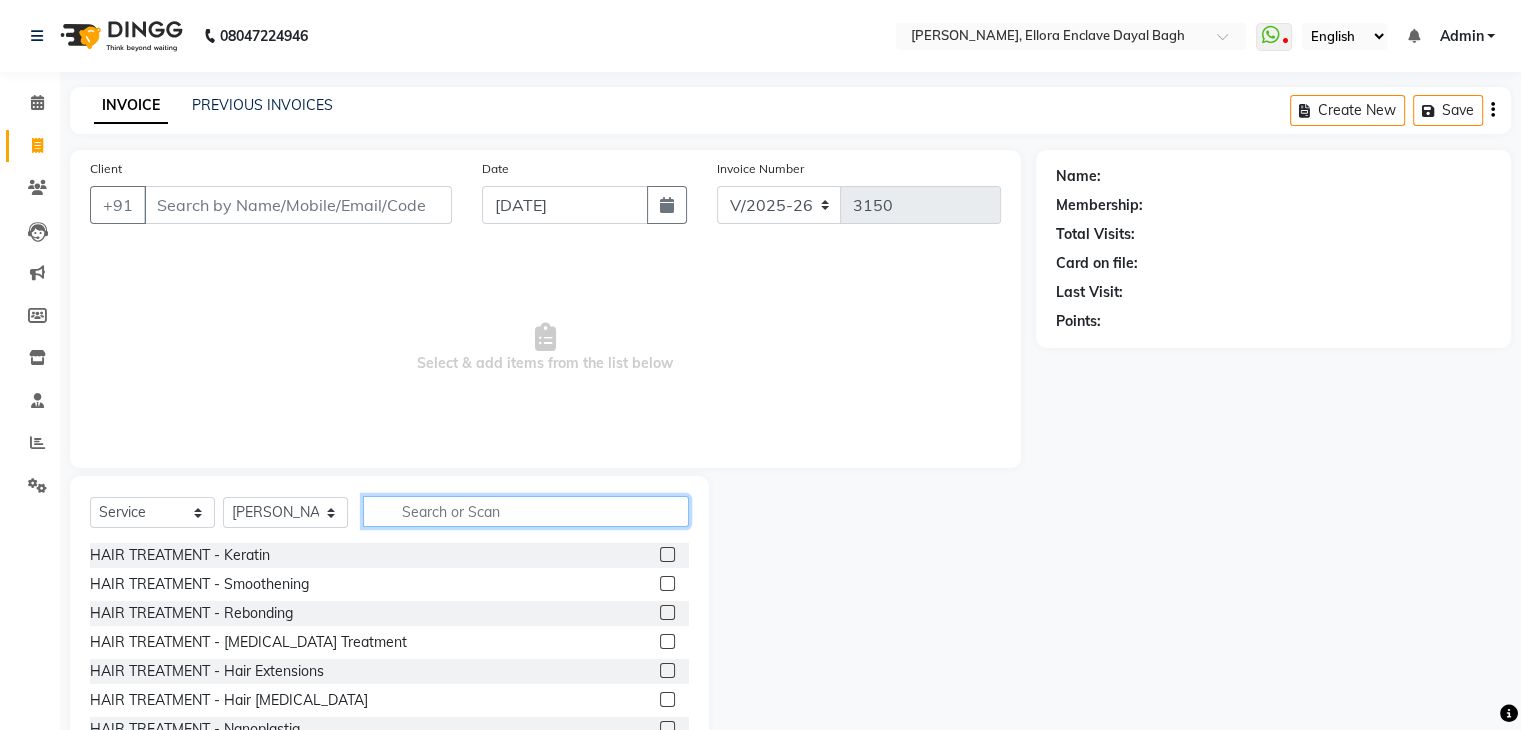 click 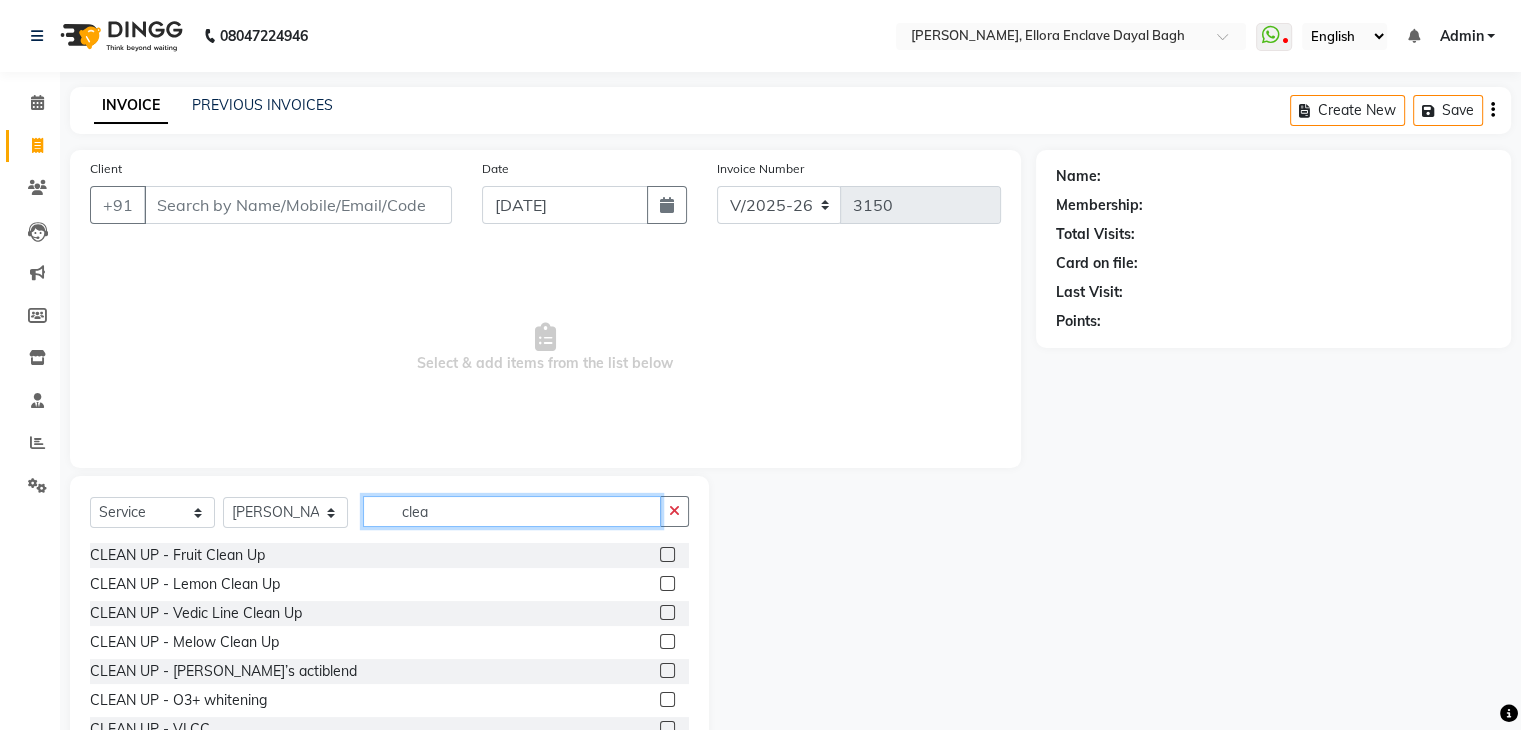 type on "clea" 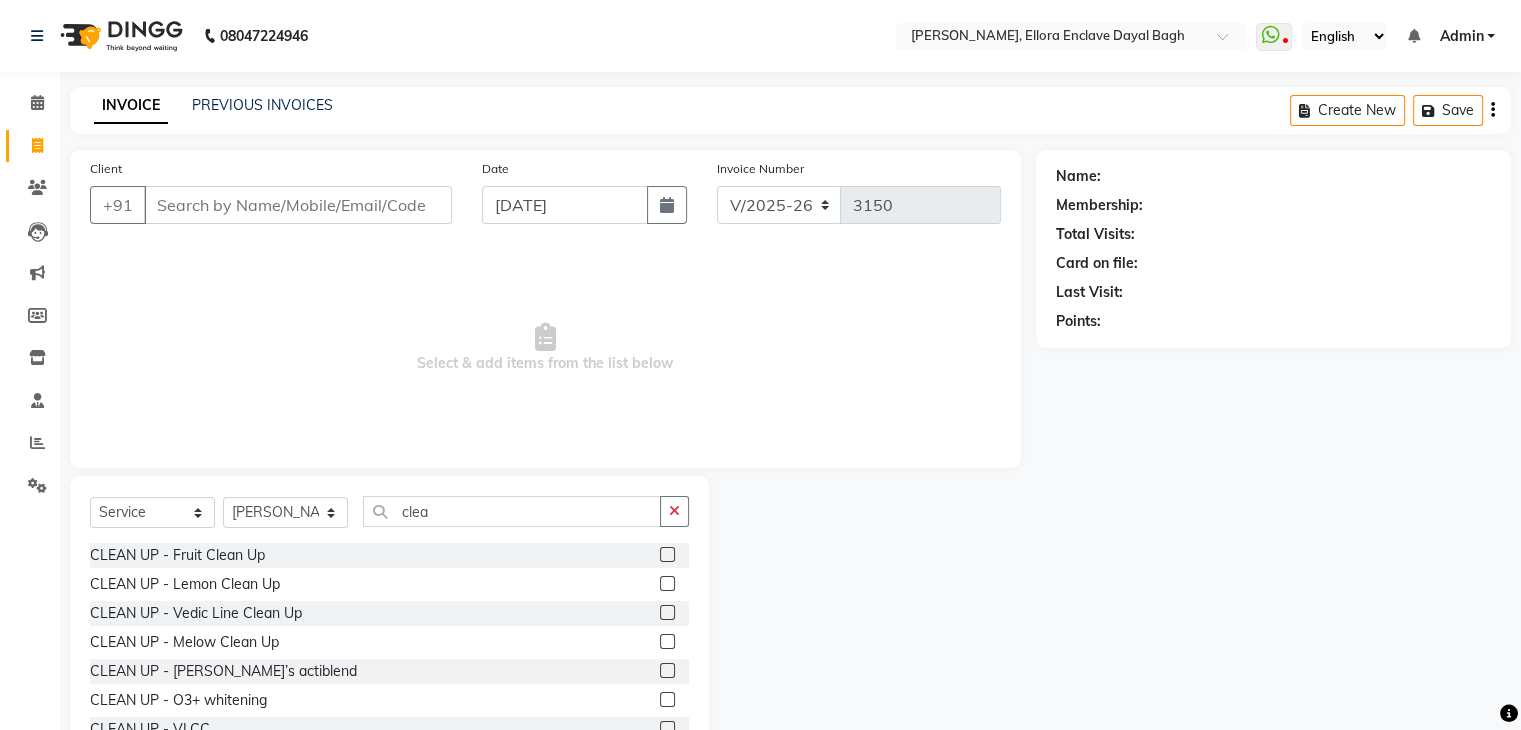 click 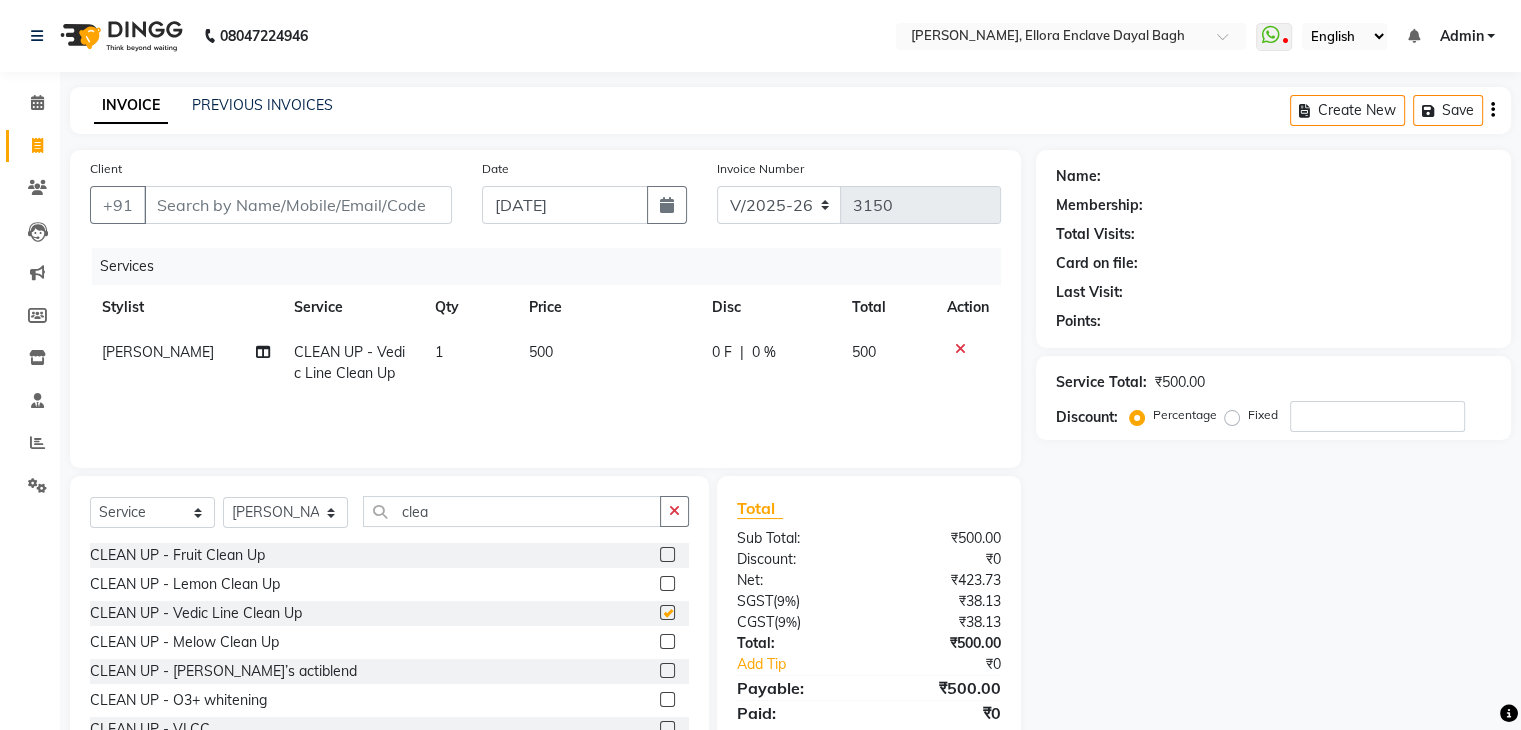 checkbox on "false" 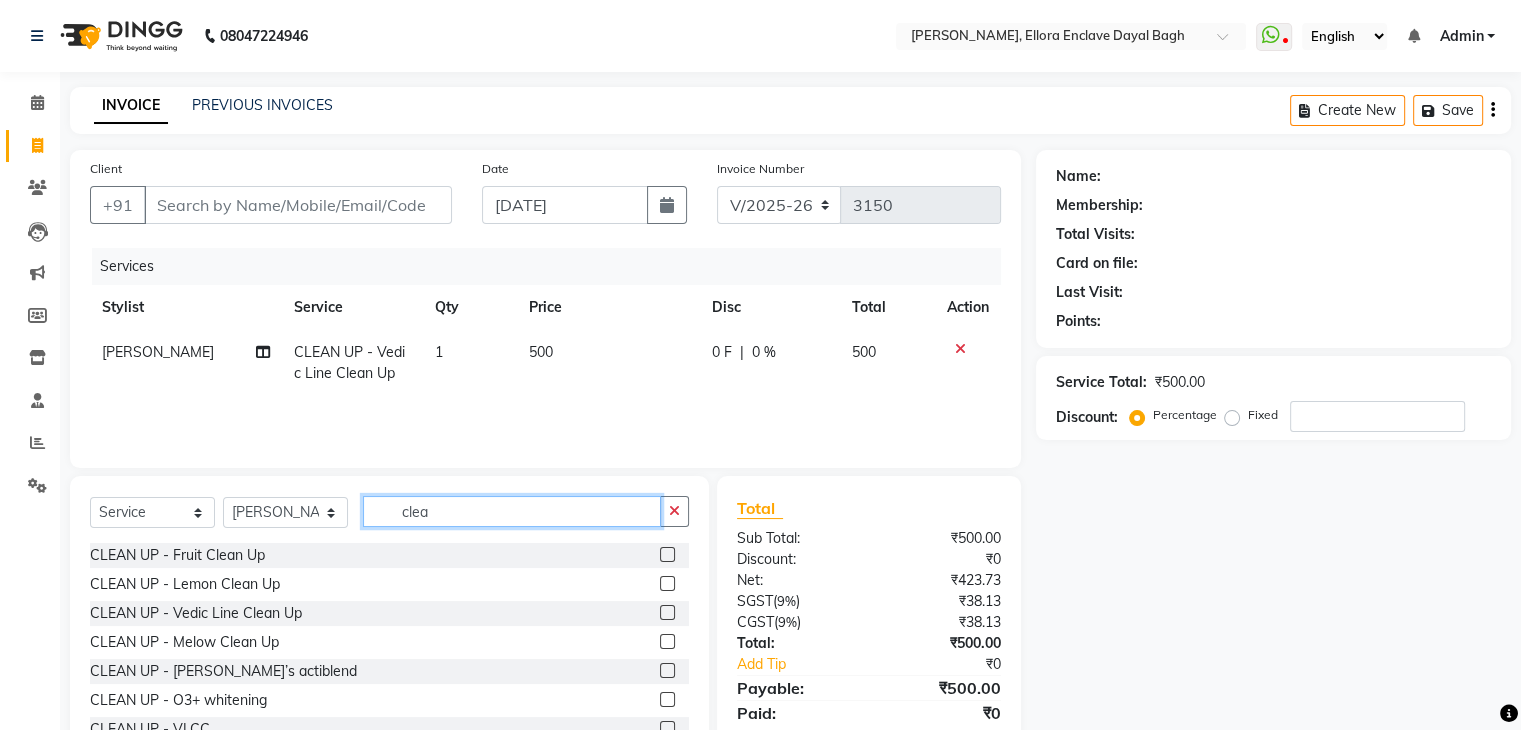 click on "clea" 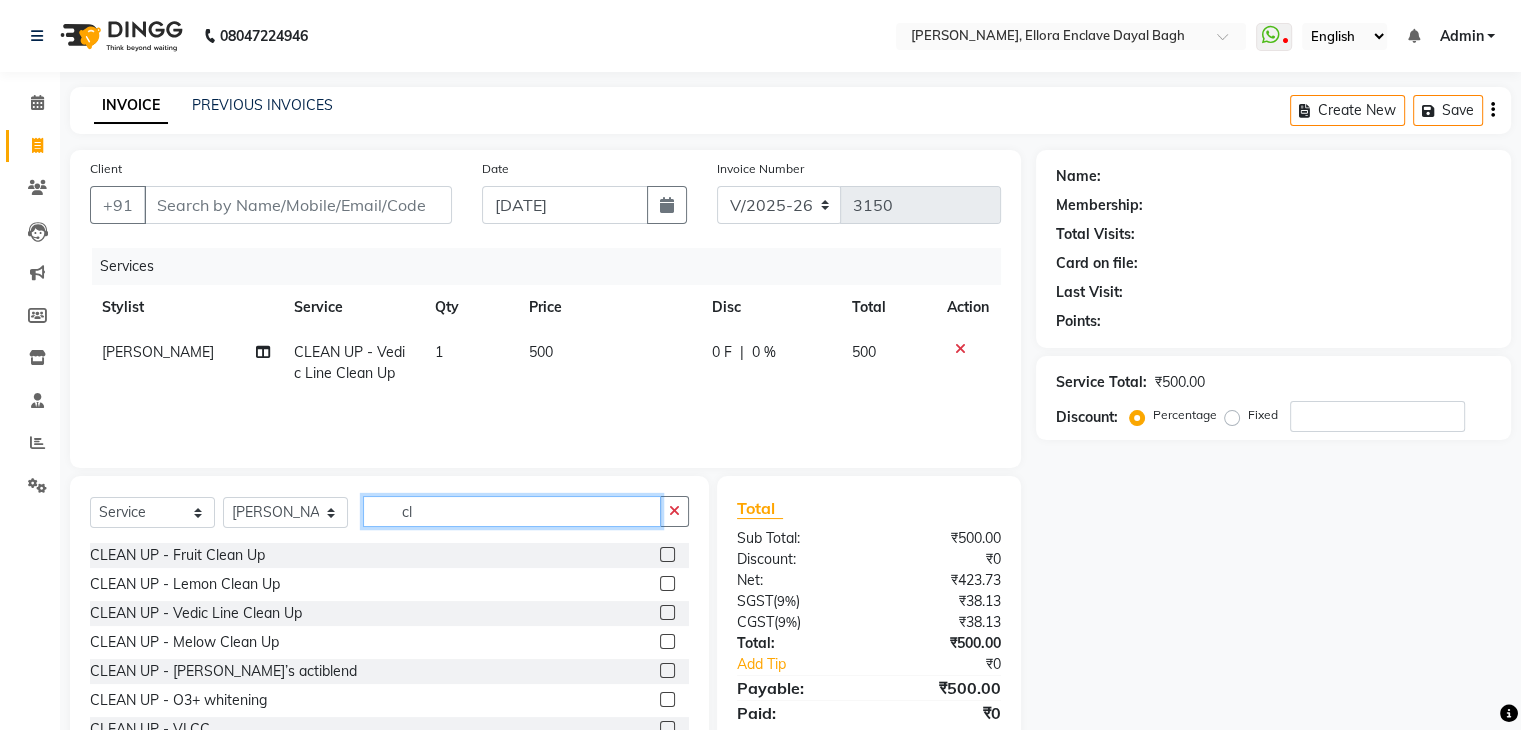 type on "c" 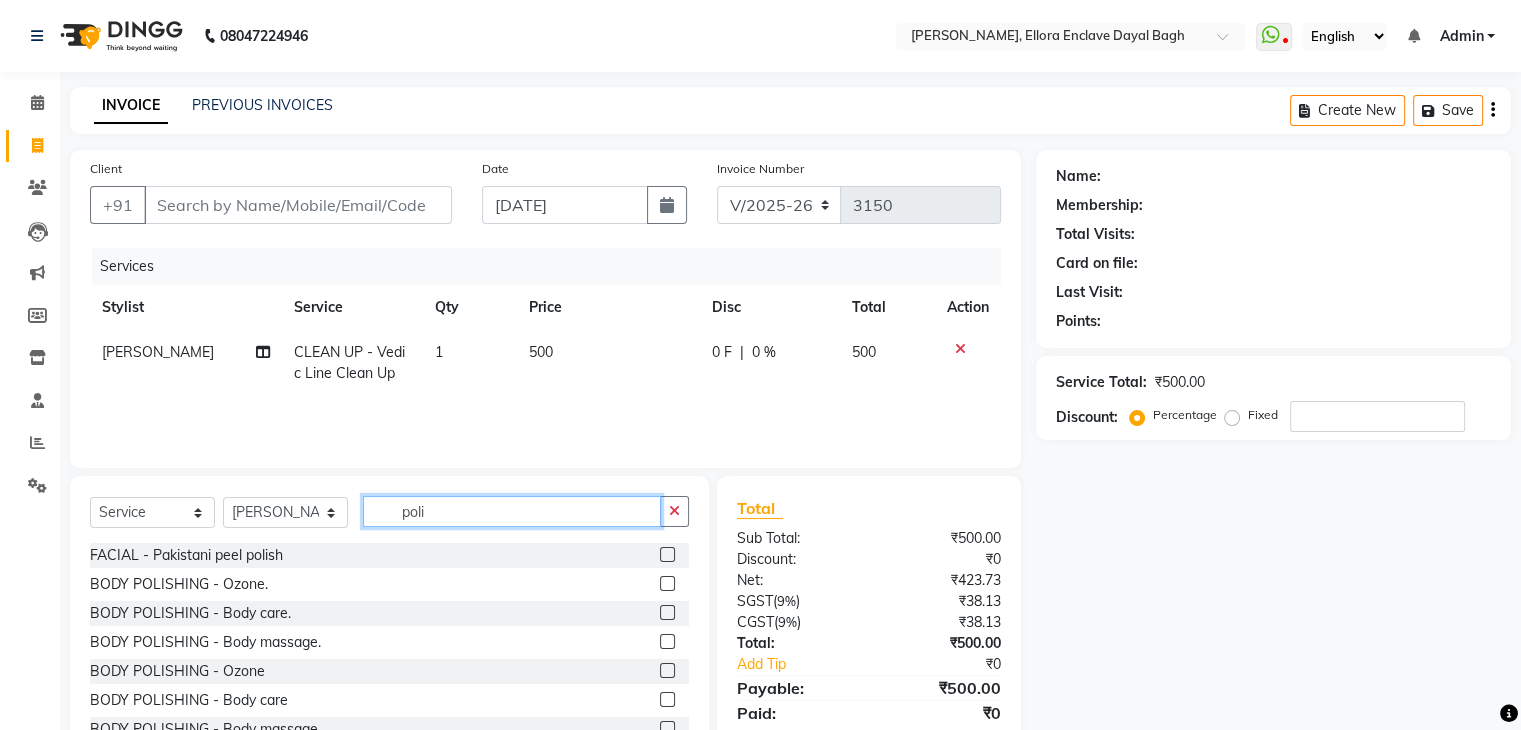 scroll, scrollTop: 60, scrollLeft: 0, axis: vertical 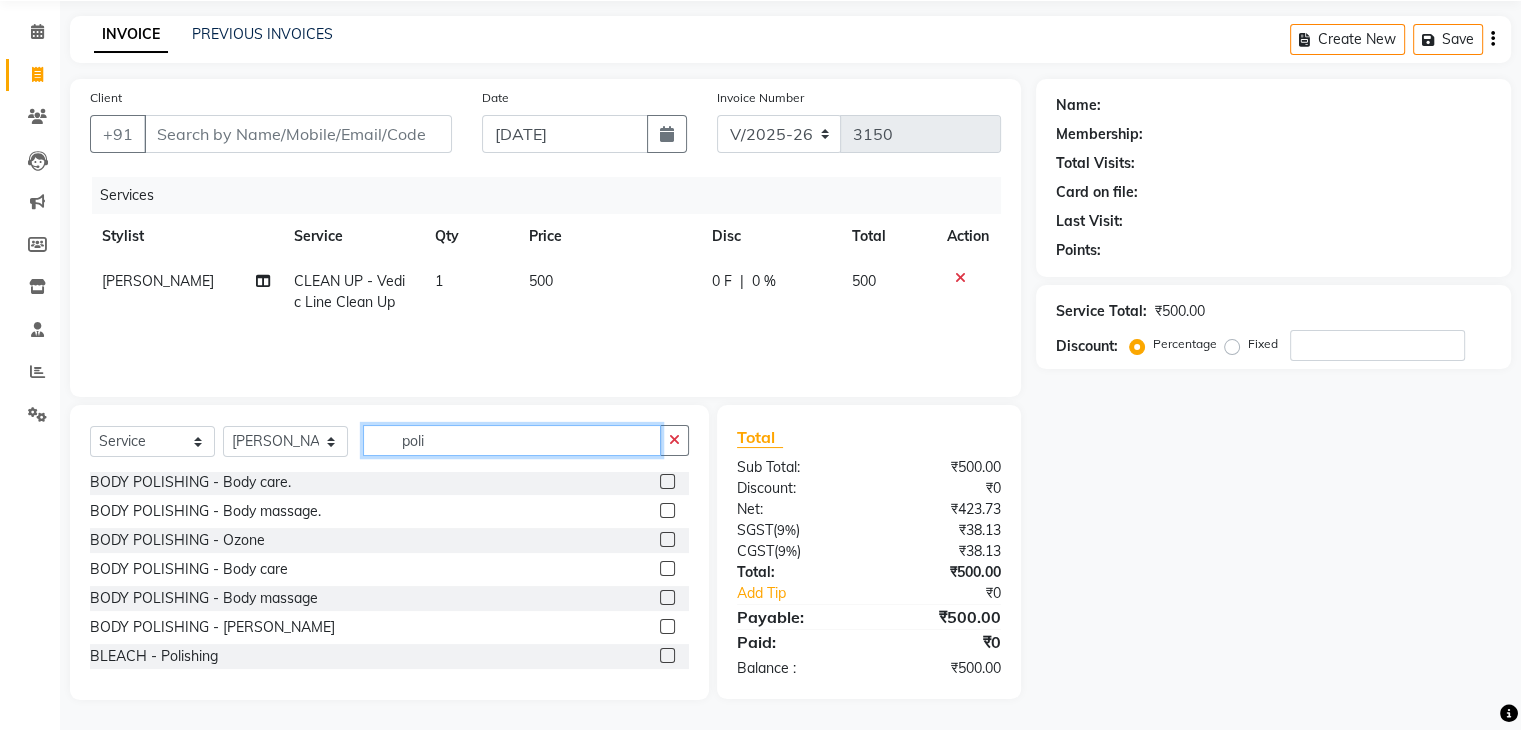 type on "poli" 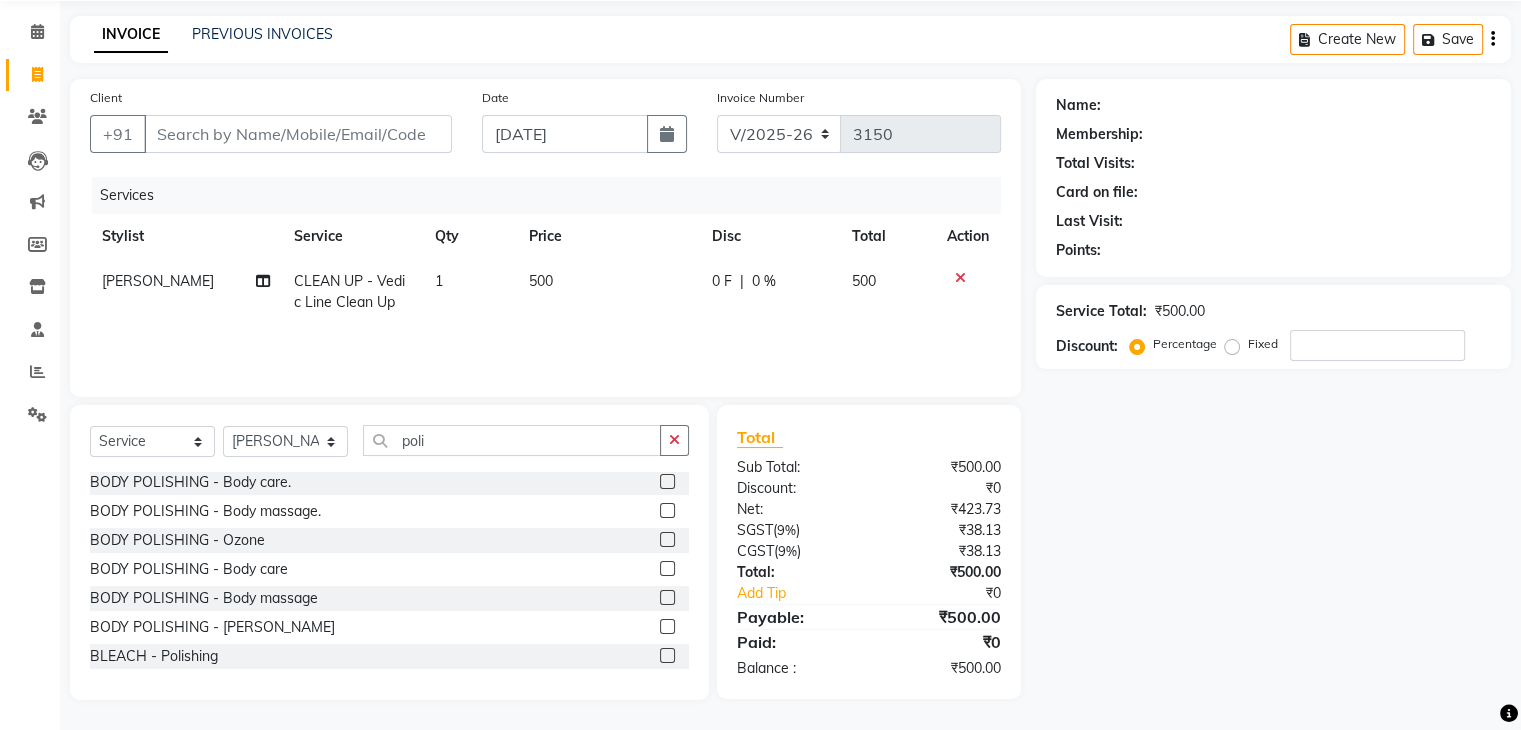 click 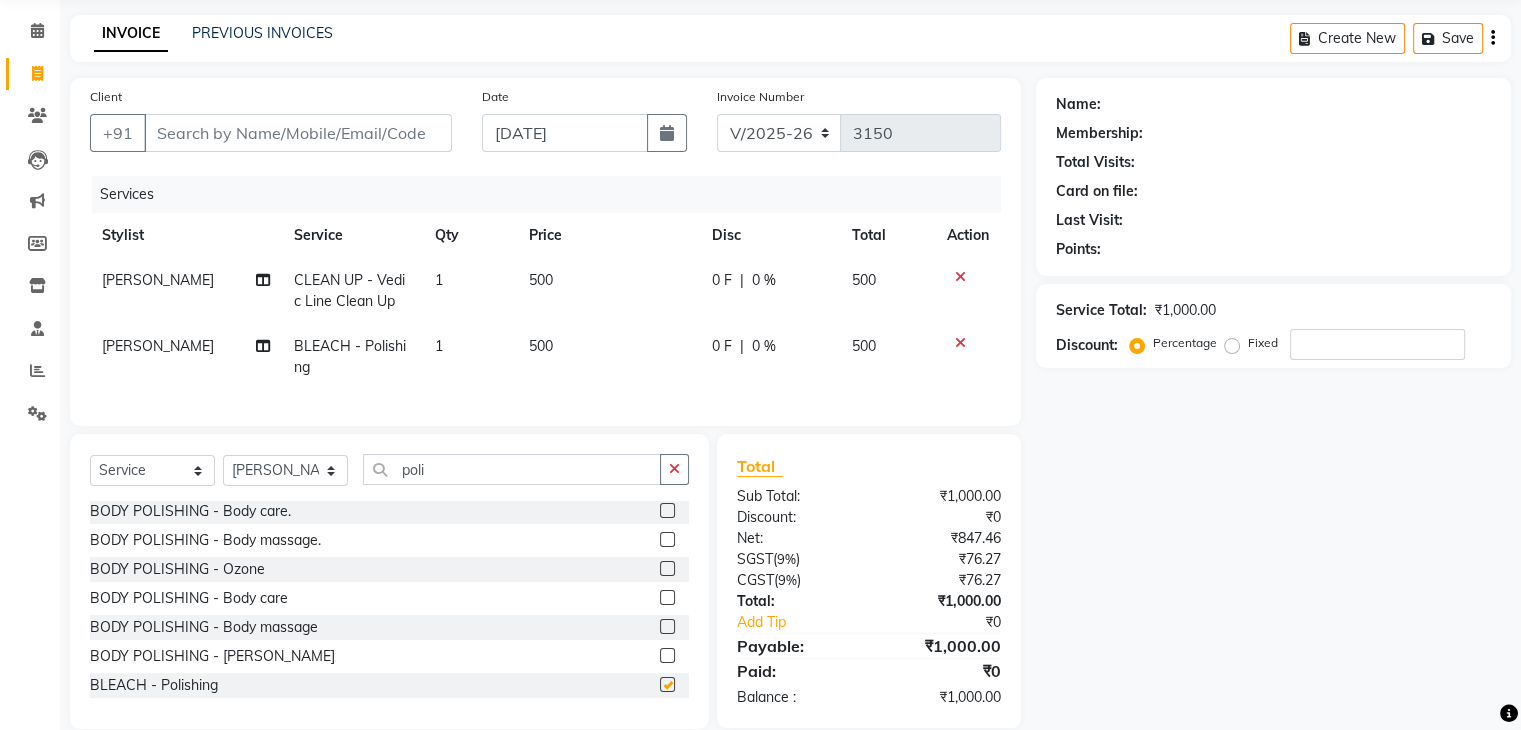 checkbox on "false" 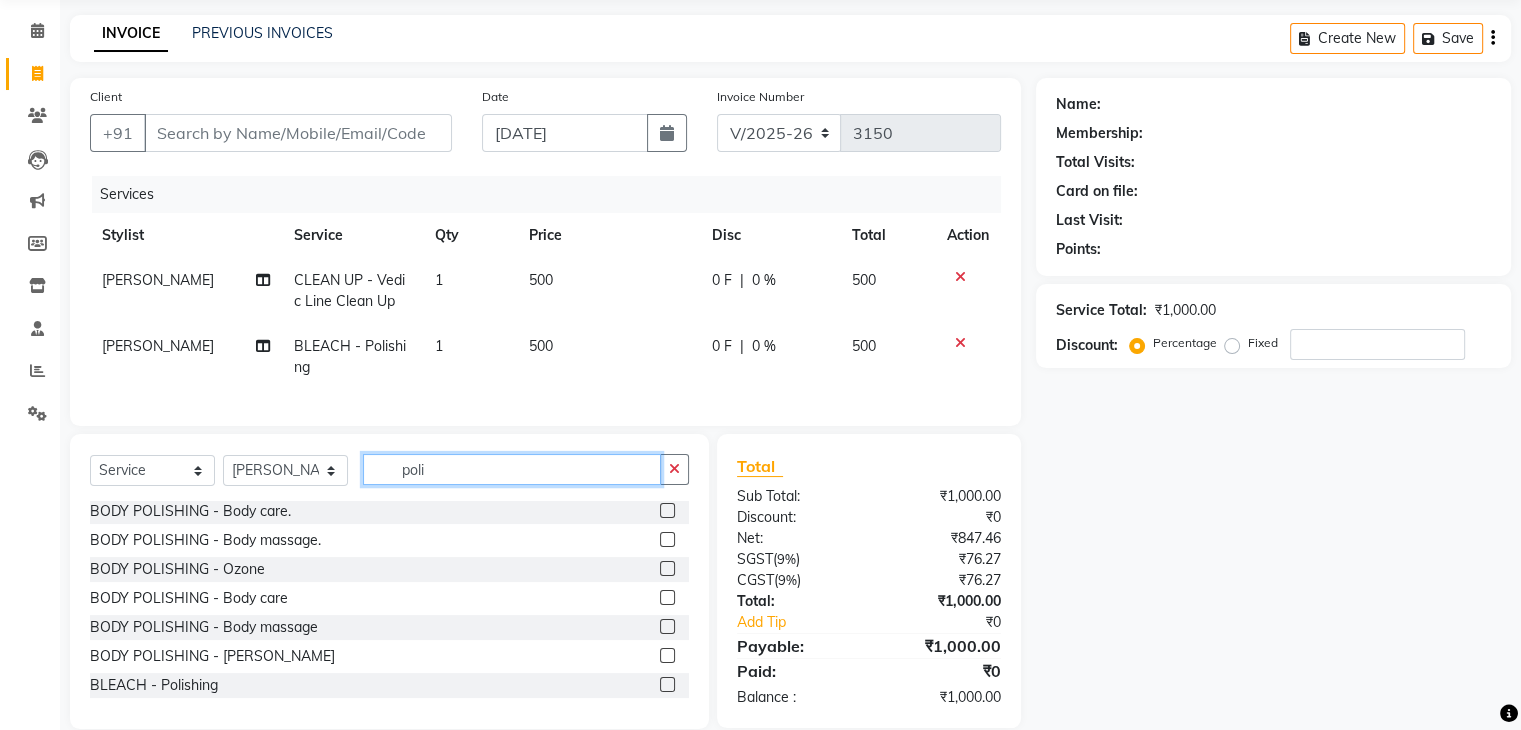 click on "poli" 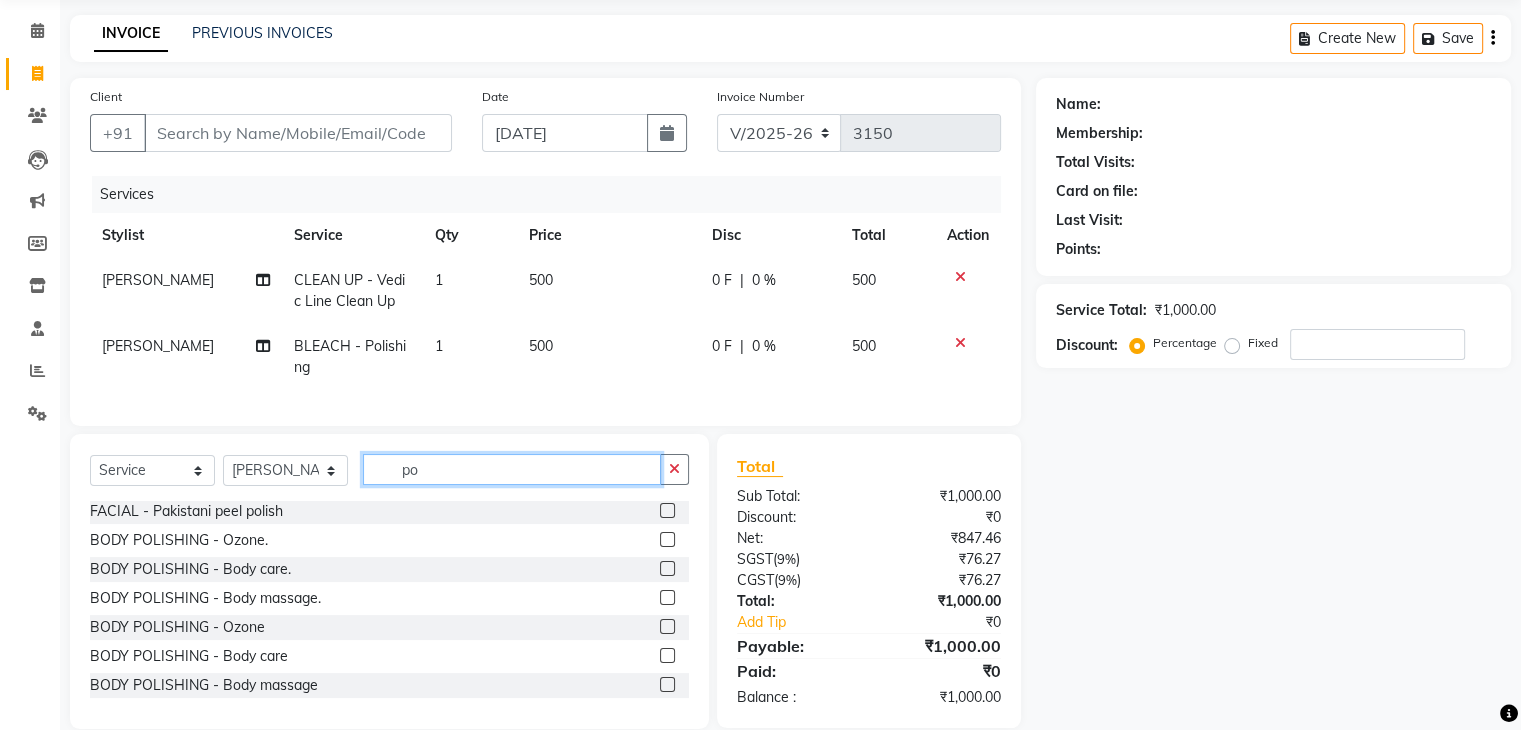 type on "p" 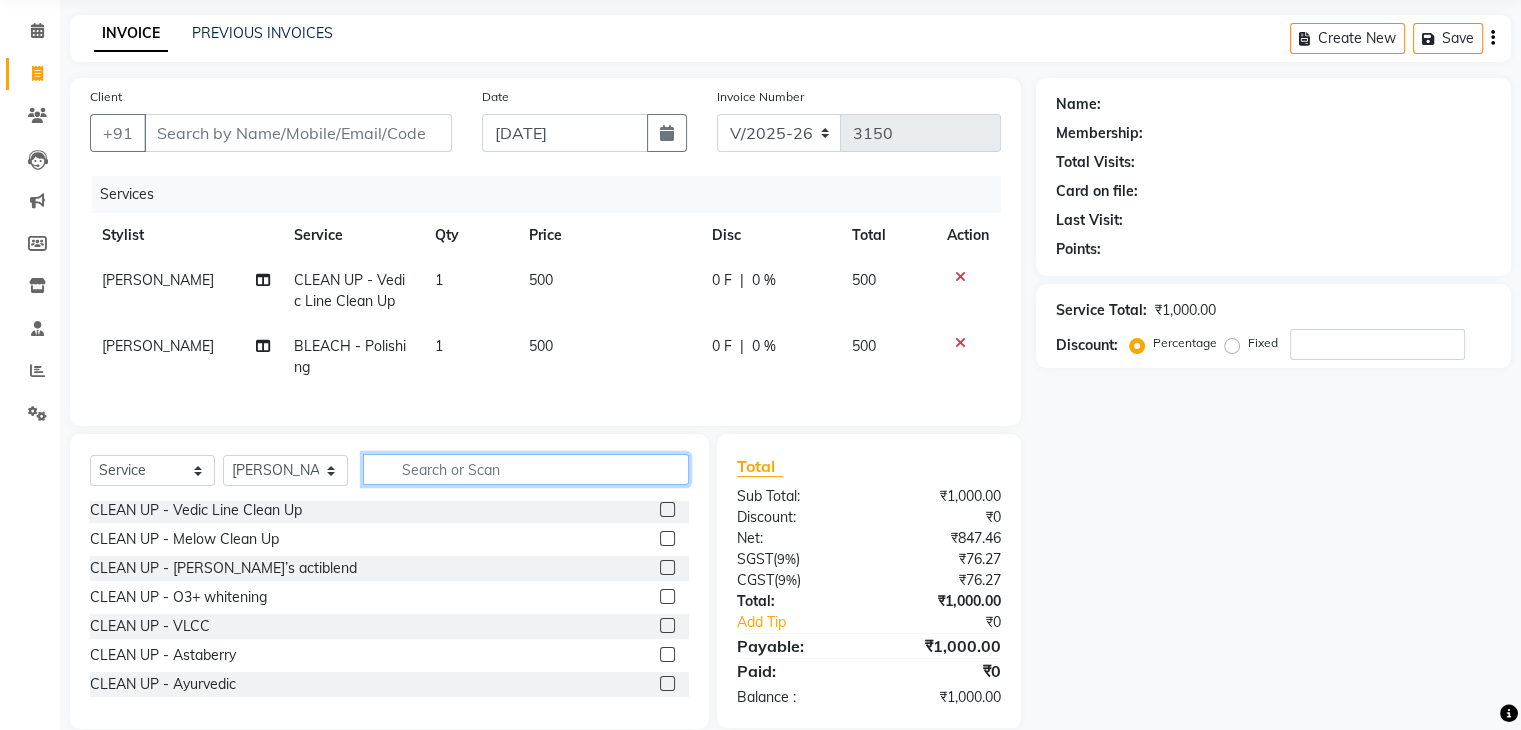 scroll, scrollTop: 408, scrollLeft: 0, axis: vertical 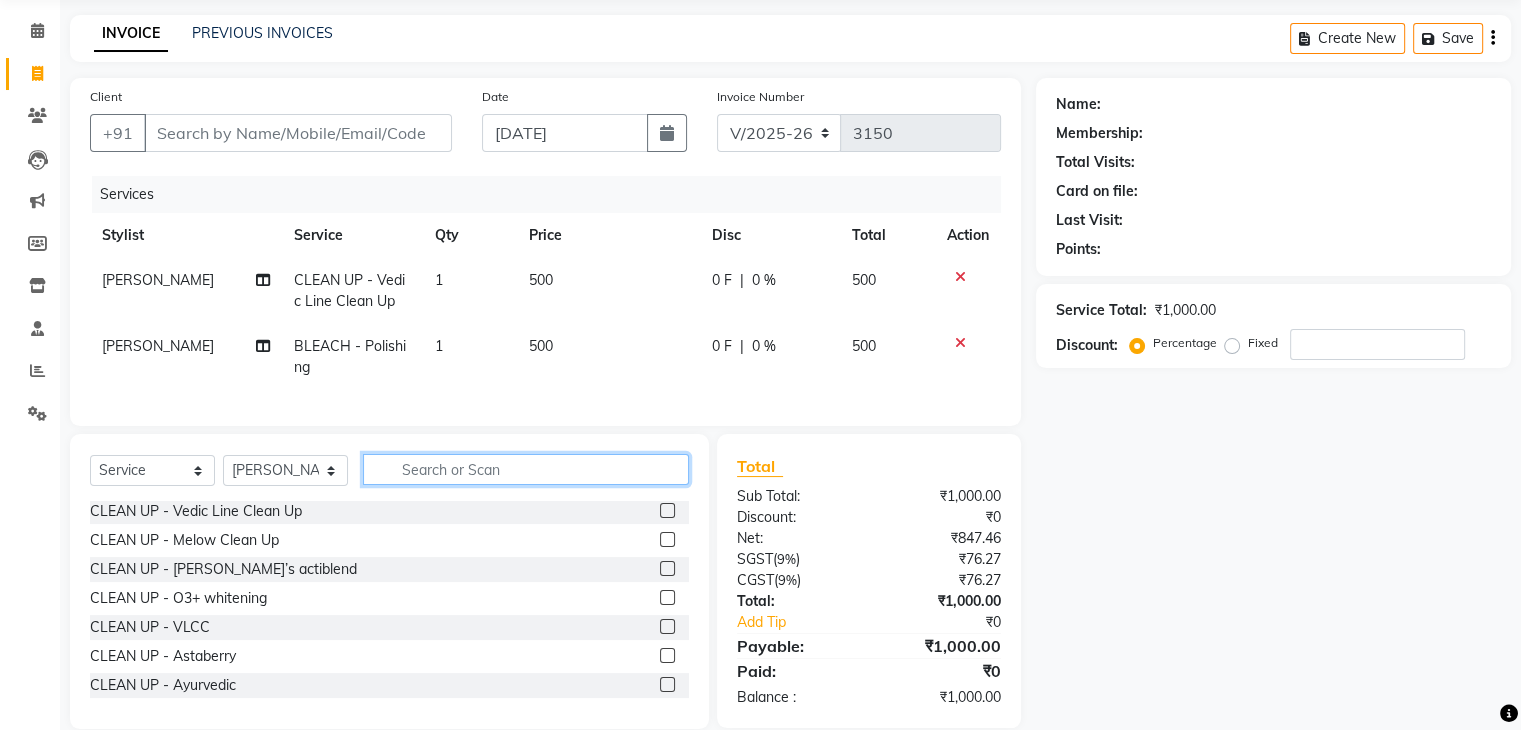 type 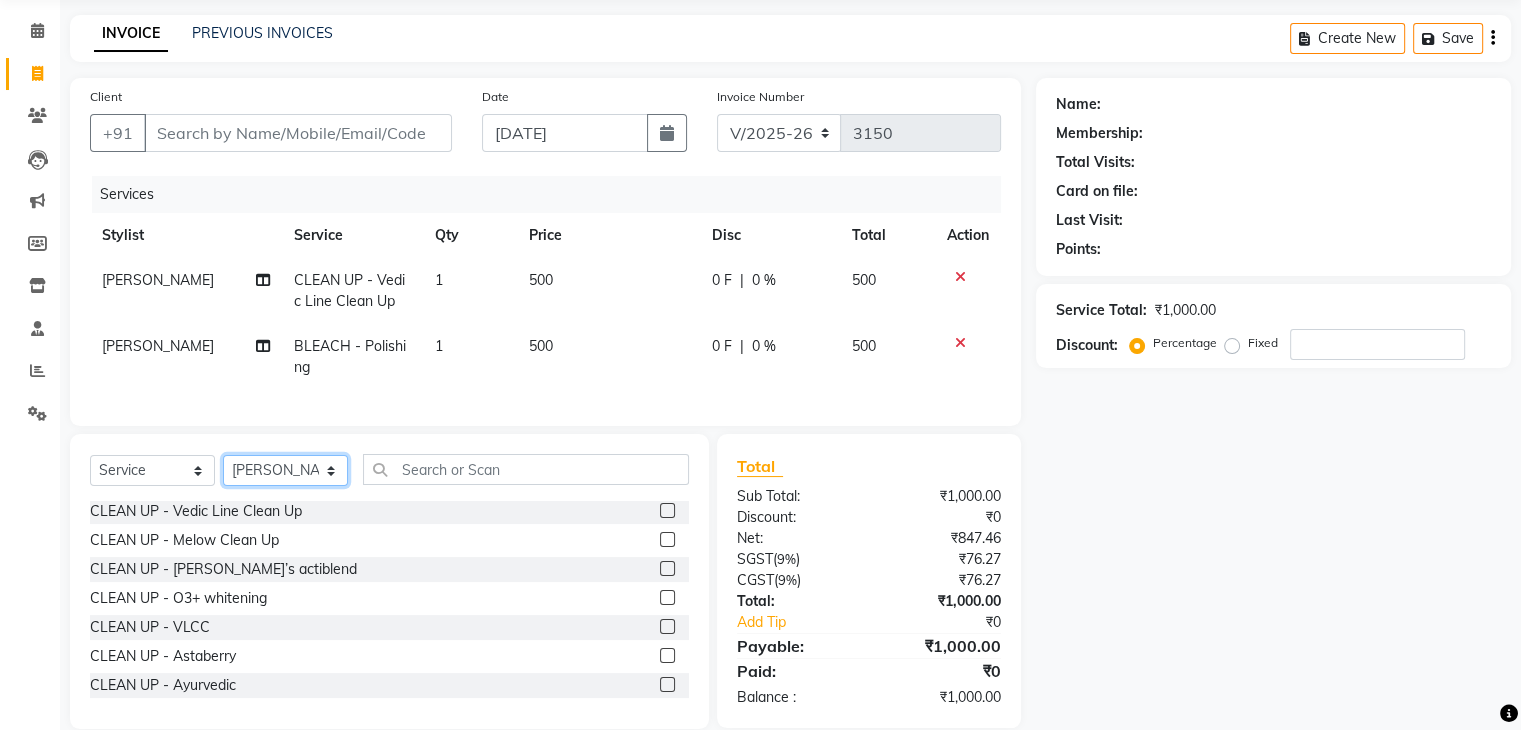 click on "Select Stylist AMAN DANISH SALMANI [PERSON_NAME] [PERSON_NAME] [PERSON_NAME] [PERSON_NAME] [PERSON_NAME] [PERSON_NAME] SHWETA SONA [PERSON_NAME] [PERSON_NAME] [PERSON_NAME]" 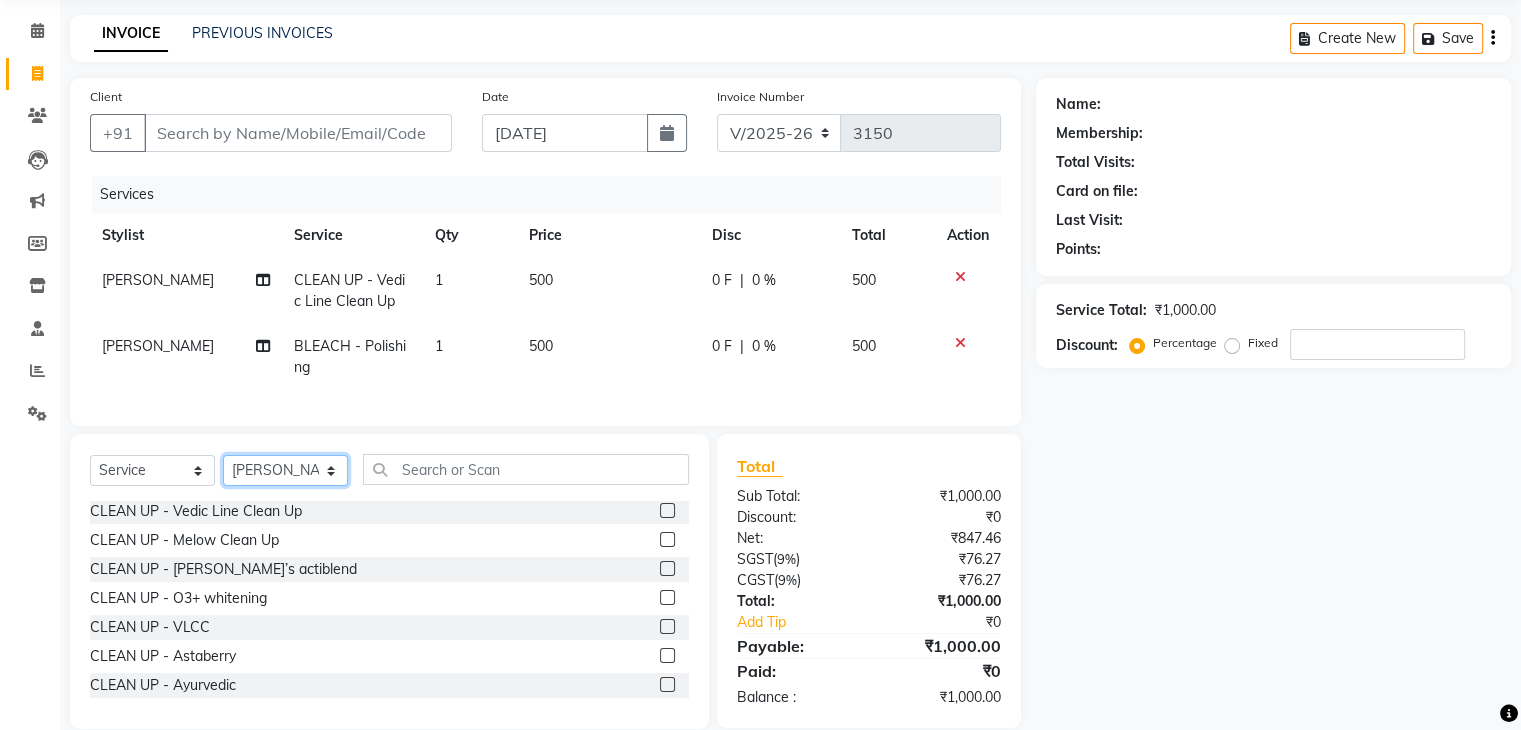 click on "Select Stylist AMAN DANISH SALMANI [PERSON_NAME] [PERSON_NAME] [PERSON_NAME] [PERSON_NAME] [PERSON_NAME] [PERSON_NAME] SHWETA SONA [PERSON_NAME] [PERSON_NAME] [PERSON_NAME]" 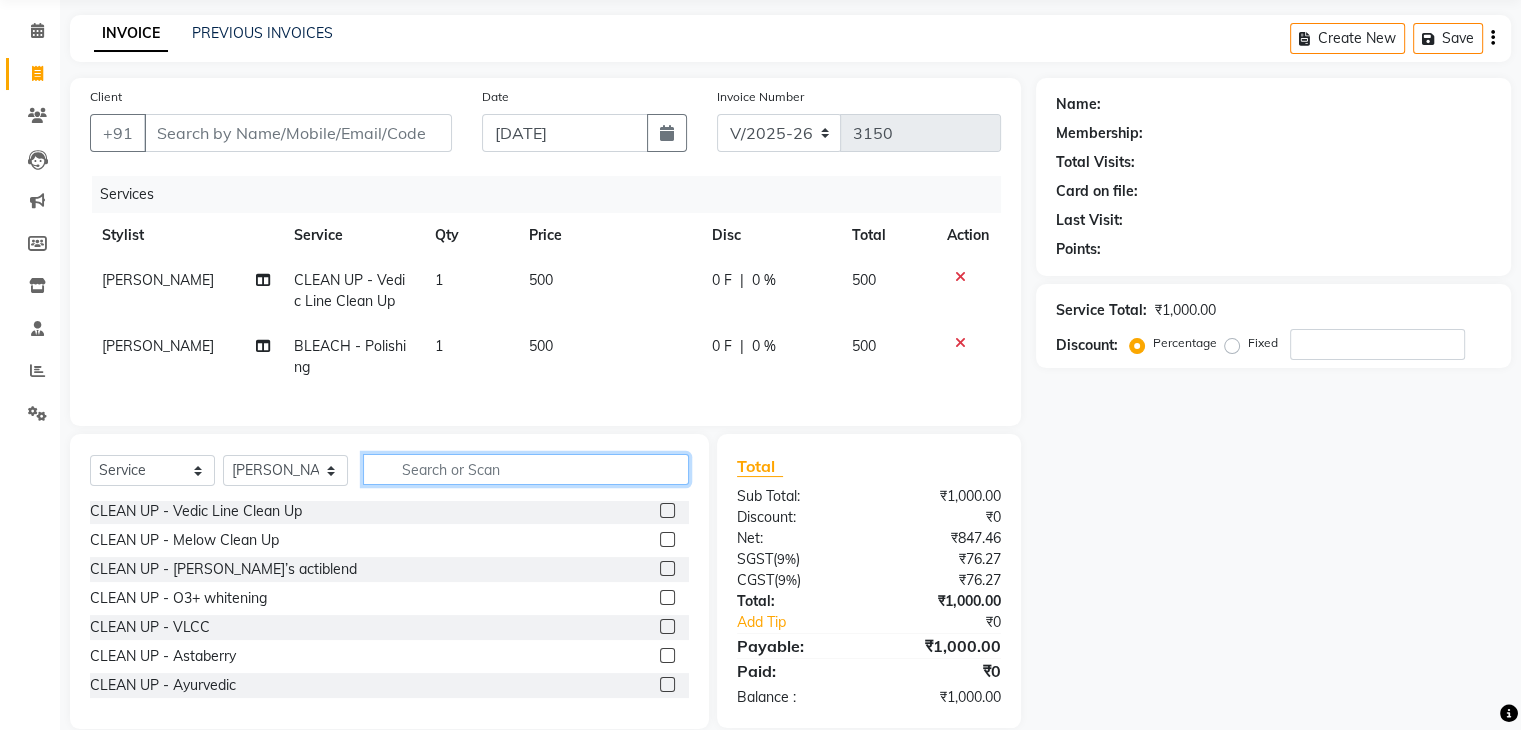 click 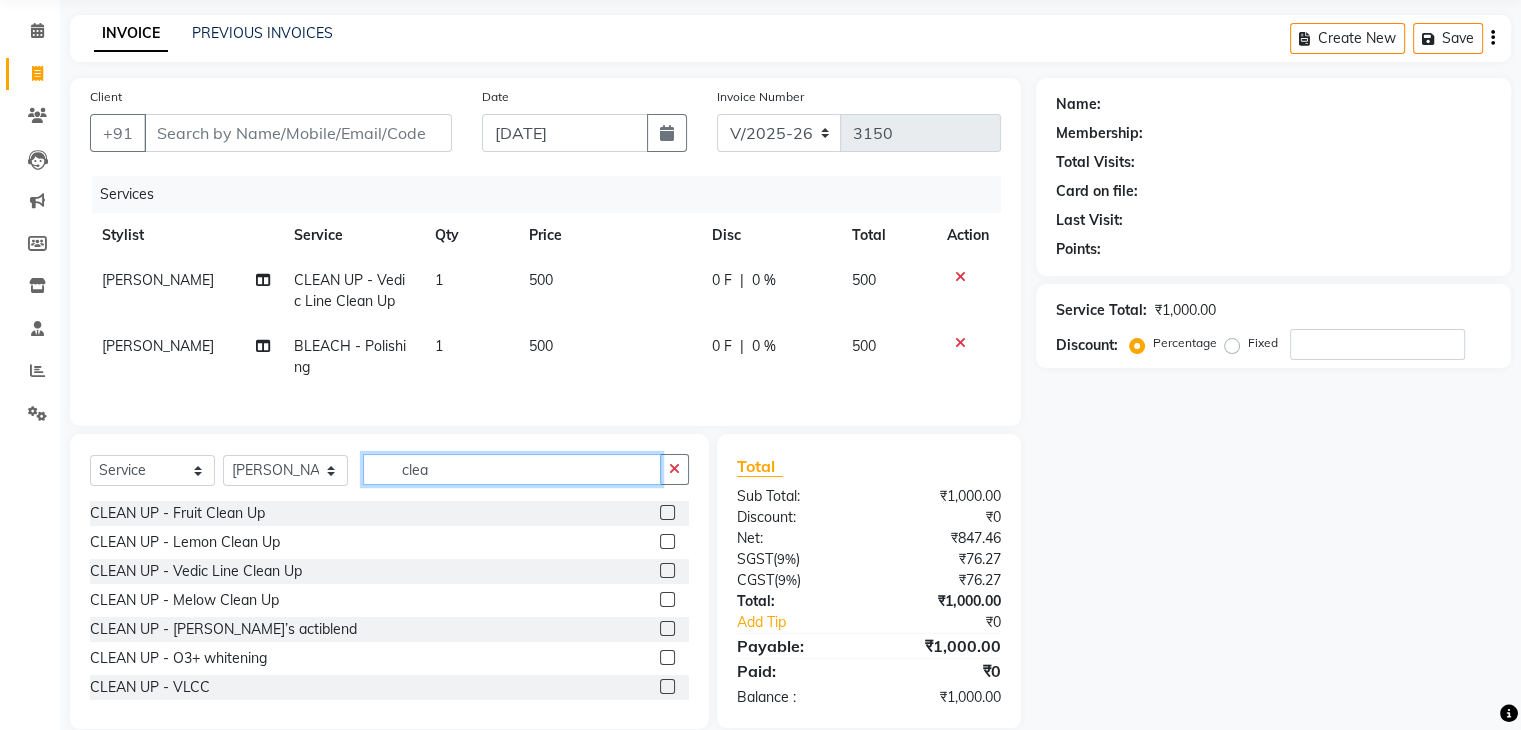 scroll, scrollTop: 0, scrollLeft: 0, axis: both 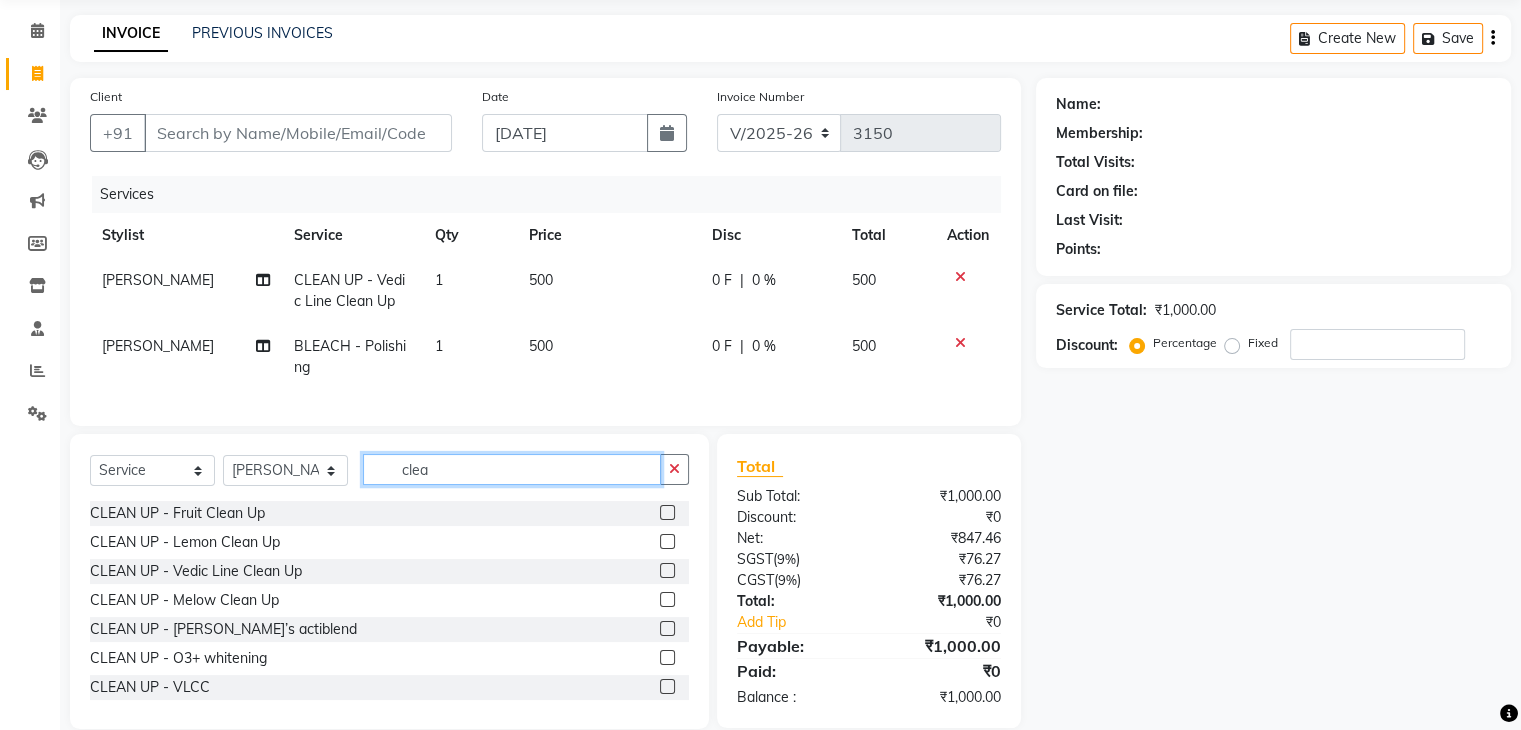 type on "clea" 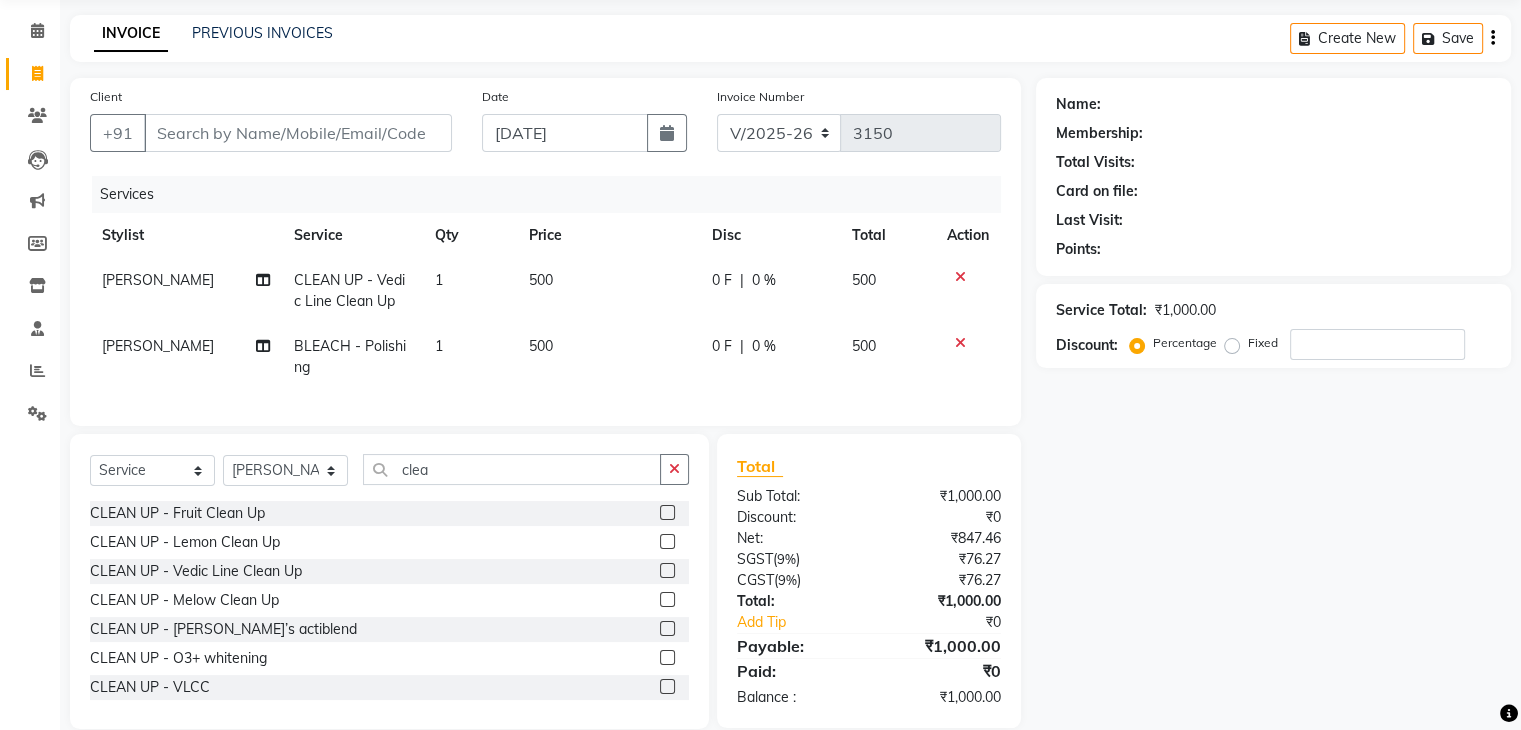 click 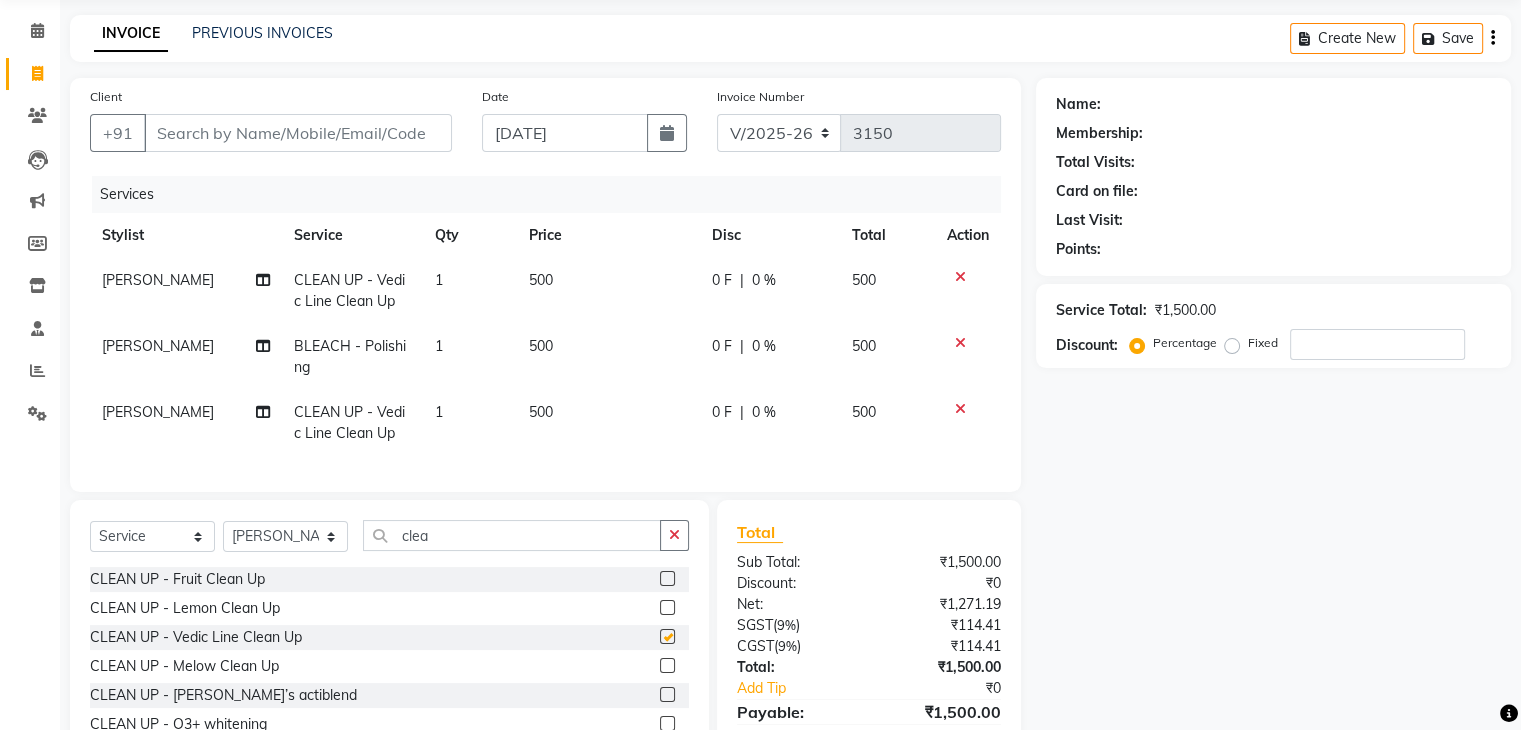 checkbox on "false" 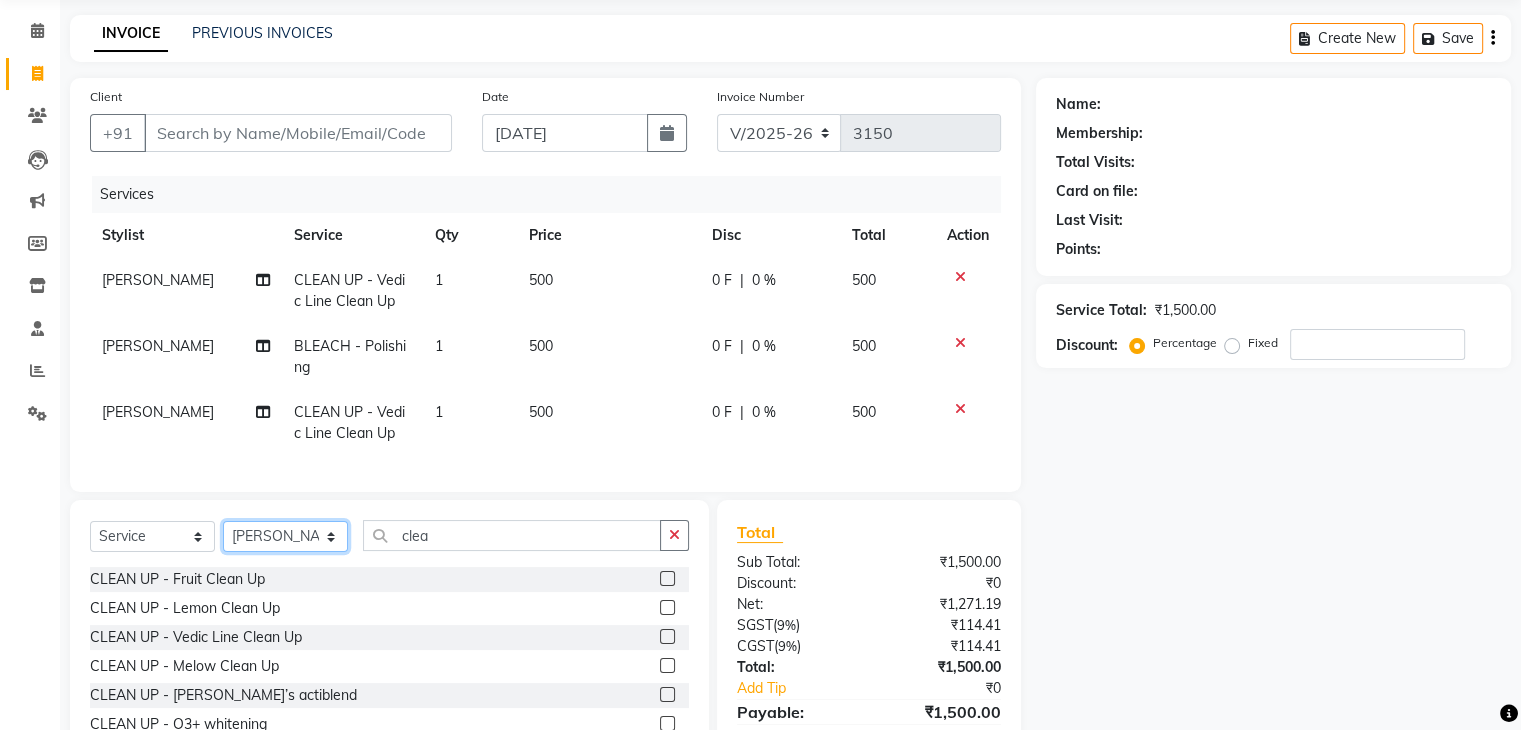 click on "Select Stylist AMAN DANISH SALMANI [PERSON_NAME] [PERSON_NAME] [PERSON_NAME] [PERSON_NAME] [PERSON_NAME] [PERSON_NAME] SHWETA SONA [PERSON_NAME] [PERSON_NAME] [PERSON_NAME]" 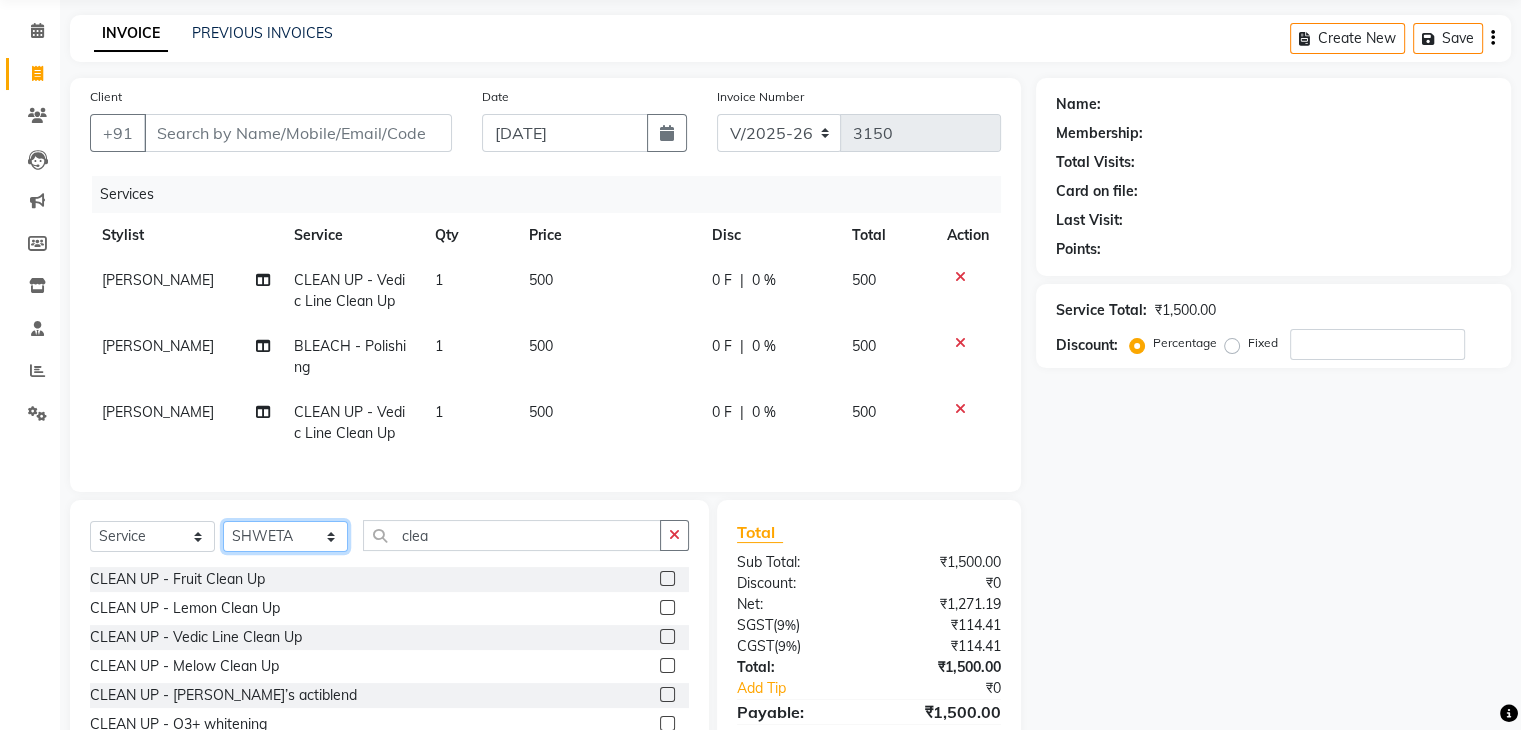 click on "Select Stylist AMAN DANISH SALMANI [PERSON_NAME] [PERSON_NAME] [PERSON_NAME] [PERSON_NAME] [PERSON_NAME] [PERSON_NAME] SHWETA SONA [PERSON_NAME] [PERSON_NAME] [PERSON_NAME]" 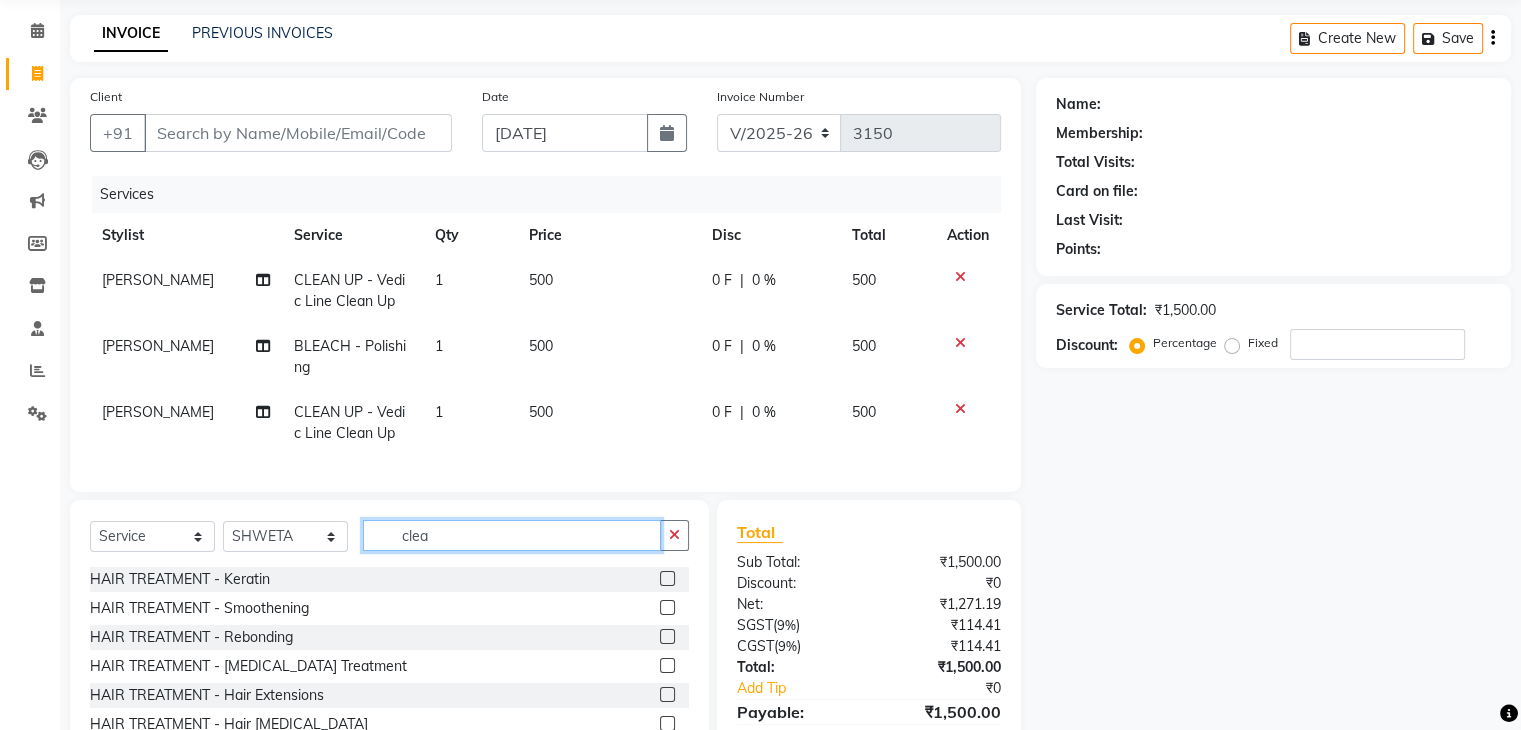 click on "clea" 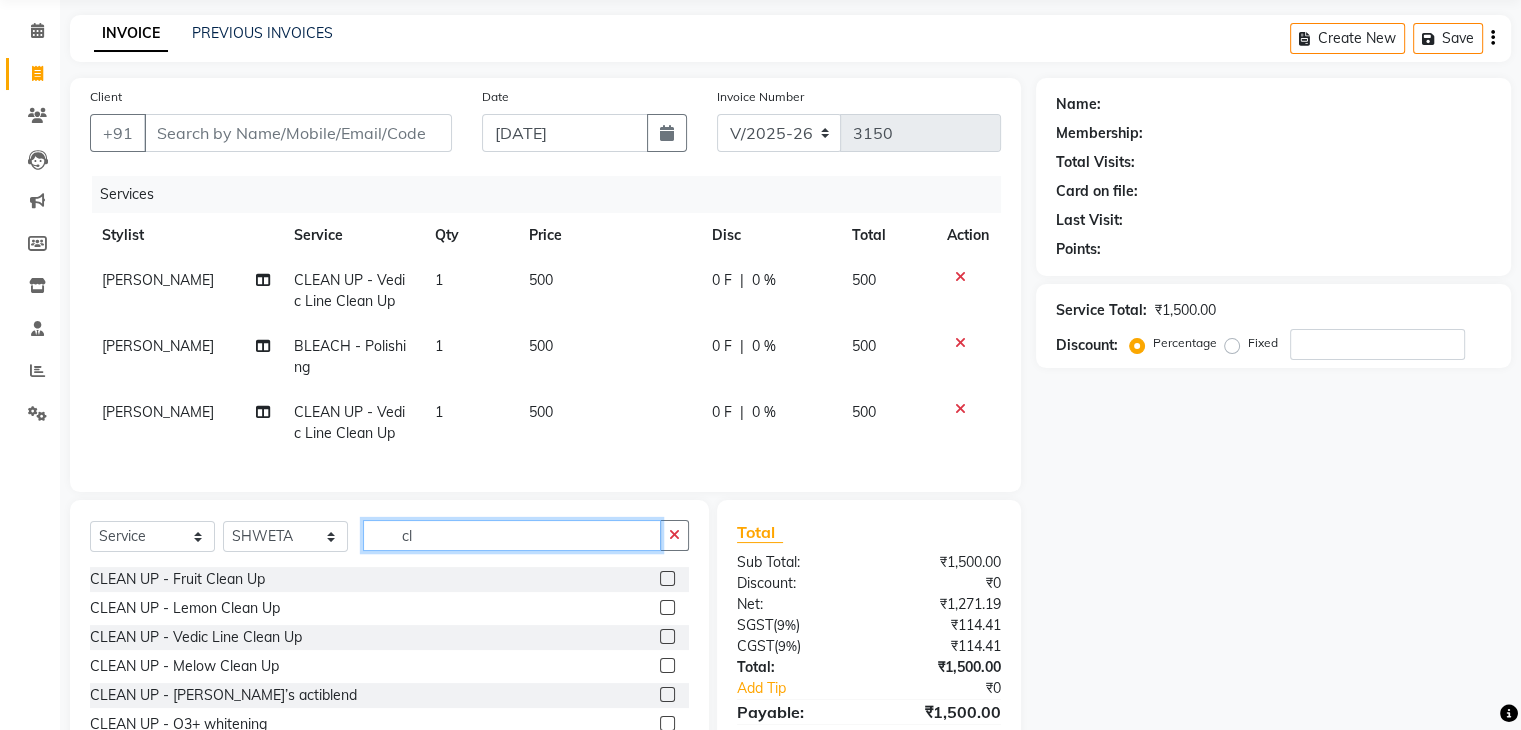 type on "c" 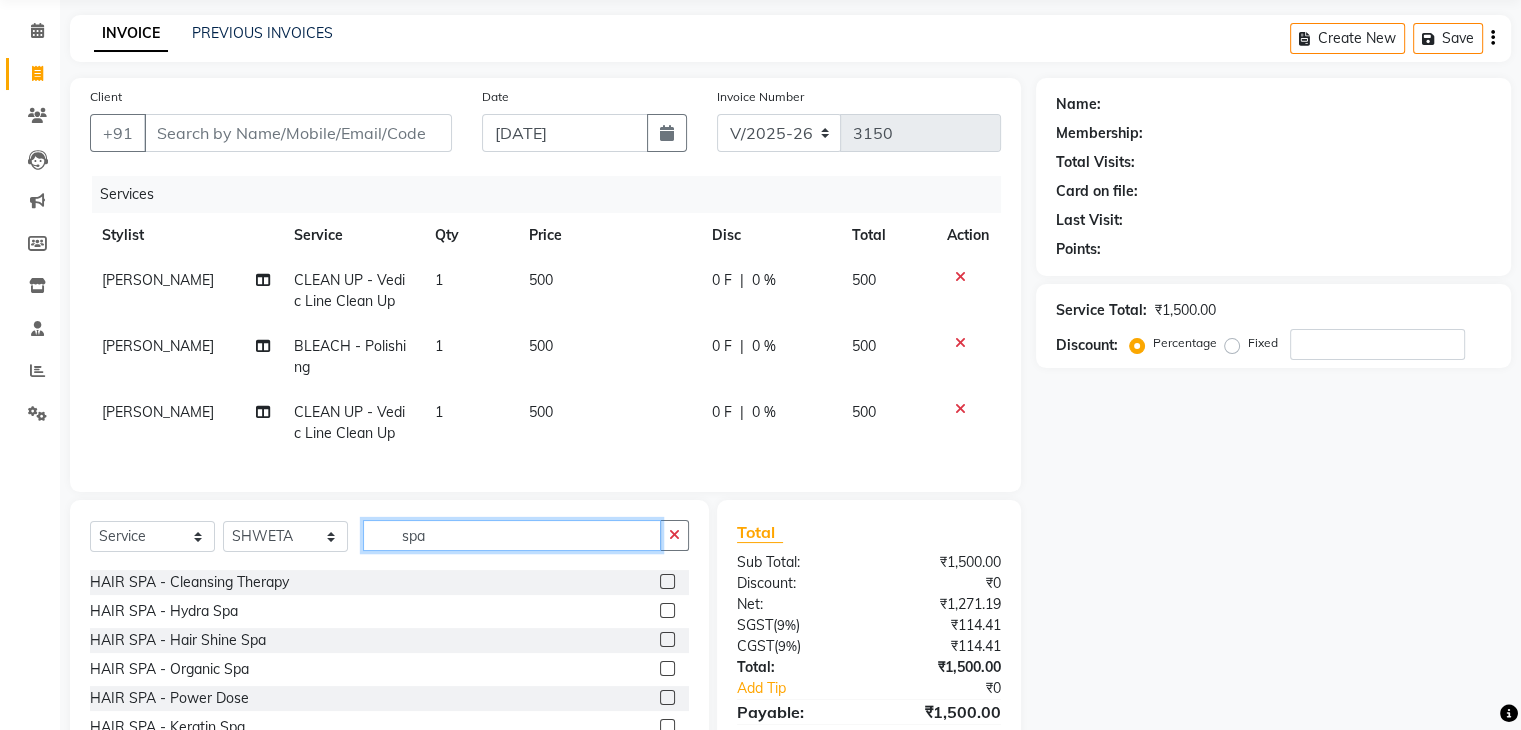 scroll, scrollTop: 176, scrollLeft: 0, axis: vertical 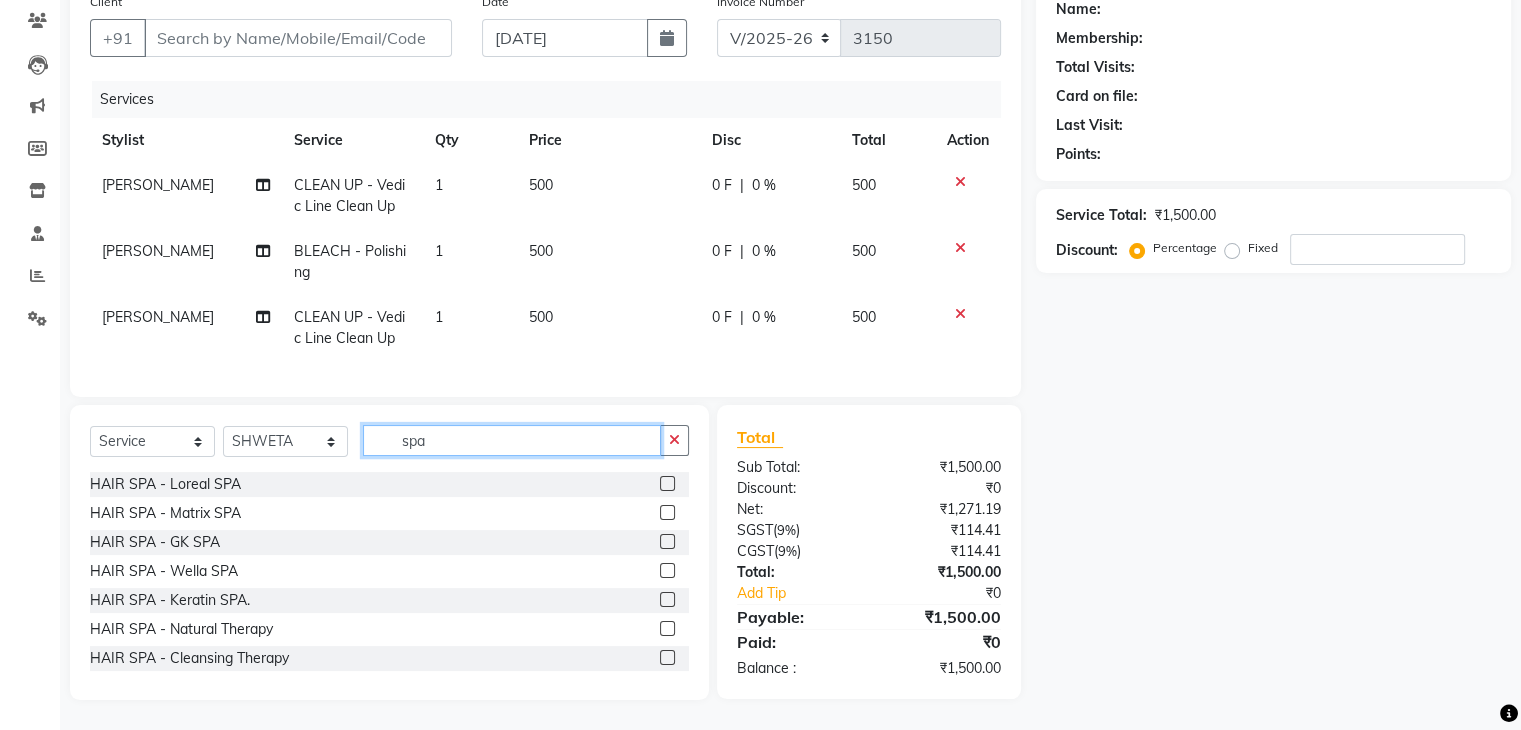 type on "spa" 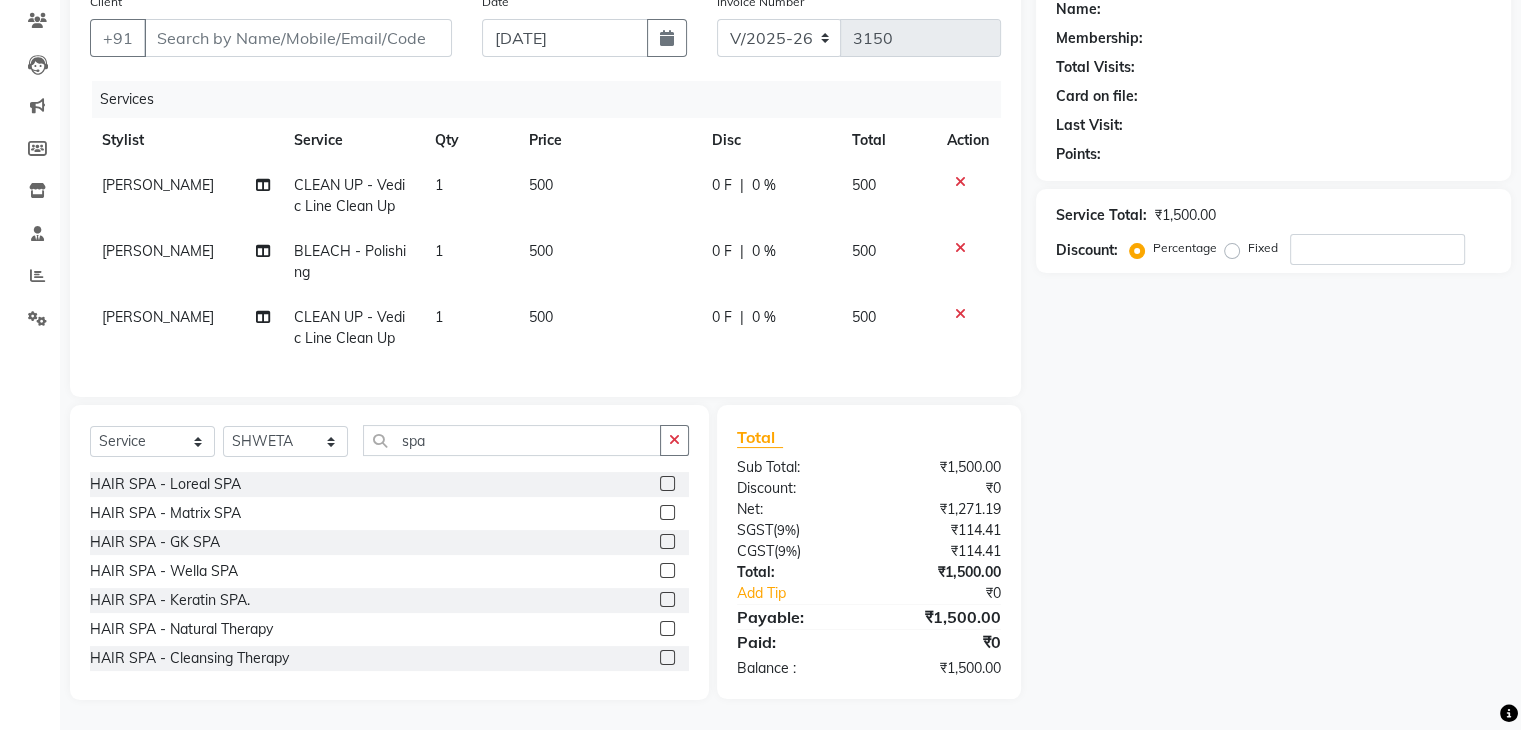 click 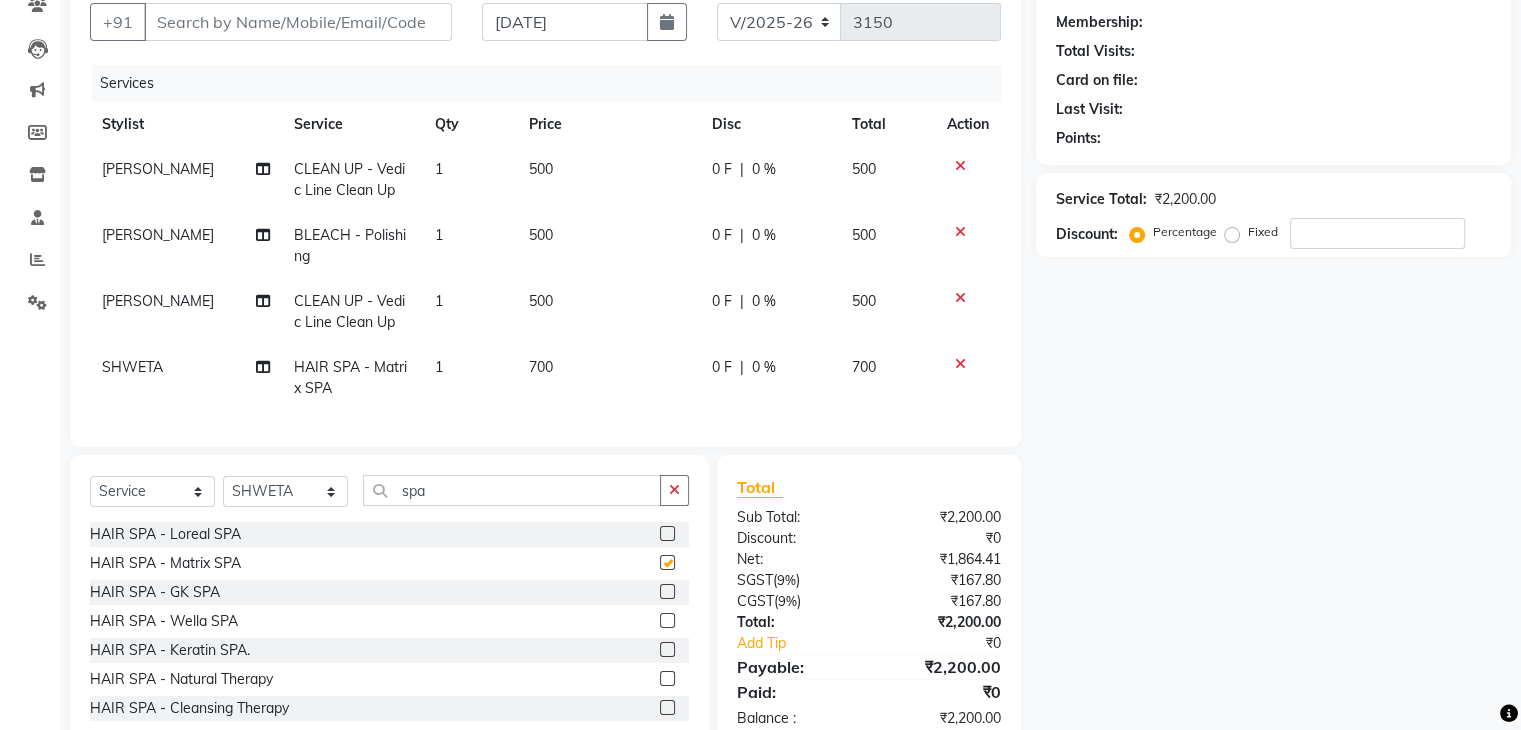 checkbox on "false" 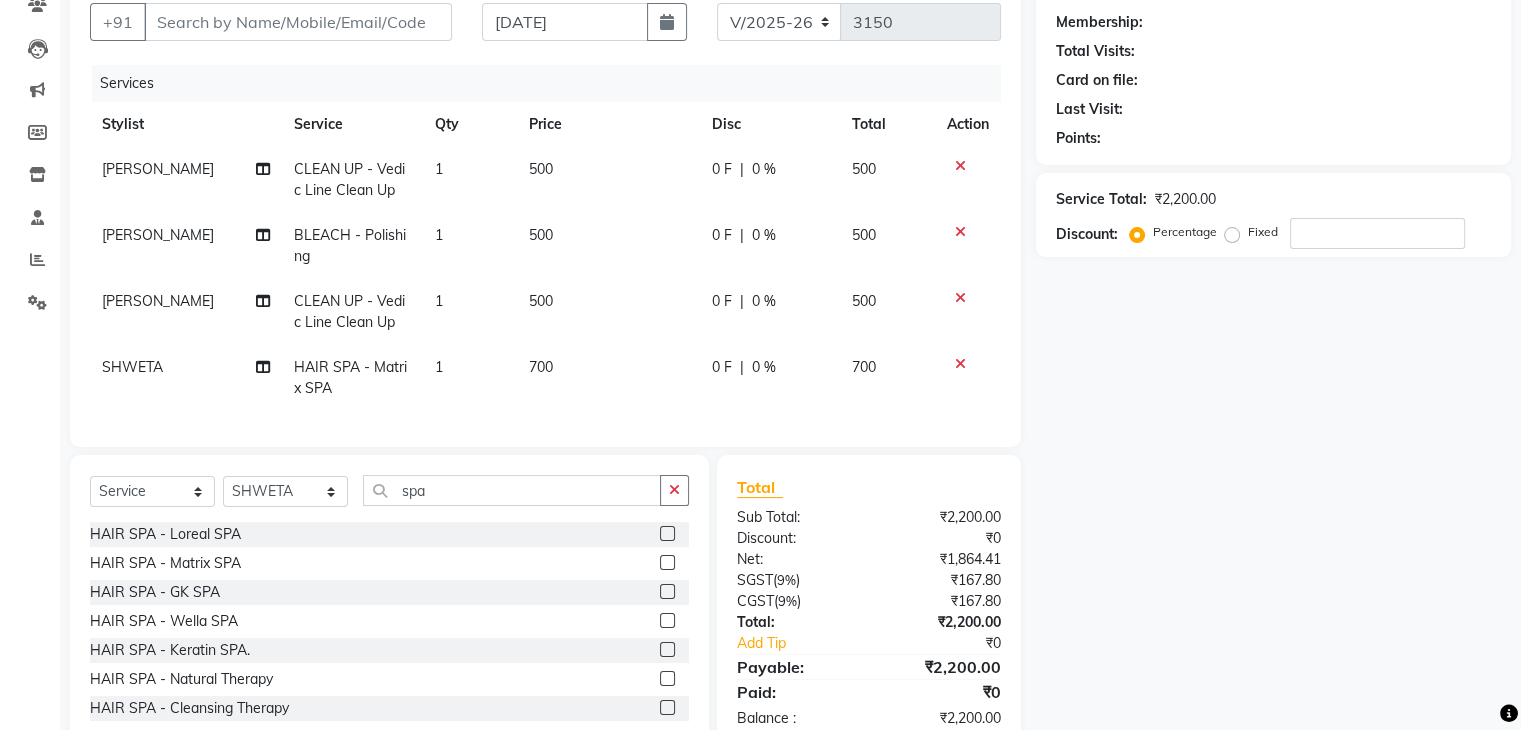 click on "700" 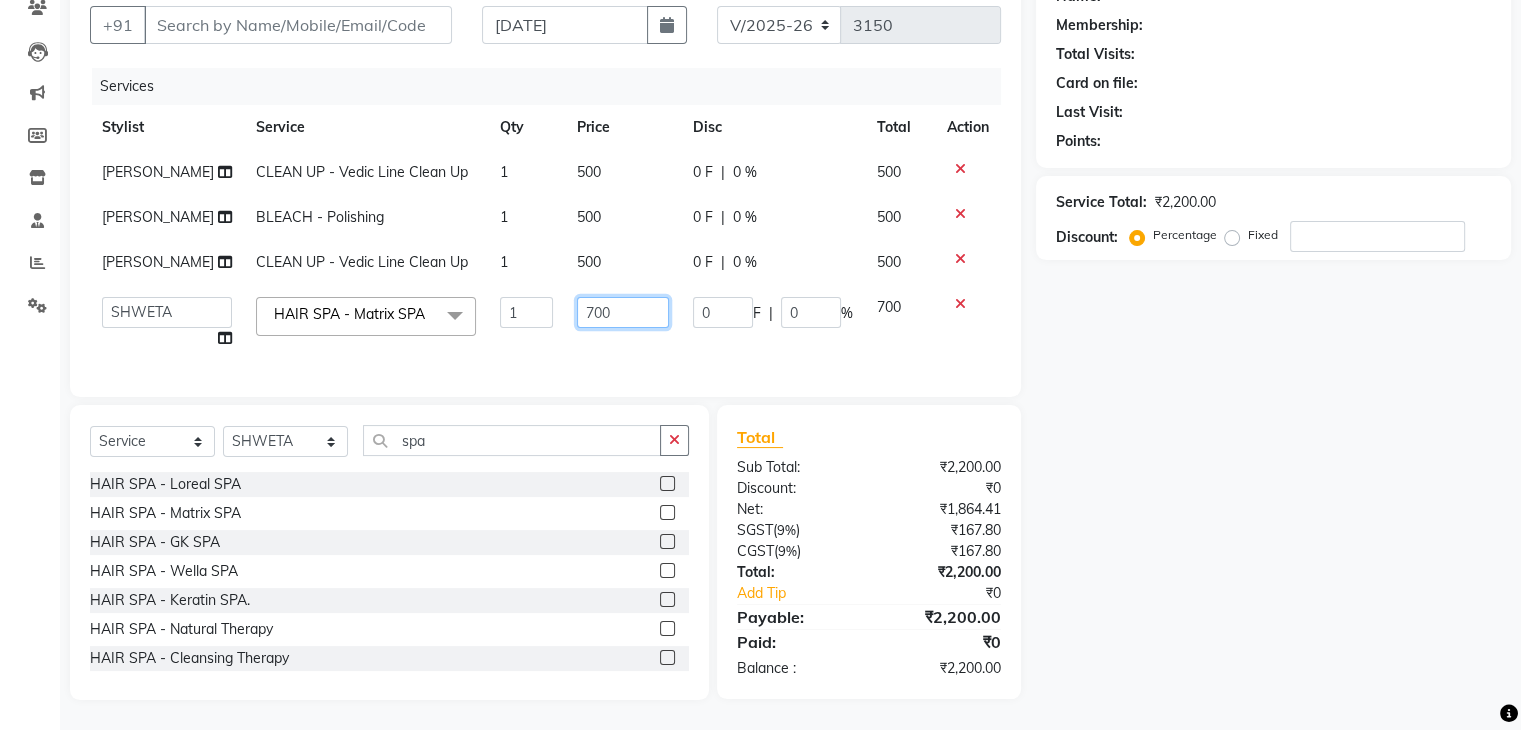 click on "700" 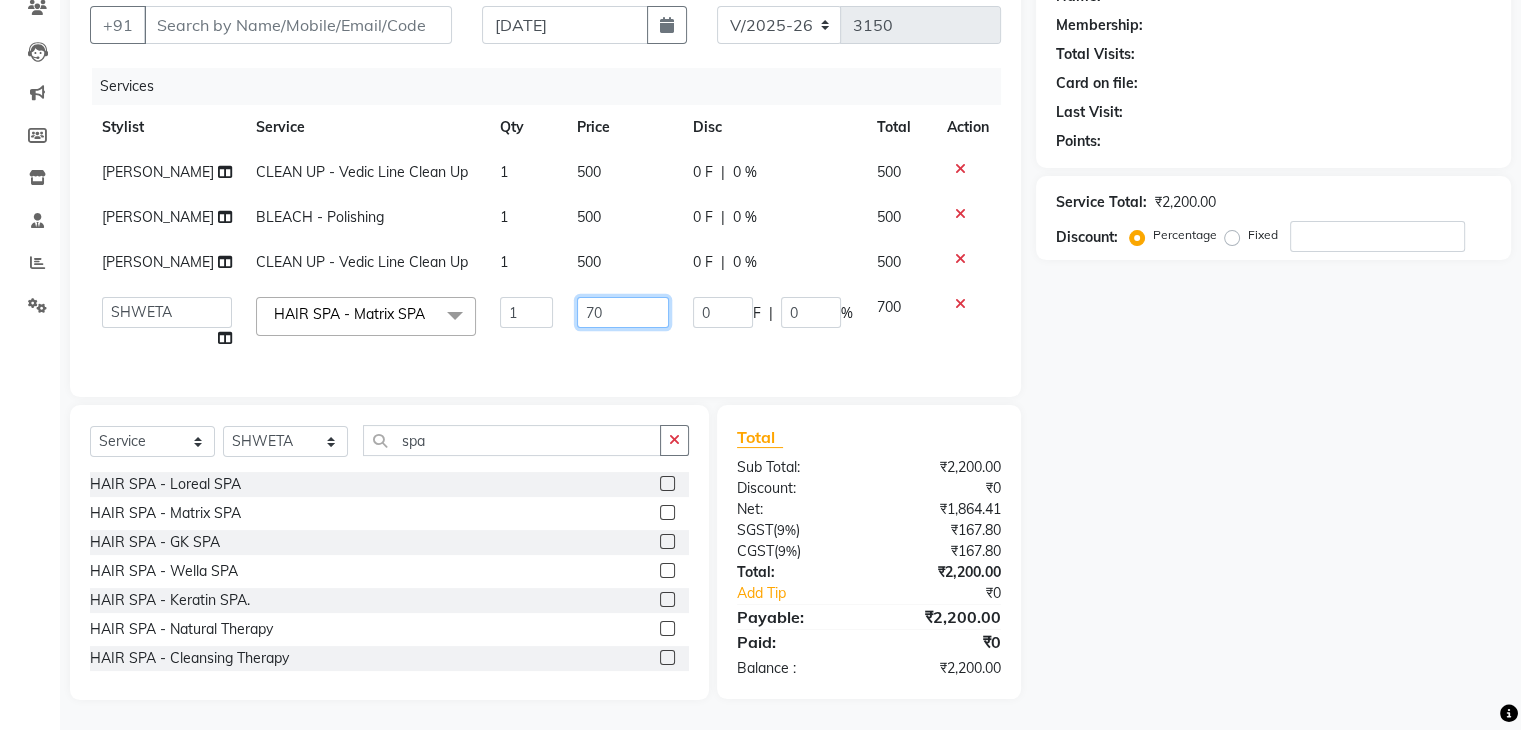 type on "7" 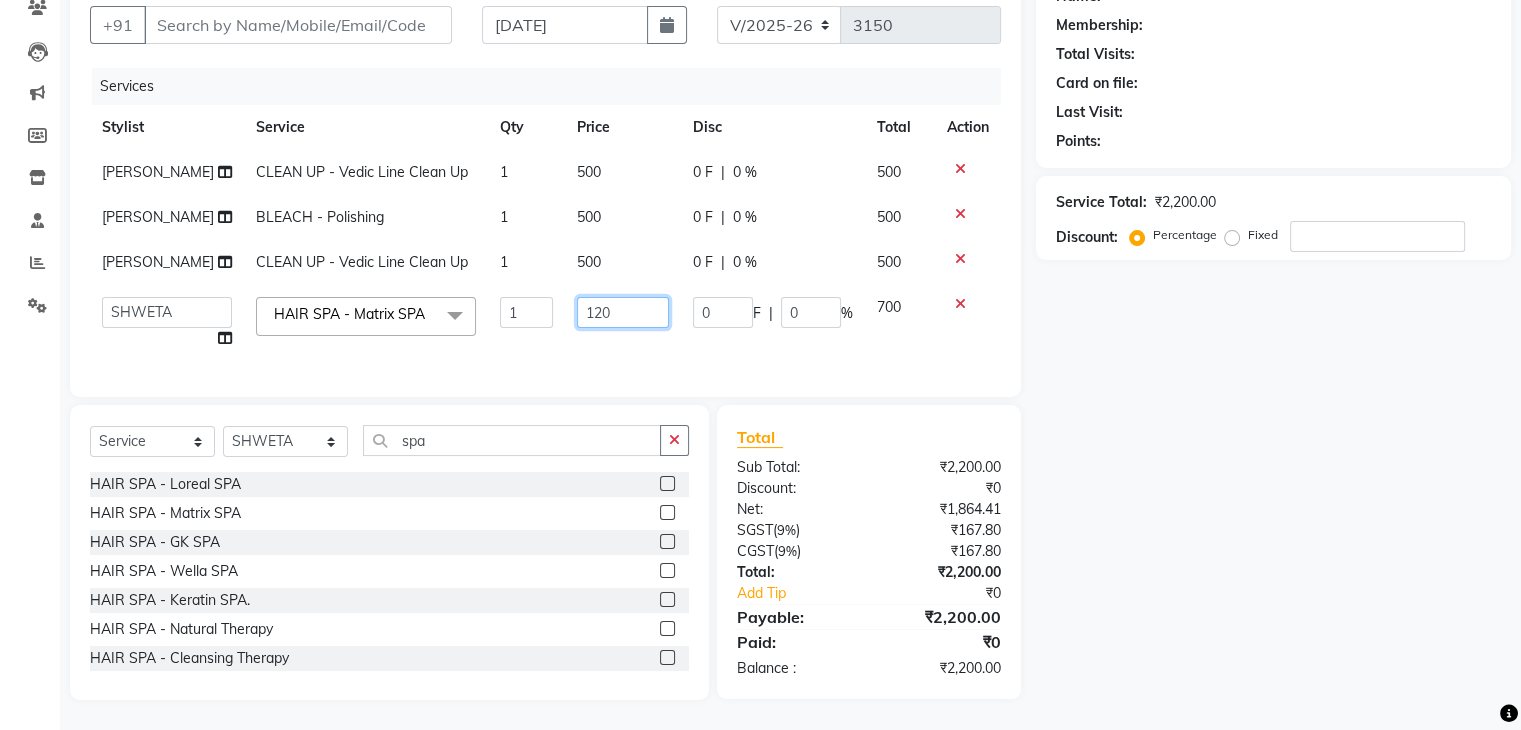 type on "1200" 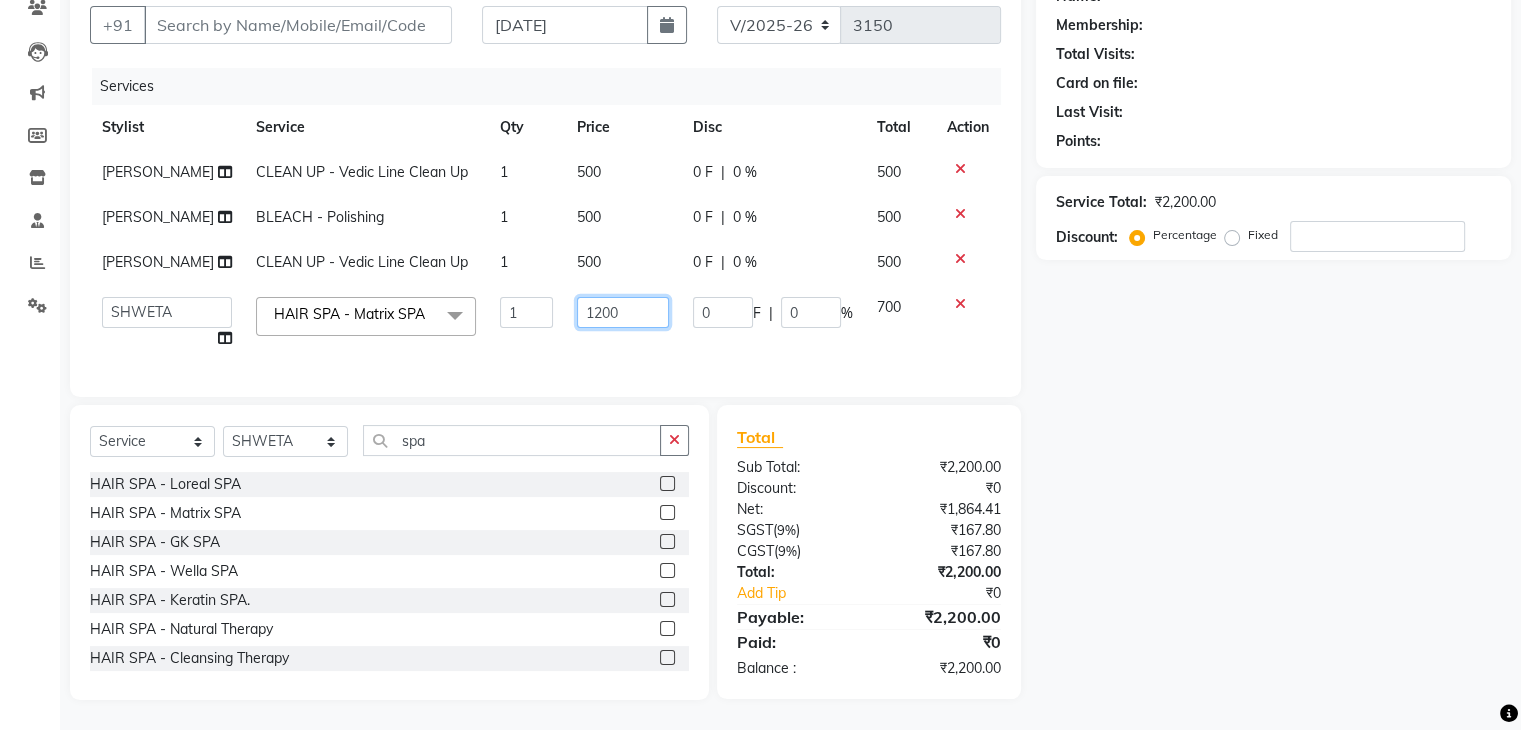 scroll, scrollTop: 259, scrollLeft: 0, axis: vertical 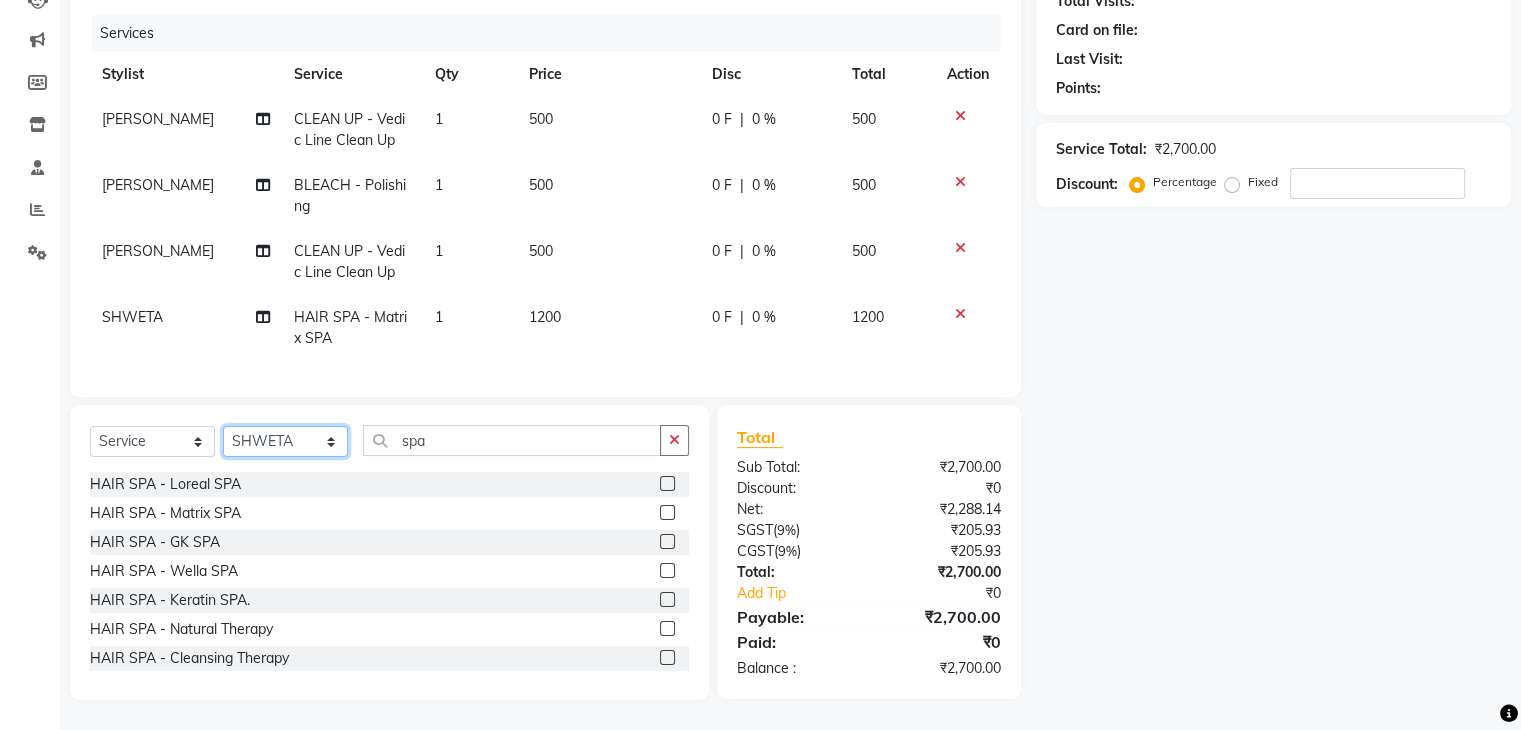 click on "Select Stylist AMAN DANISH SALMANI [PERSON_NAME] [PERSON_NAME] [PERSON_NAME] [PERSON_NAME] [PERSON_NAME] [PERSON_NAME] SHWETA SONA [PERSON_NAME] [PERSON_NAME] [PERSON_NAME]" 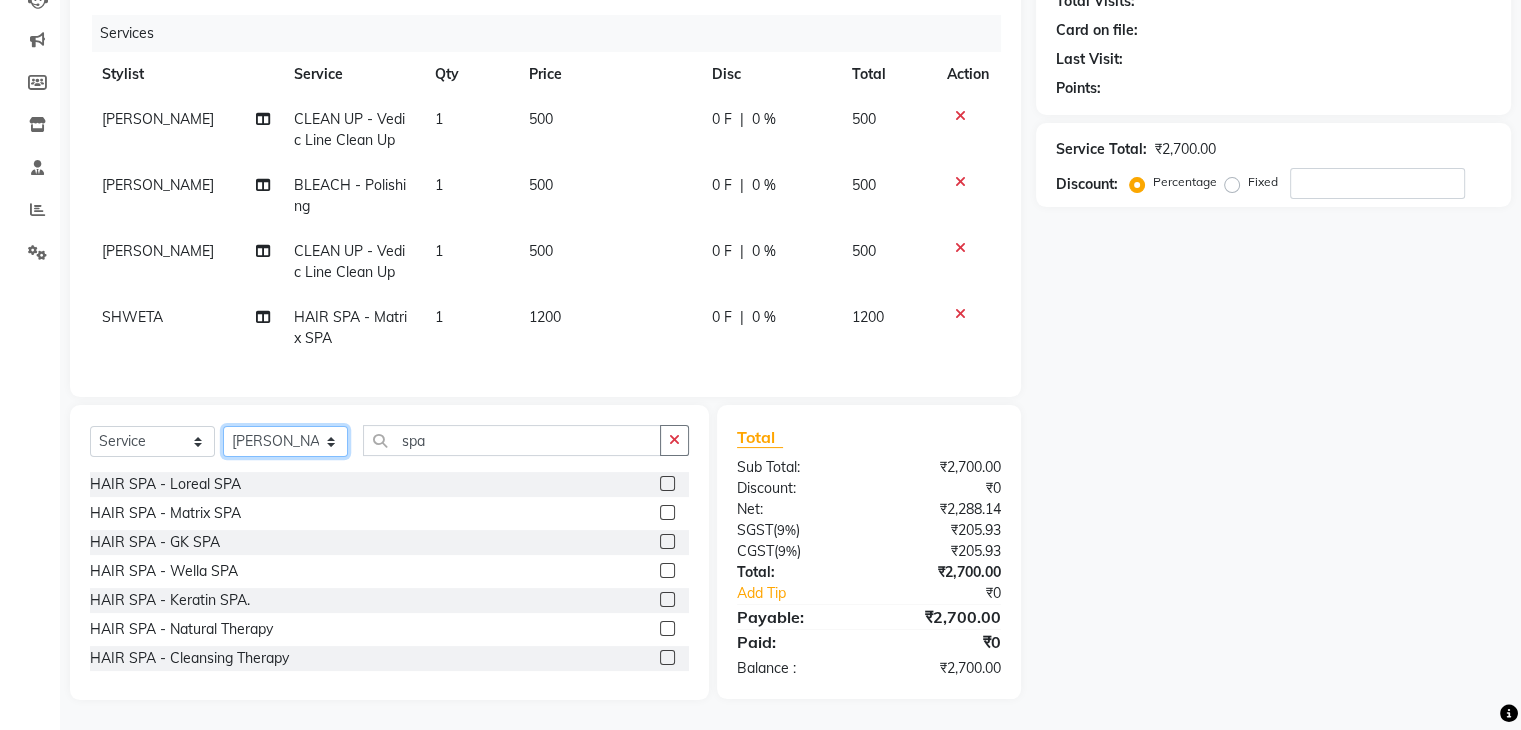 click on "Select Stylist AMAN DANISH SALMANI [PERSON_NAME] [PERSON_NAME] [PERSON_NAME] [PERSON_NAME] [PERSON_NAME] [PERSON_NAME] SHWETA SONA [PERSON_NAME] [PERSON_NAME] [PERSON_NAME]" 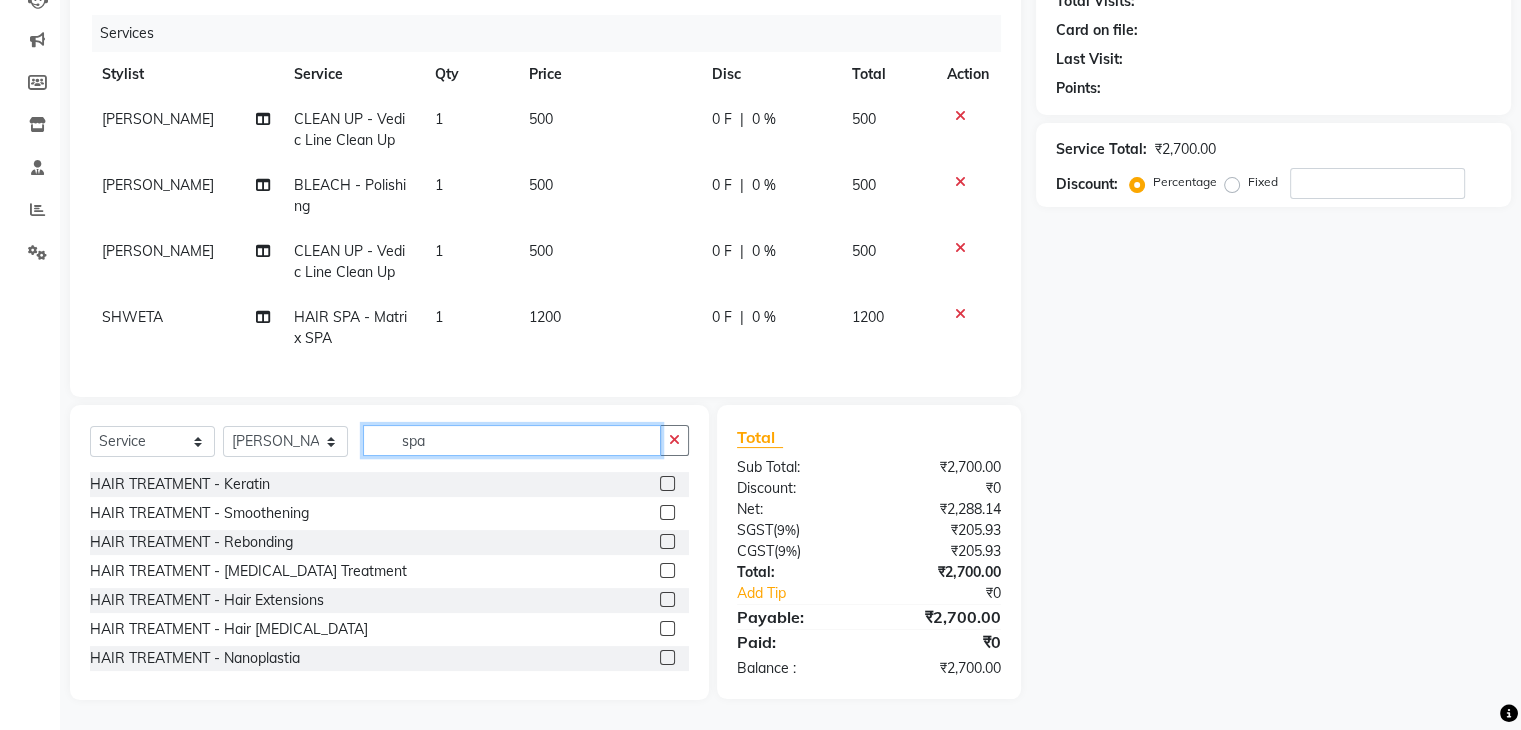 click on "spa" 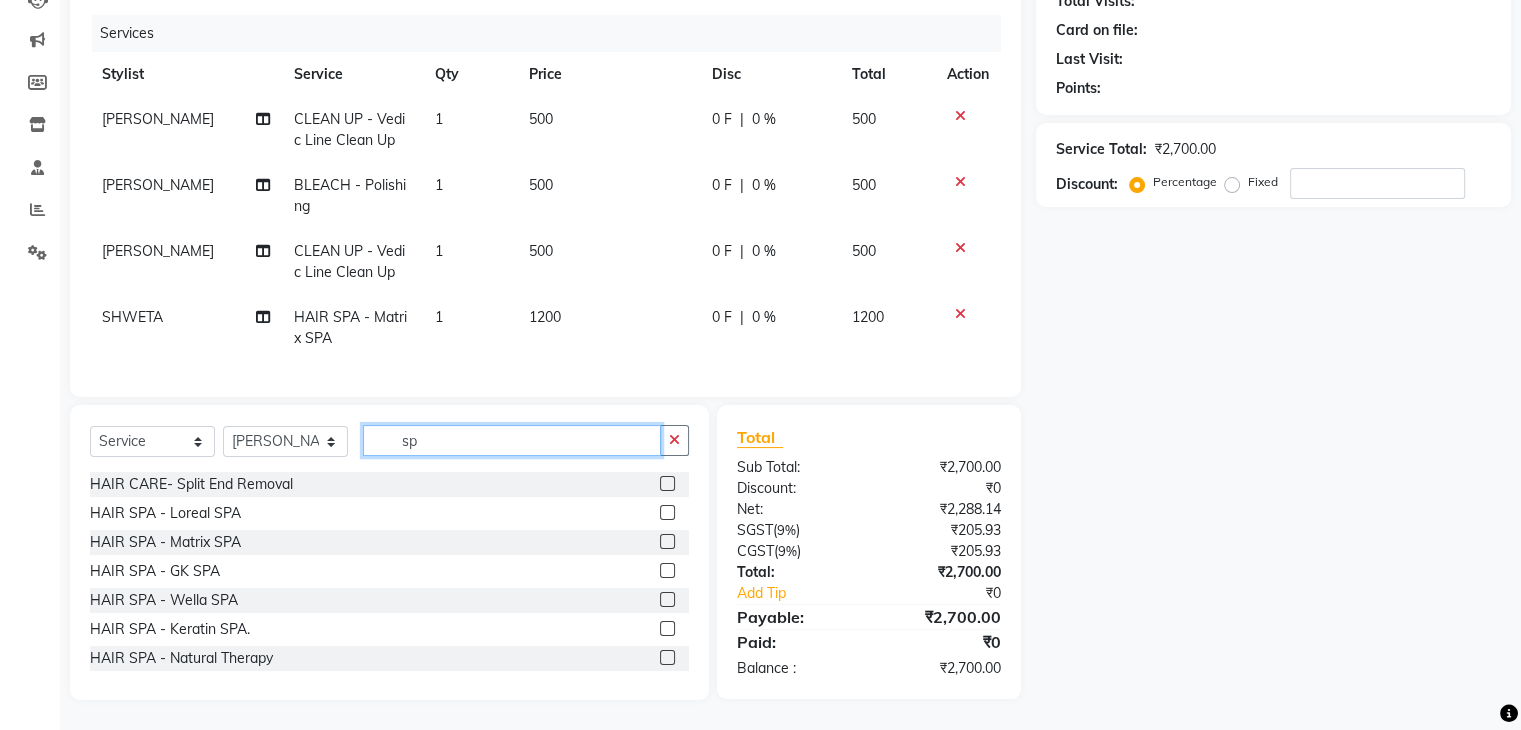 type on "s" 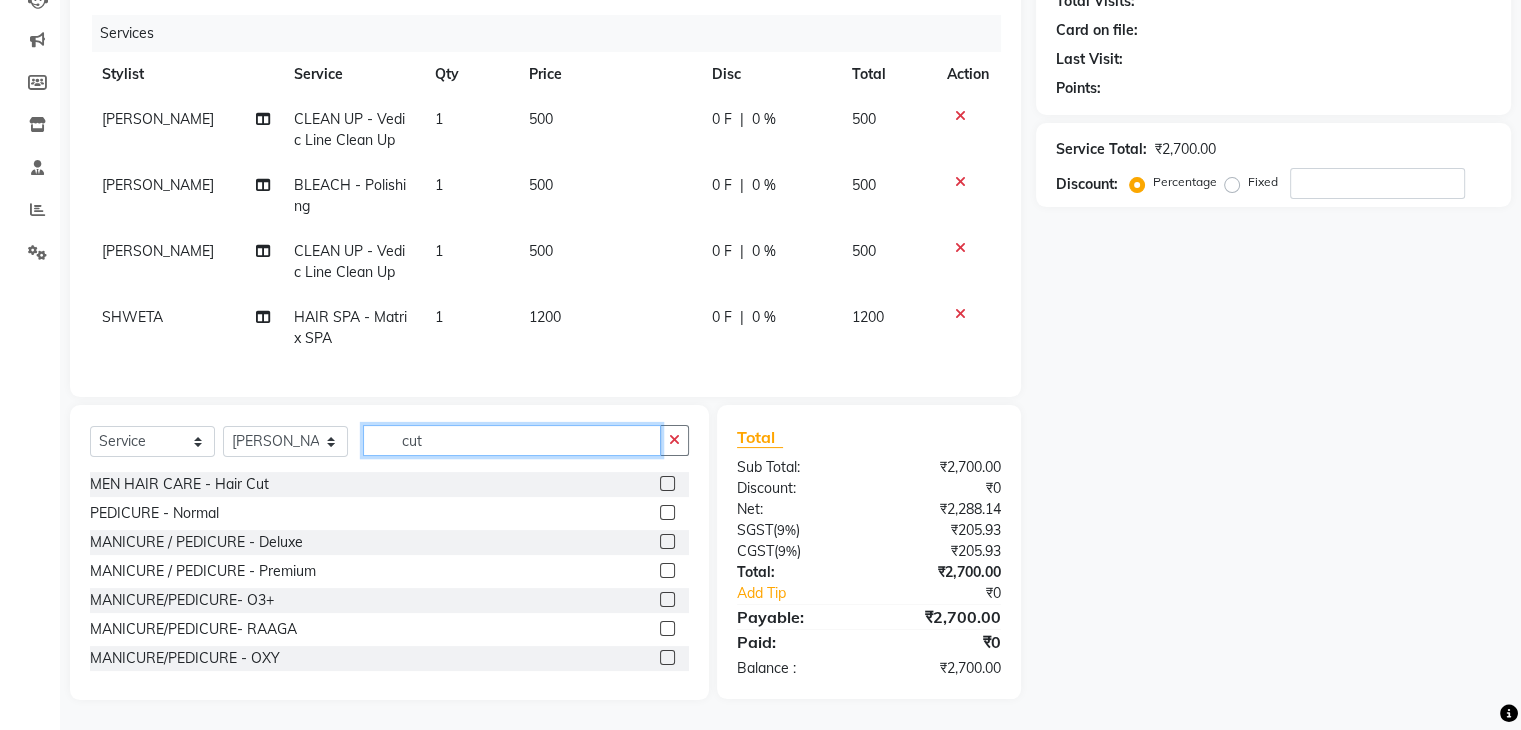scroll, scrollTop: 248, scrollLeft: 0, axis: vertical 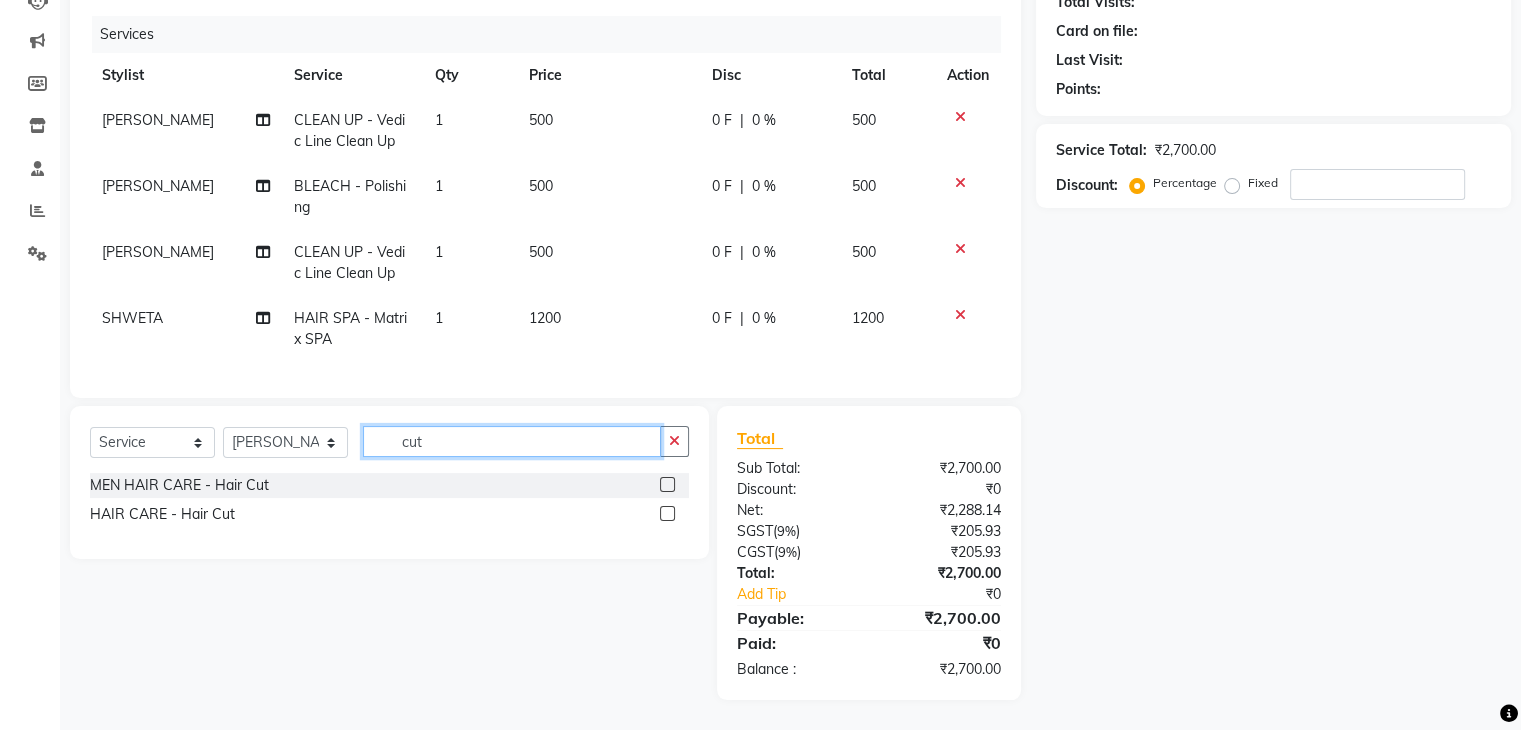 type on "cut" 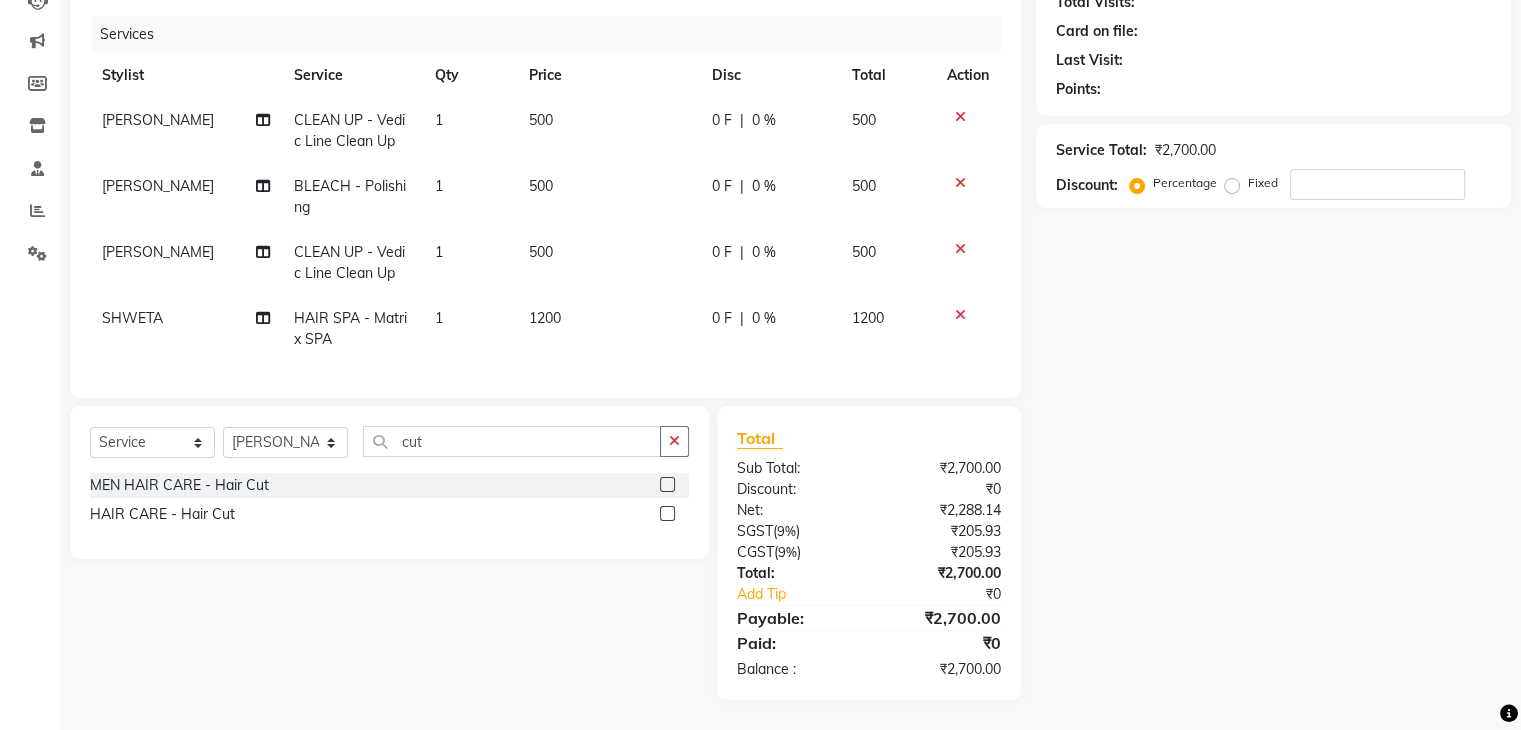 click 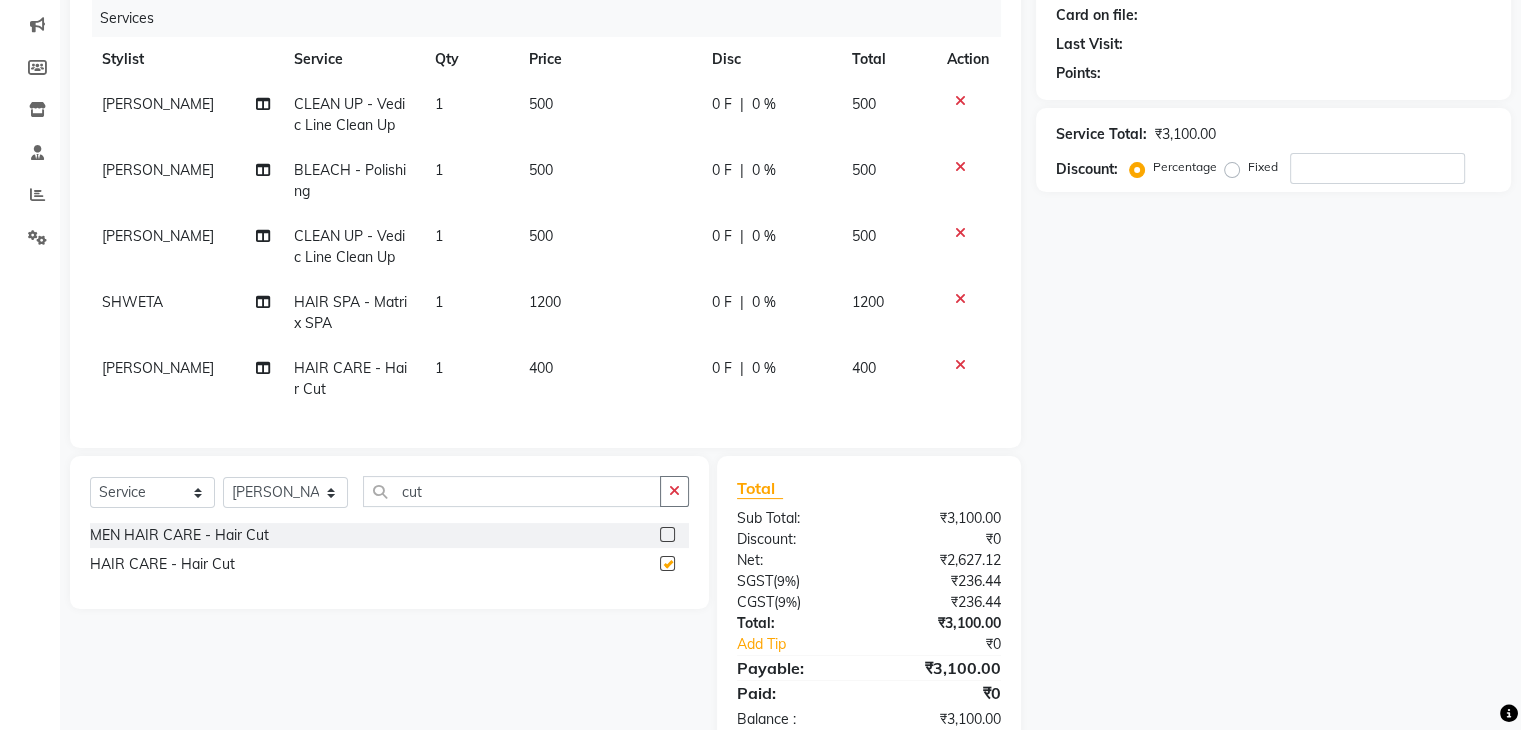 checkbox on "false" 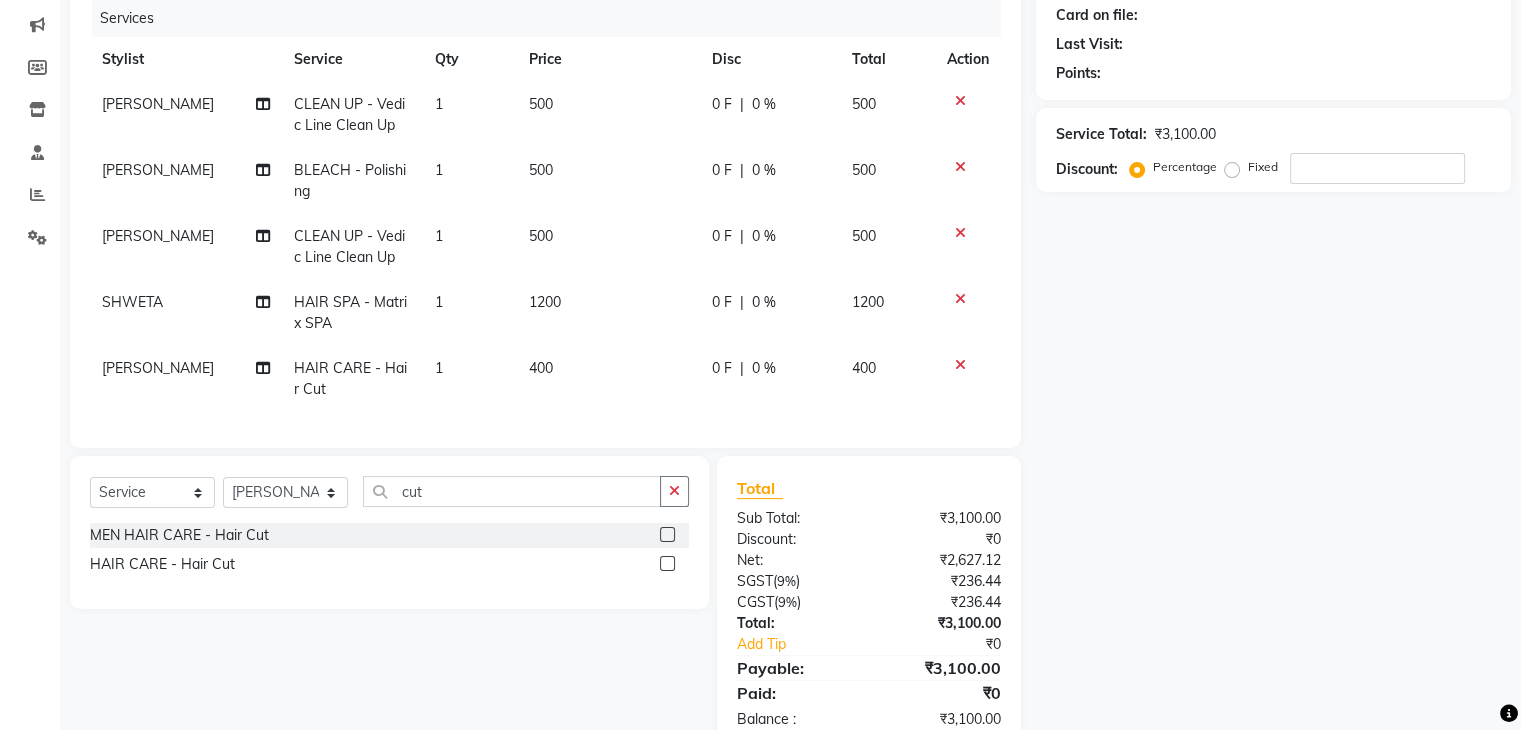 scroll, scrollTop: 314, scrollLeft: 0, axis: vertical 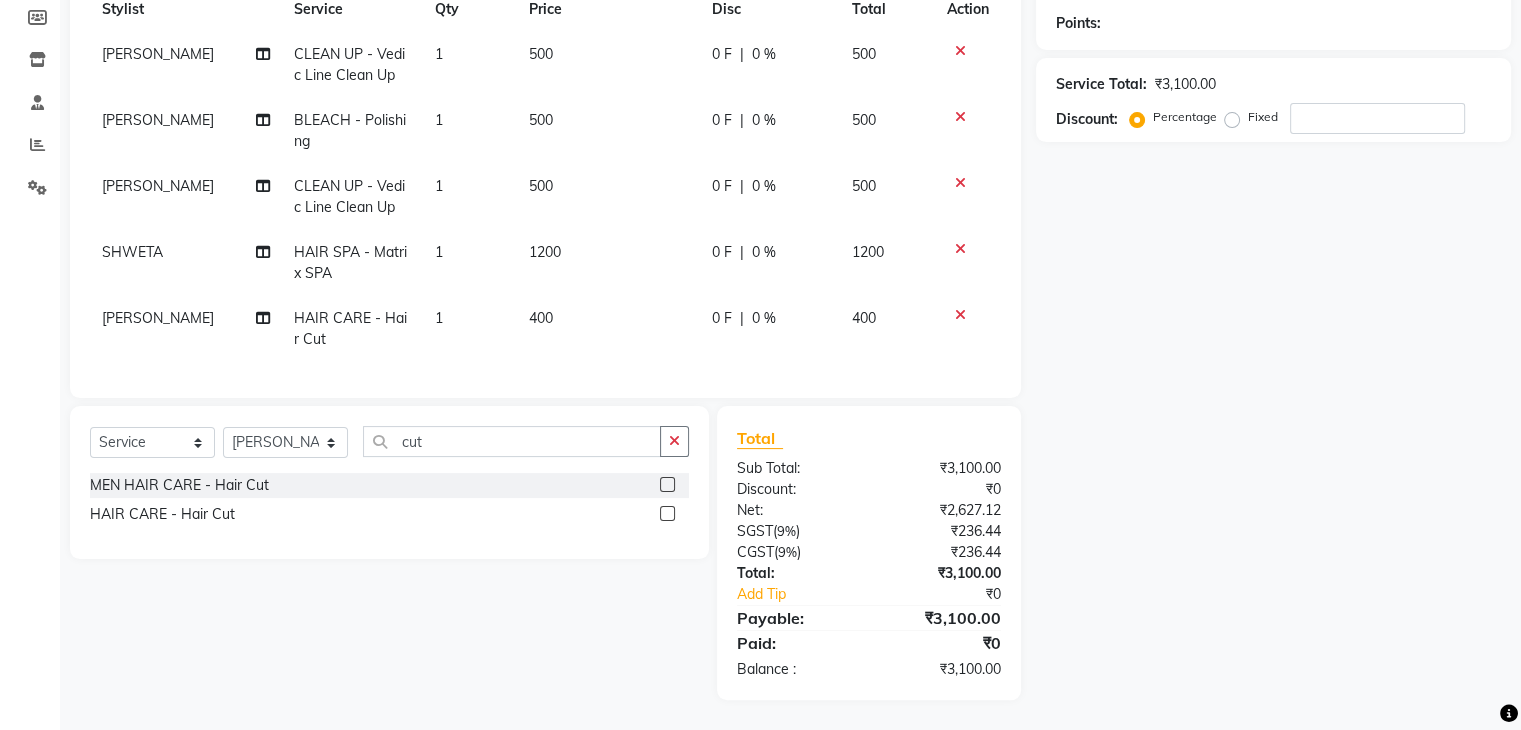 click on "1200" 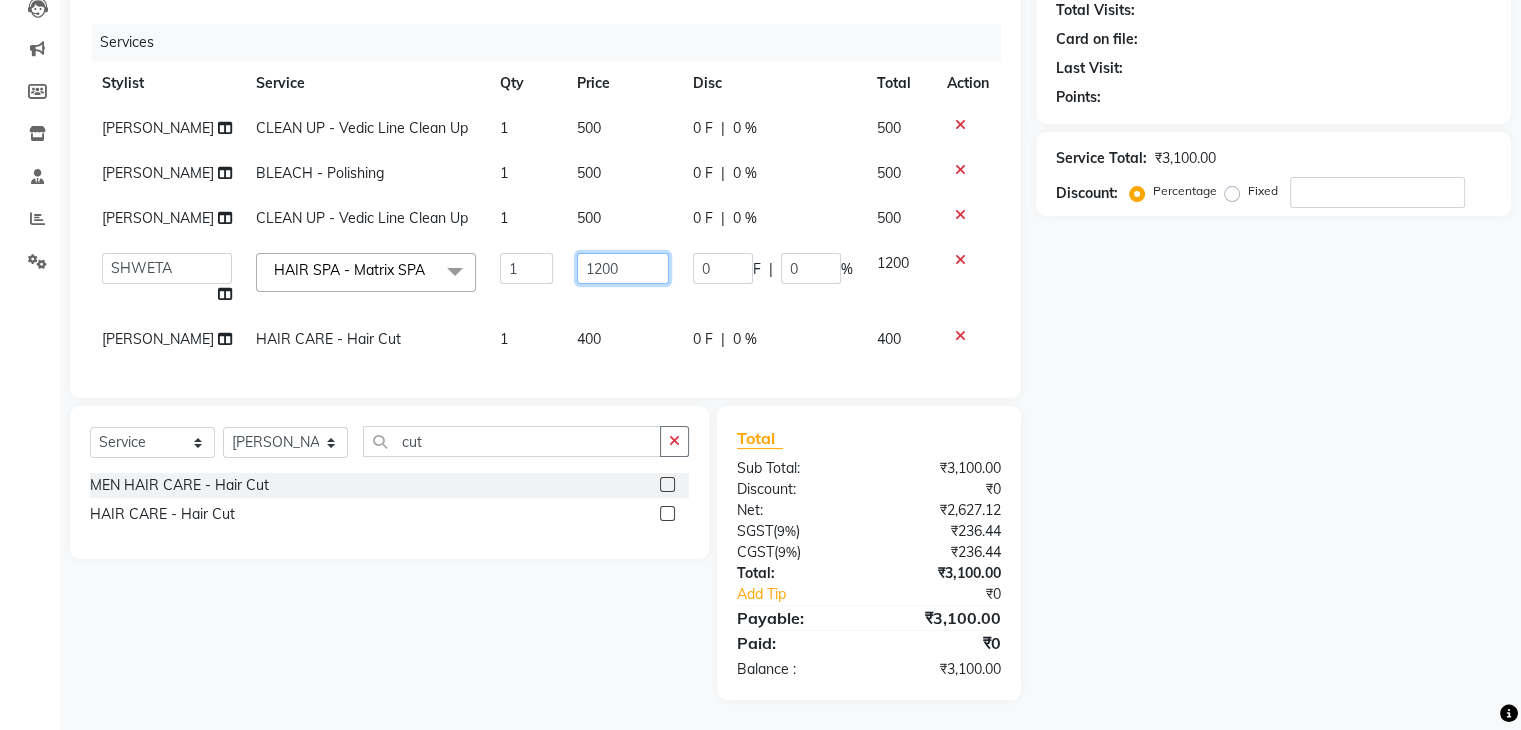 click on "1200" 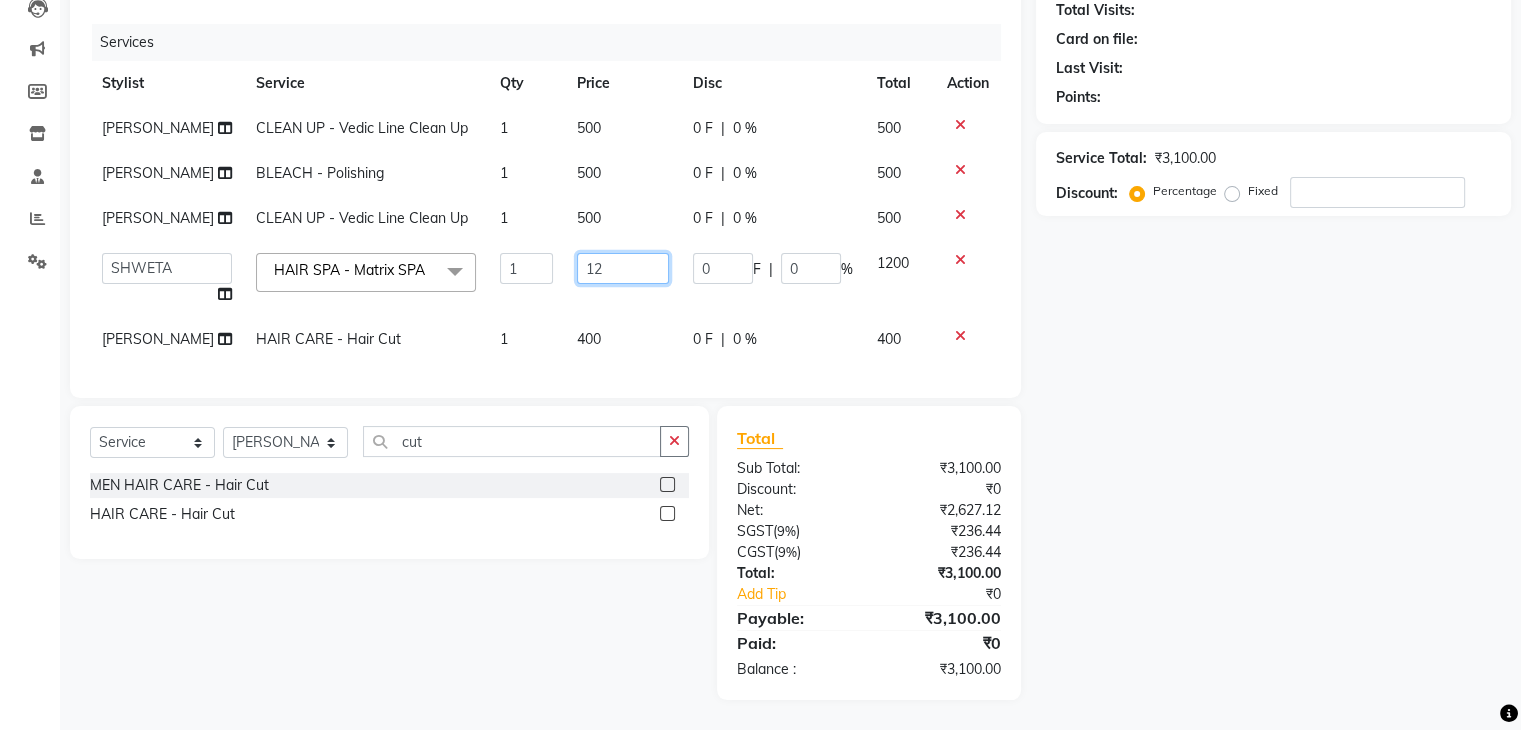 type on "1" 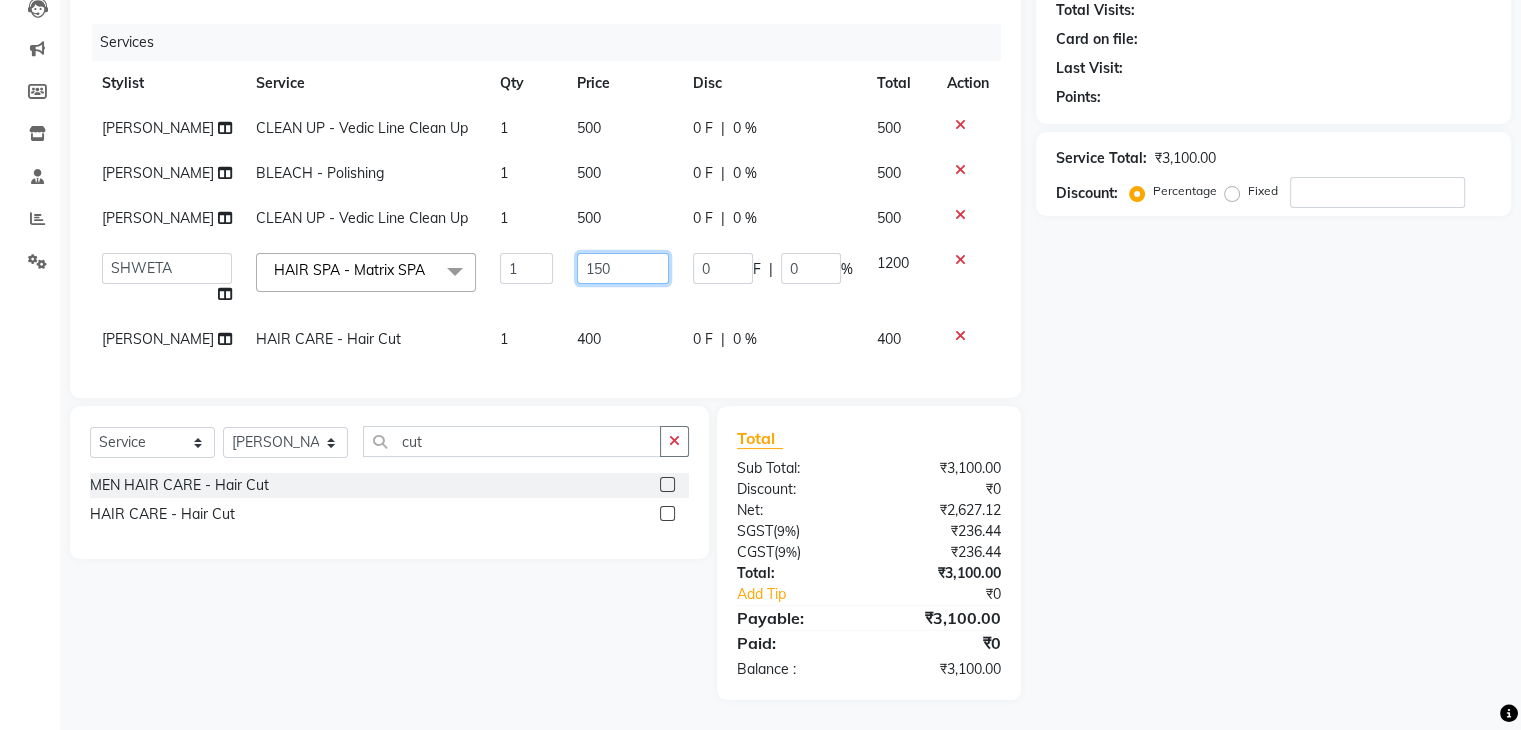type on "1500" 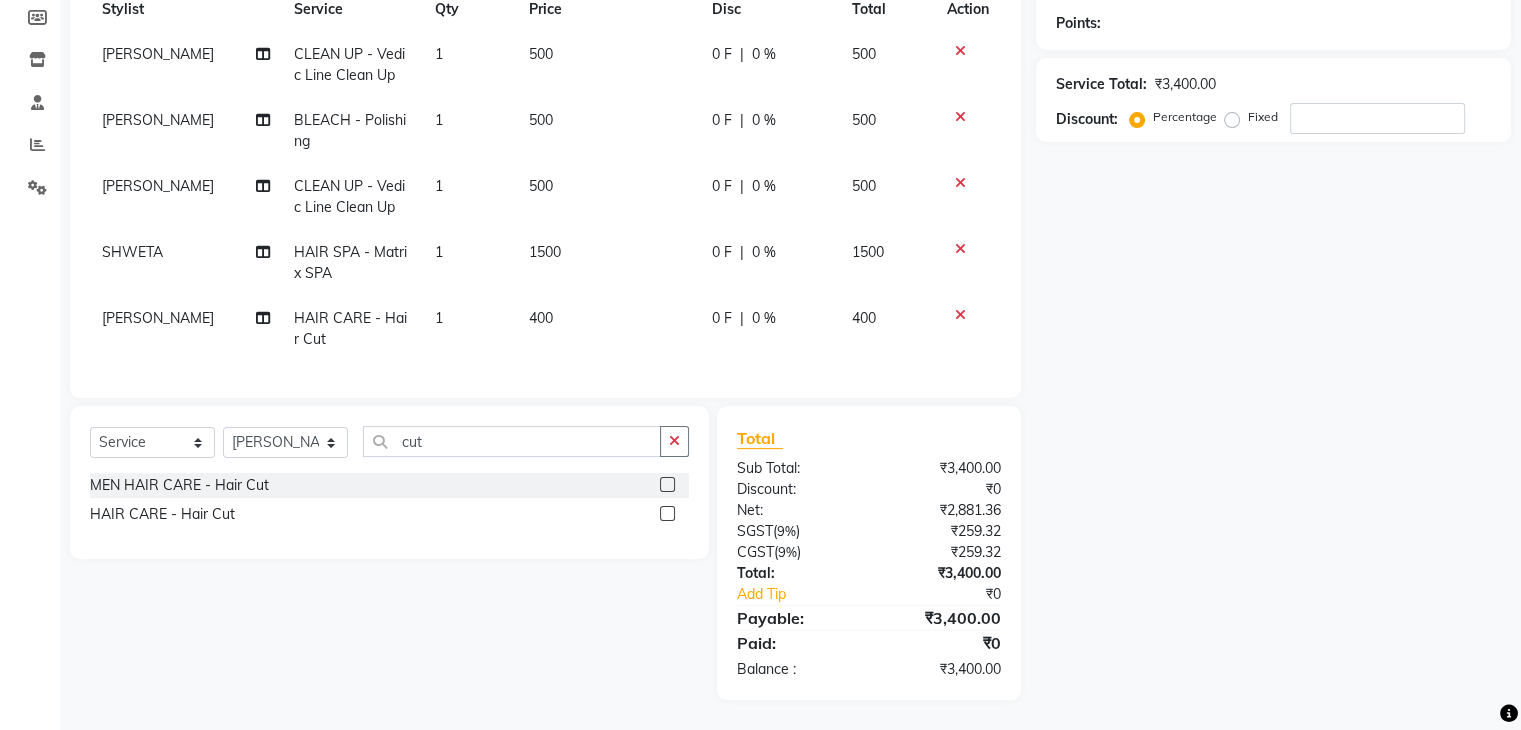 click on "400" 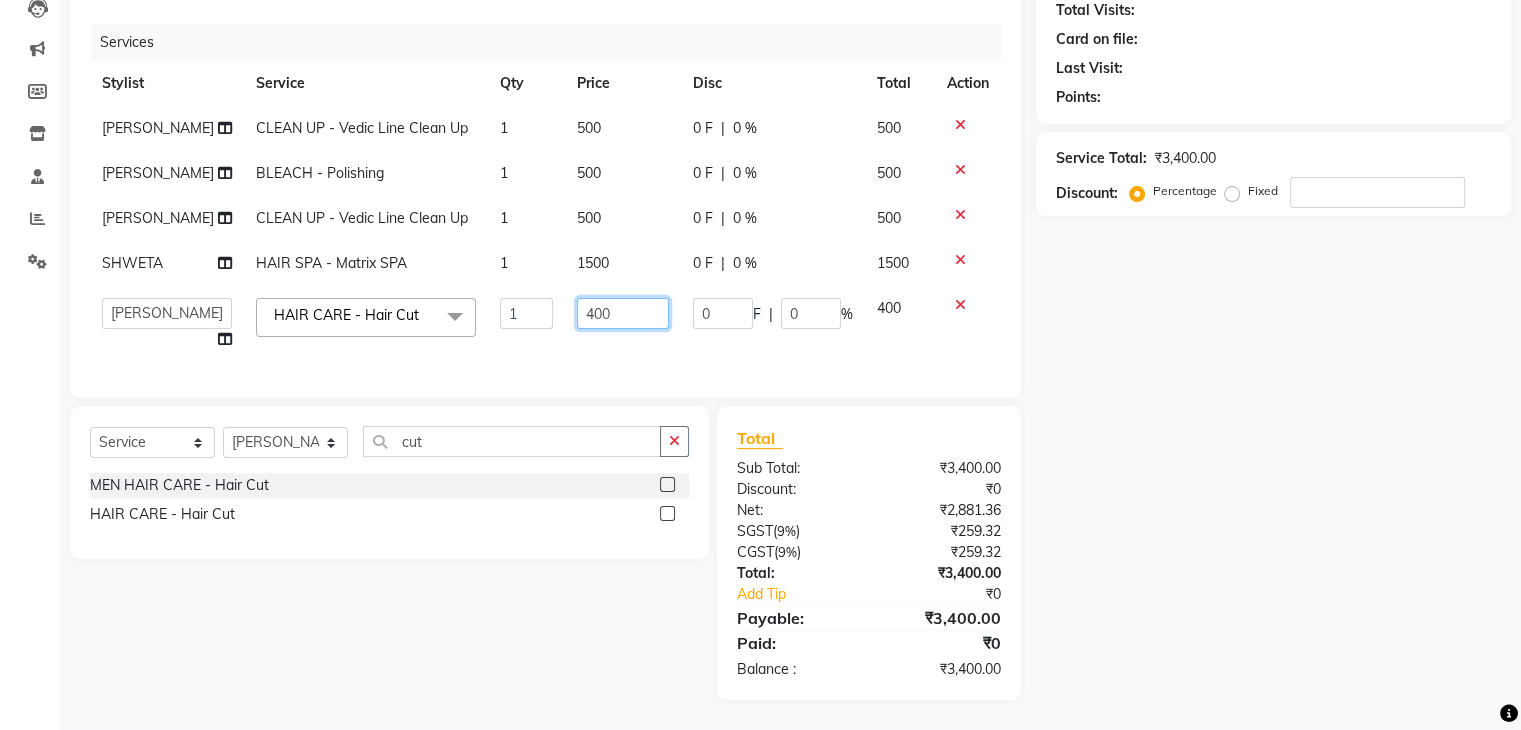 click on "400" 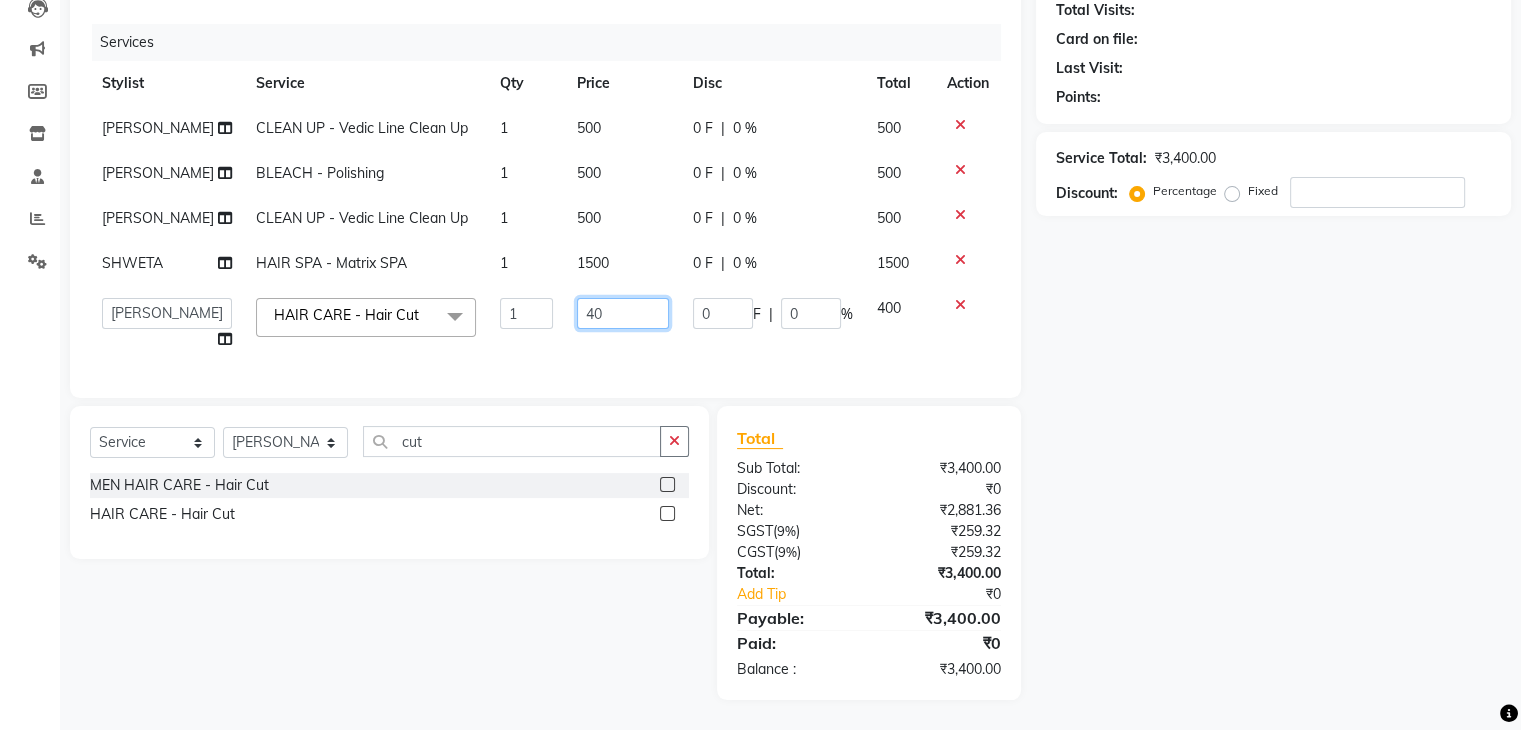 type on "4" 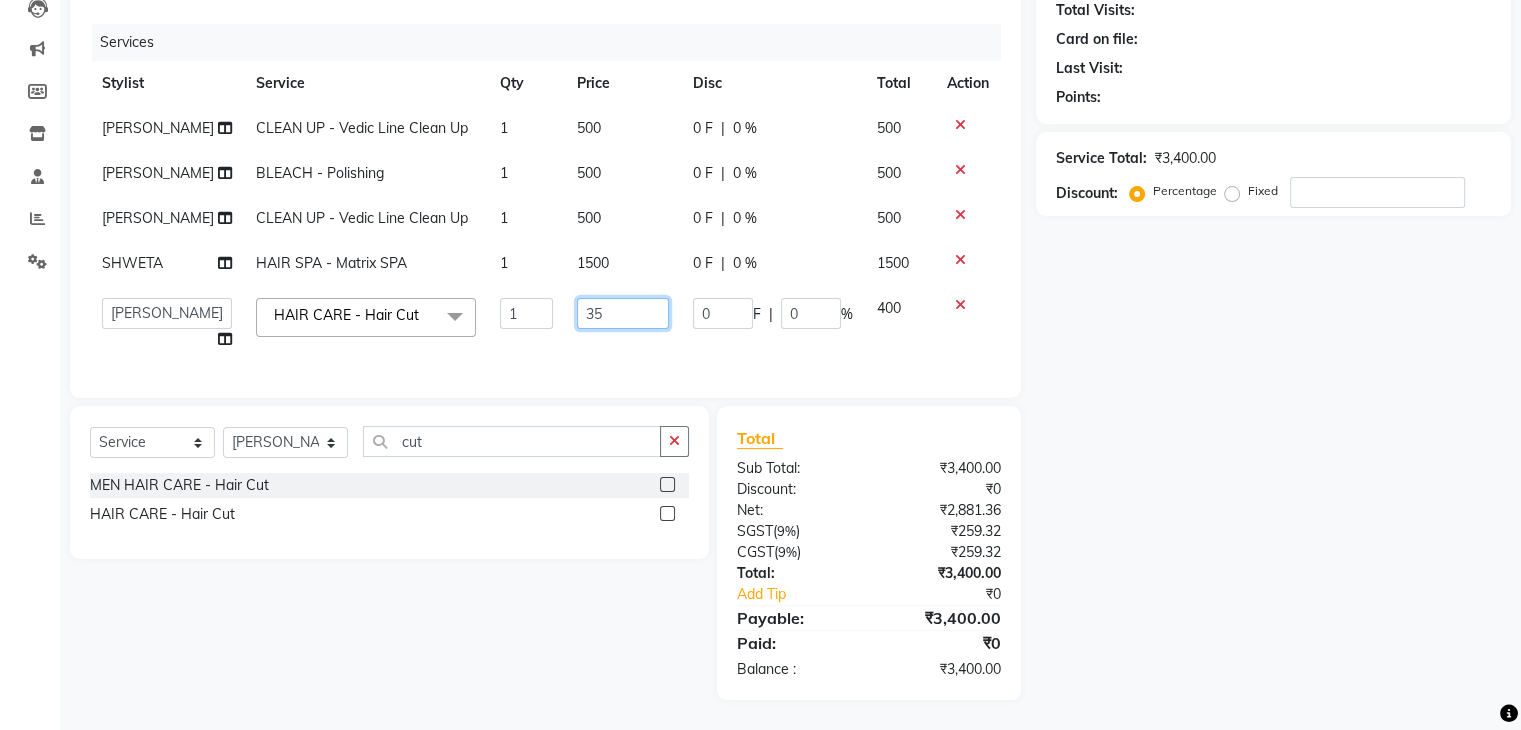 type on "350" 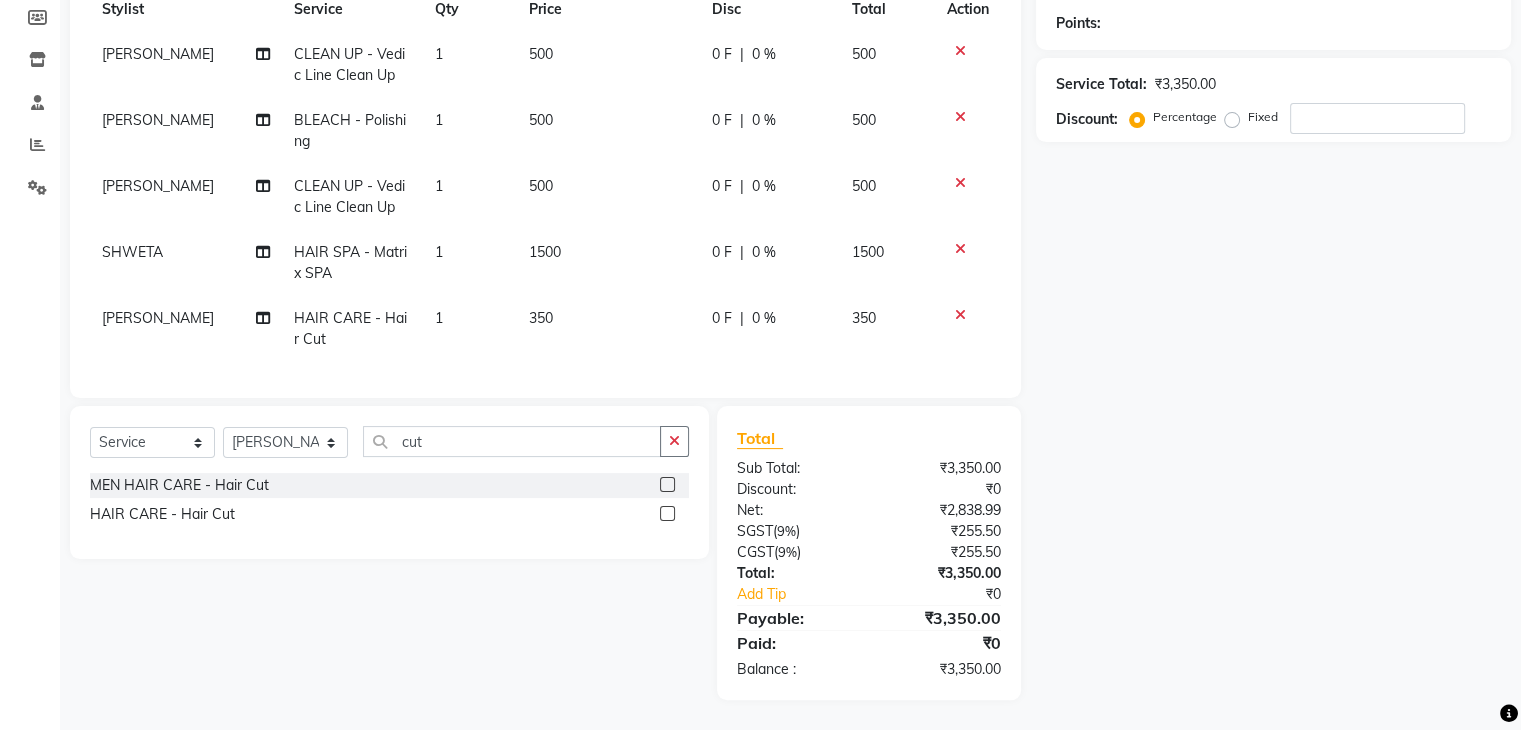 click on "Name: Membership: Total Visits: Card on file: Last Visit:  Points:  Service Total:  ₹3,350.00  Discount:  Percentage   Fixed" 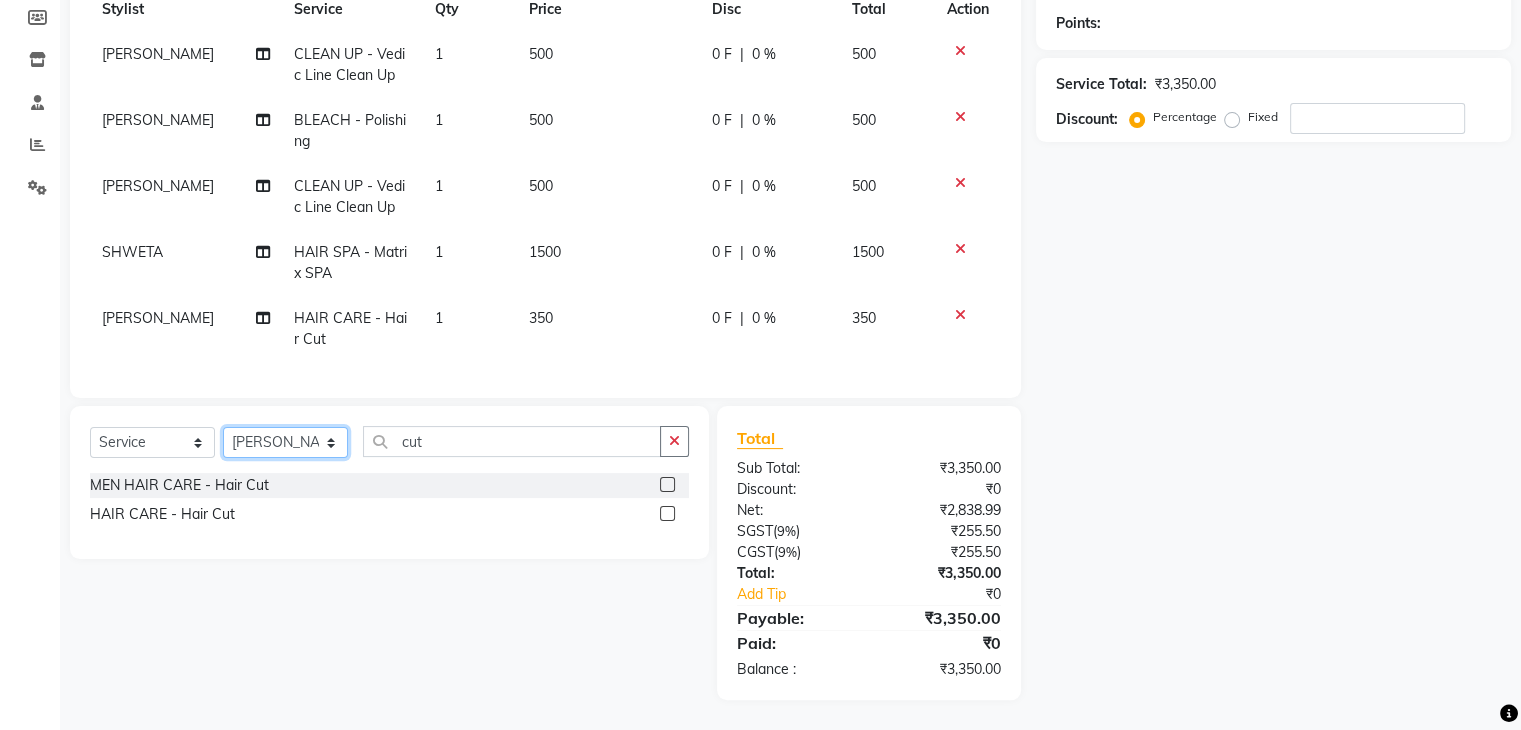 click on "Select Stylist AMAN DANISH SALMANI [PERSON_NAME] [PERSON_NAME] [PERSON_NAME] [PERSON_NAME] [PERSON_NAME] [PERSON_NAME] SHWETA SONA [PERSON_NAME] [PERSON_NAME] [PERSON_NAME]" 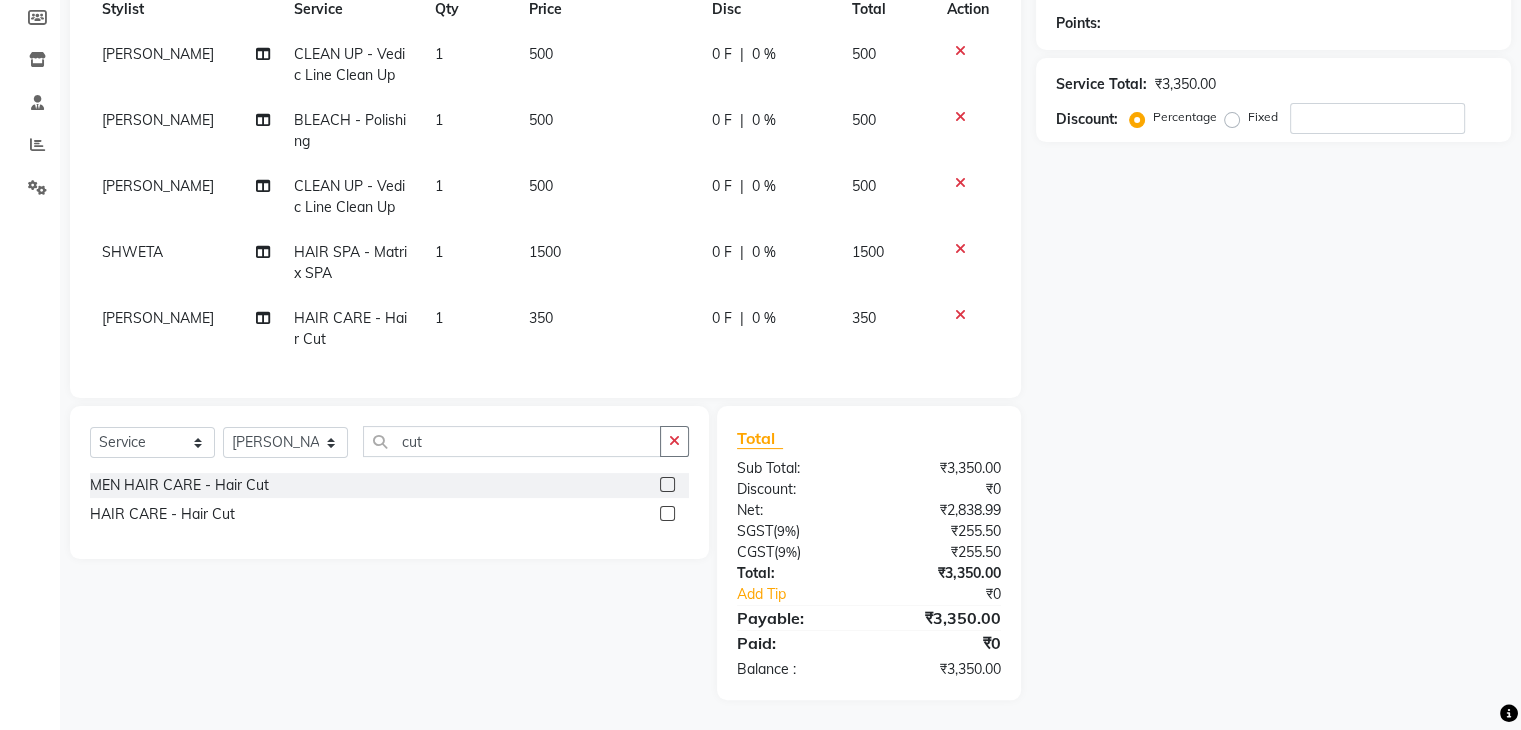 click on "Client +91 Date [DATE] Invoice Number V/2025 V/[PHONE_NUMBER] Services Stylist Service Qty Price Disc Total Action [PERSON_NAME] CLEAN UP - Vedic Line Clean Up 1 500 0 F | 0 % 500 [PERSON_NAME] BLEACH - Polishing 1 500 0 F | 0 % 500 [PERSON_NAME] CLEAN UP - Vedic Line Clean Up 1 500 0 F | 0 % 500 SHWETA HAIR SPA - Matrix SPA 1 1500 0 F | 0 % 1500 [PERSON_NAME] HAIR CARE - Hair Cut 1 350 0 F | 0 % 350" 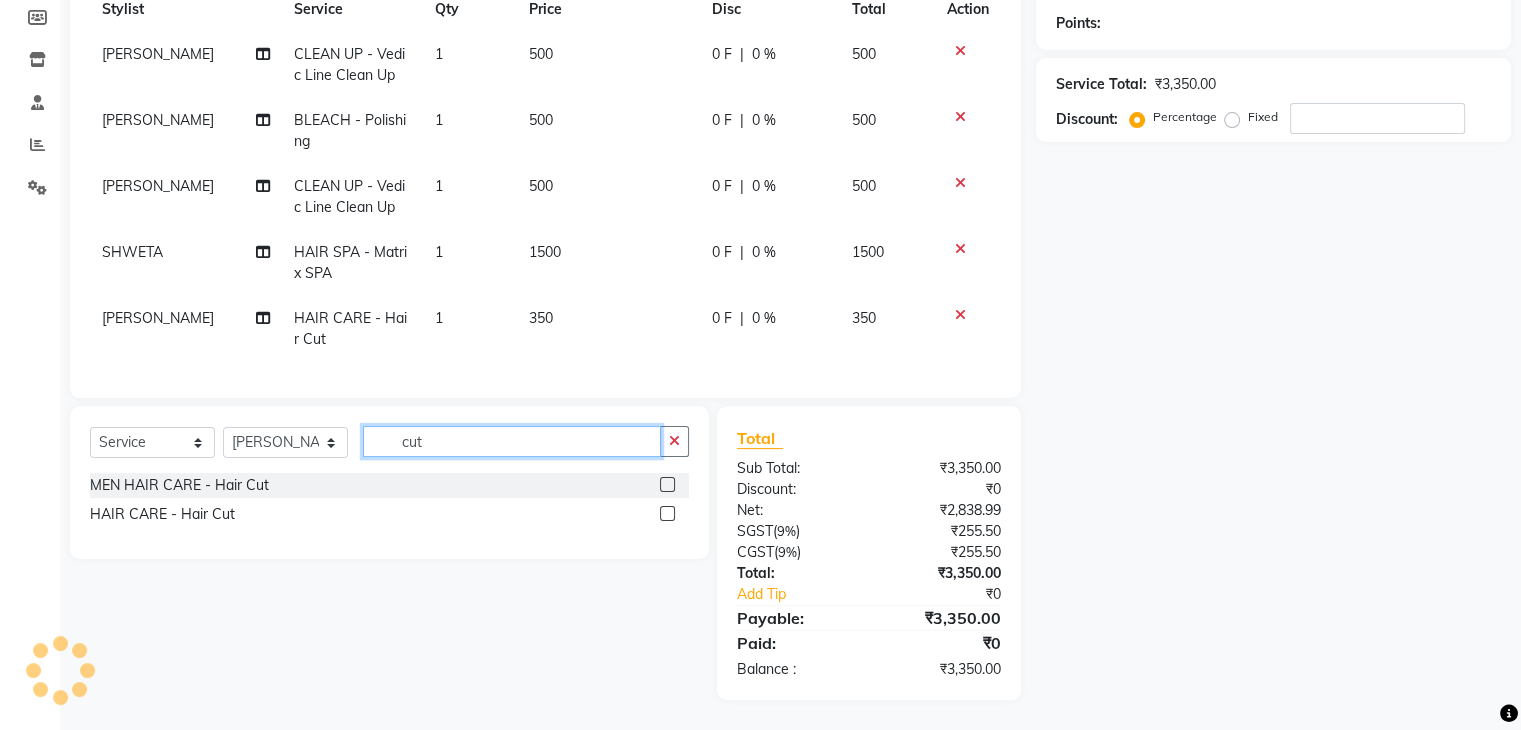 click on "cut" 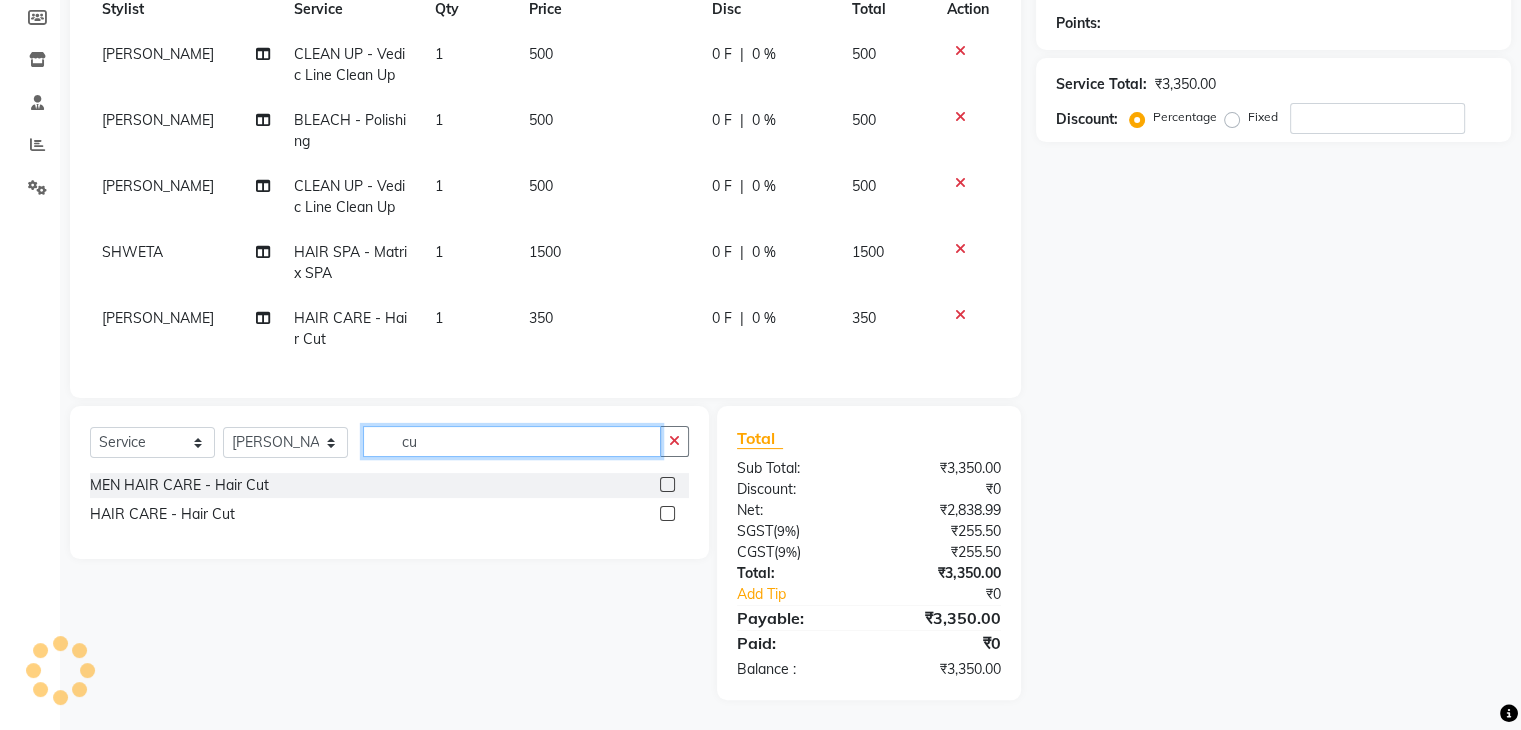 type on "c" 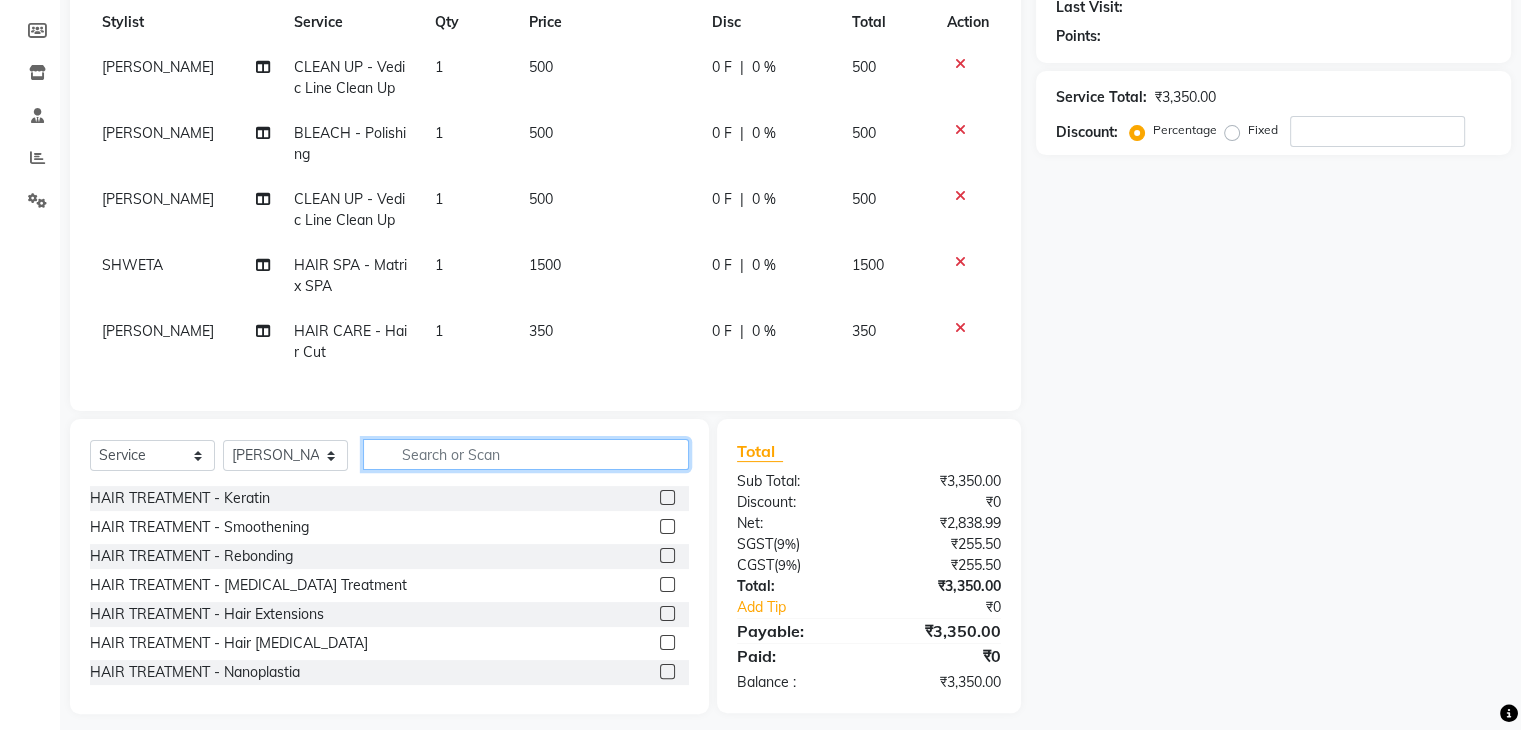 scroll, scrollTop: 286, scrollLeft: 0, axis: vertical 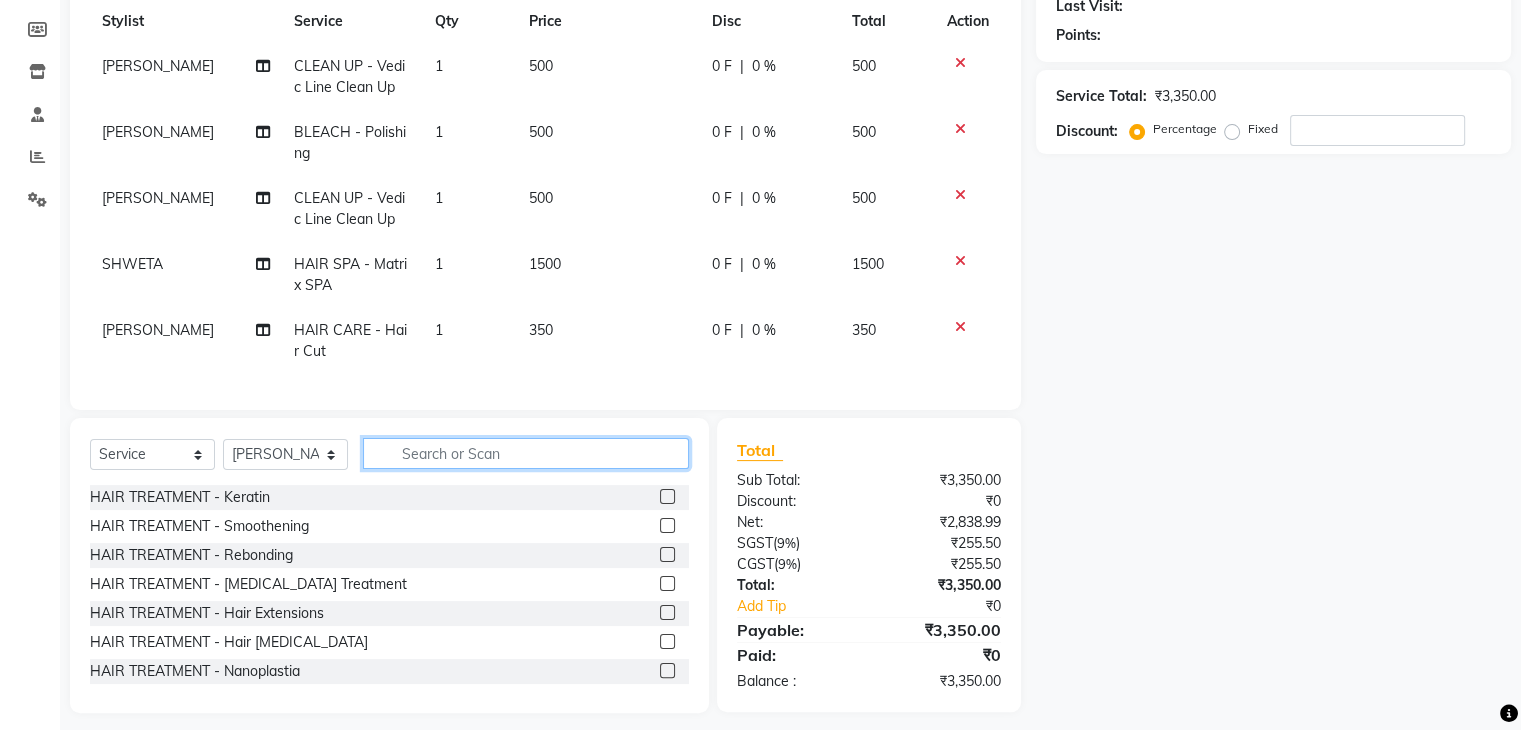 type 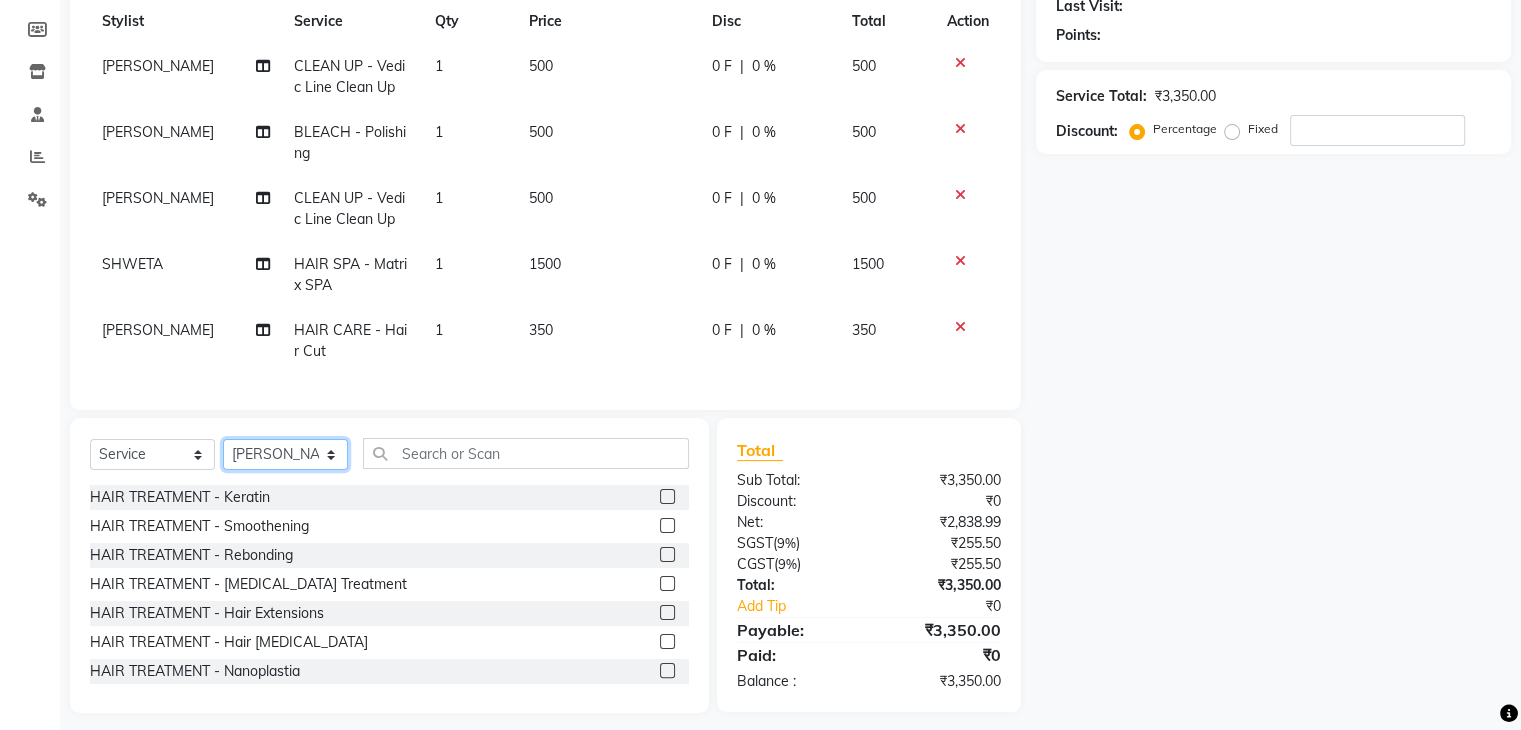 click on "Select Stylist AMAN DANISH SALMANI [PERSON_NAME] [PERSON_NAME] [PERSON_NAME] [PERSON_NAME] [PERSON_NAME] [PERSON_NAME] SHWETA SONA [PERSON_NAME] [PERSON_NAME] [PERSON_NAME]" 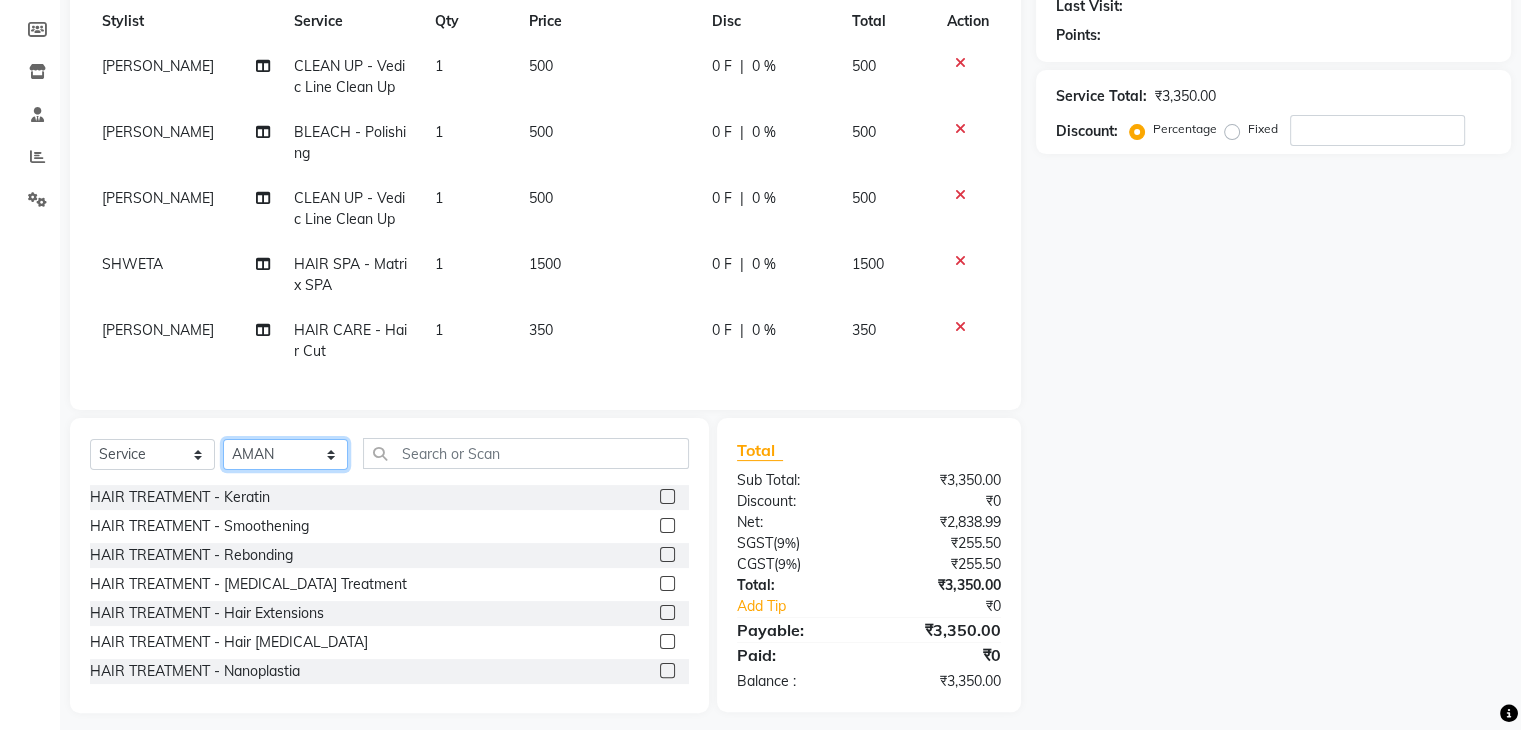 click on "Select Stylist AMAN DANISH SALMANI [PERSON_NAME] [PERSON_NAME] [PERSON_NAME] [PERSON_NAME] [PERSON_NAME] [PERSON_NAME] SHWETA SONA [PERSON_NAME] [PERSON_NAME] [PERSON_NAME]" 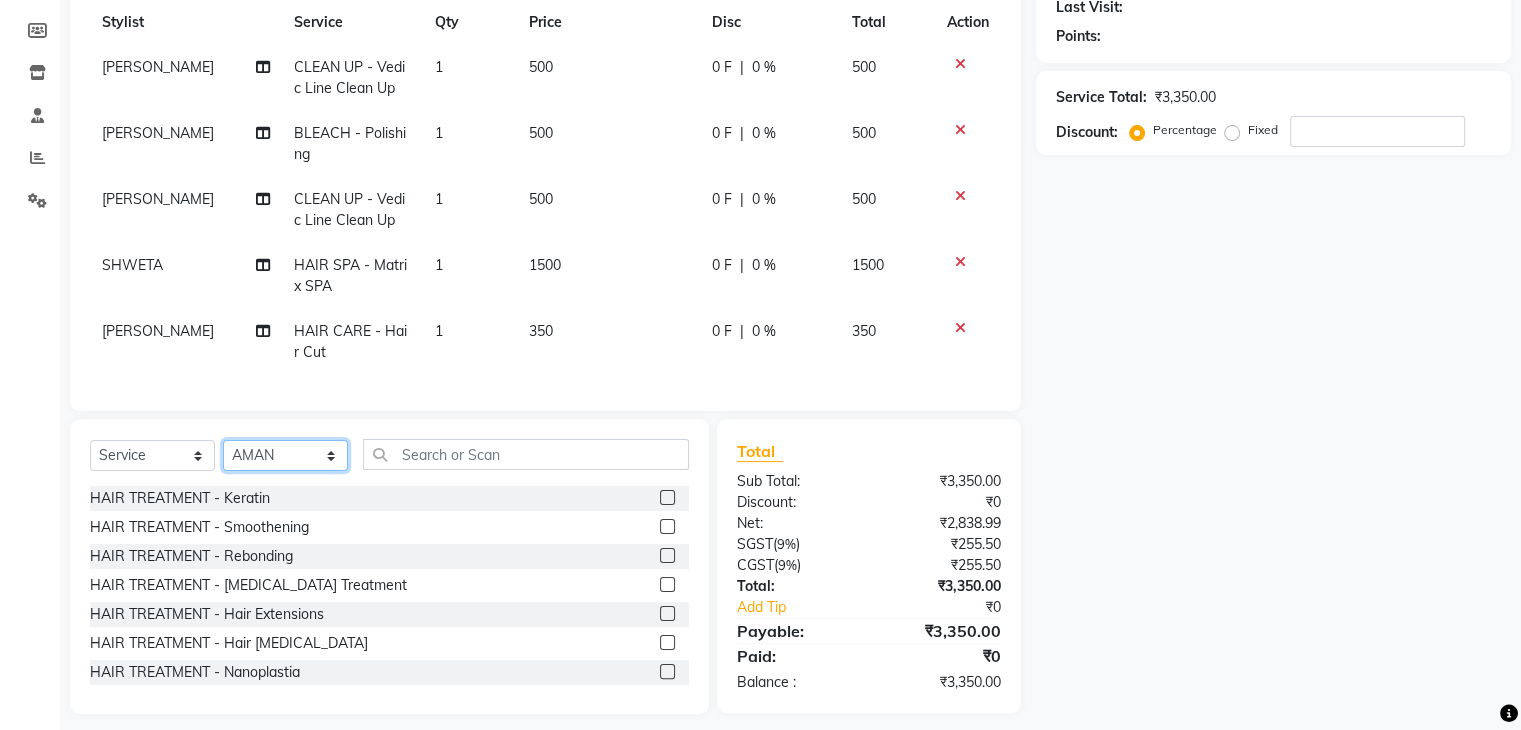 scroll, scrollTop: 302, scrollLeft: 0, axis: vertical 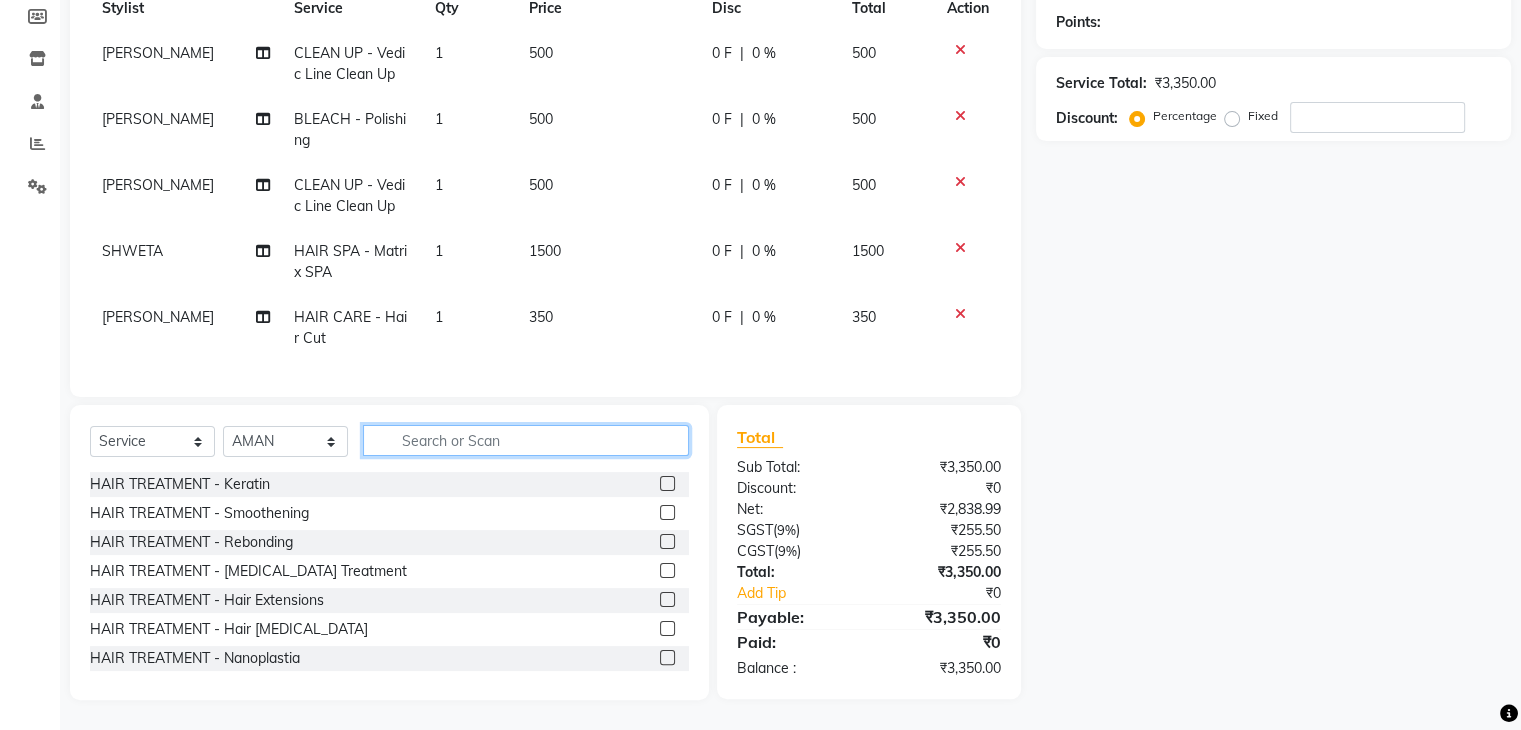 click 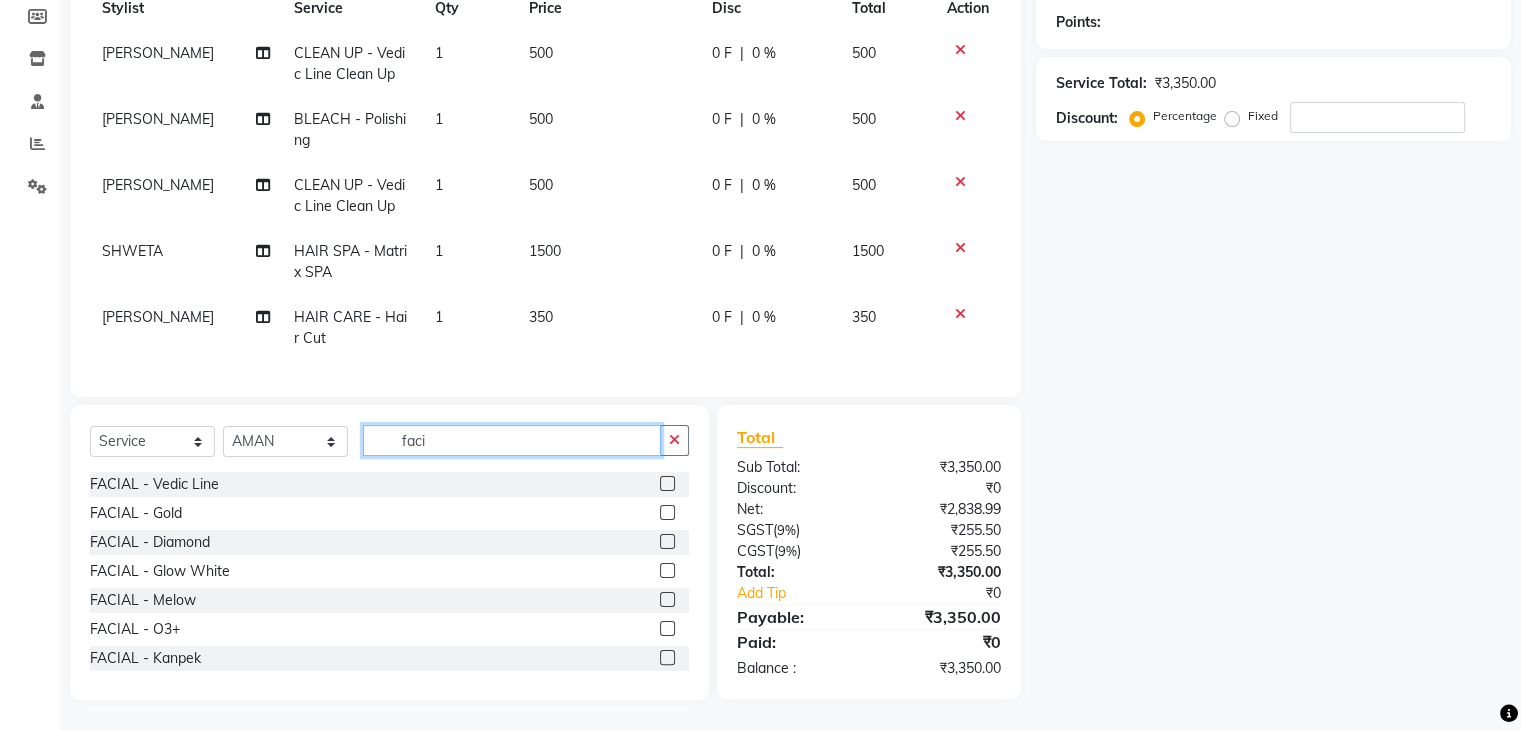 scroll, scrollTop: 48, scrollLeft: 0, axis: vertical 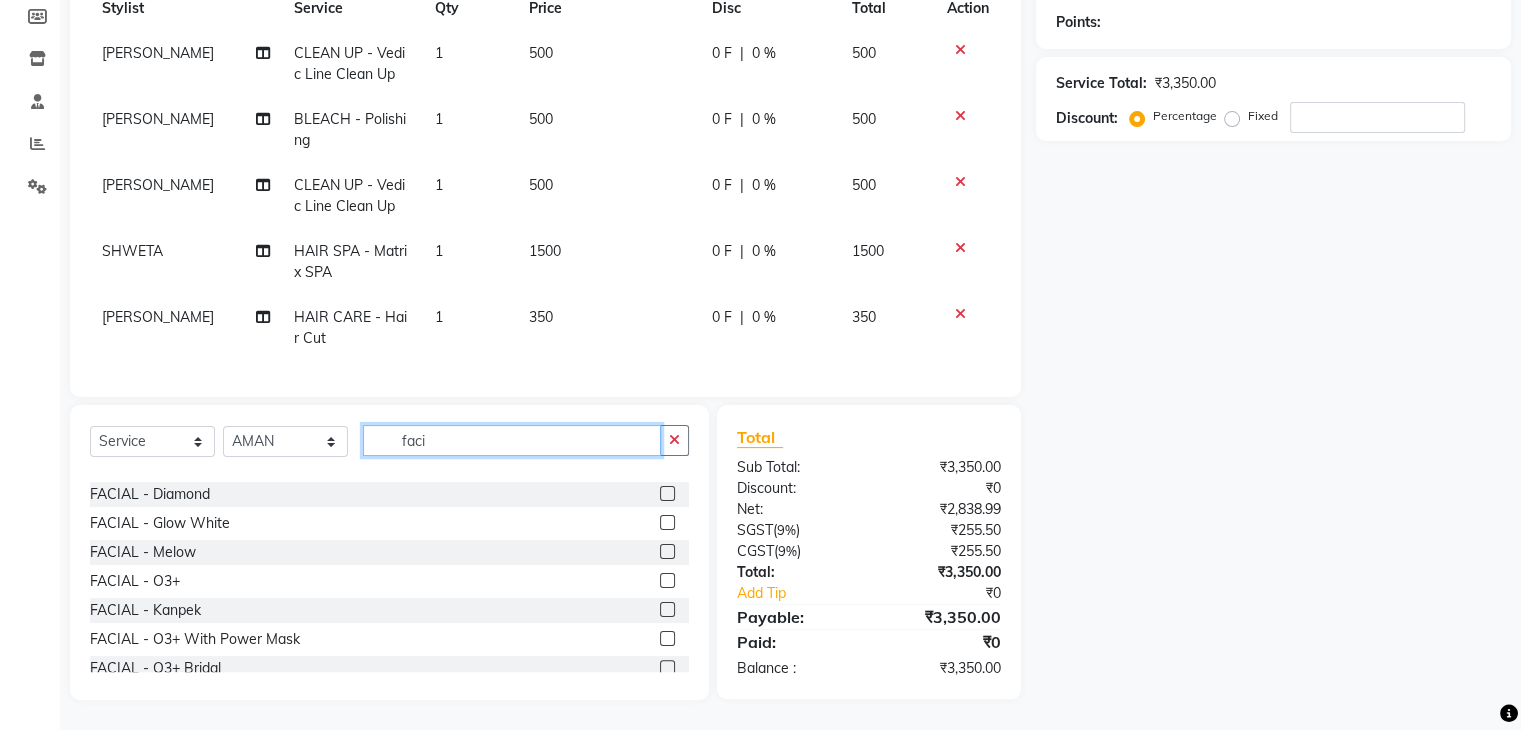 type on "faci" 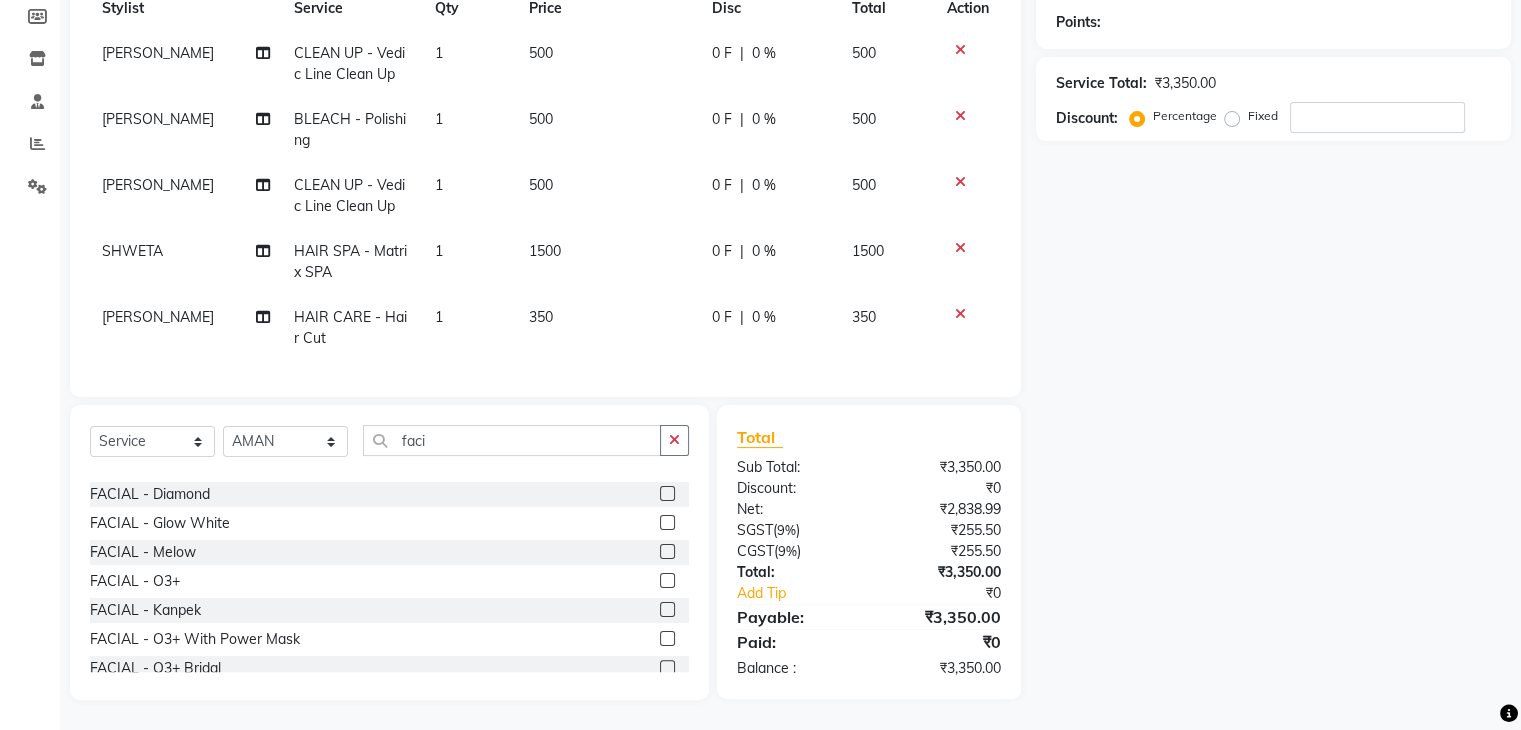 click 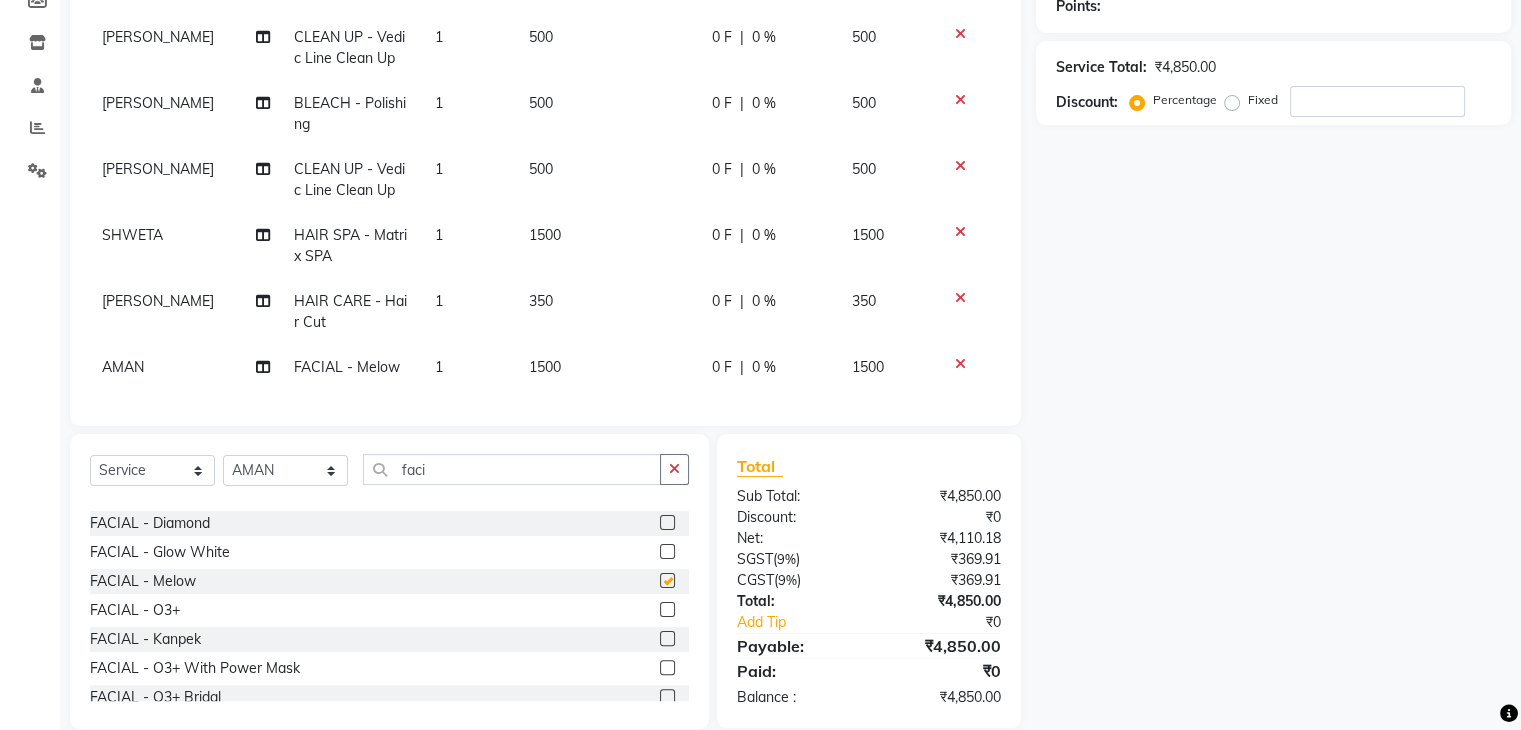 checkbox on "false" 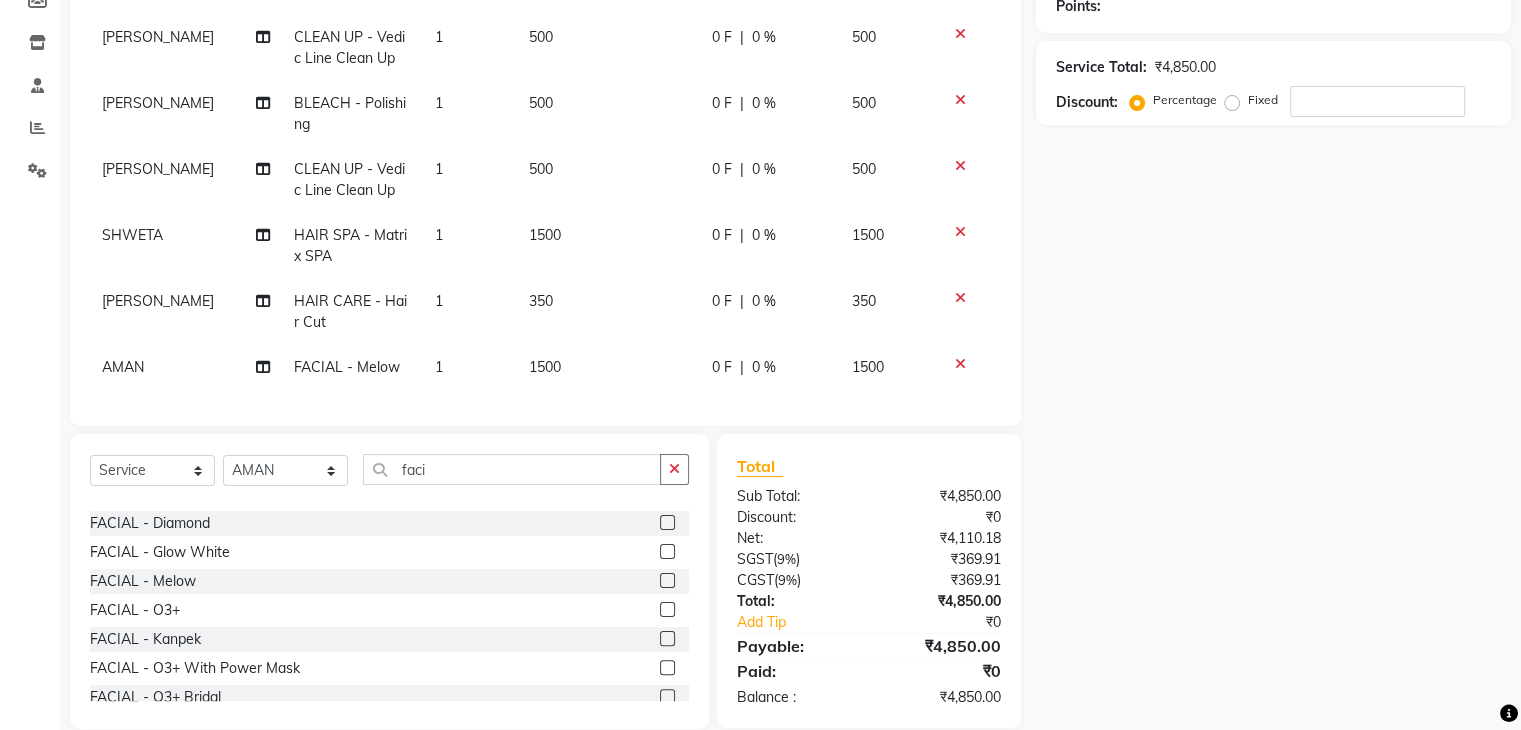 scroll, scrollTop: 360, scrollLeft: 0, axis: vertical 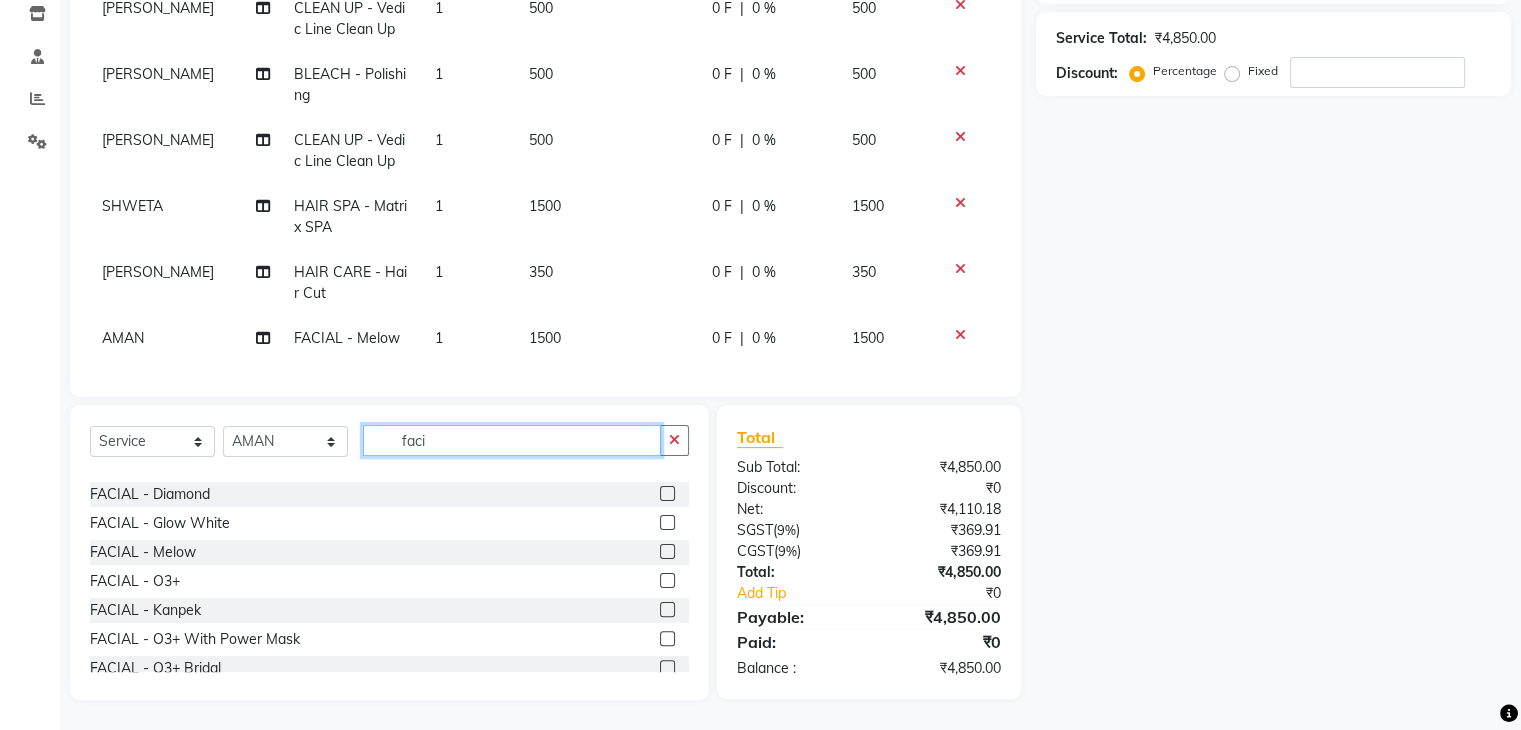 click on "faci" 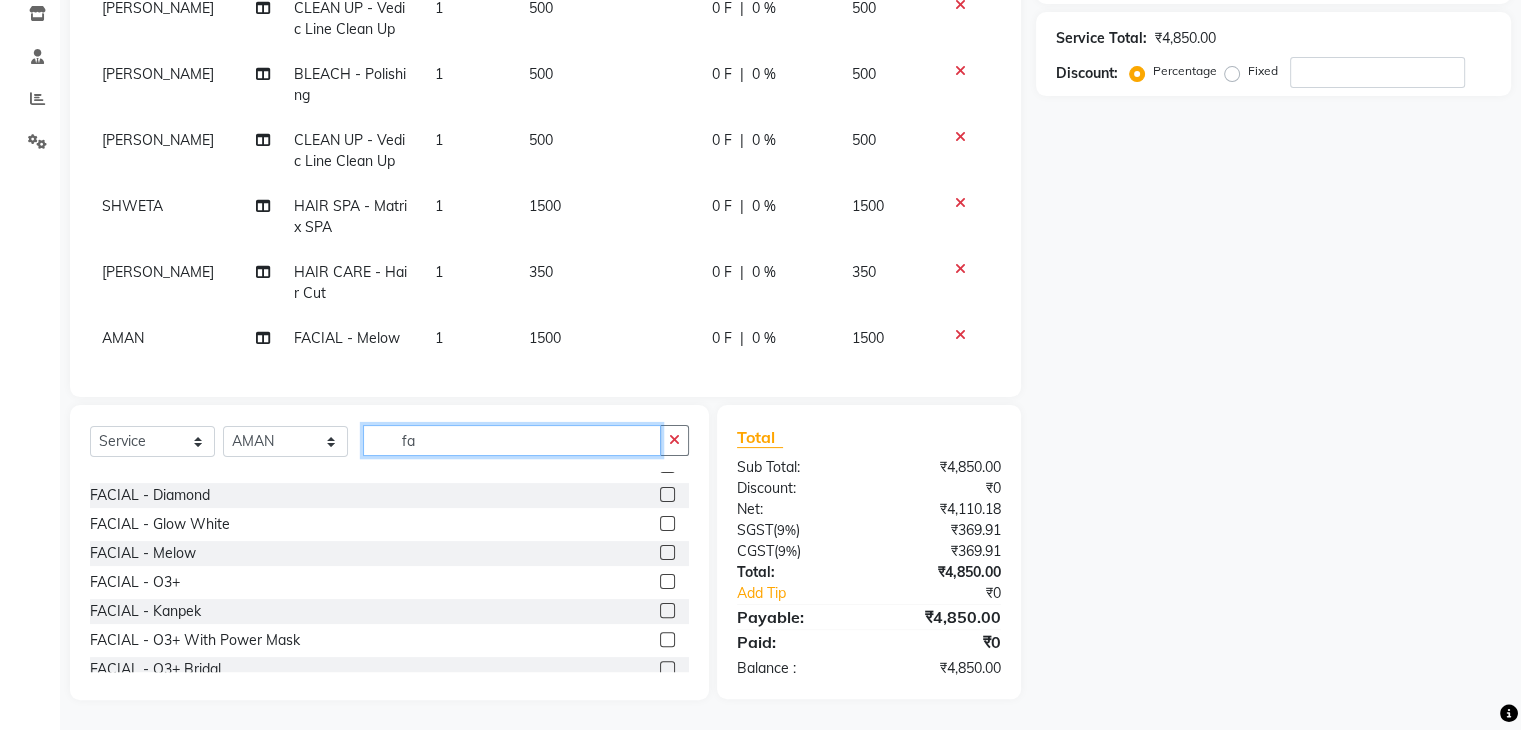 type on "f" 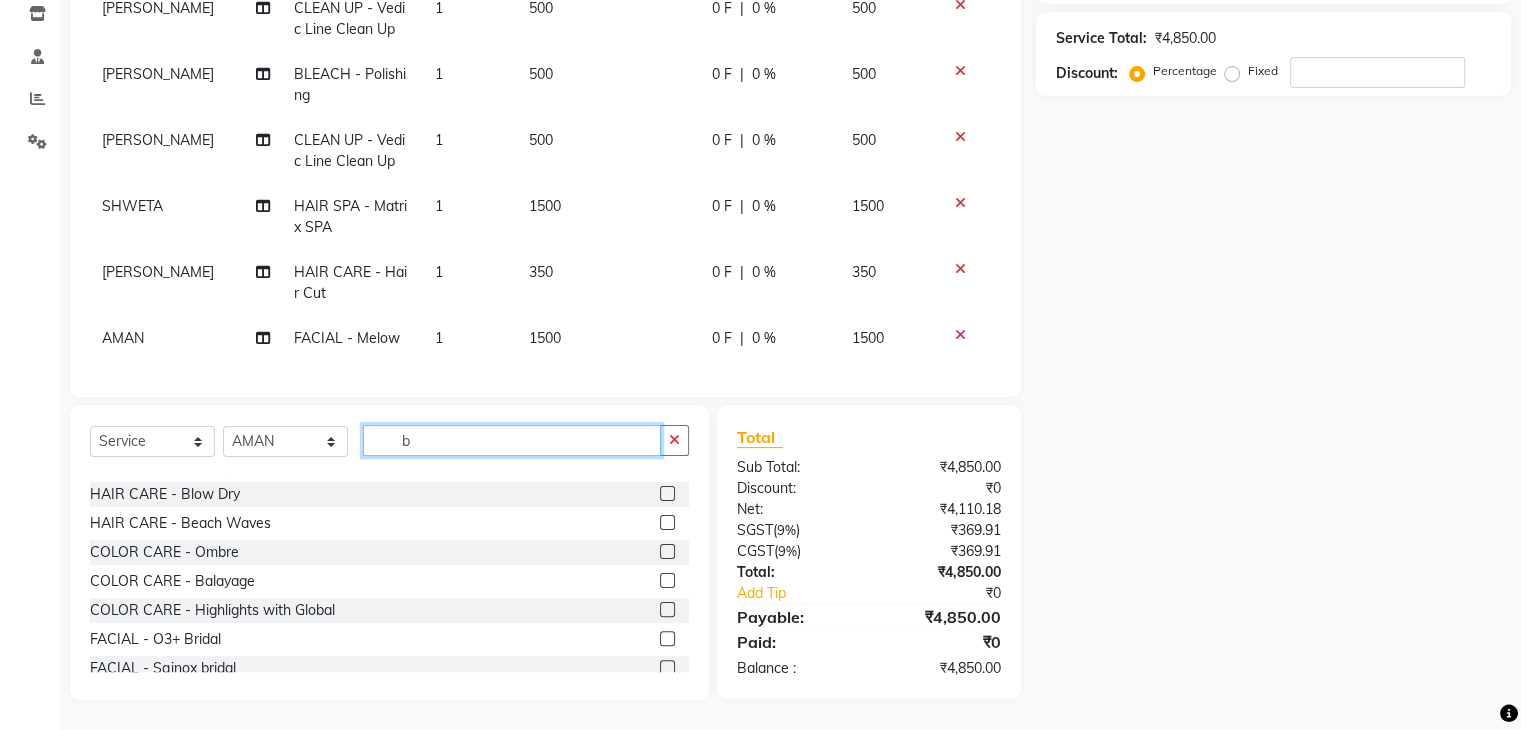 scroll, scrollTop: 76, scrollLeft: 0, axis: vertical 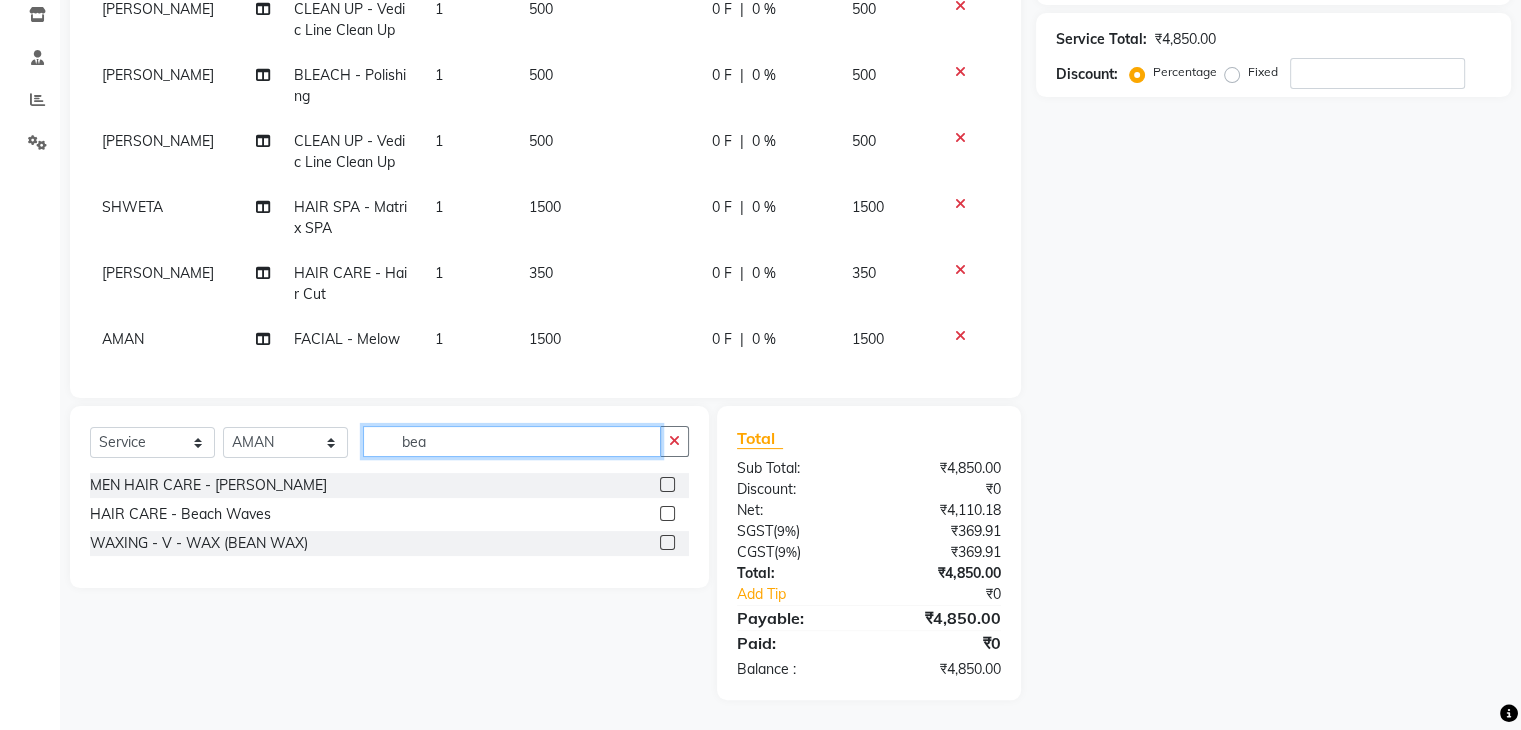 type on "bea" 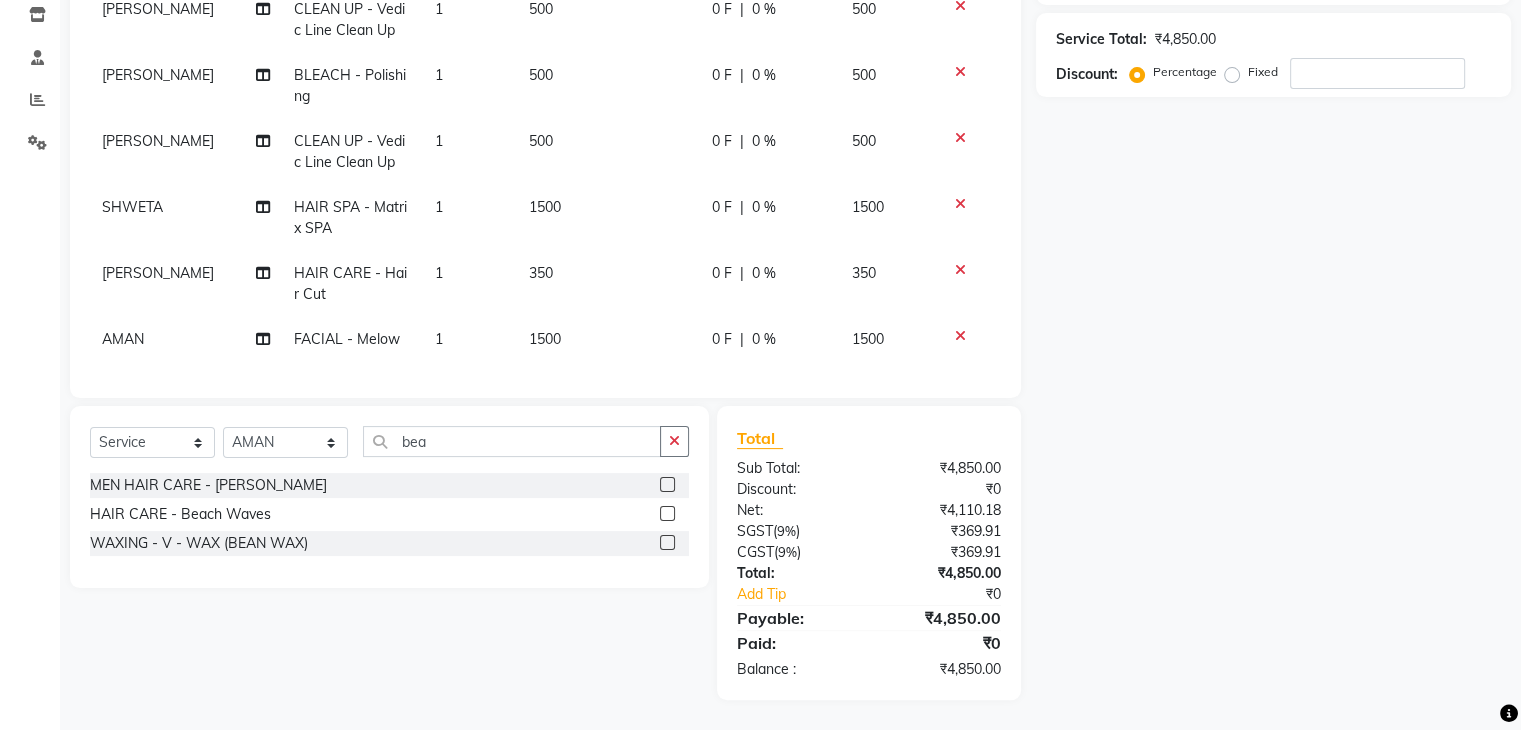 click 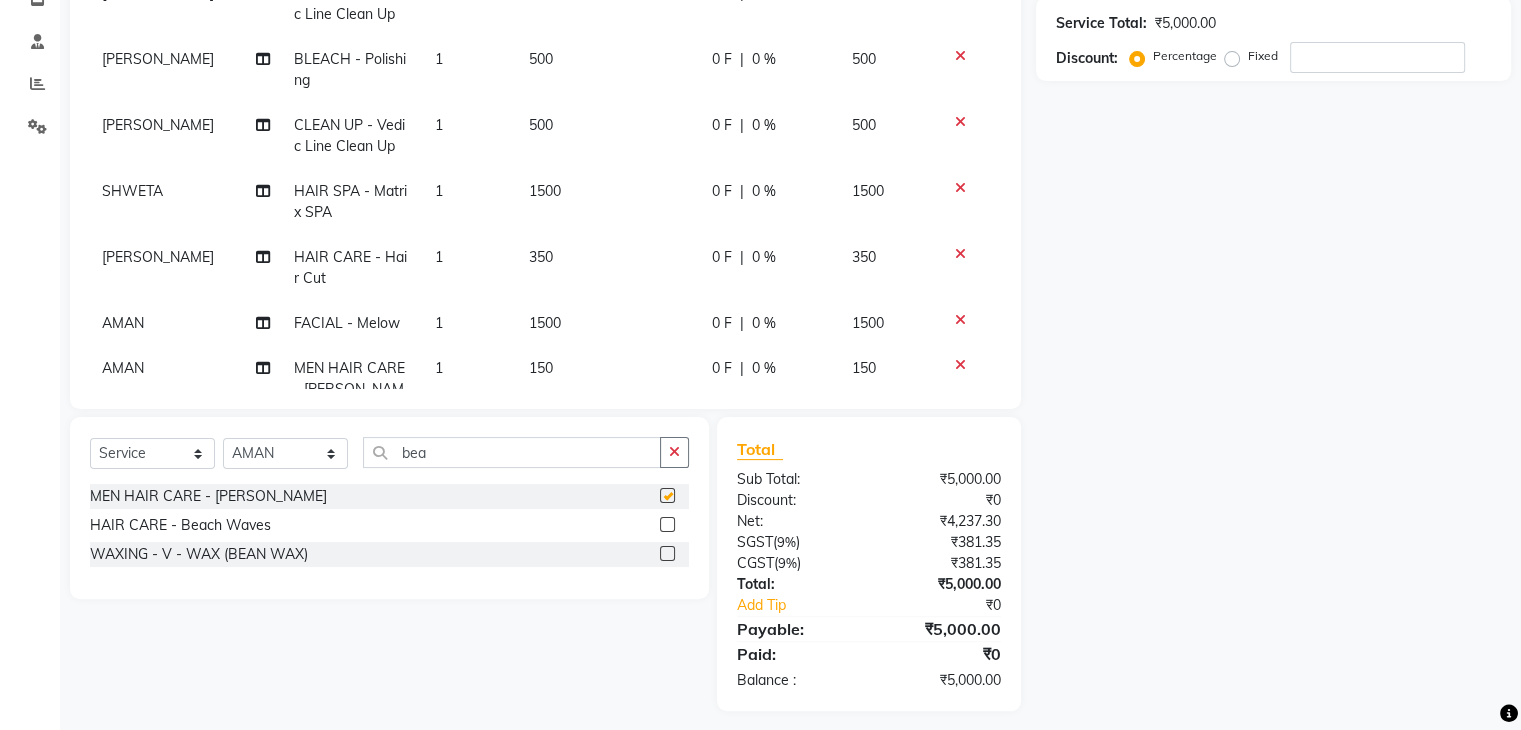 checkbox on "false" 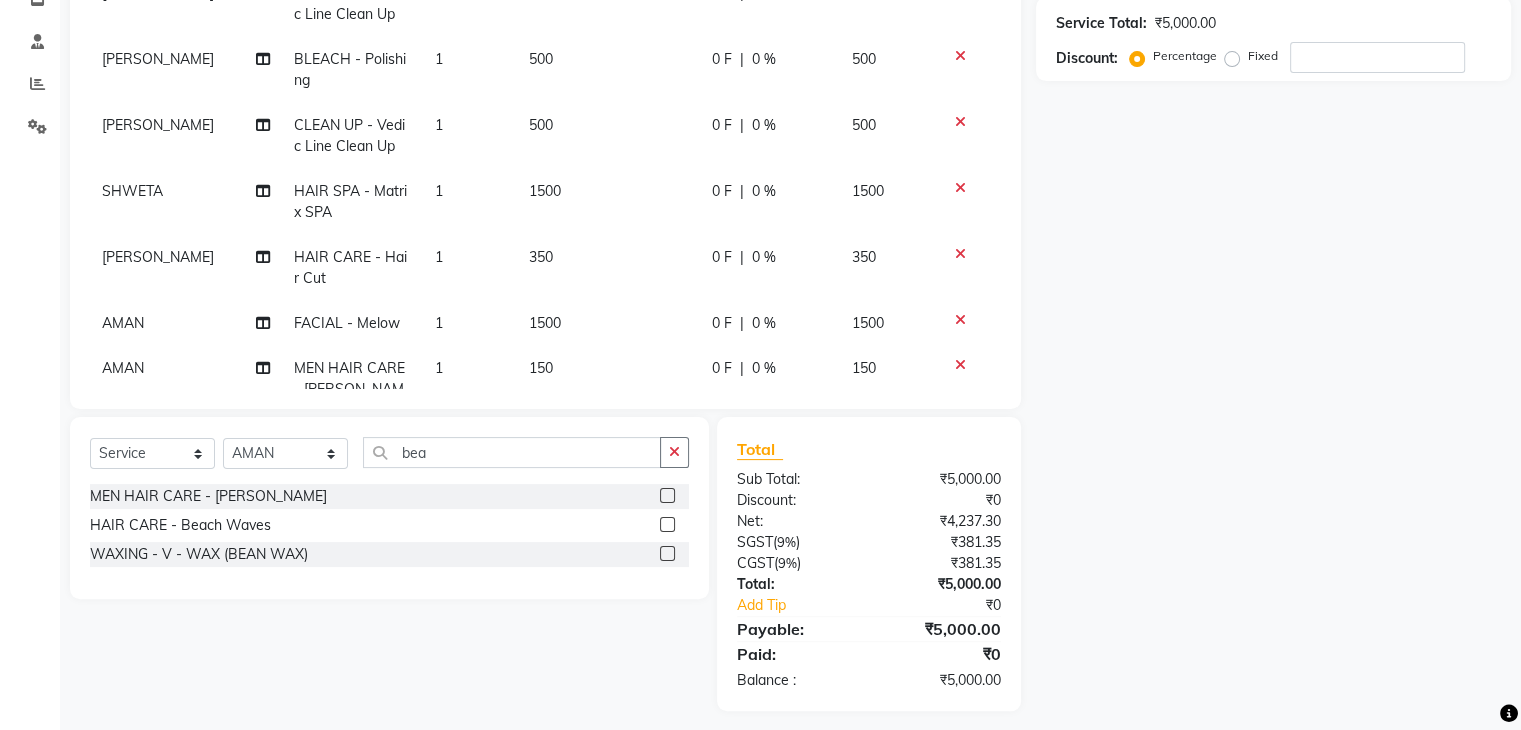 scroll, scrollTop: 54, scrollLeft: 0, axis: vertical 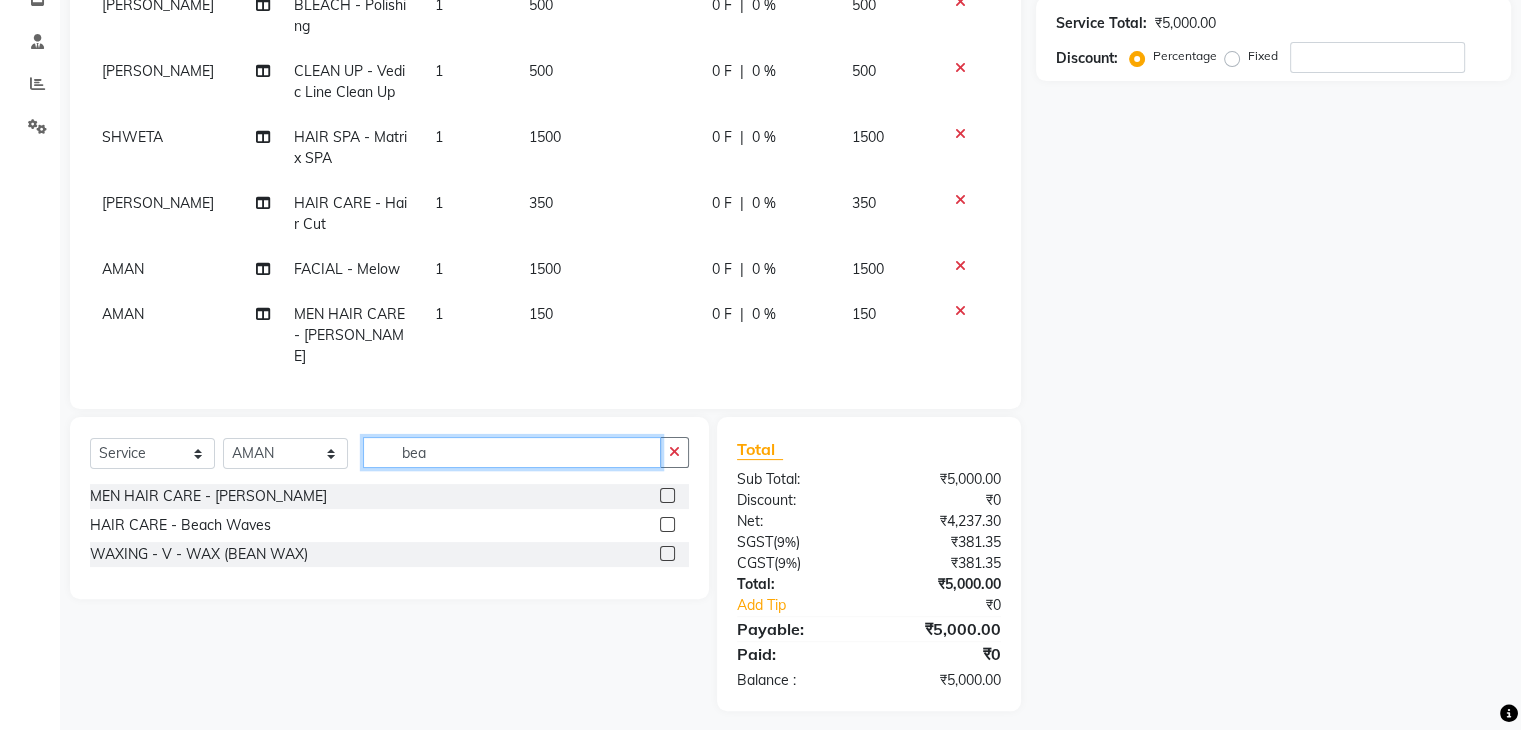 click on "bea" 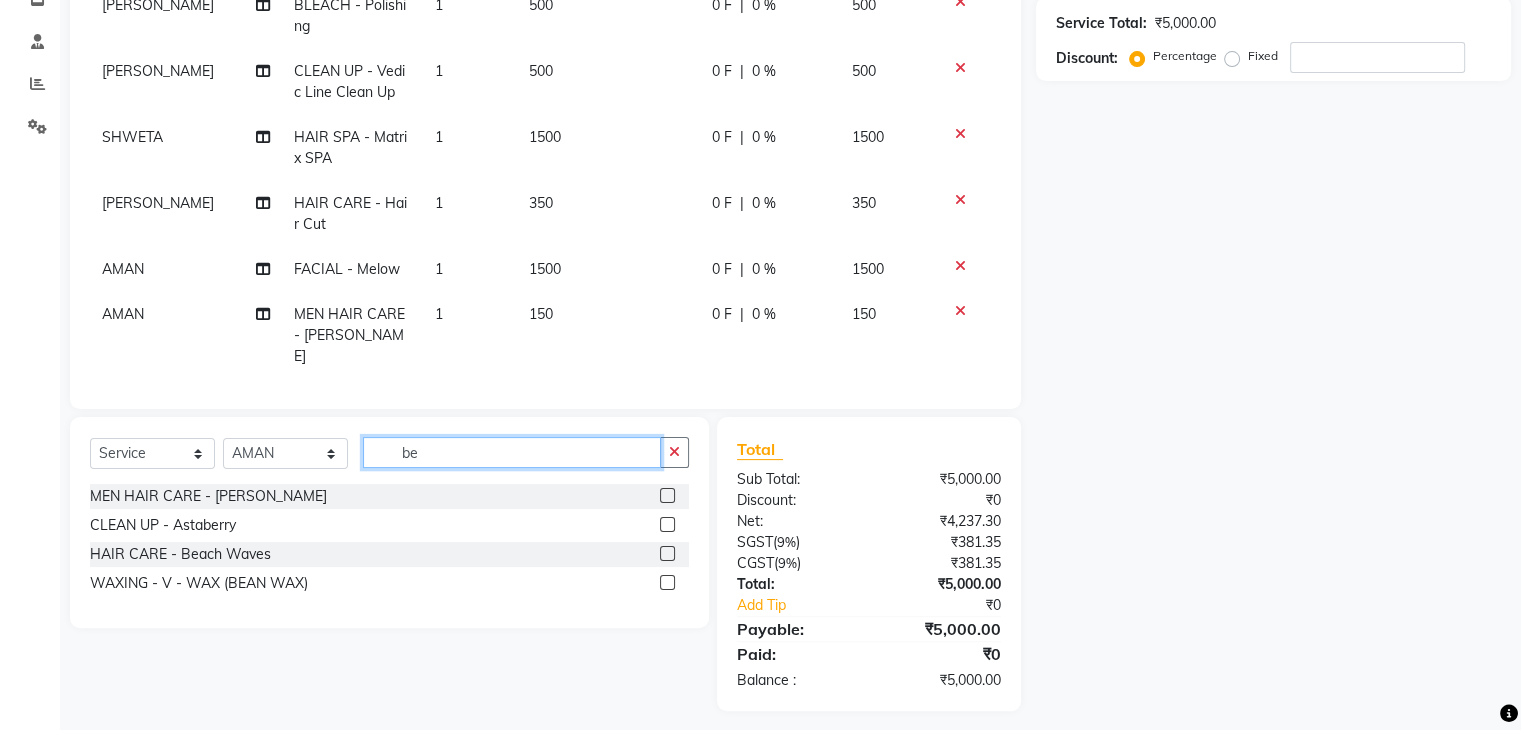 type on "b" 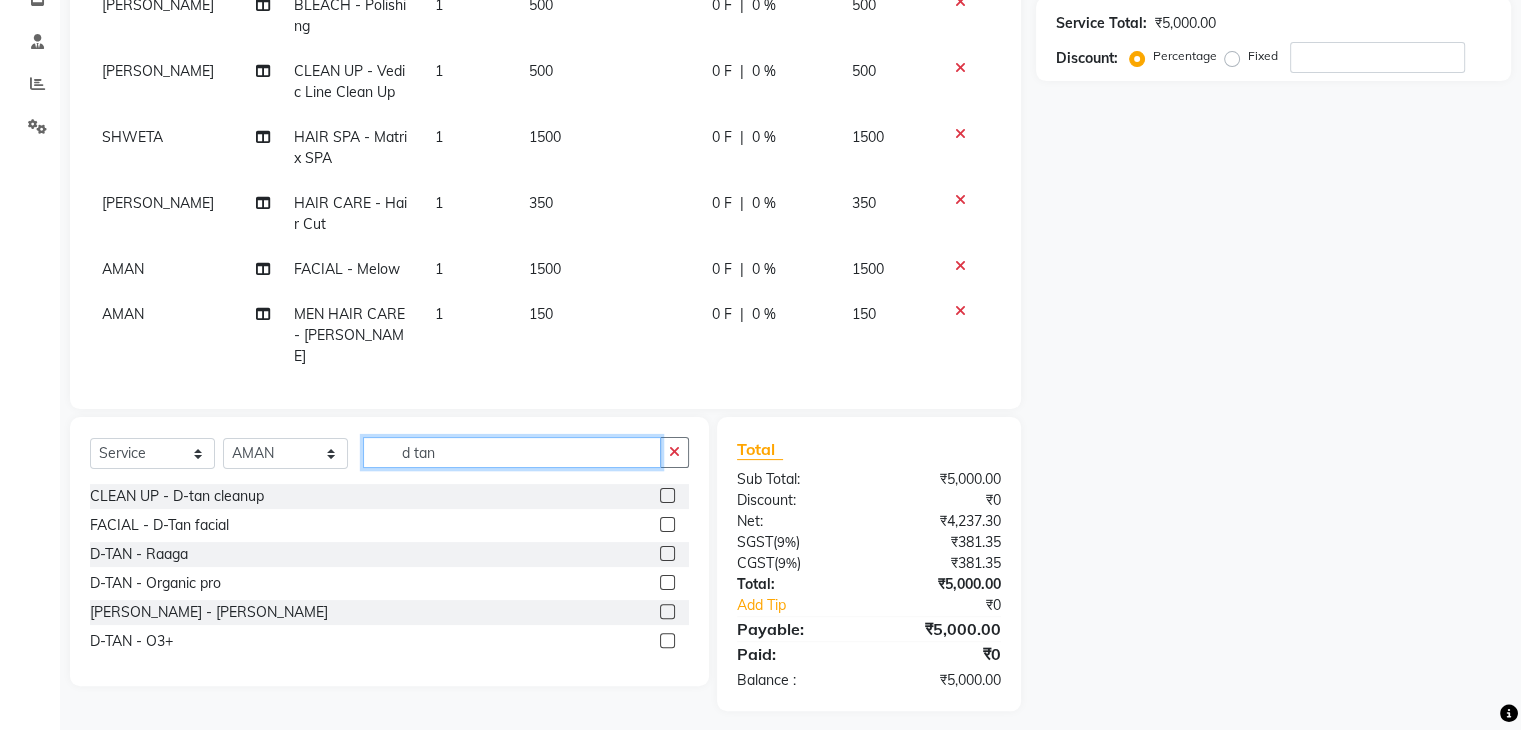type on "d tan" 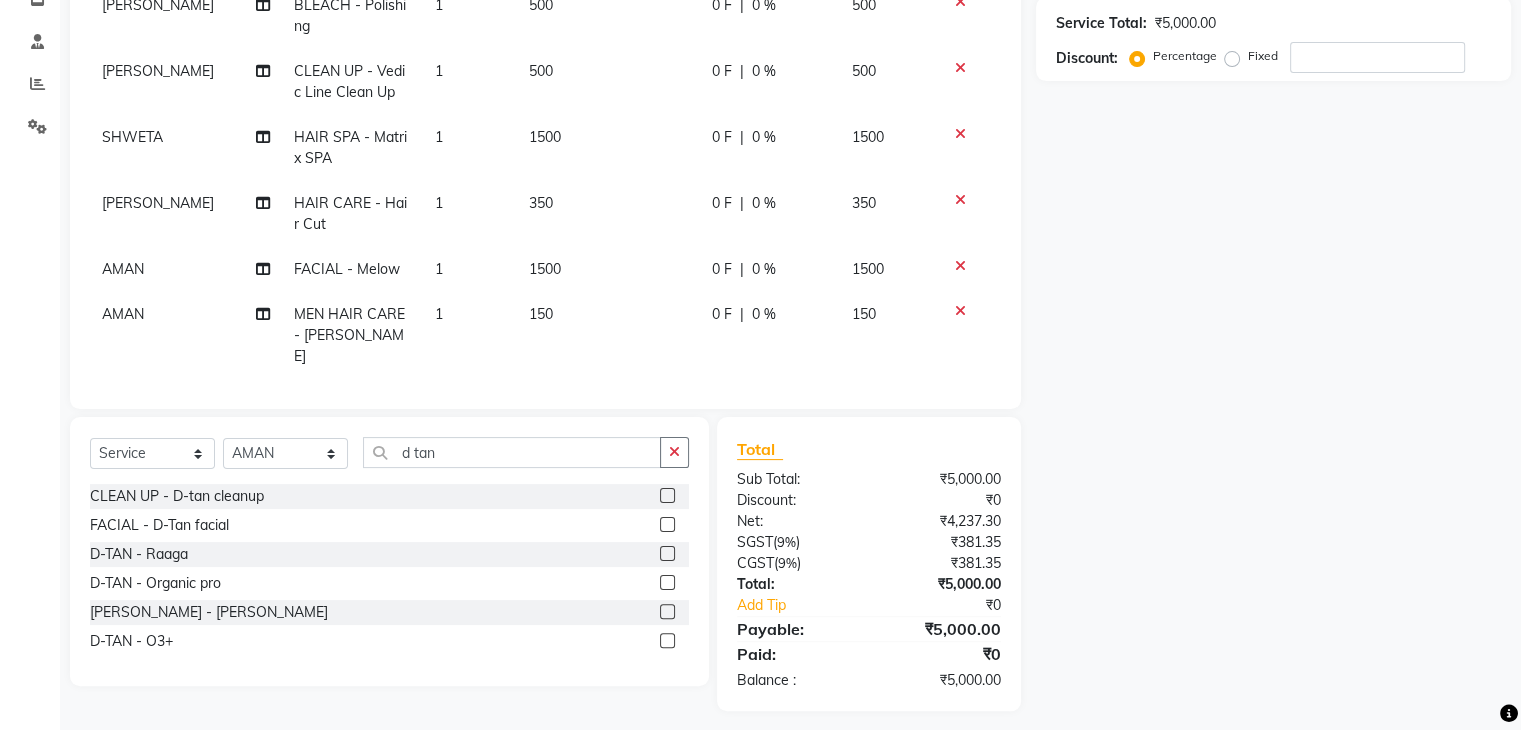click 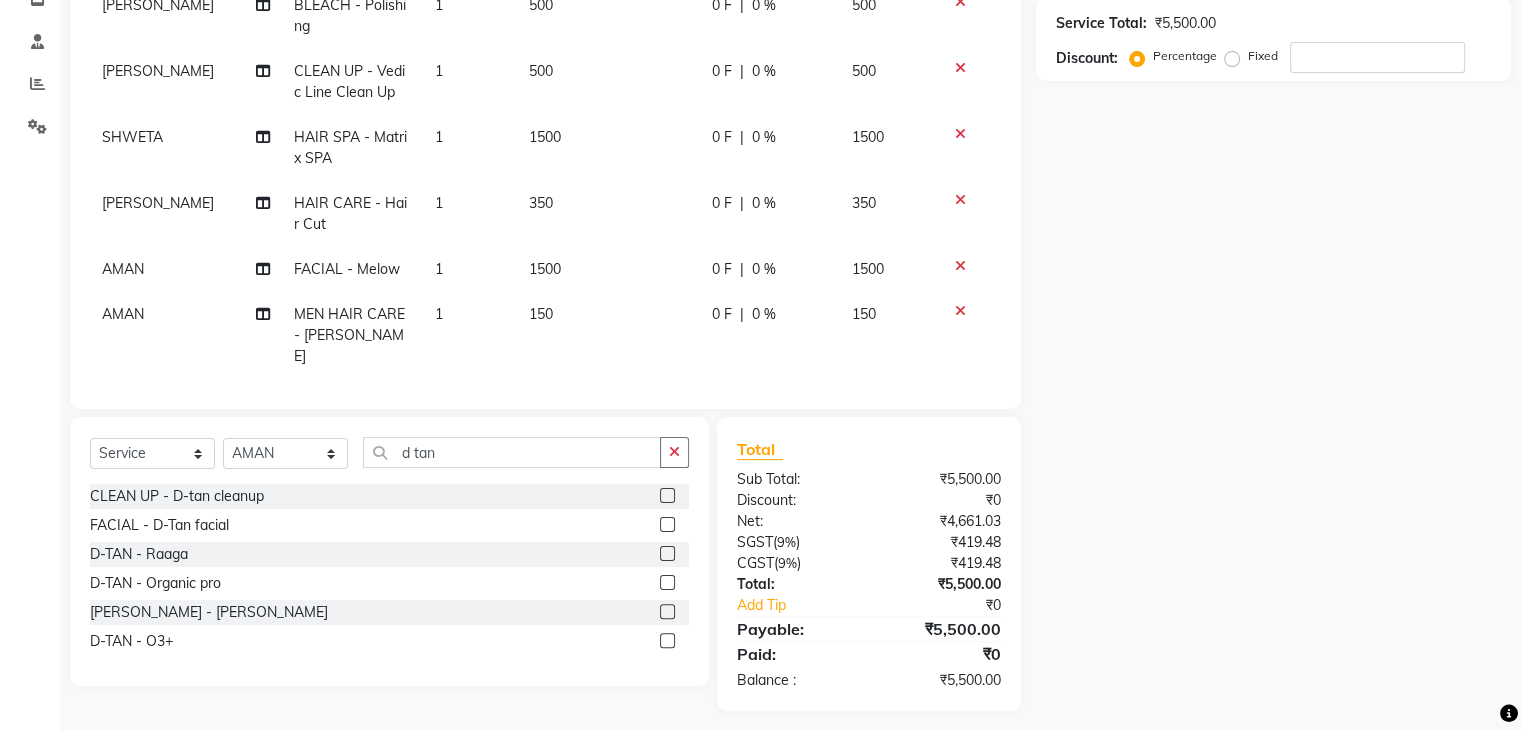 click 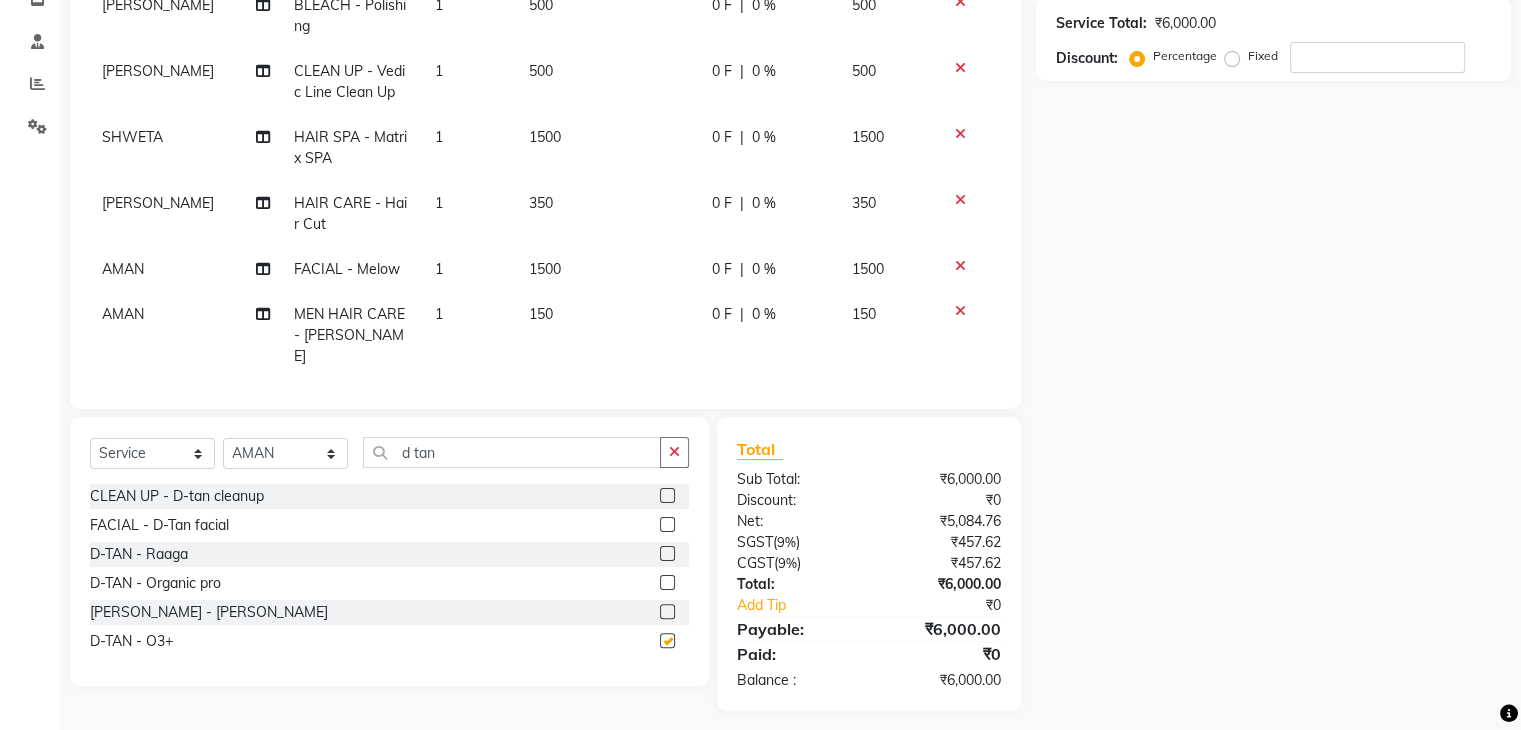 checkbox on "false" 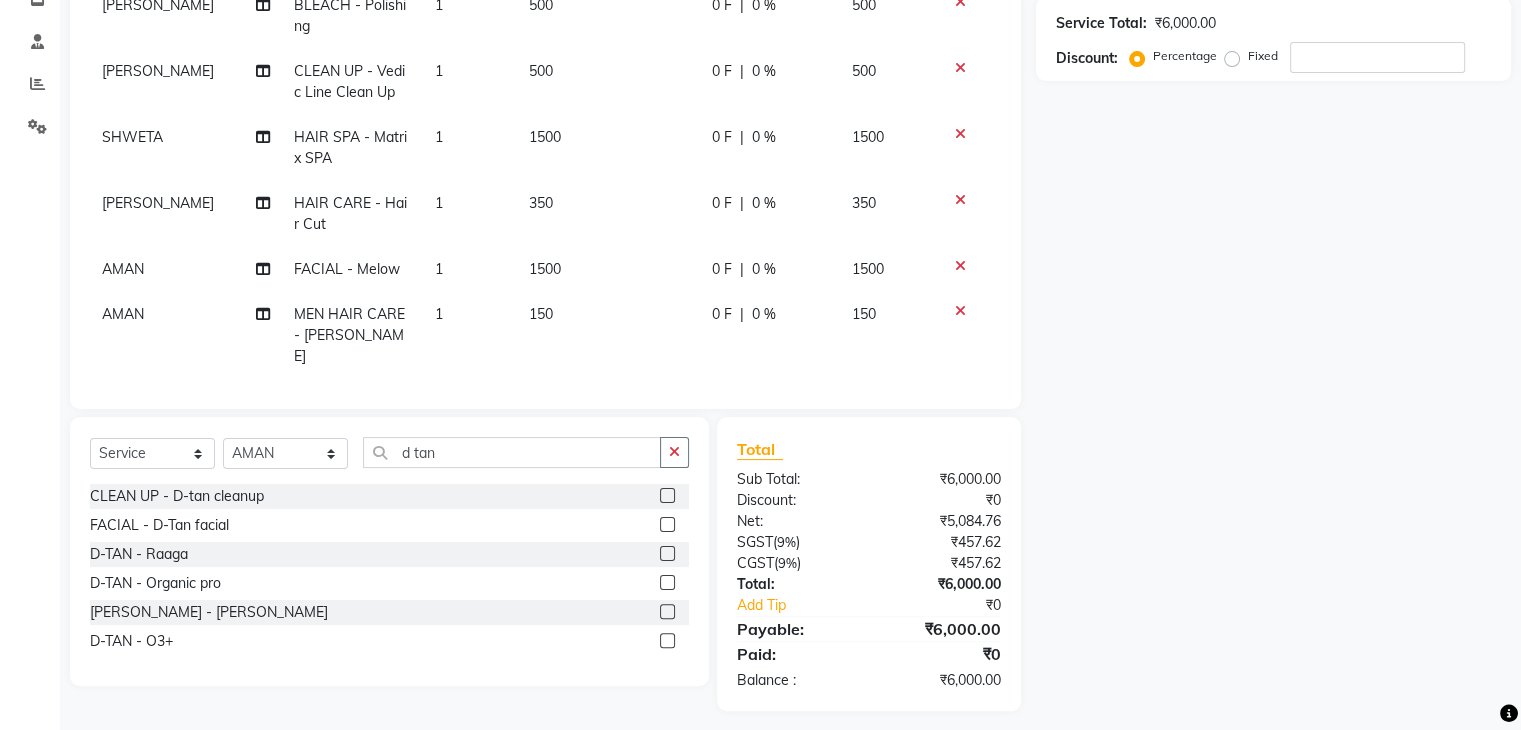 scroll, scrollTop: 144, scrollLeft: 0, axis: vertical 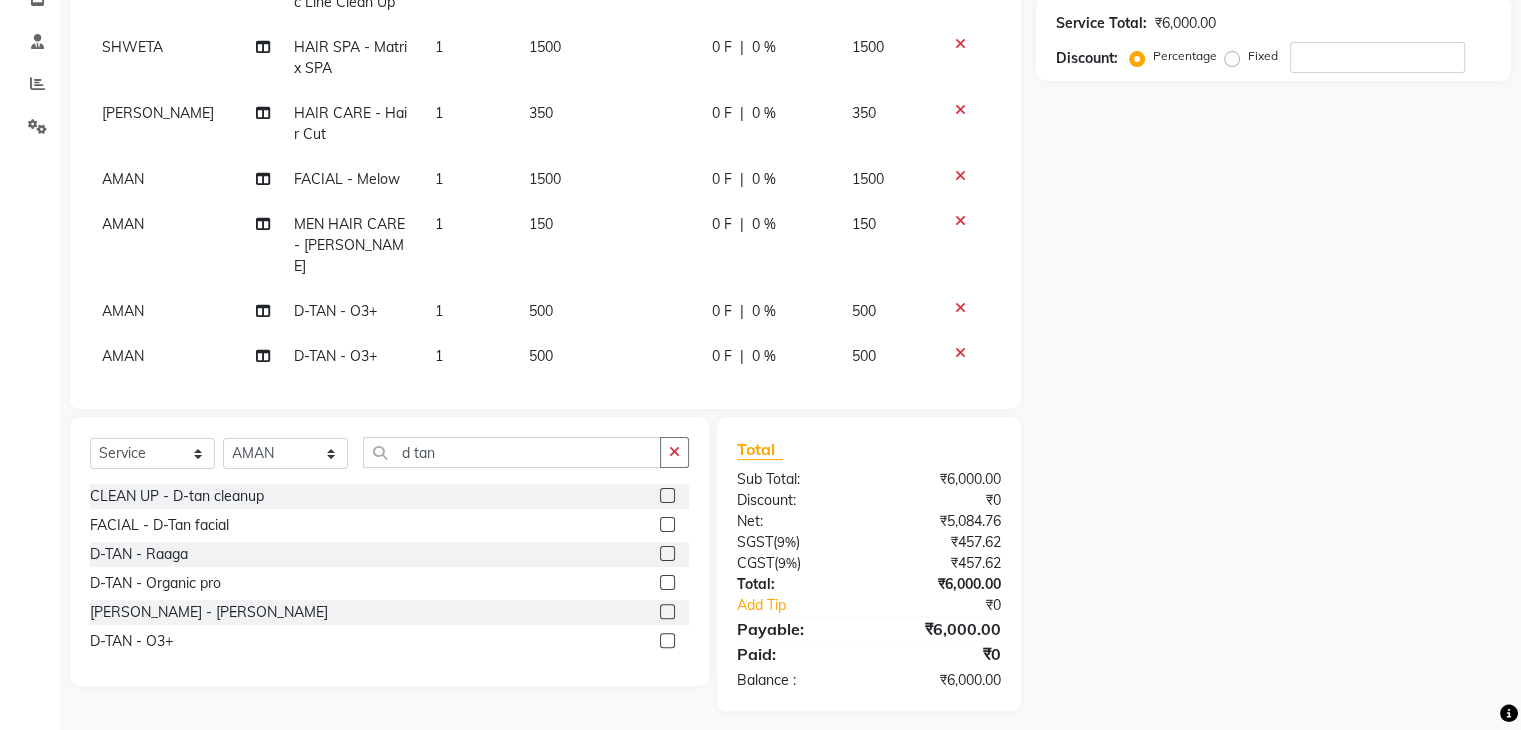 click 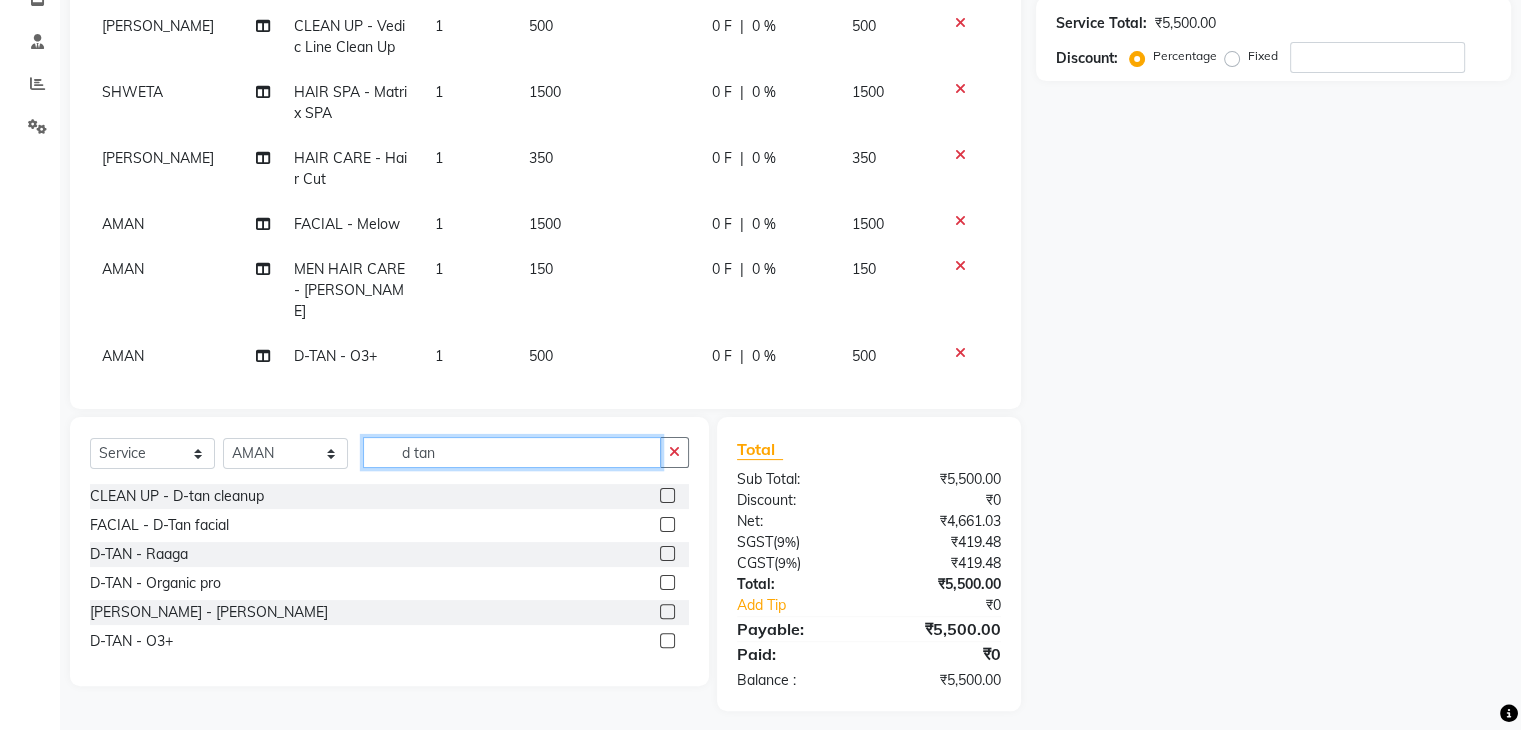 click on "d tan" 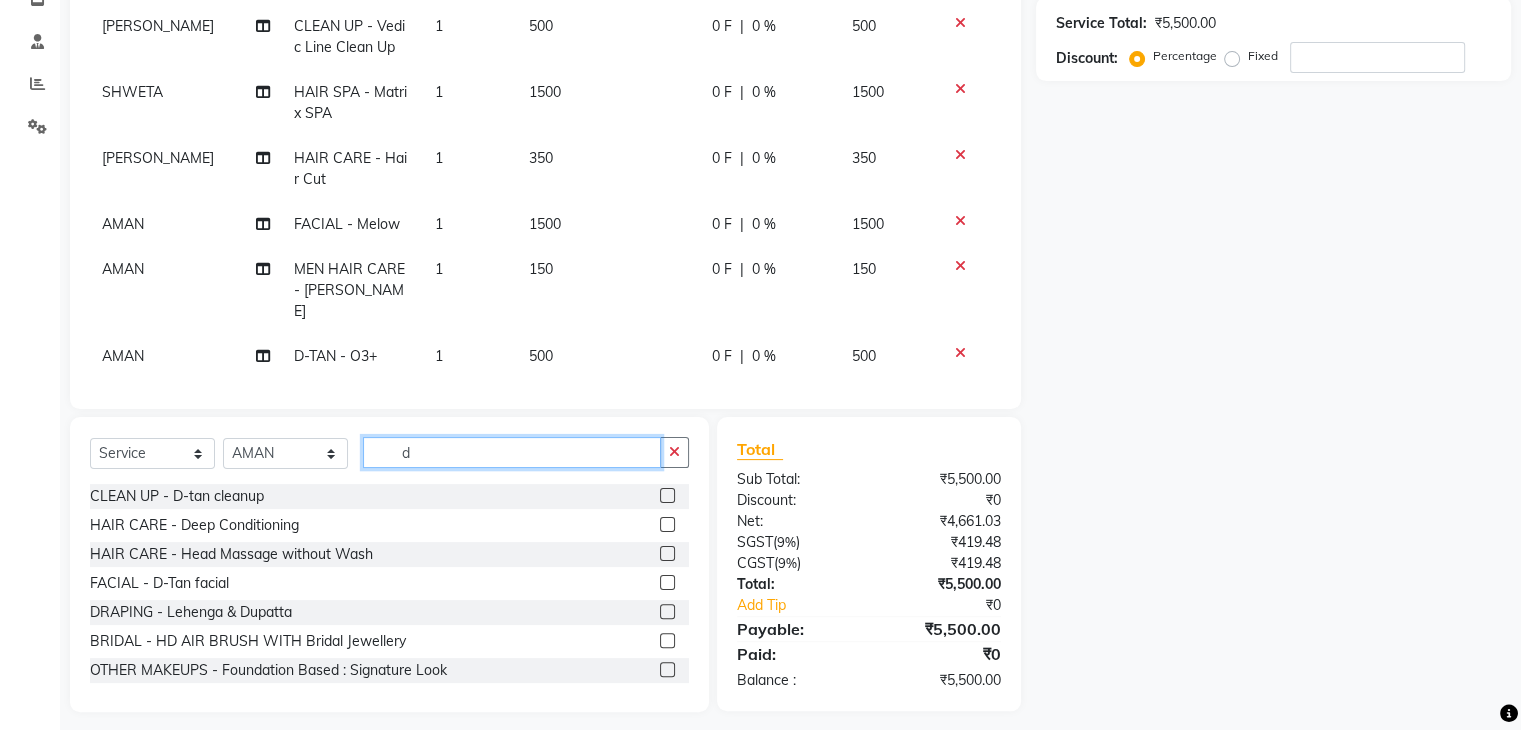 type on "d" 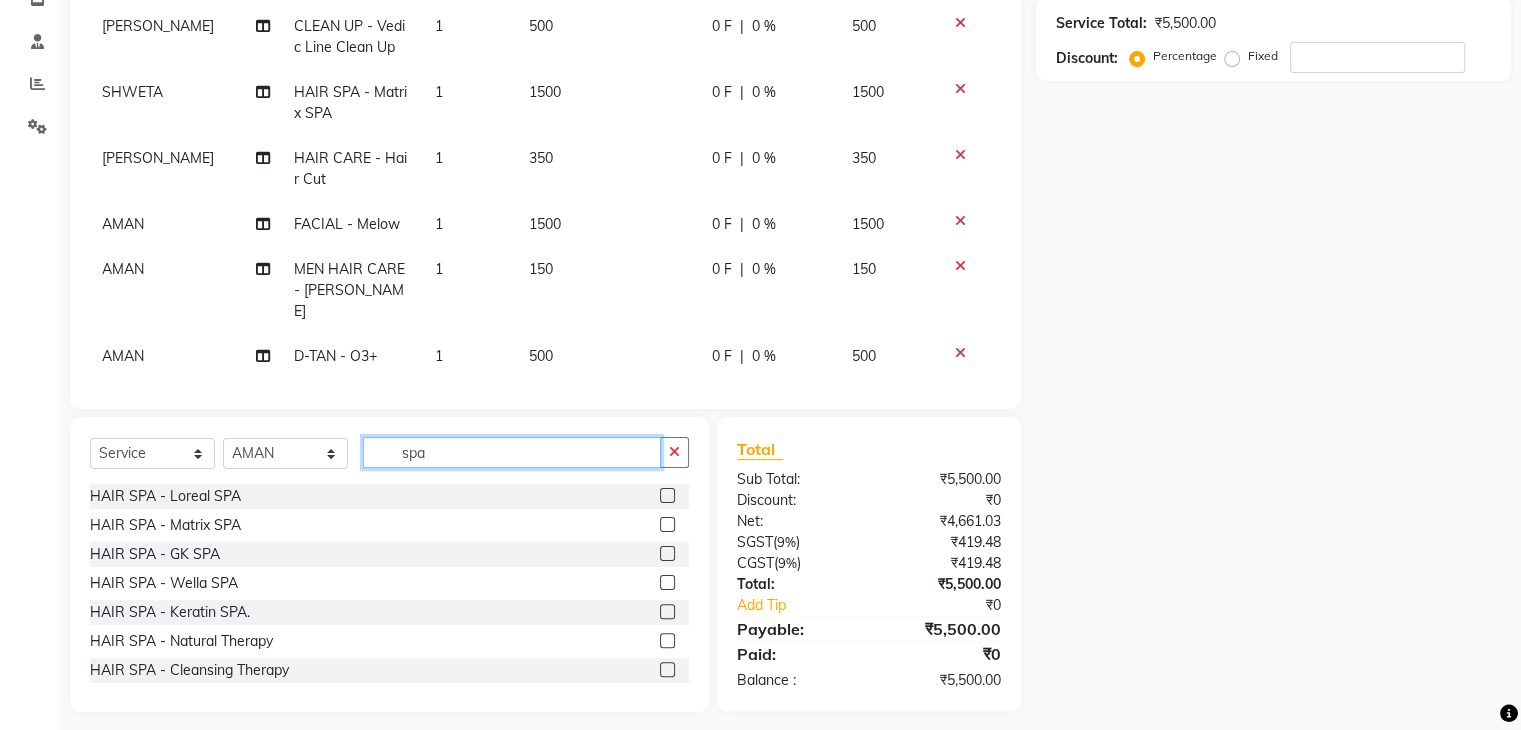 type on "spa" 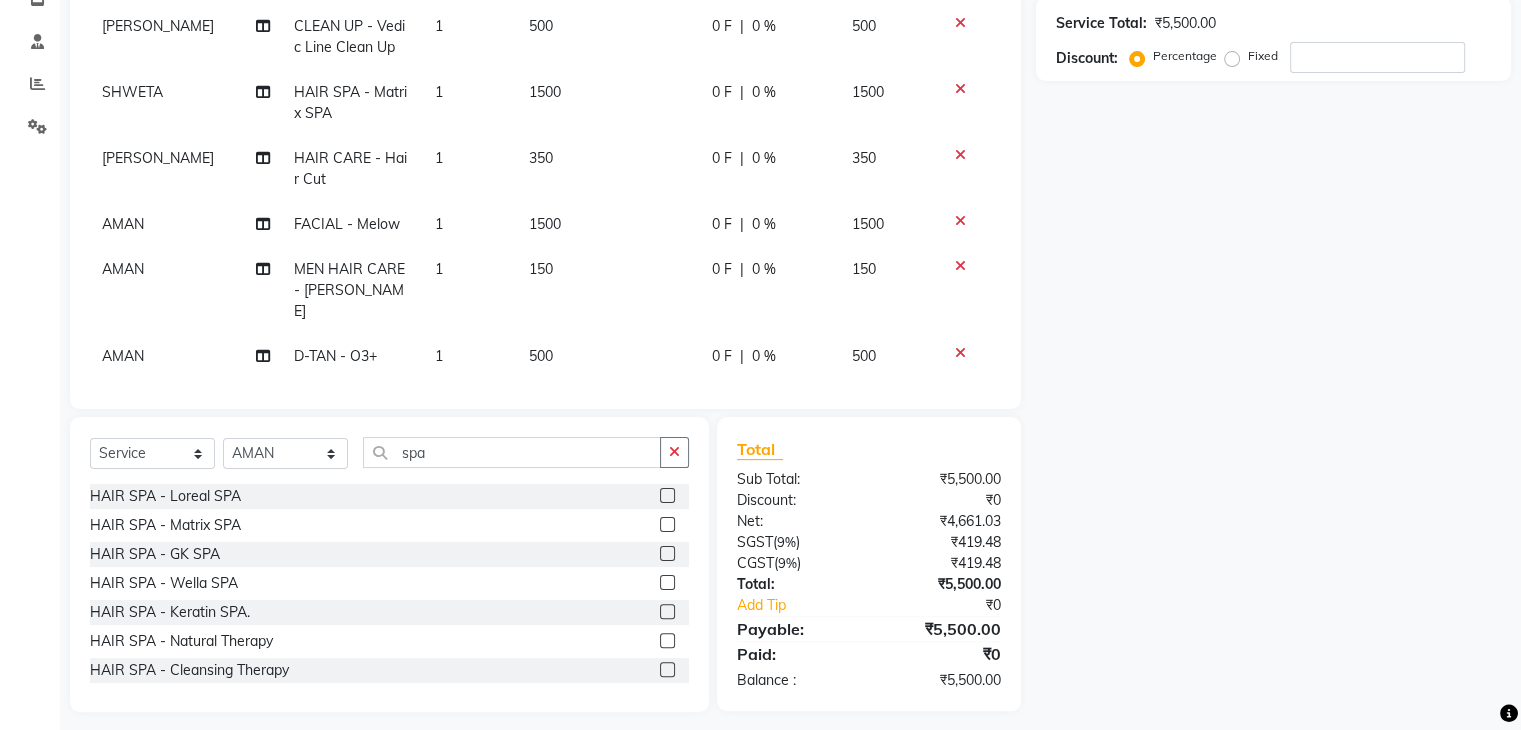 click 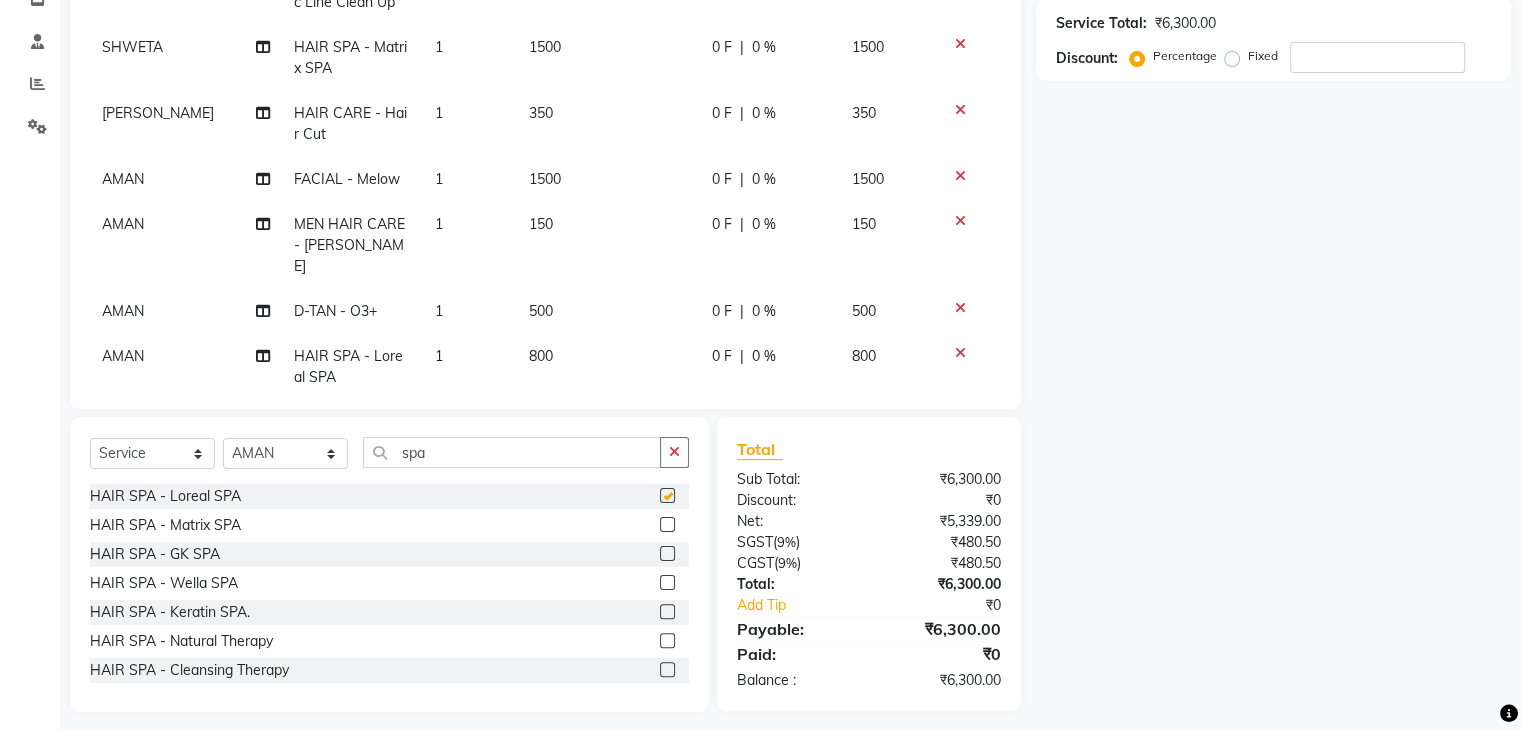 checkbox on "false" 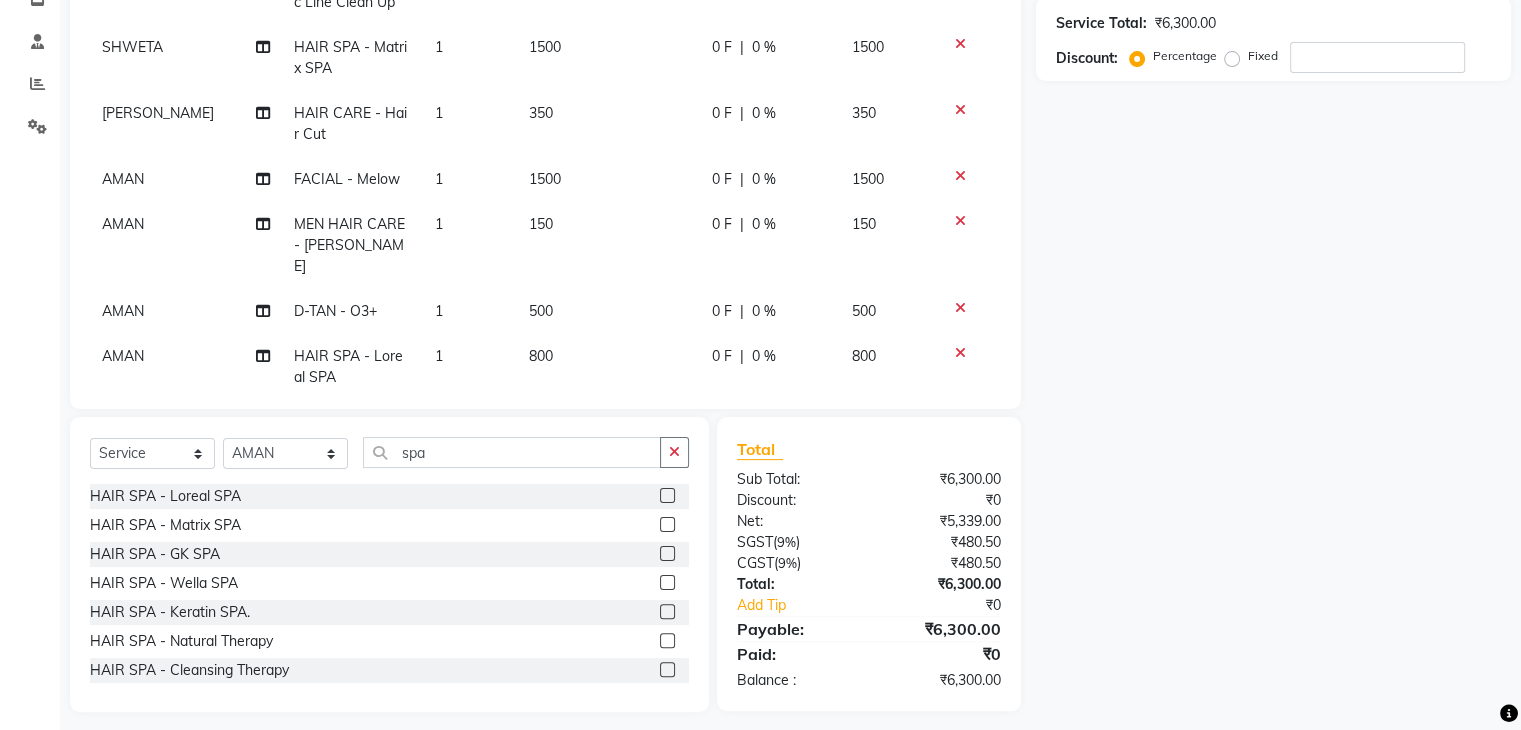 scroll, scrollTop: 165, scrollLeft: 0, axis: vertical 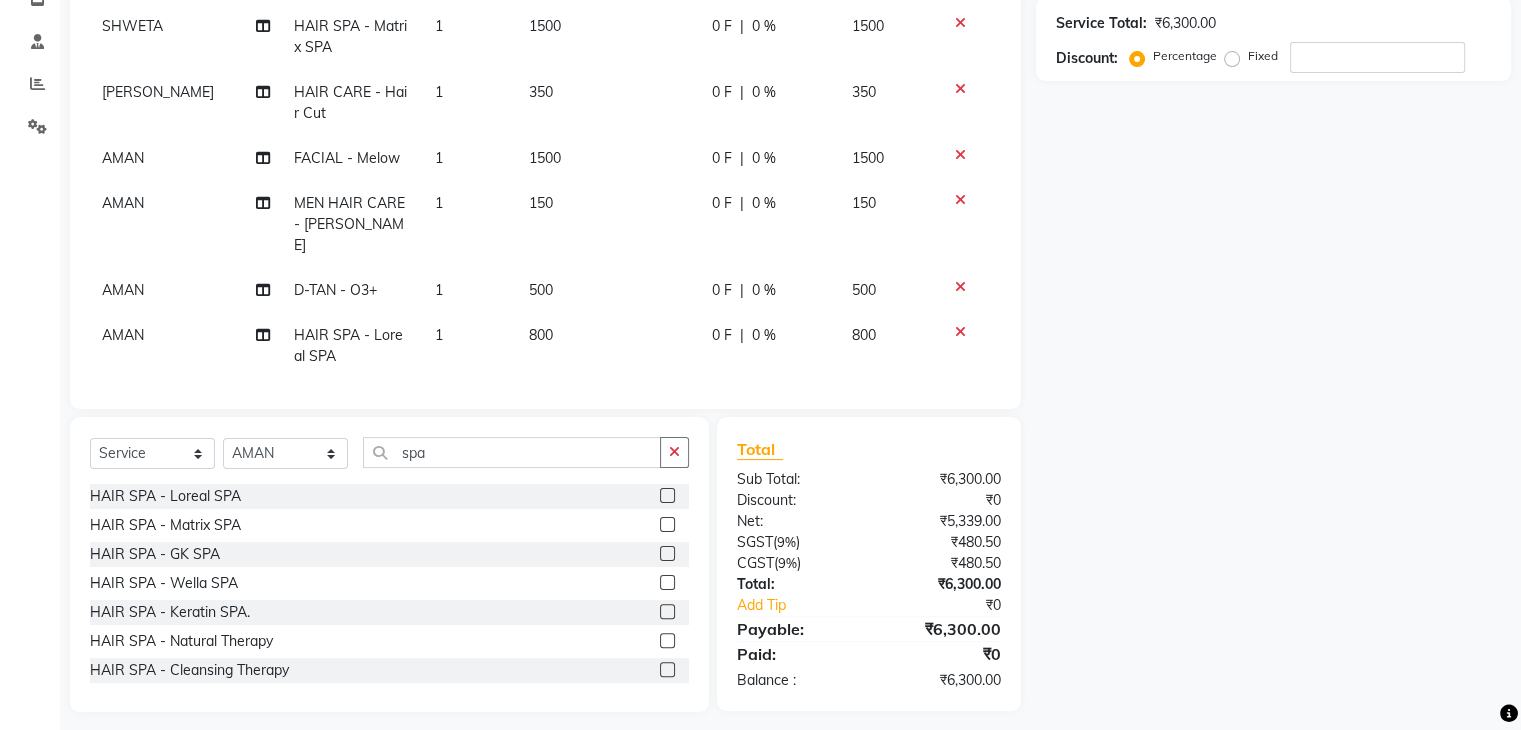 click on "800" 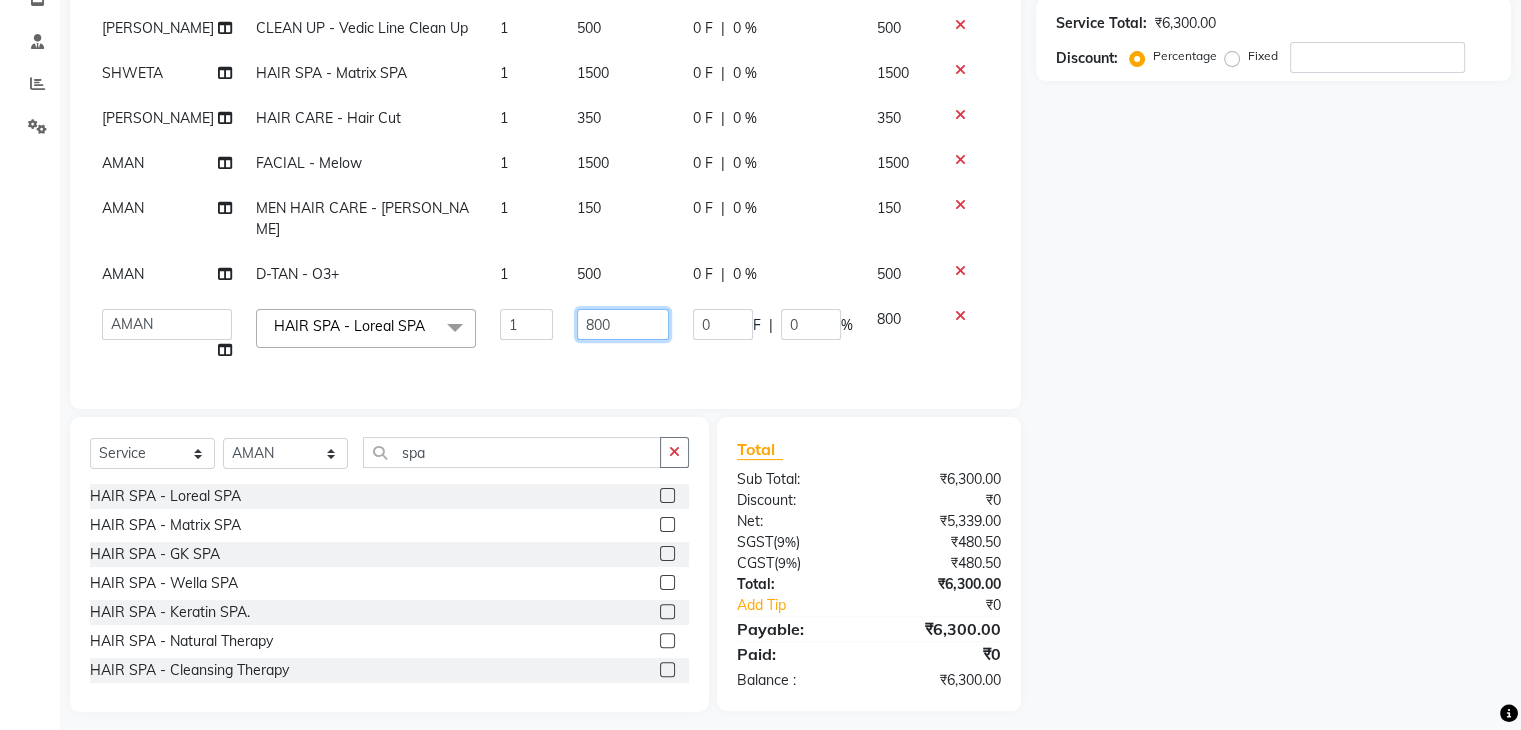 click on "800" 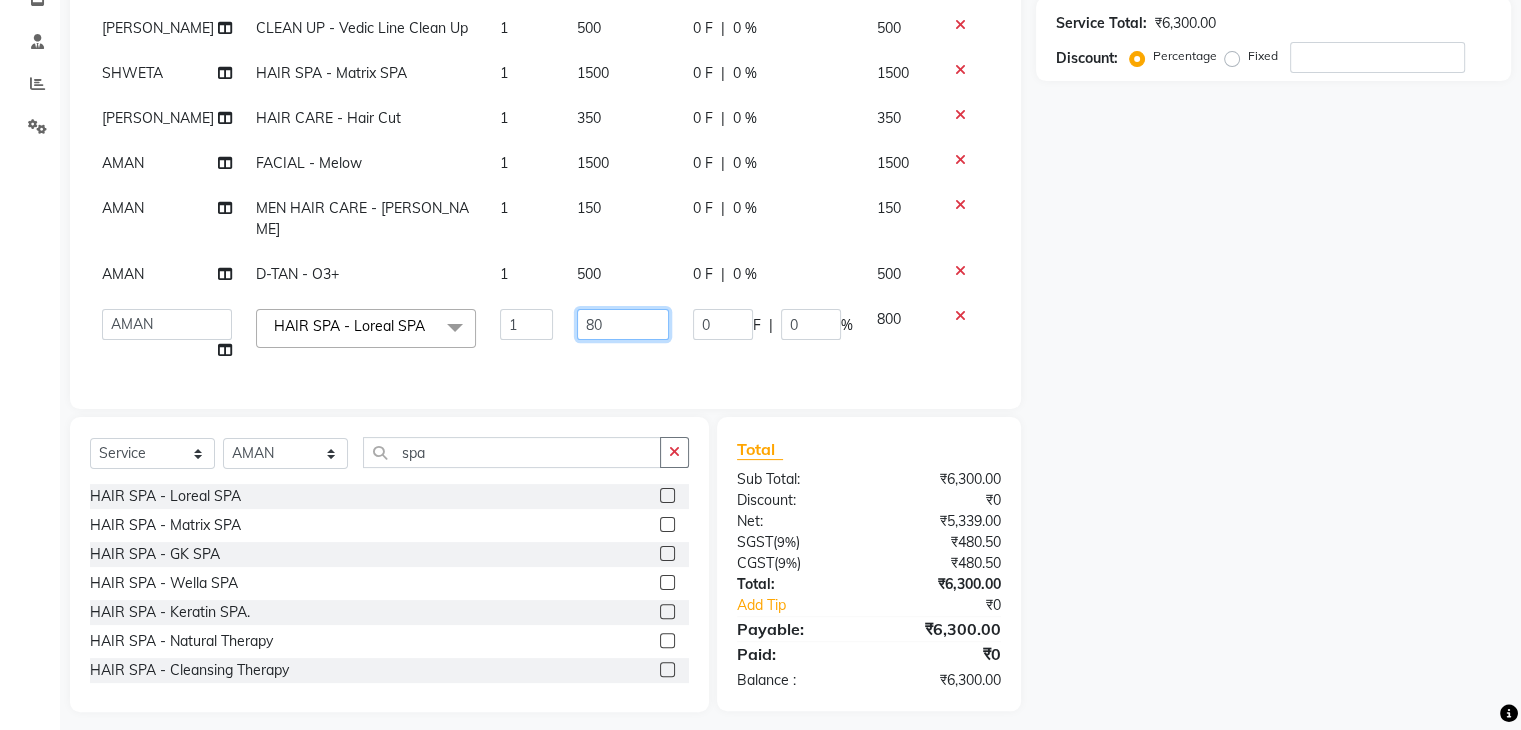 type on "8" 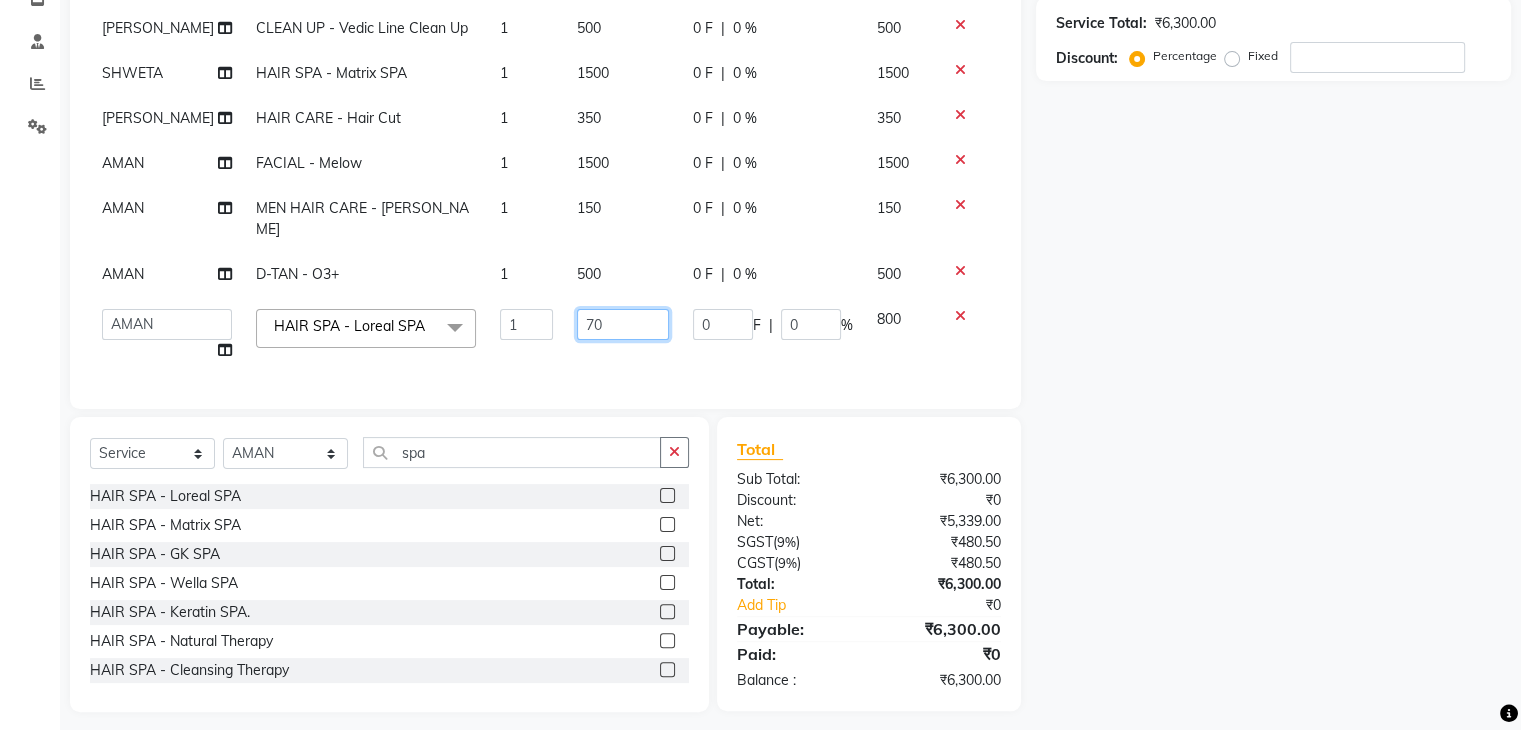 type on "700" 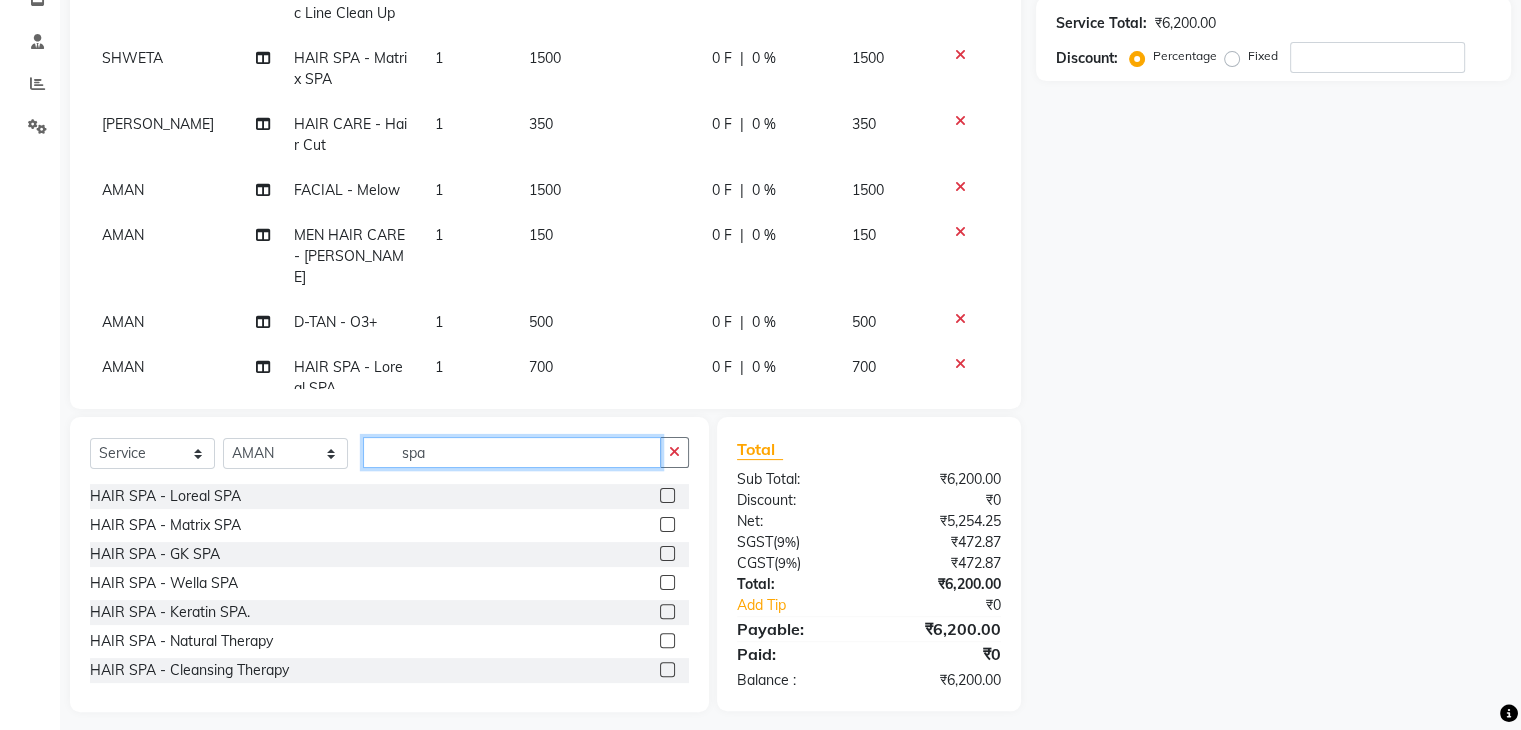 click on "spa" 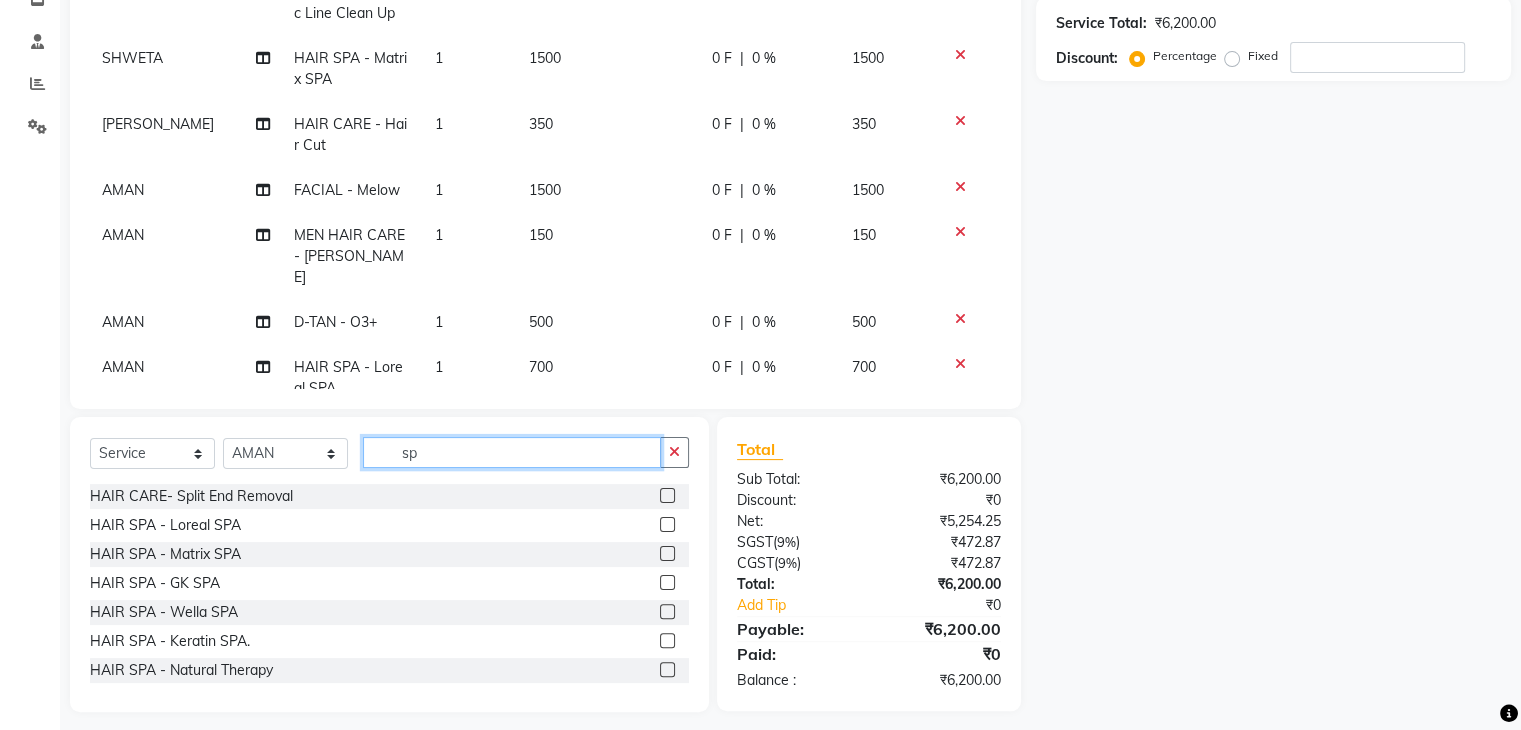type on "s" 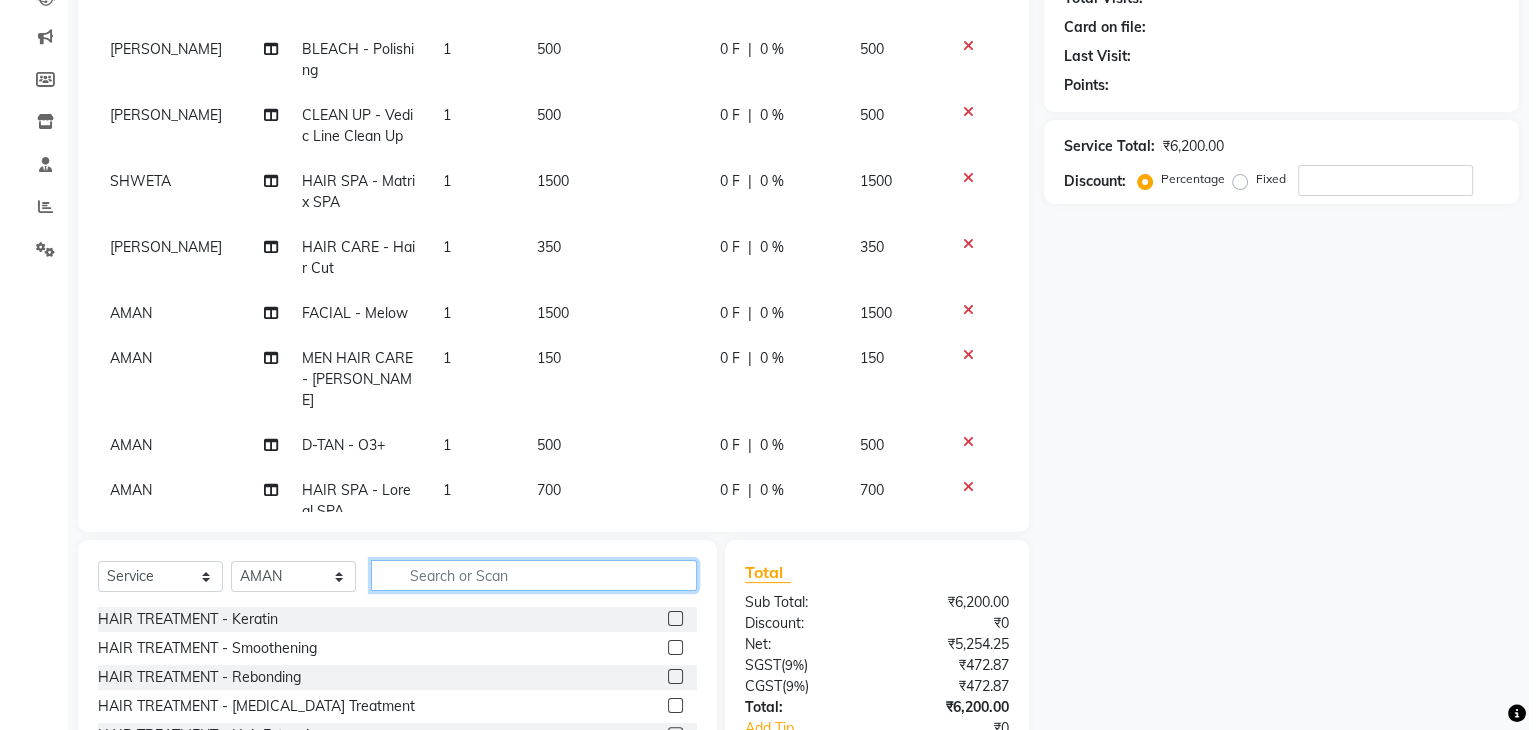 scroll, scrollTop: 142, scrollLeft: 0, axis: vertical 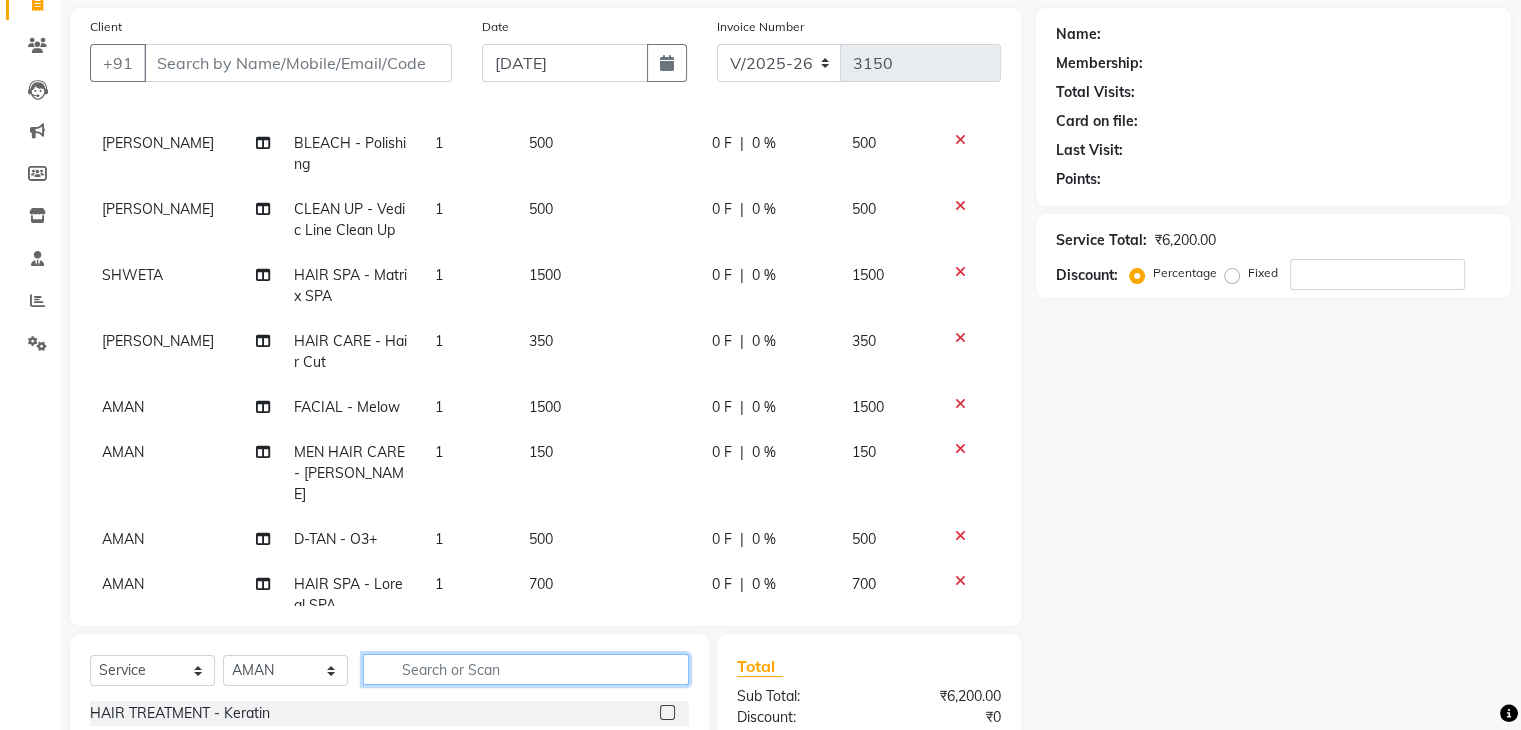 type 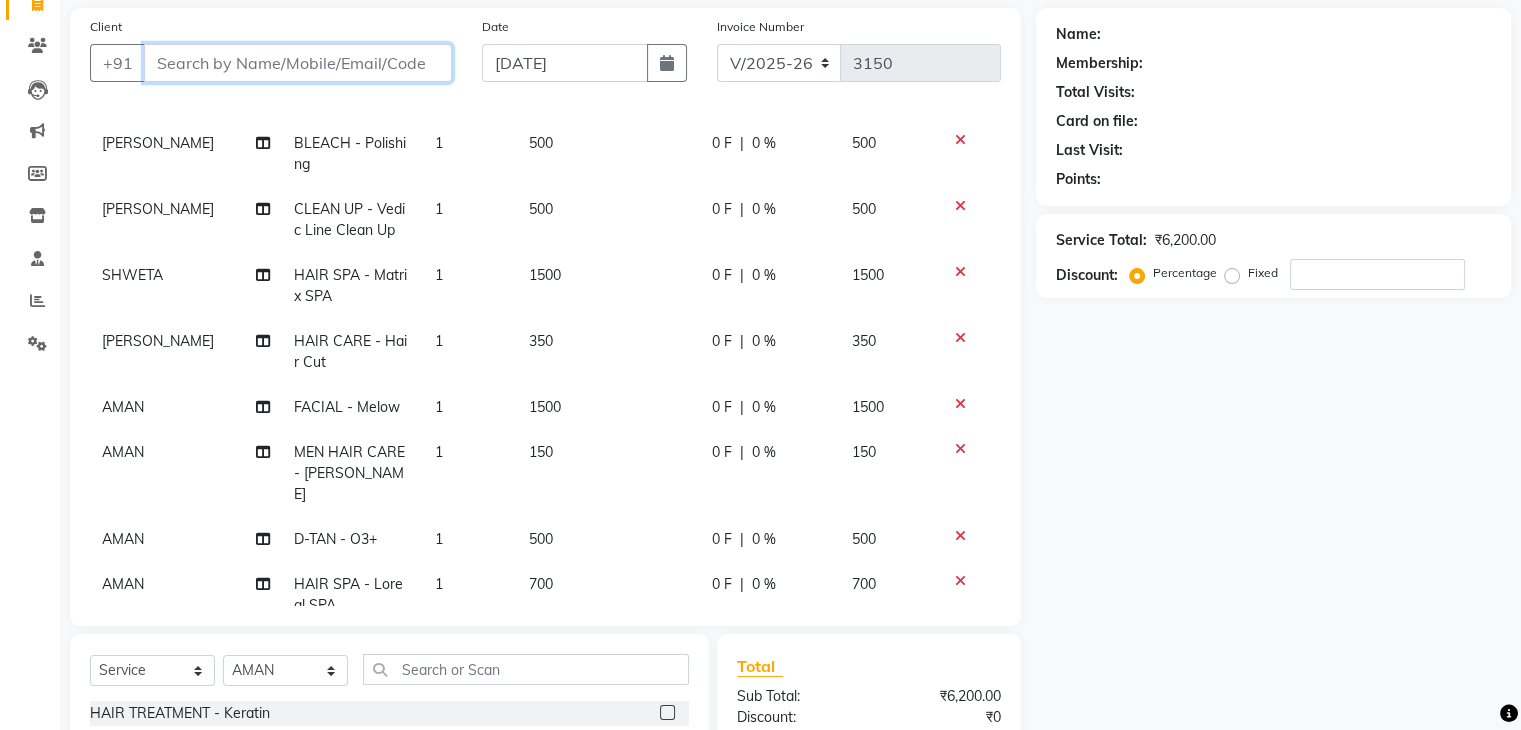 click on "Client" at bounding box center (298, 63) 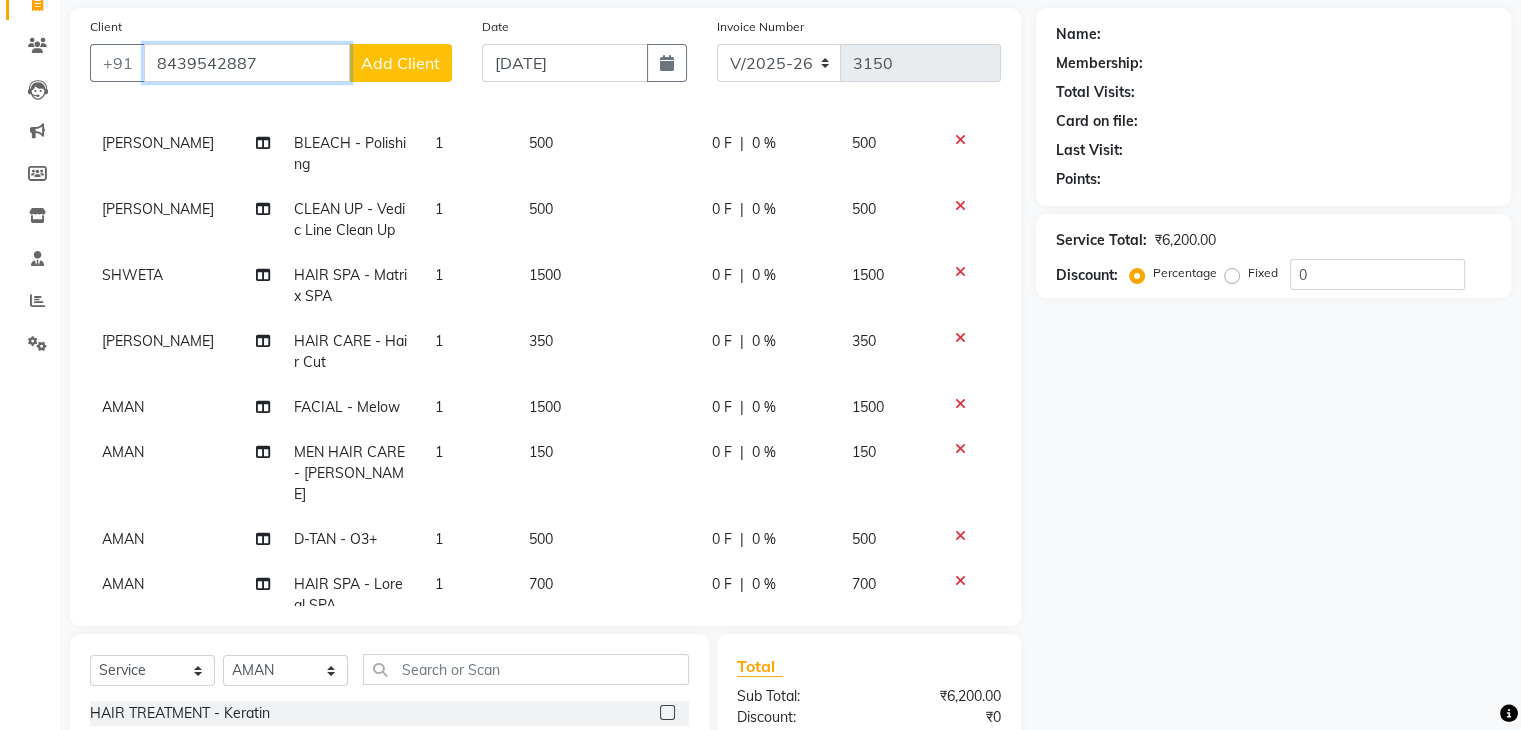 type on "8439542887" 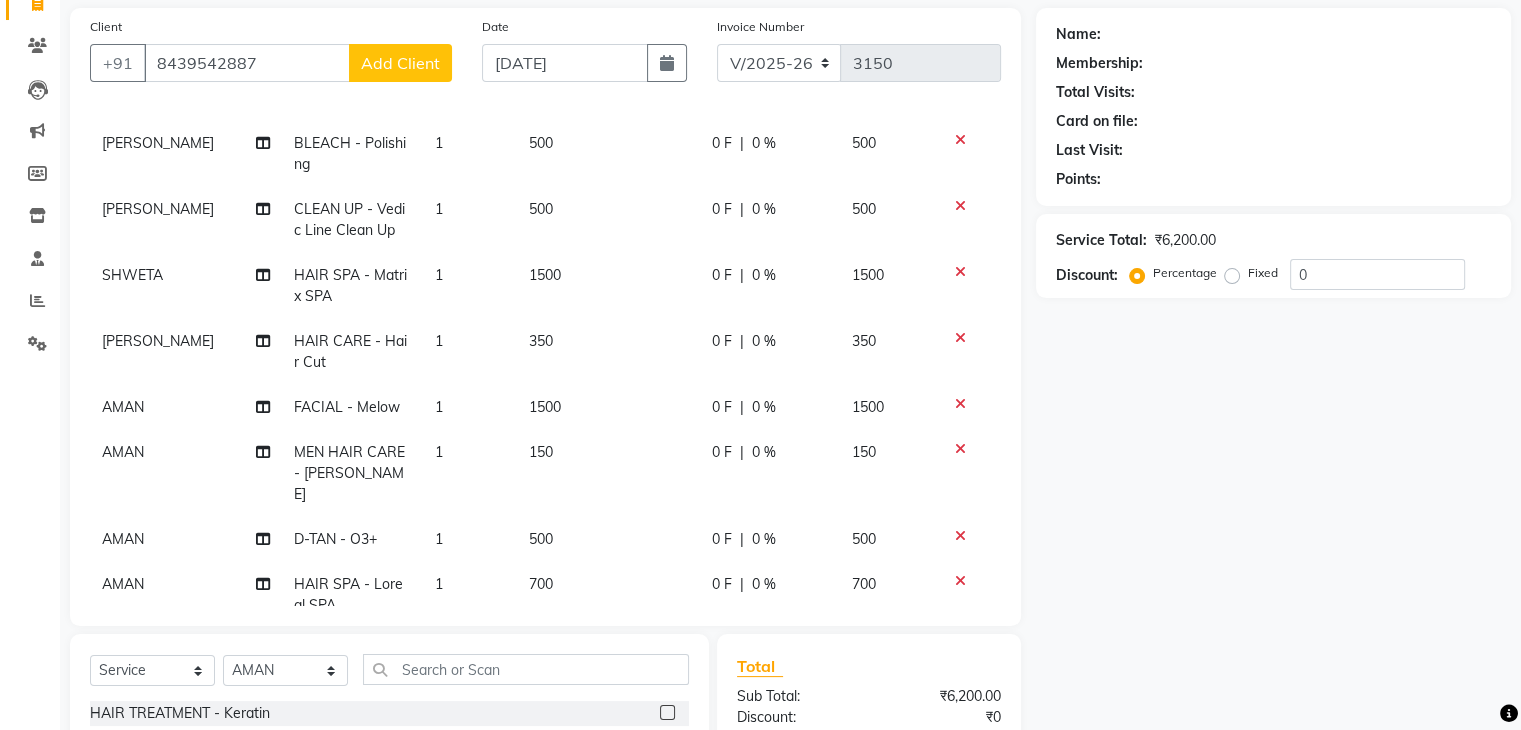 click on "Add Client" 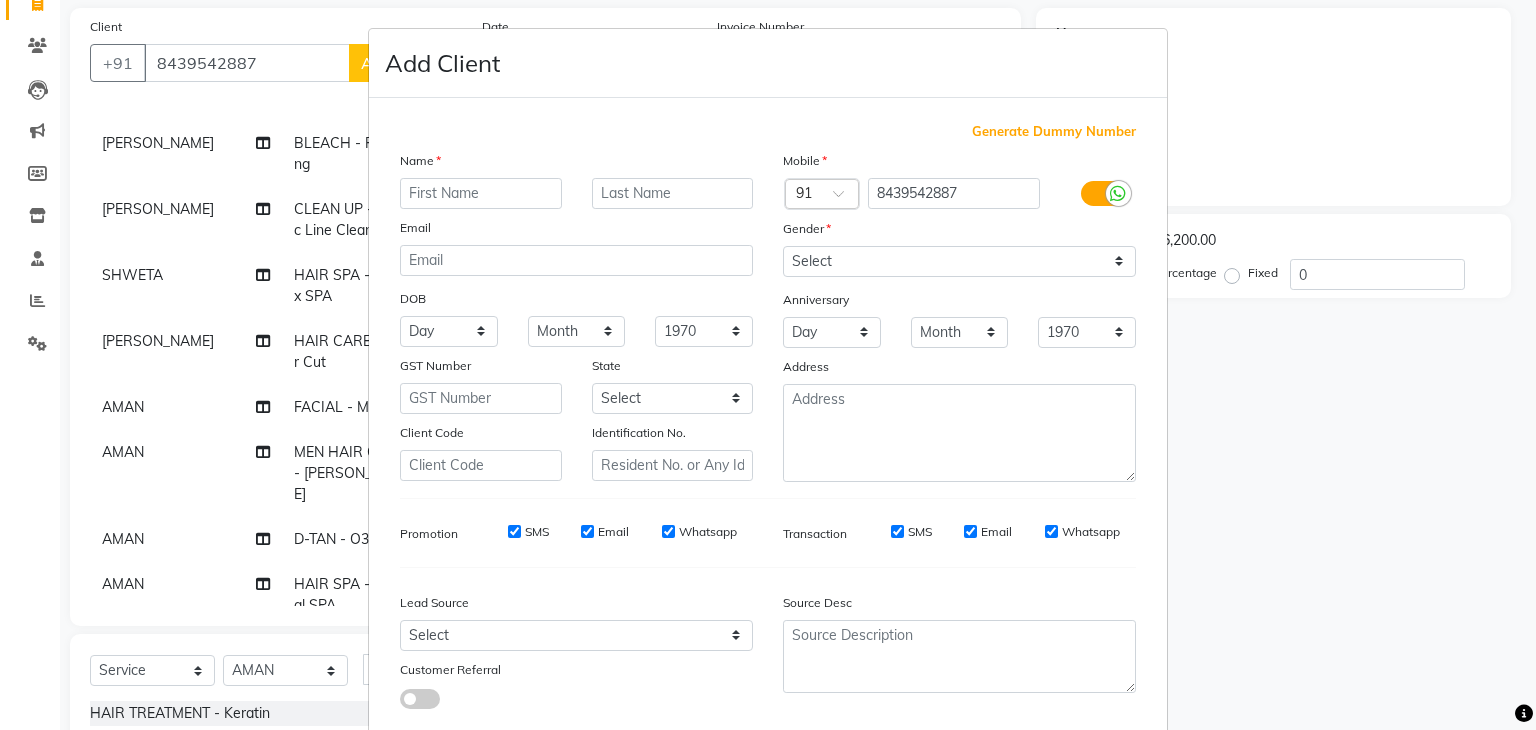 click at bounding box center (481, 193) 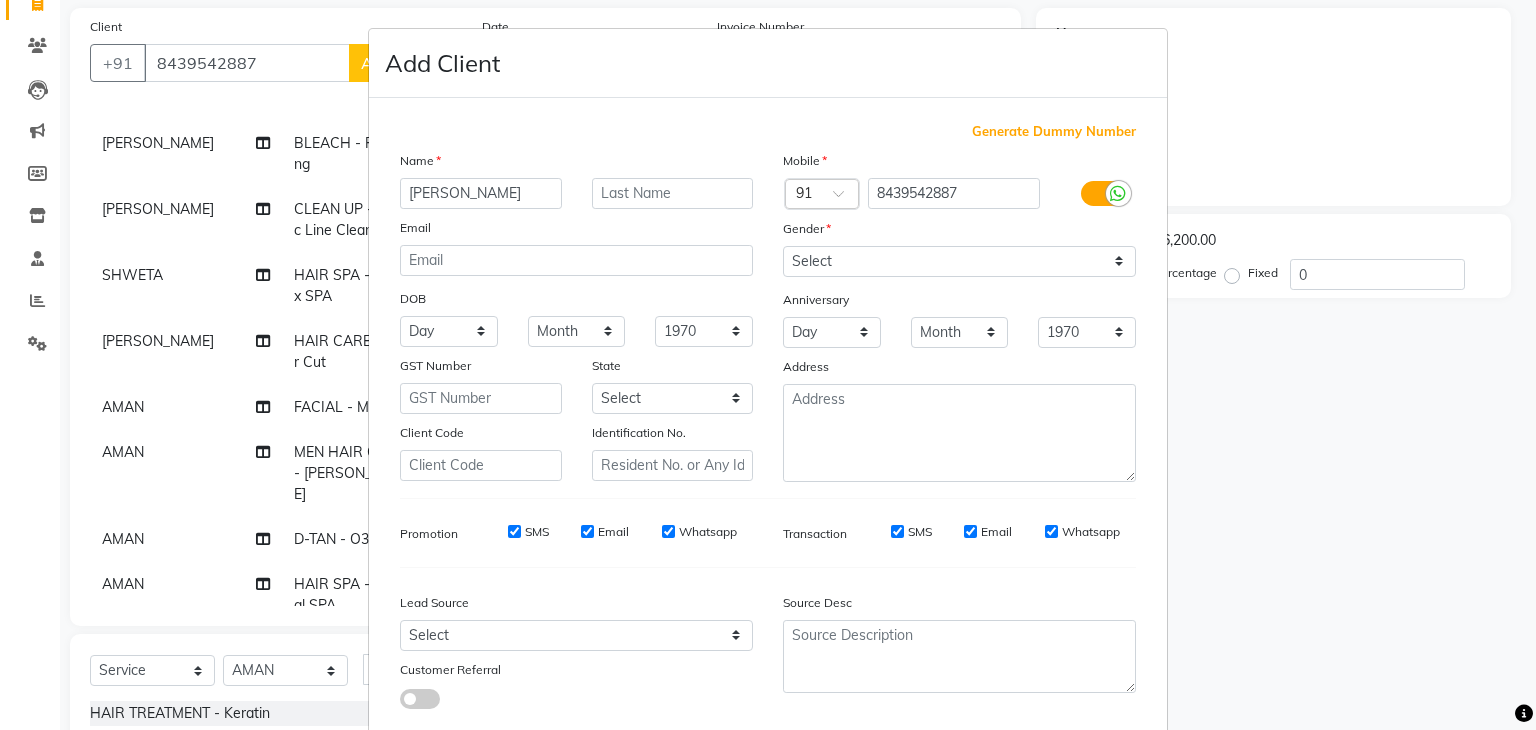type on "[PERSON_NAME]" 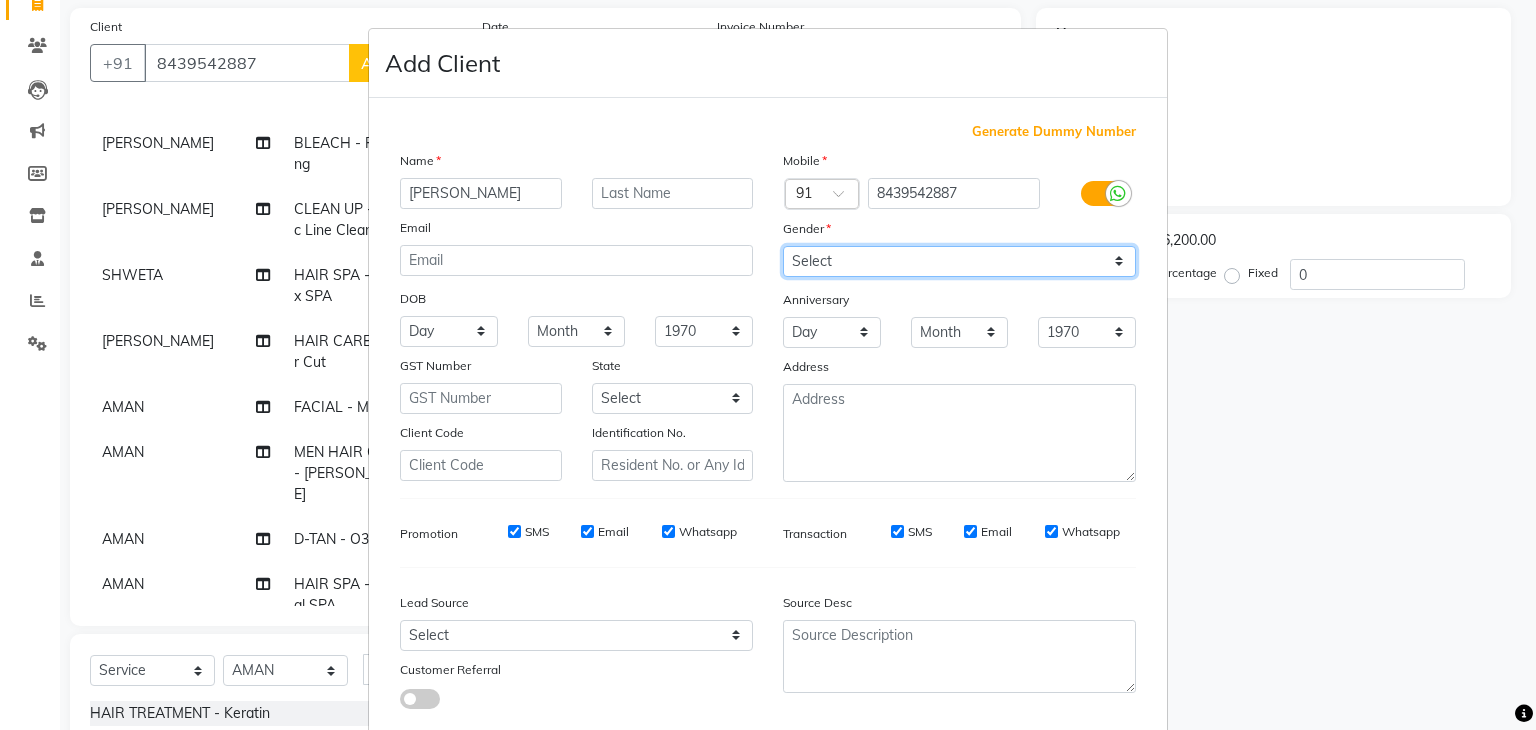 click on "Select [DEMOGRAPHIC_DATA] [DEMOGRAPHIC_DATA] Other Prefer Not To Say" at bounding box center [959, 261] 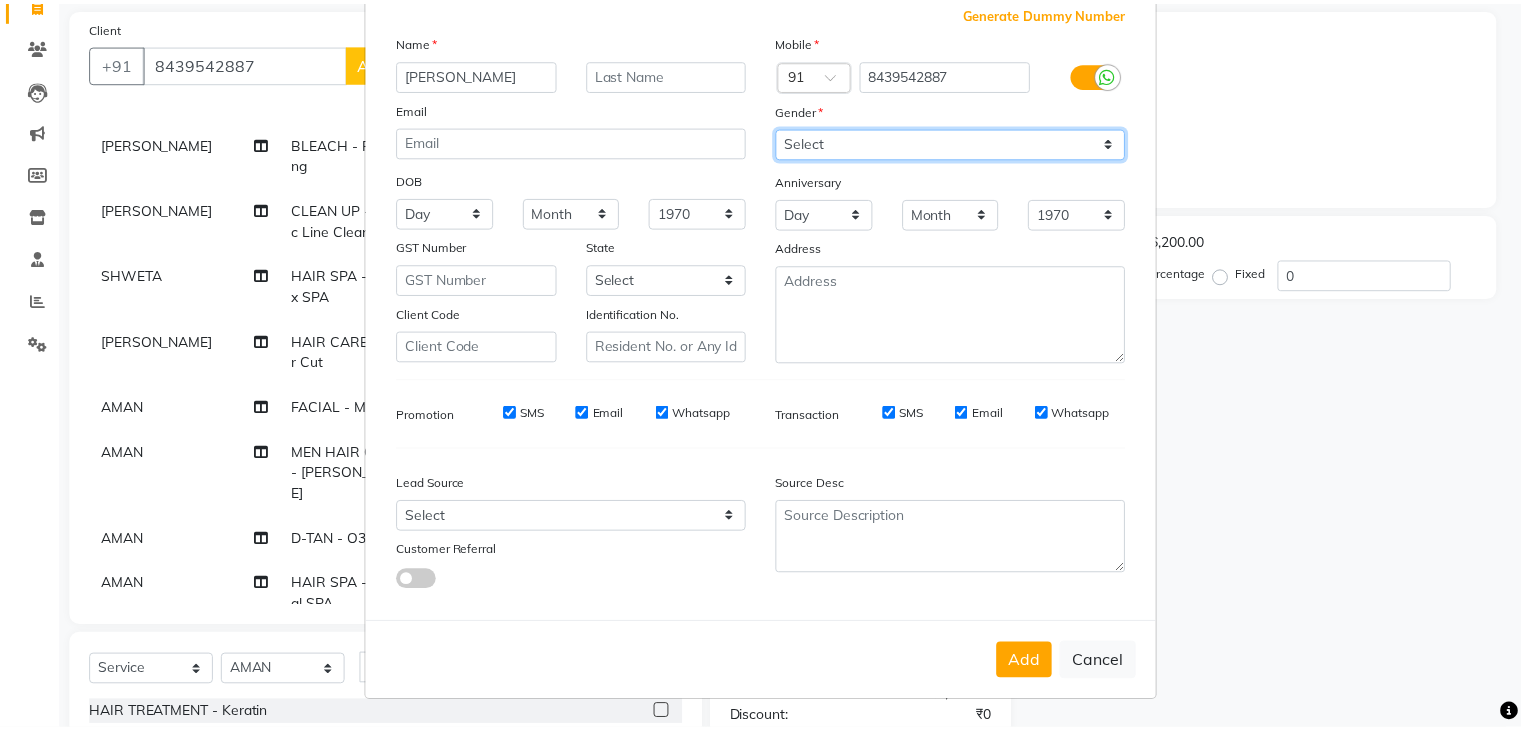 scroll, scrollTop: 126, scrollLeft: 0, axis: vertical 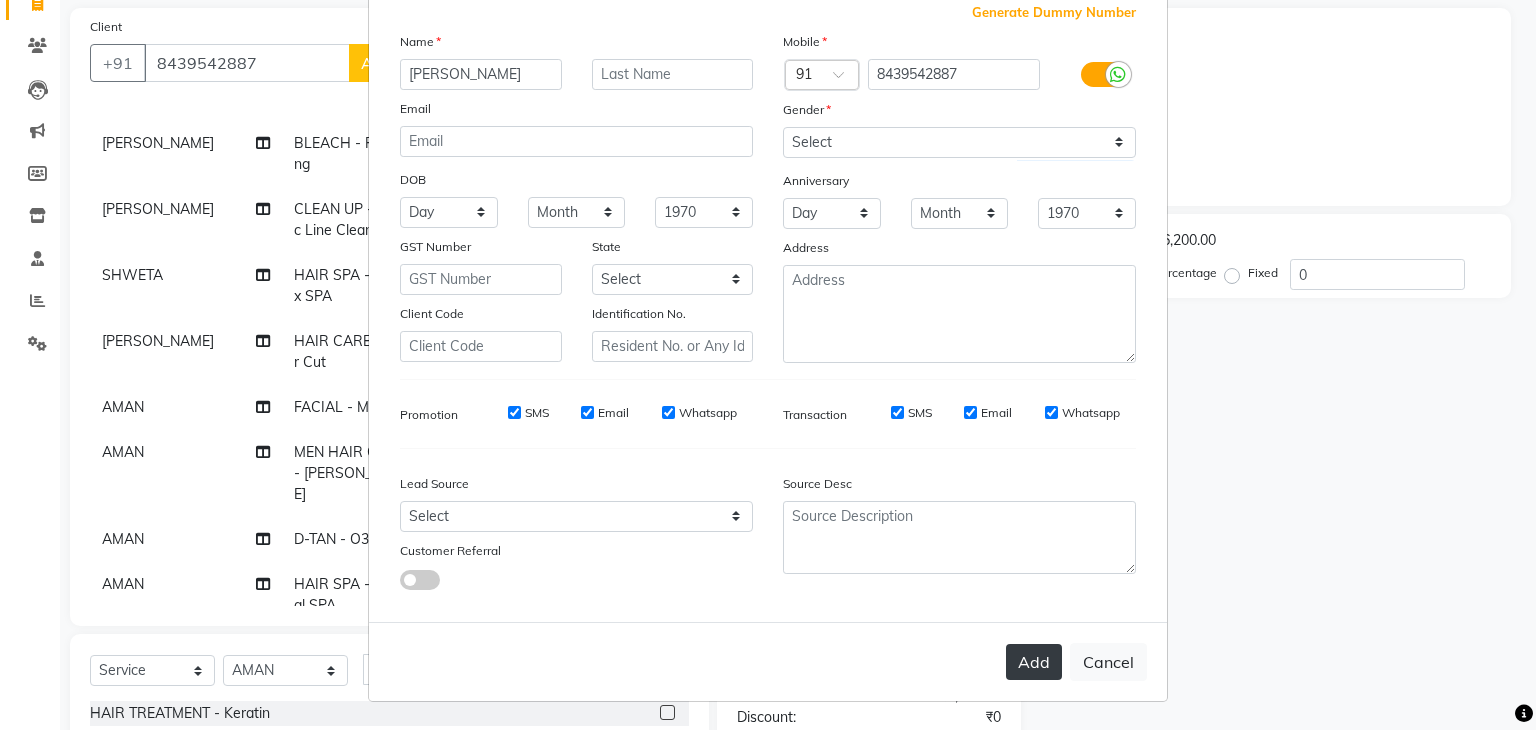 click on "Add" at bounding box center (1034, 662) 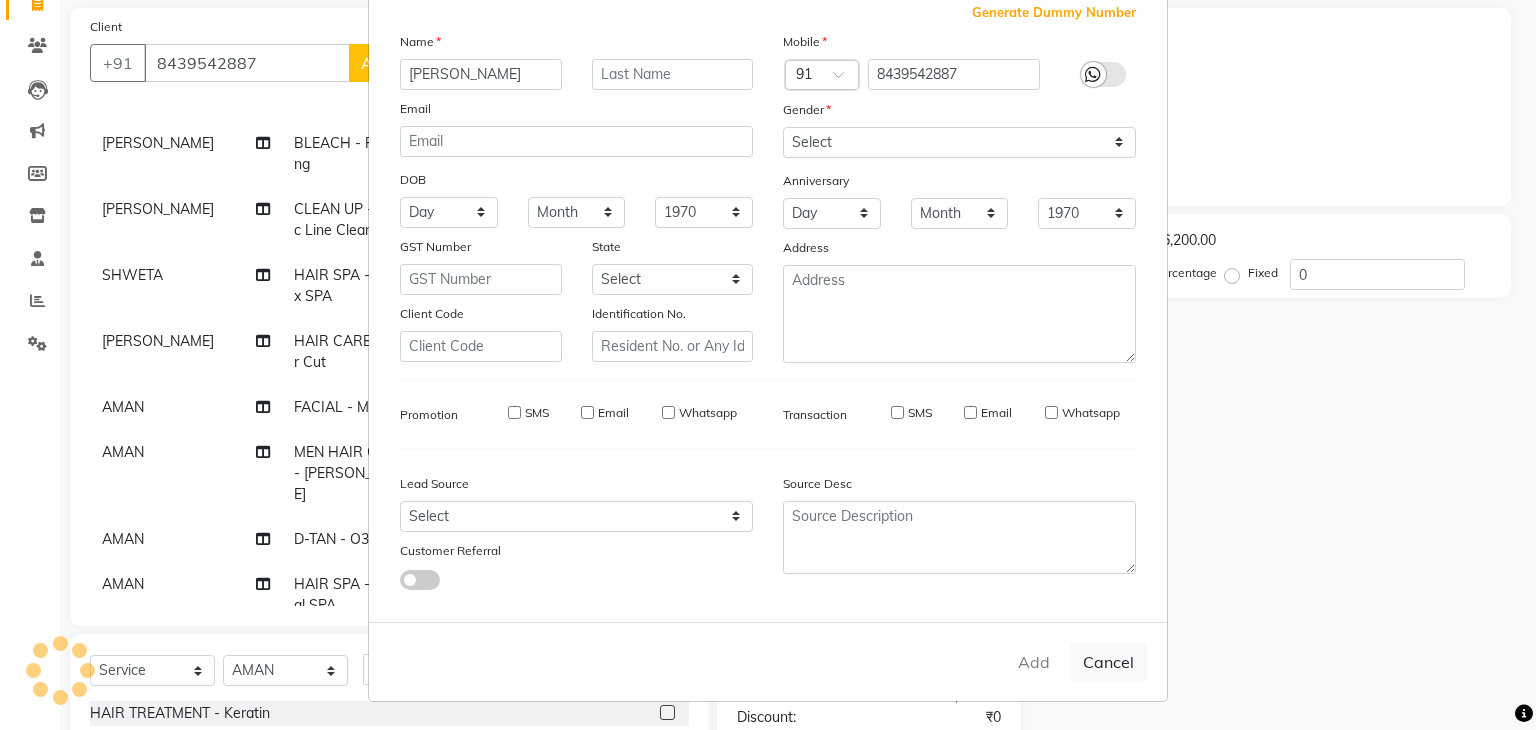 type 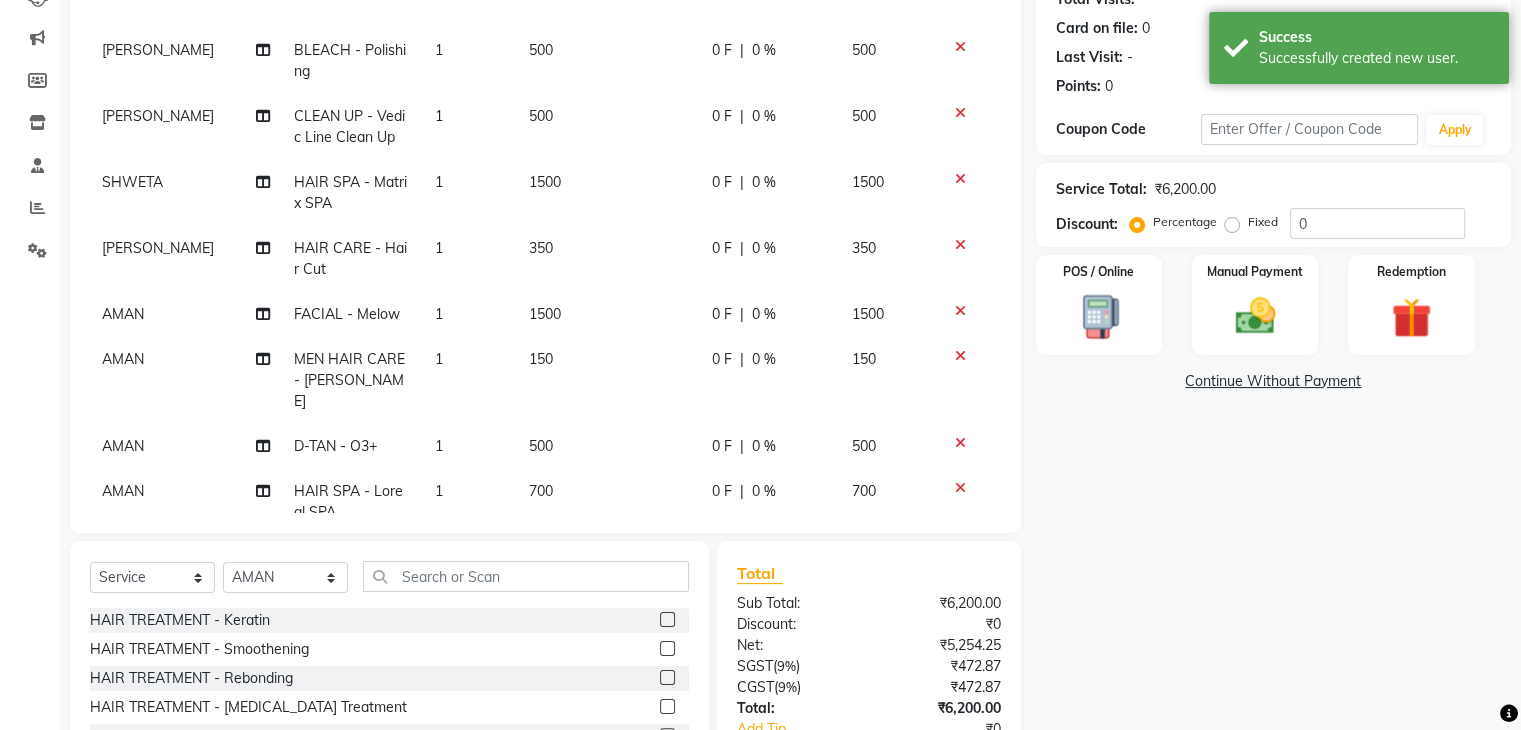 scroll, scrollTop: 234, scrollLeft: 0, axis: vertical 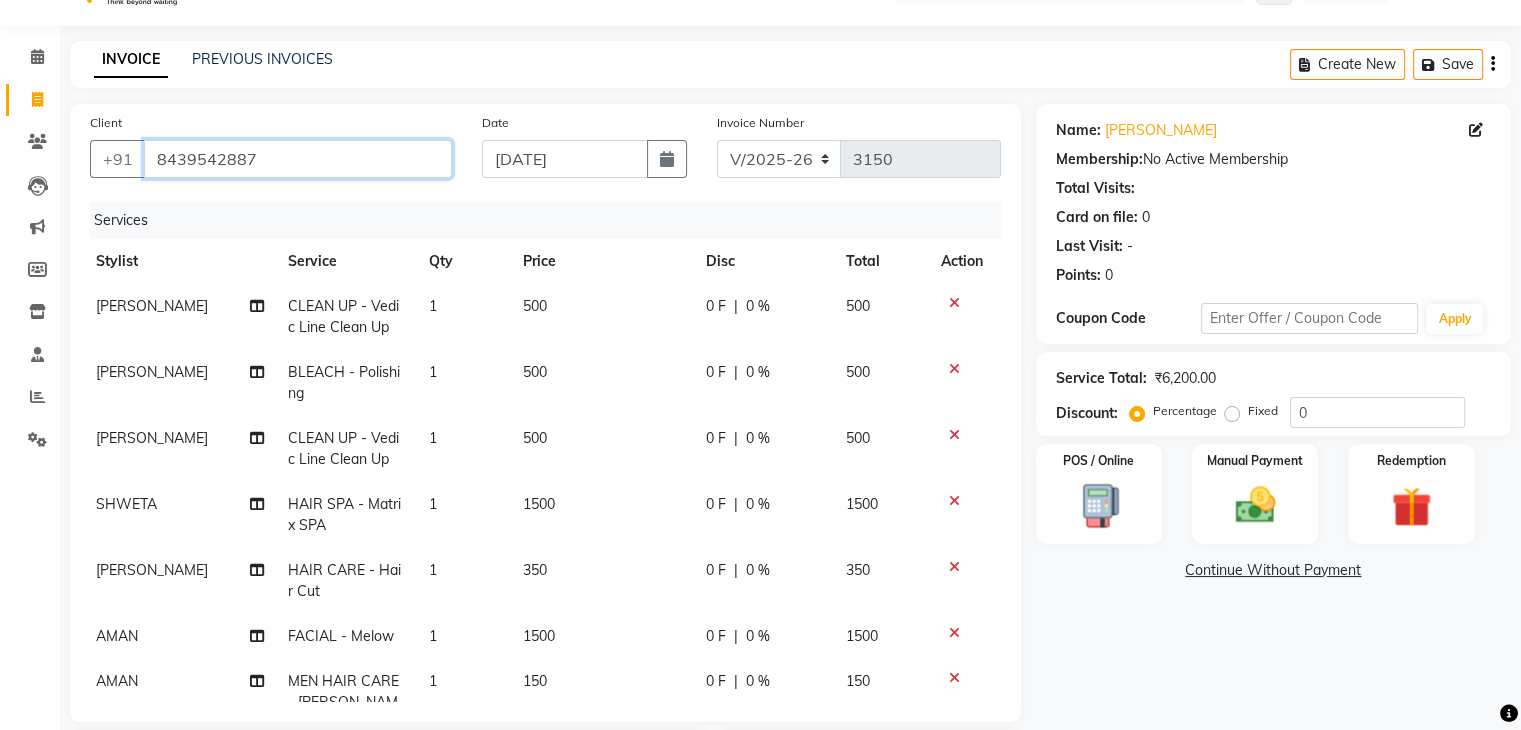 click on "8439542887" at bounding box center (298, 159) 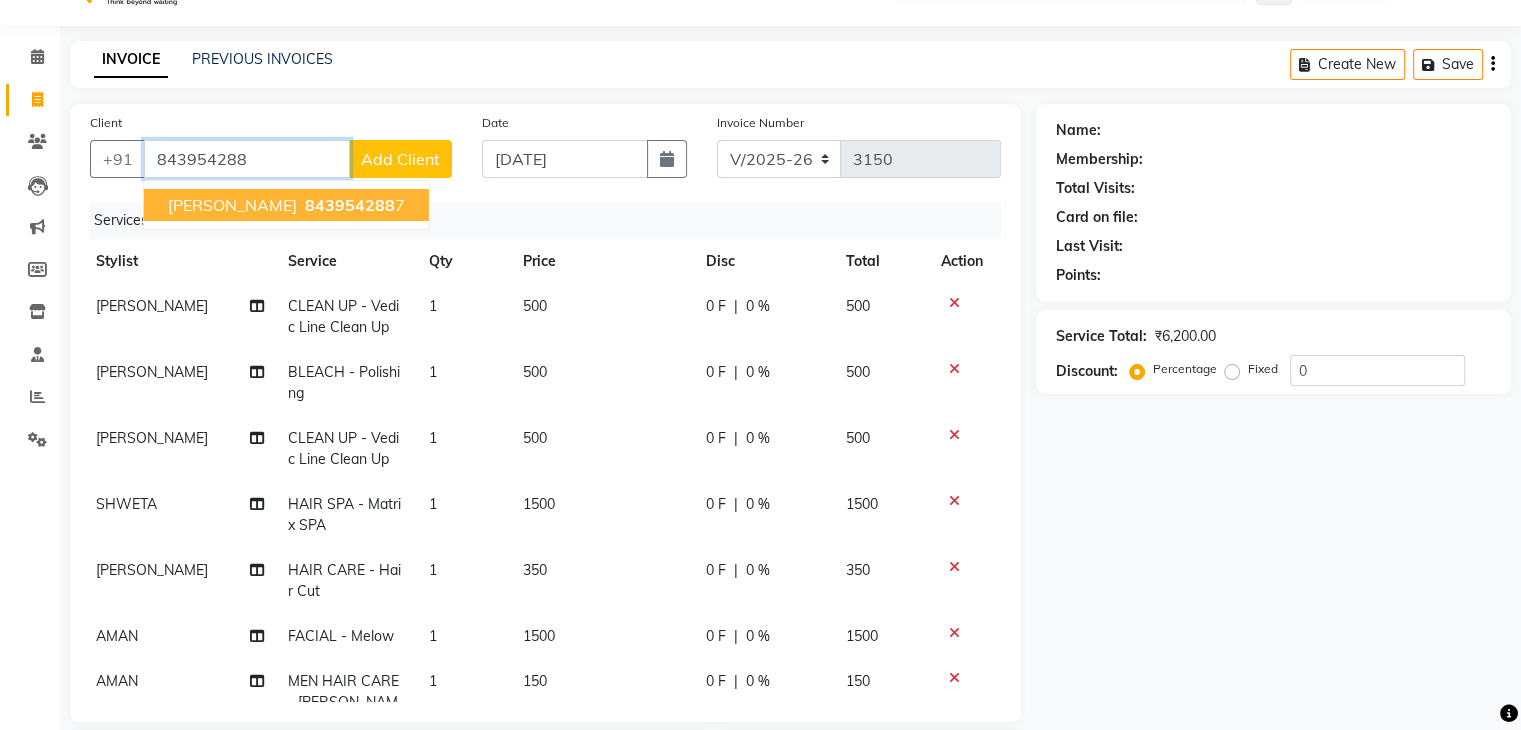 type on "8439542887" 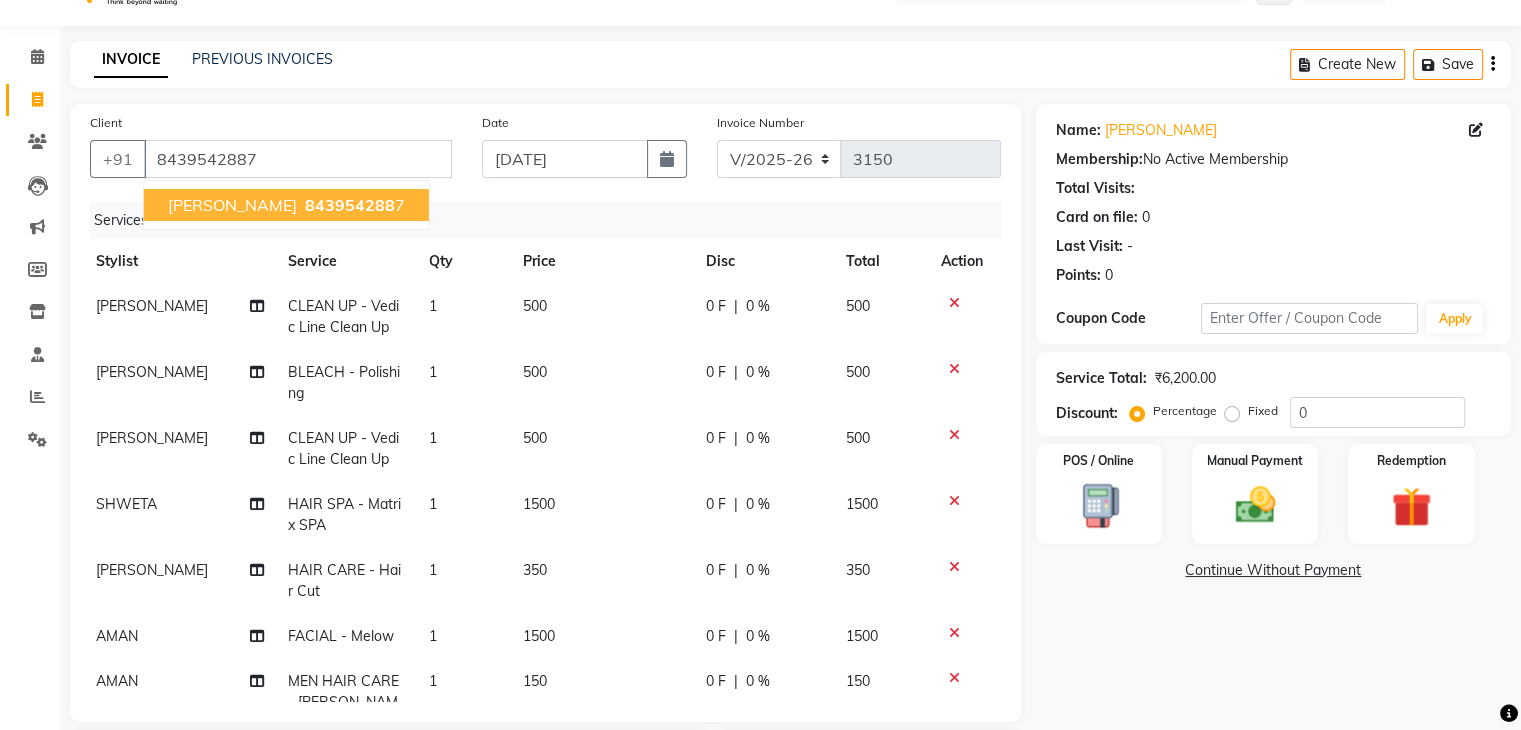 click on "843954288" at bounding box center (350, 205) 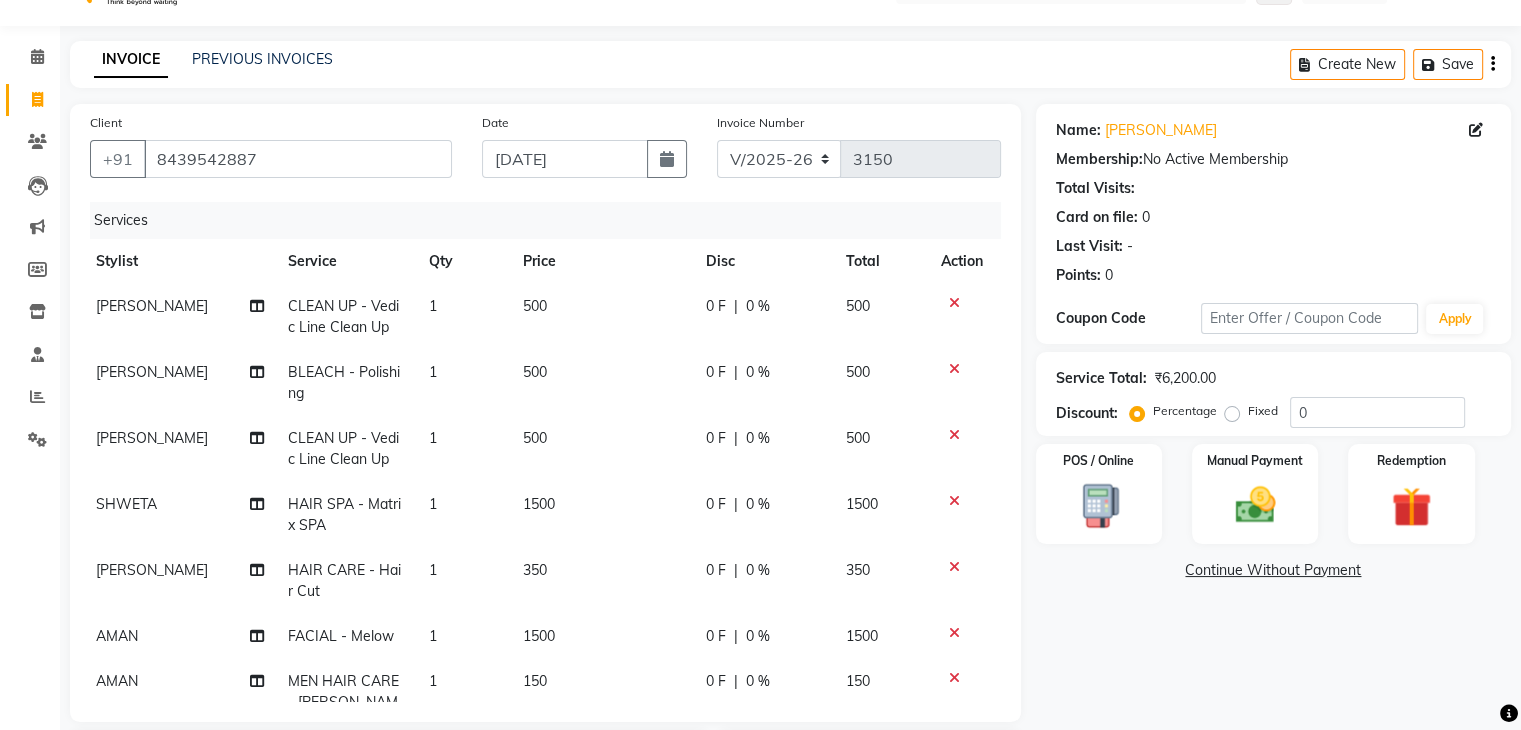 scroll, scrollTop: 165, scrollLeft: 6, axis: both 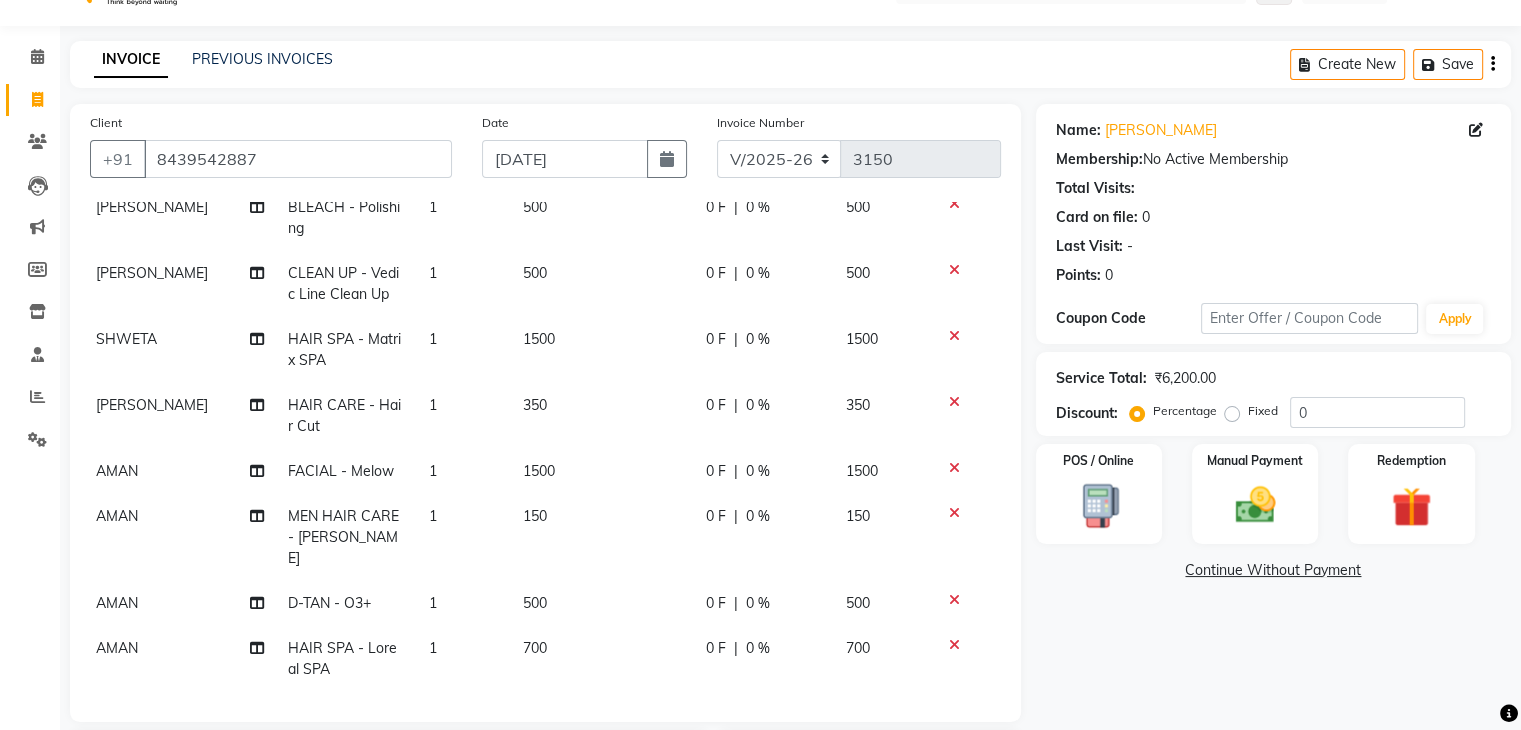 drag, startPoint x: 1232, startPoint y: 412, endPoint x: 1312, endPoint y: 416, distance: 80.09994 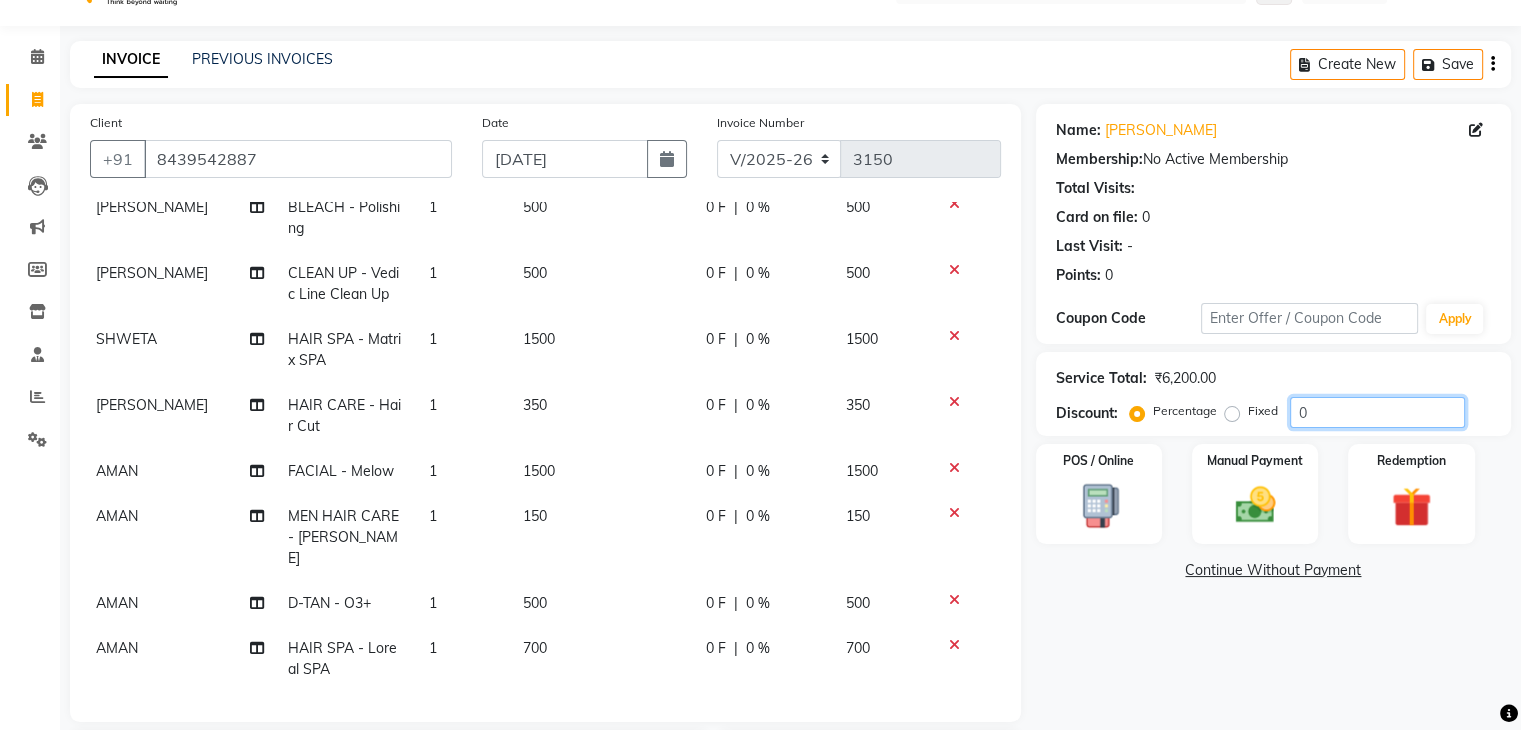 click on "0" 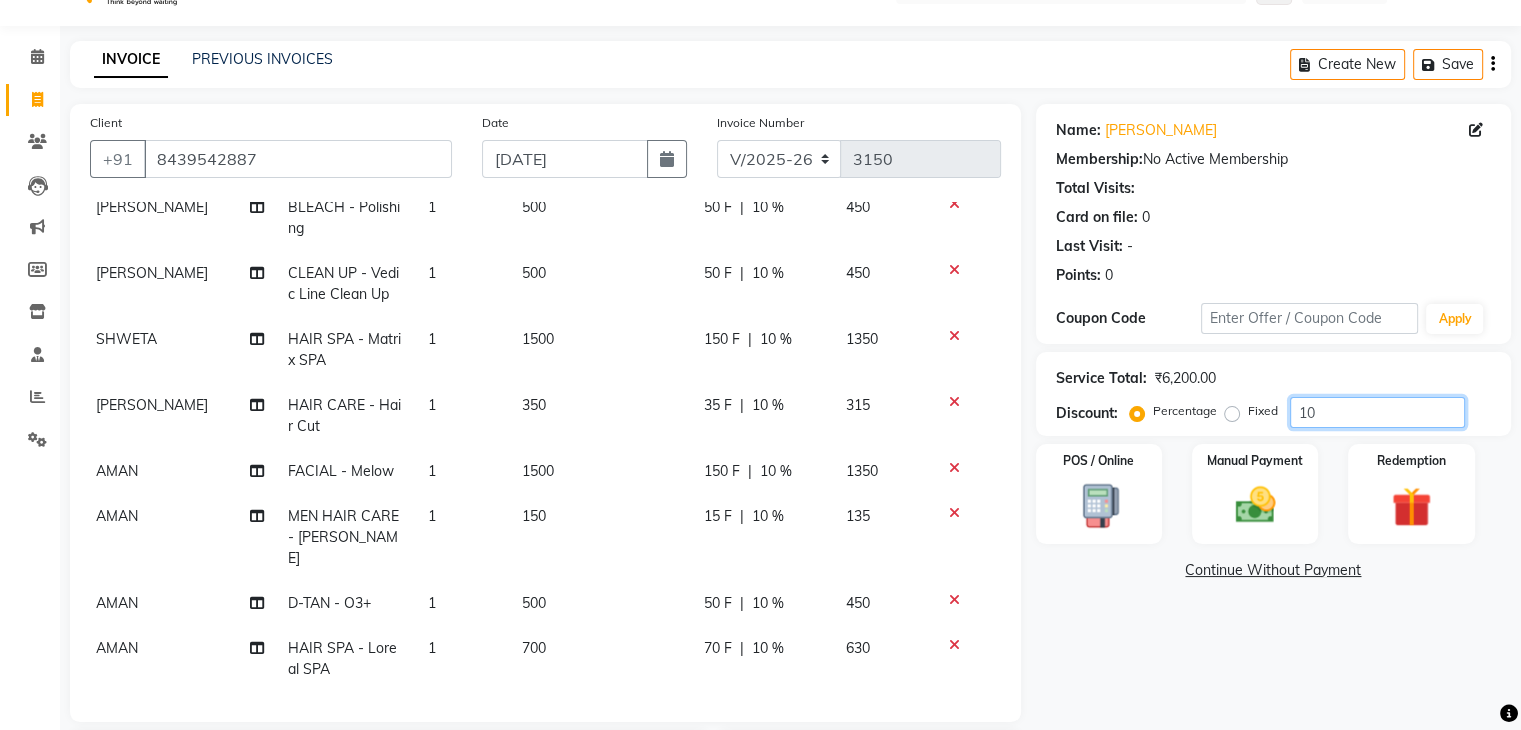 type on "1" 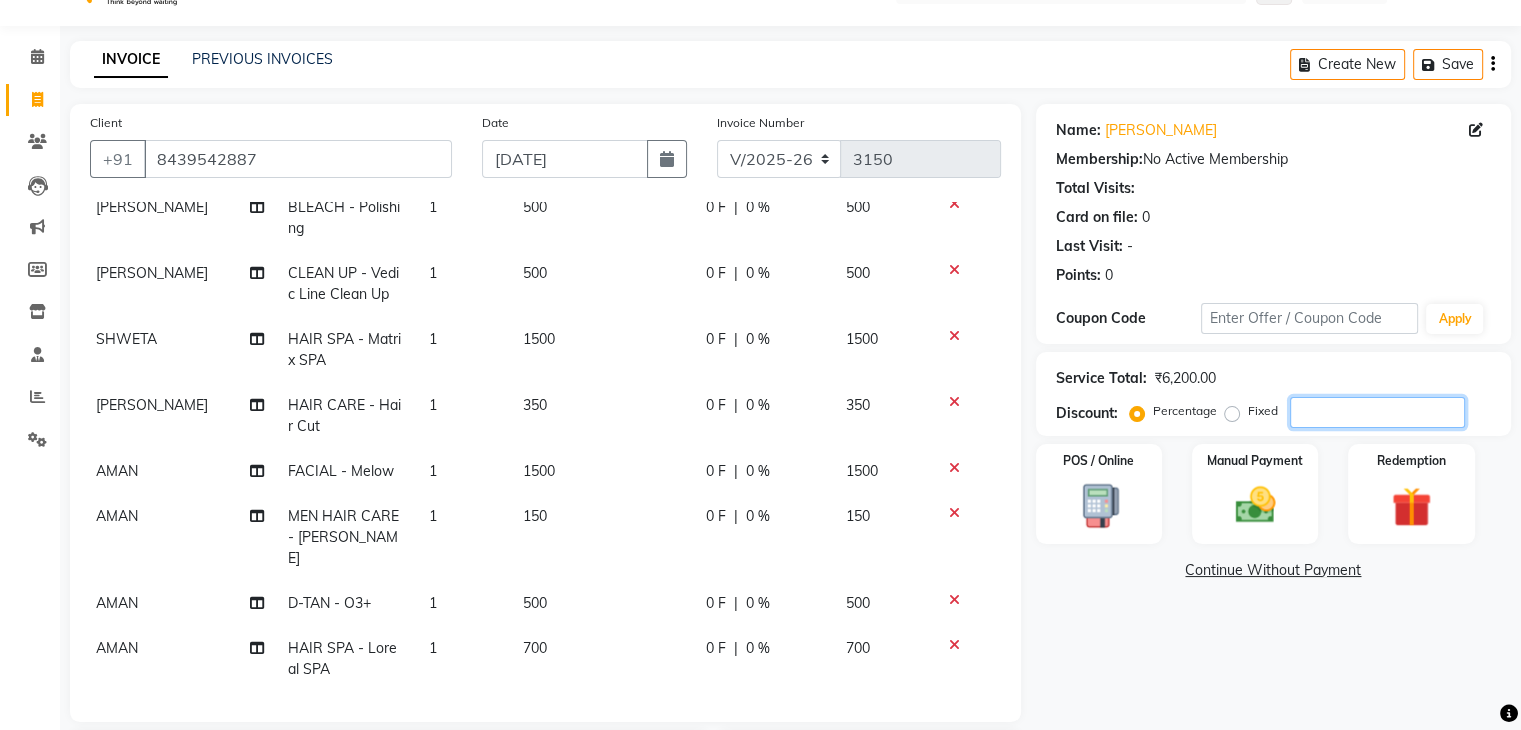 type 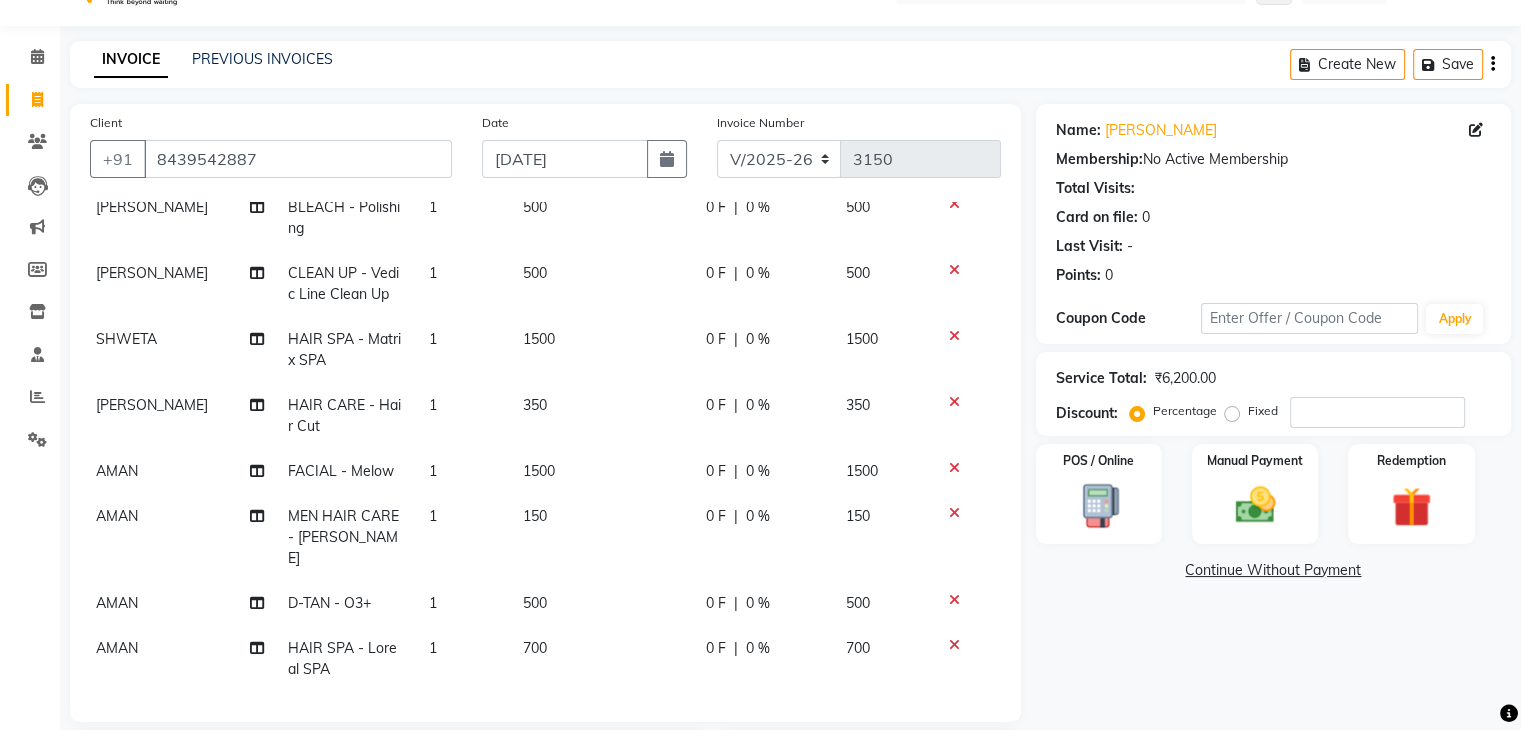 click on "Fixed" 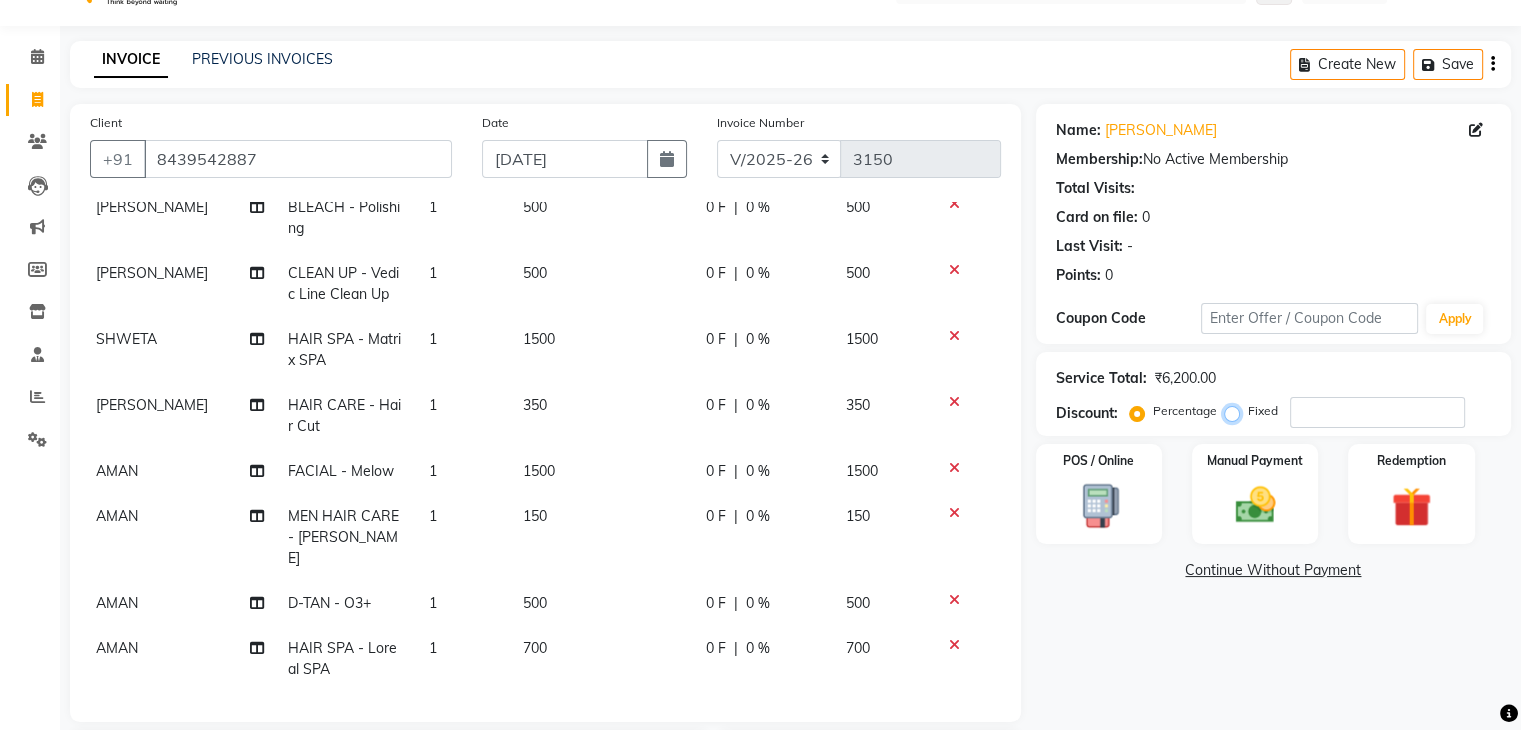 click on "Fixed" at bounding box center [1236, 411] 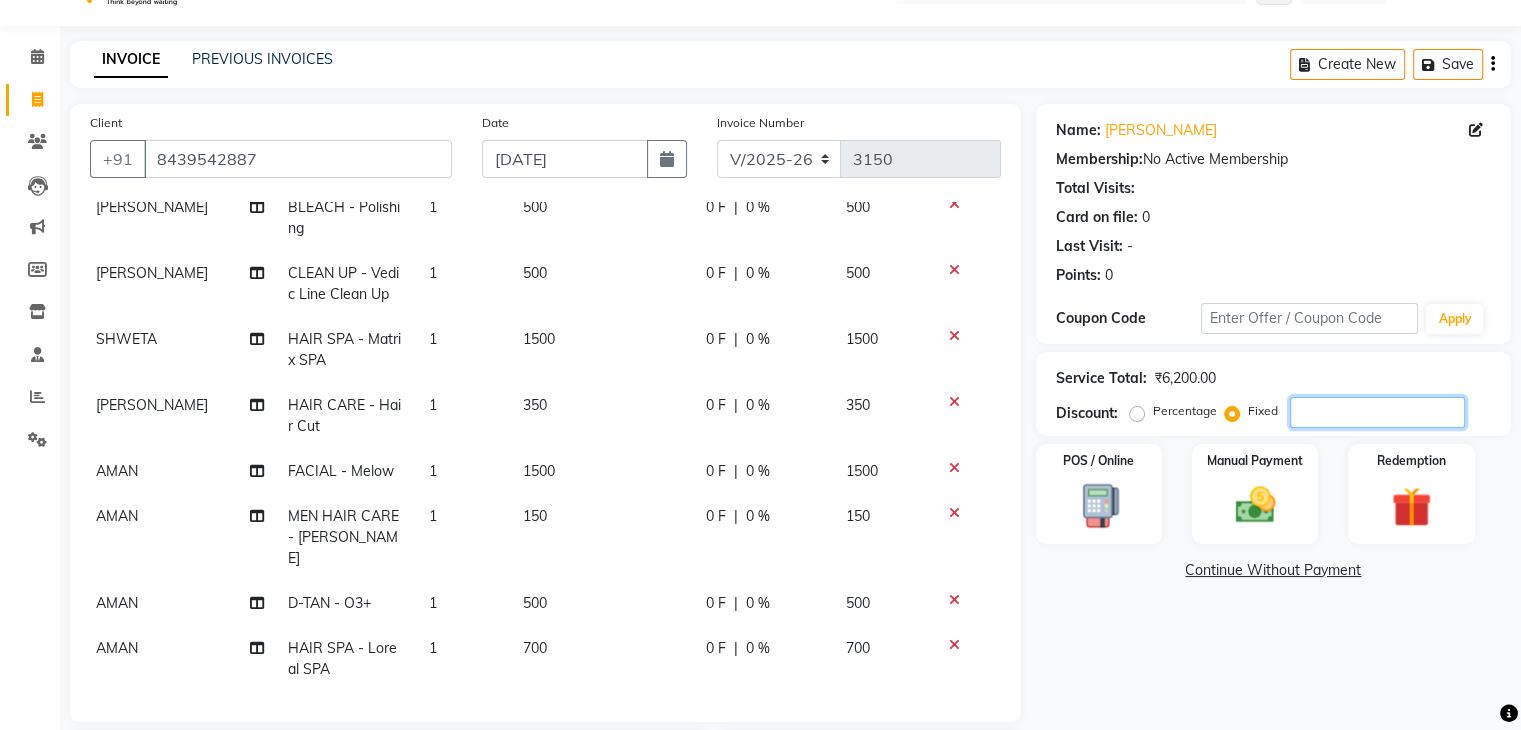 click 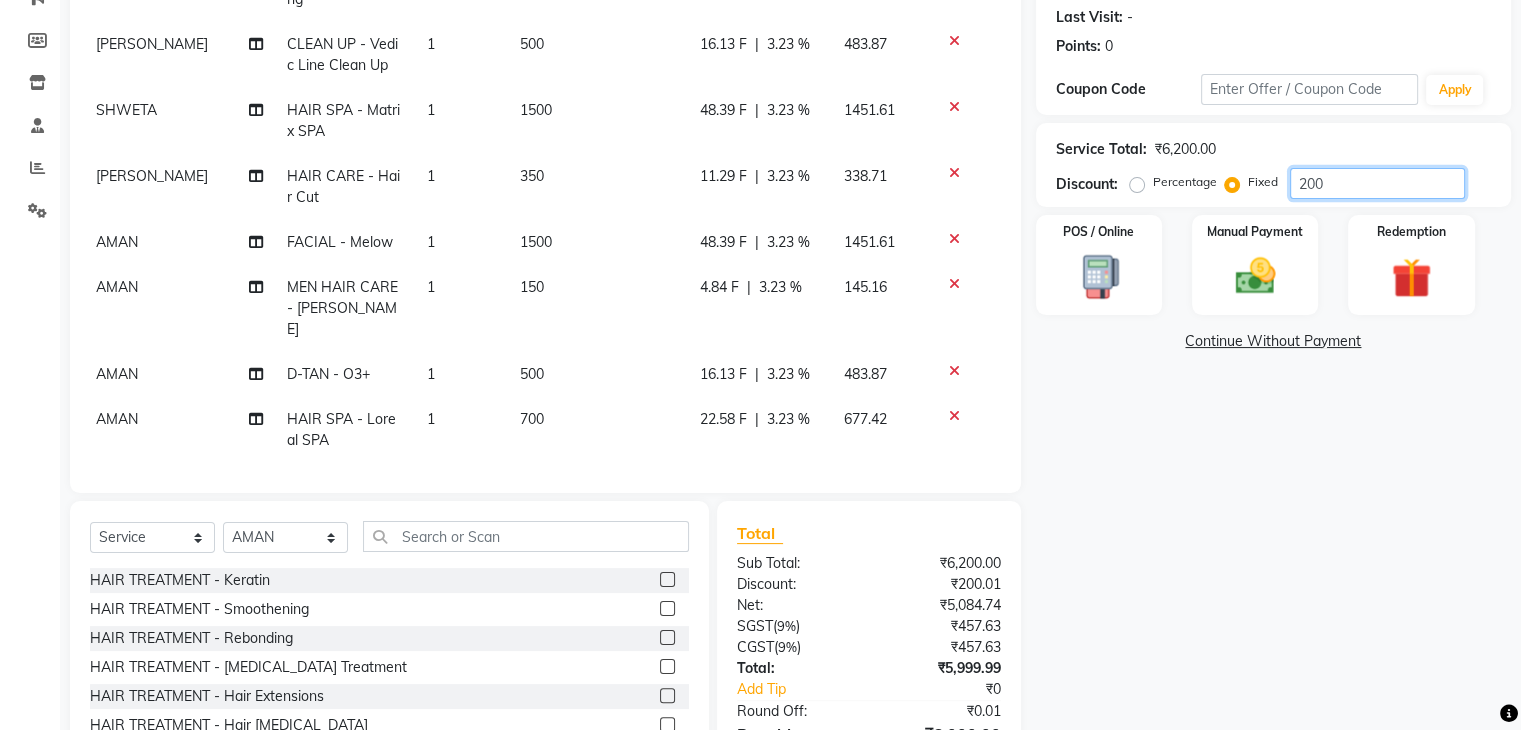 scroll, scrollTop: 392, scrollLeft: 0, axis: vertical 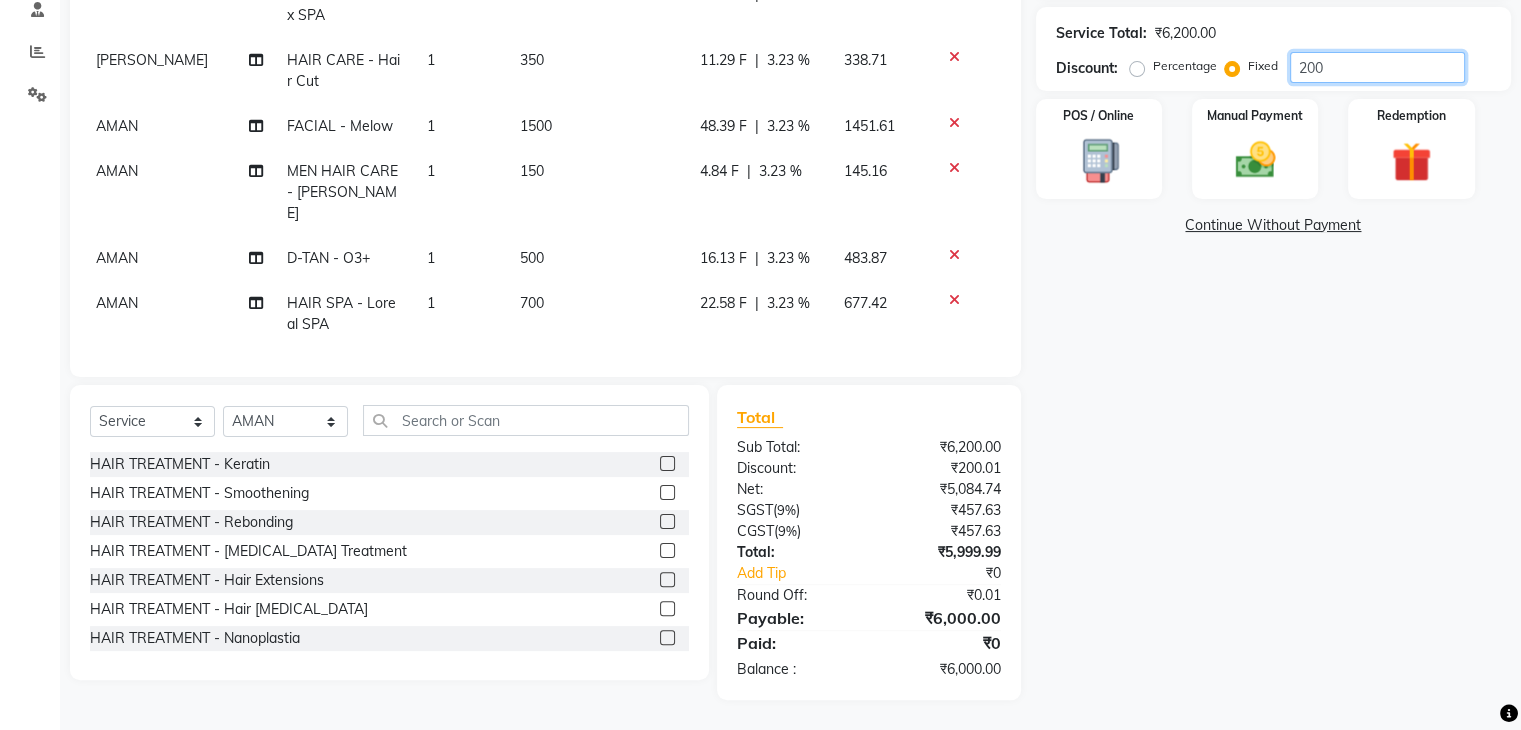 type on "200" 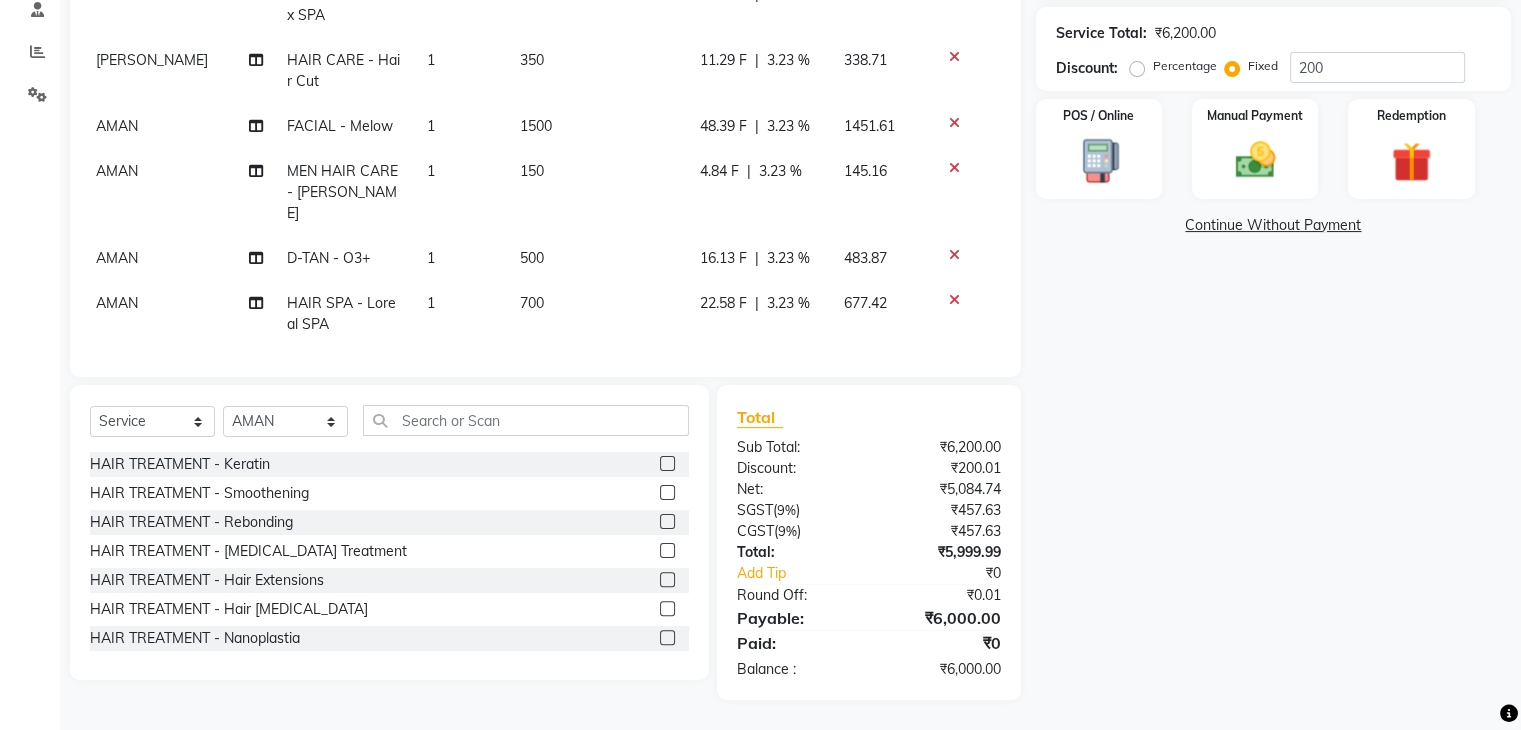click on "Continue Without Payment" 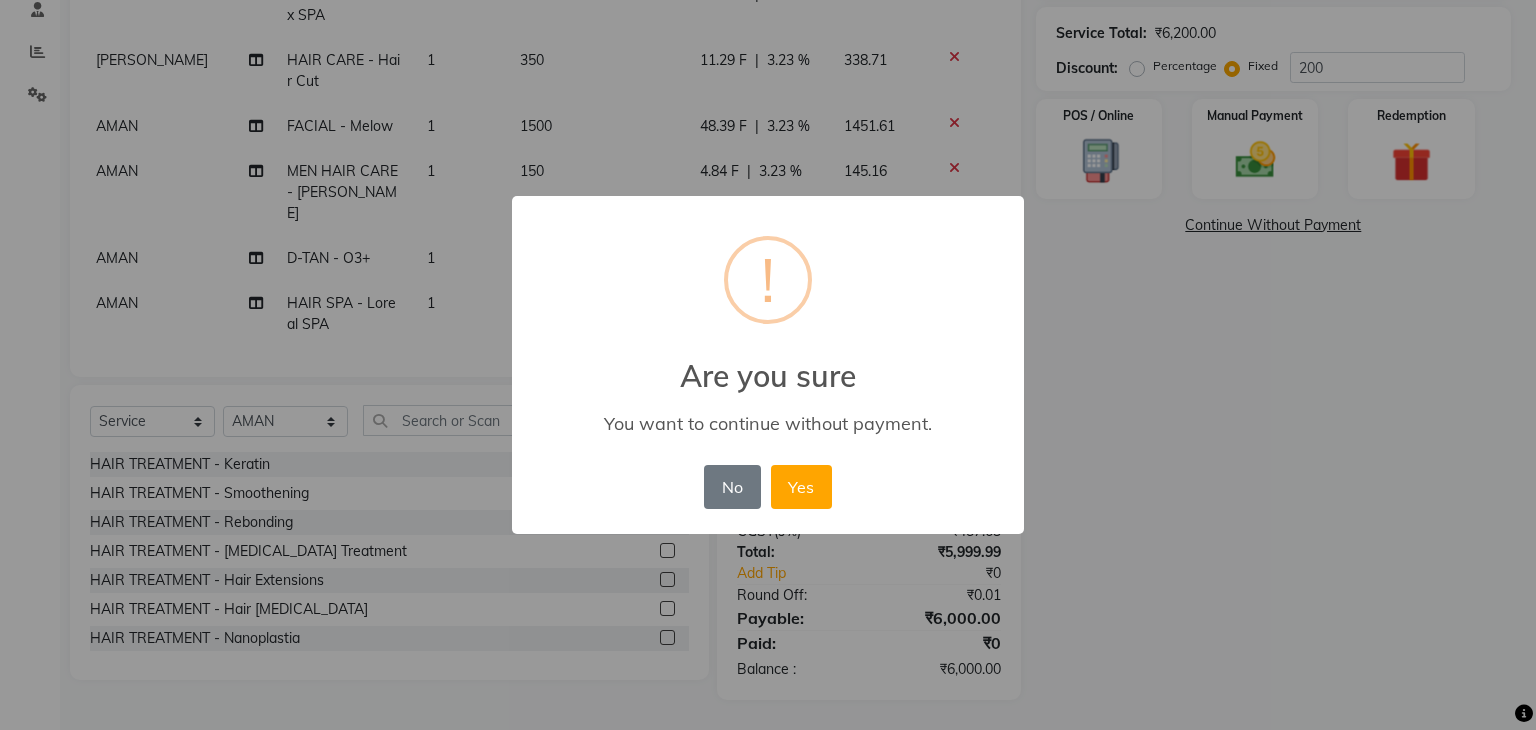 click on "× ! Are you sure You want to continue without payment. No No Yes" at bounding box center (768, 365) 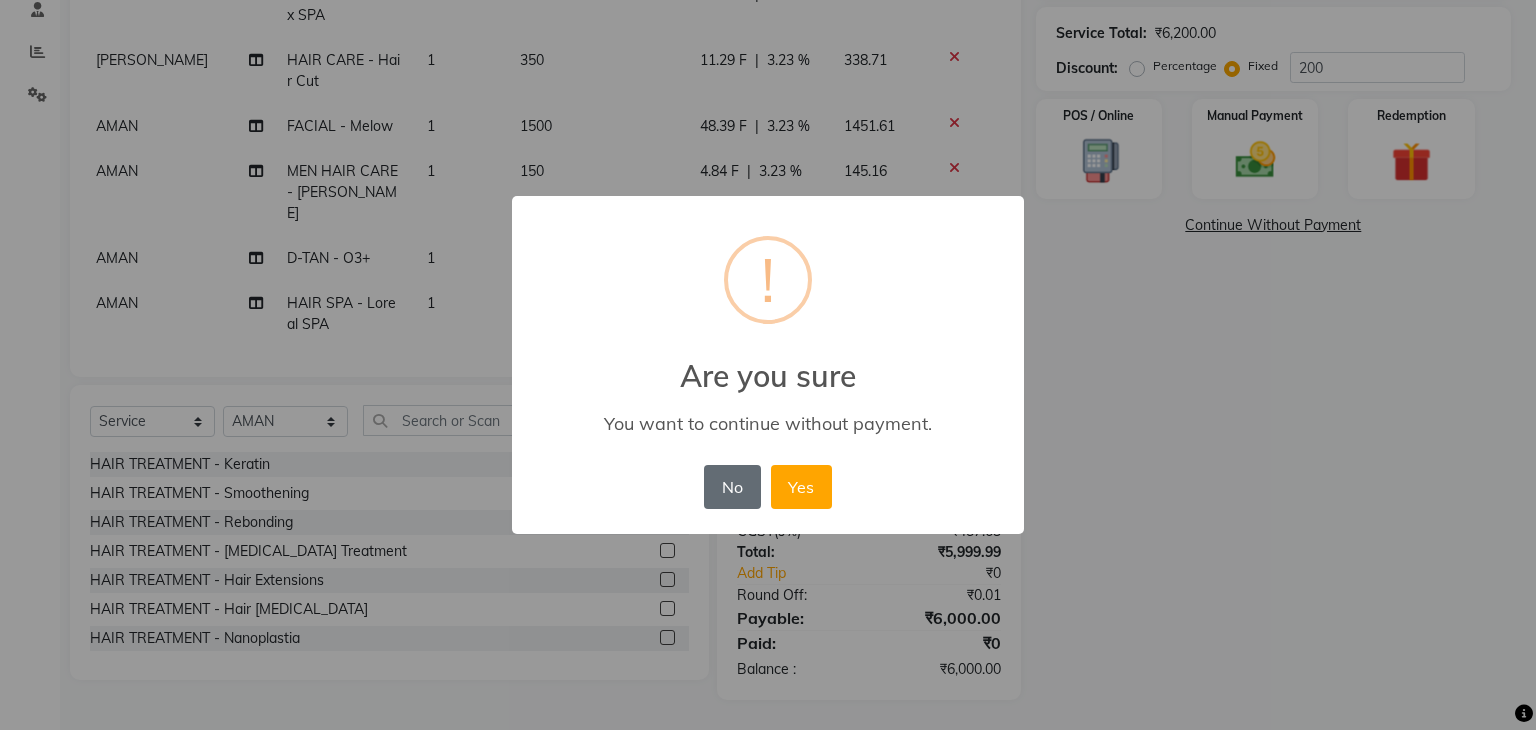 click on "No" at bounding box center [732, 487] 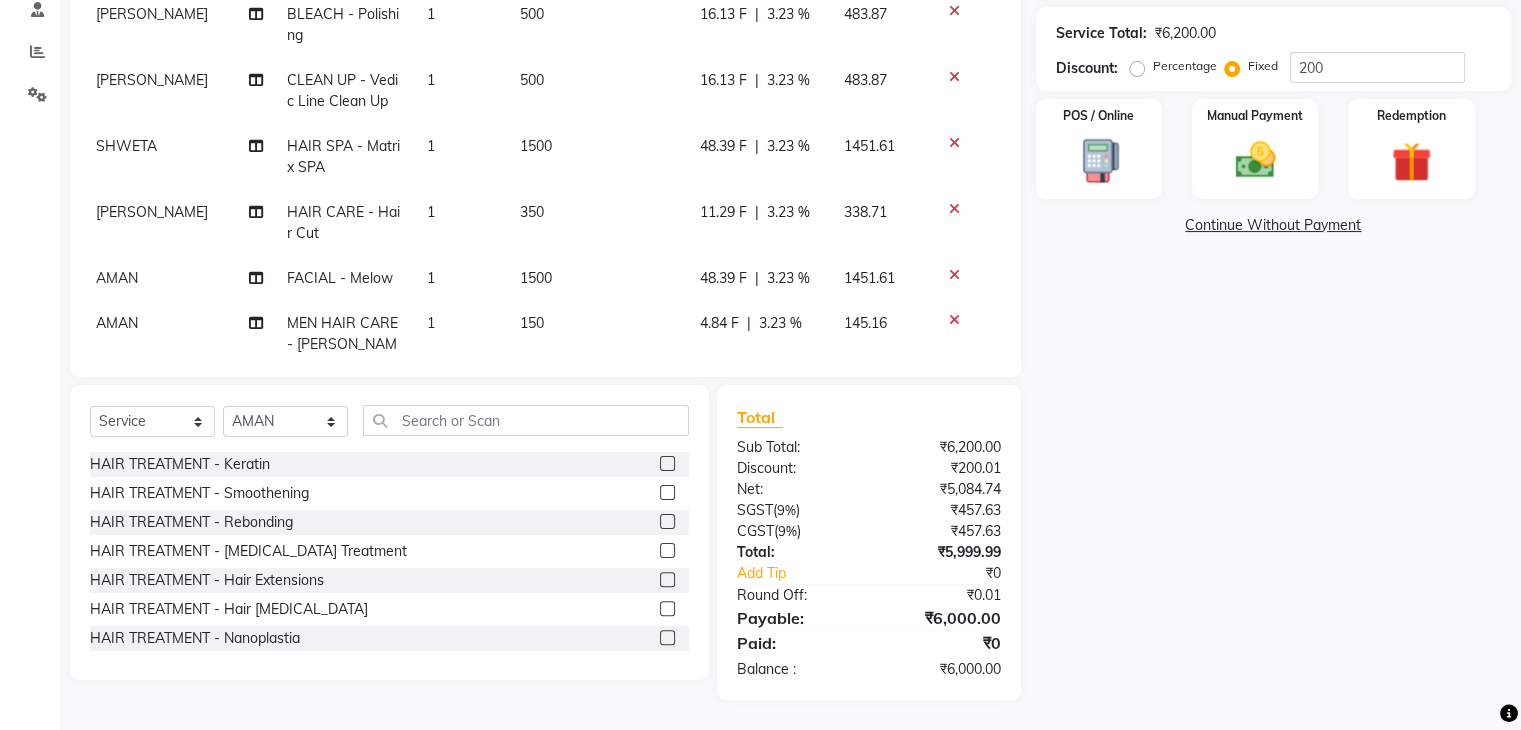 scroll, scrollTop: 0, scrollLeft: 6, axis: horizontal 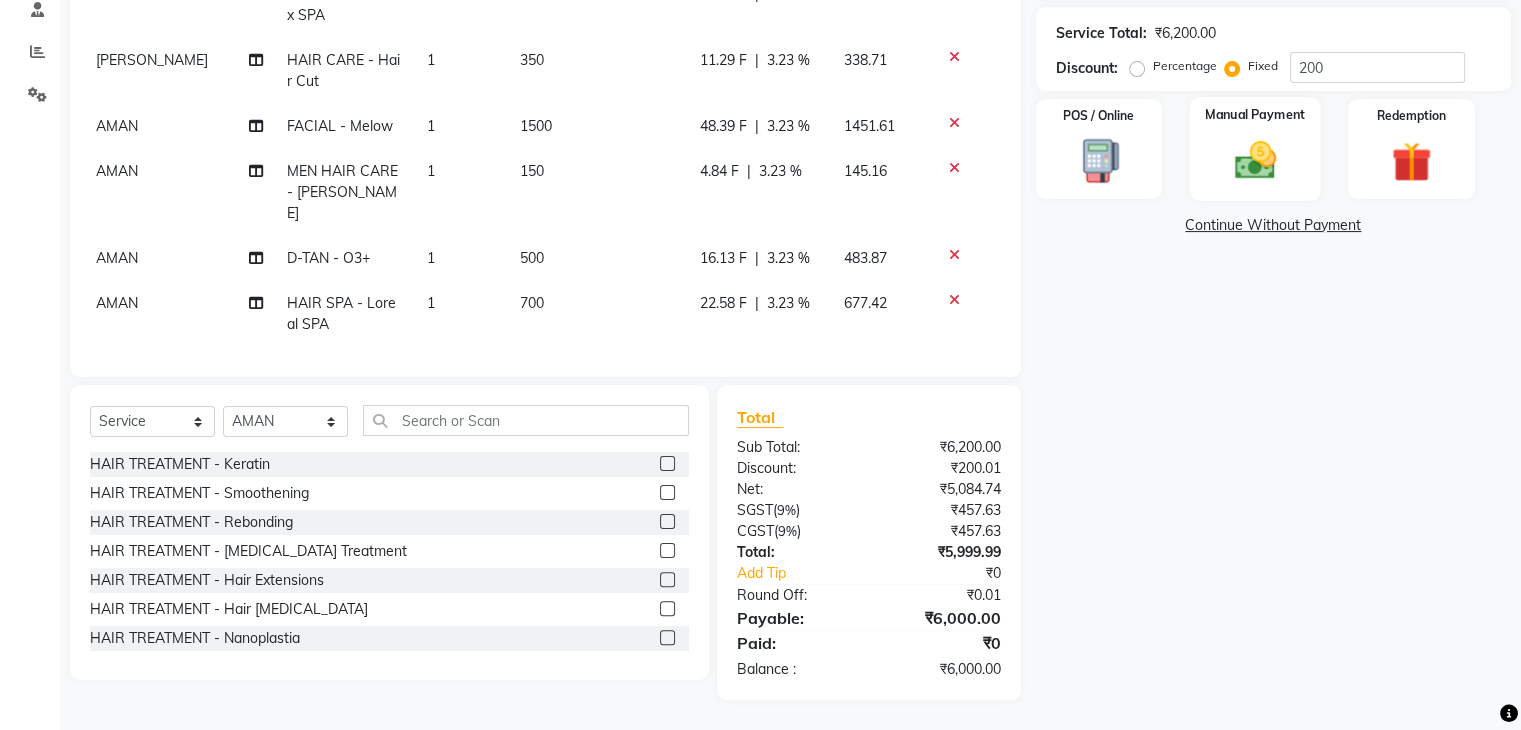 click 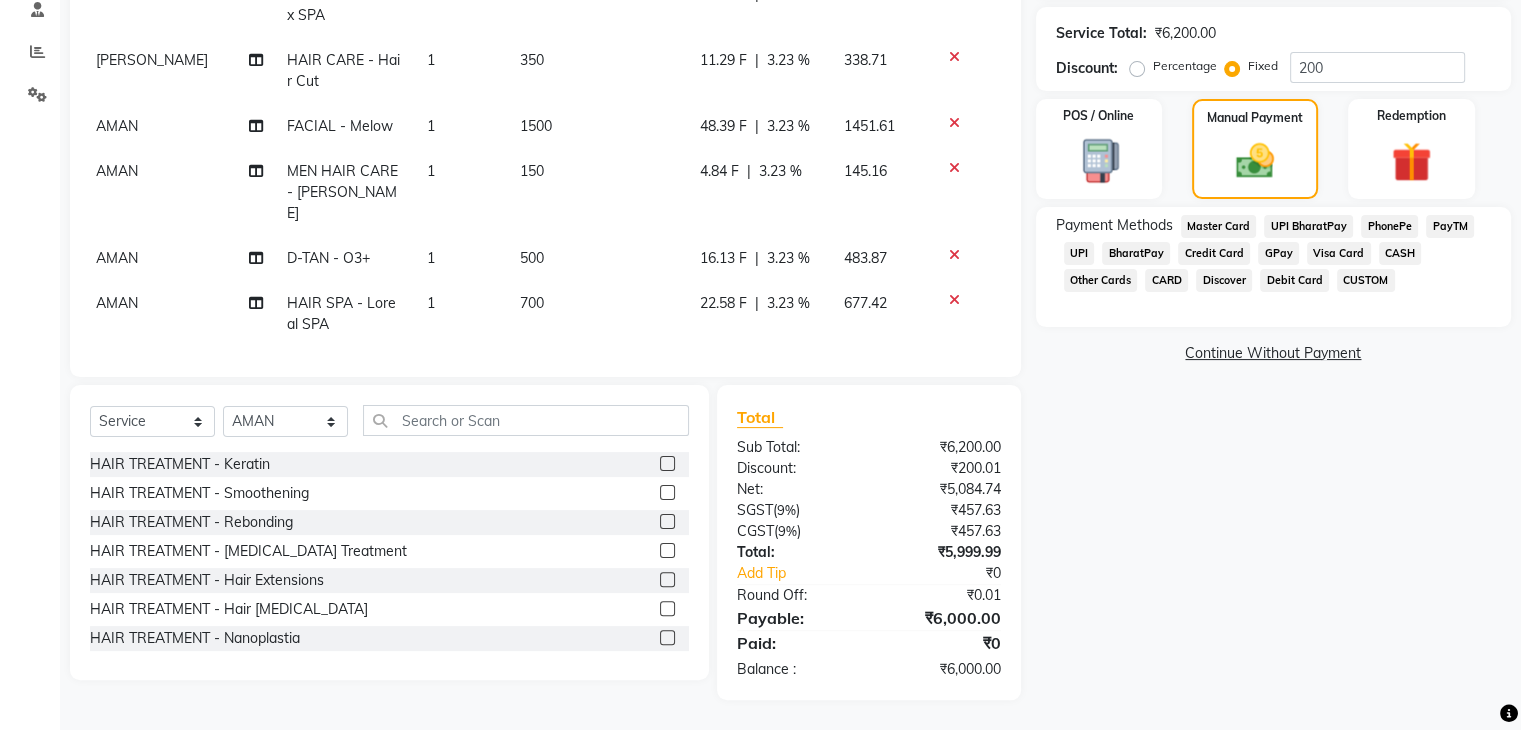 click on "CUSTOM" 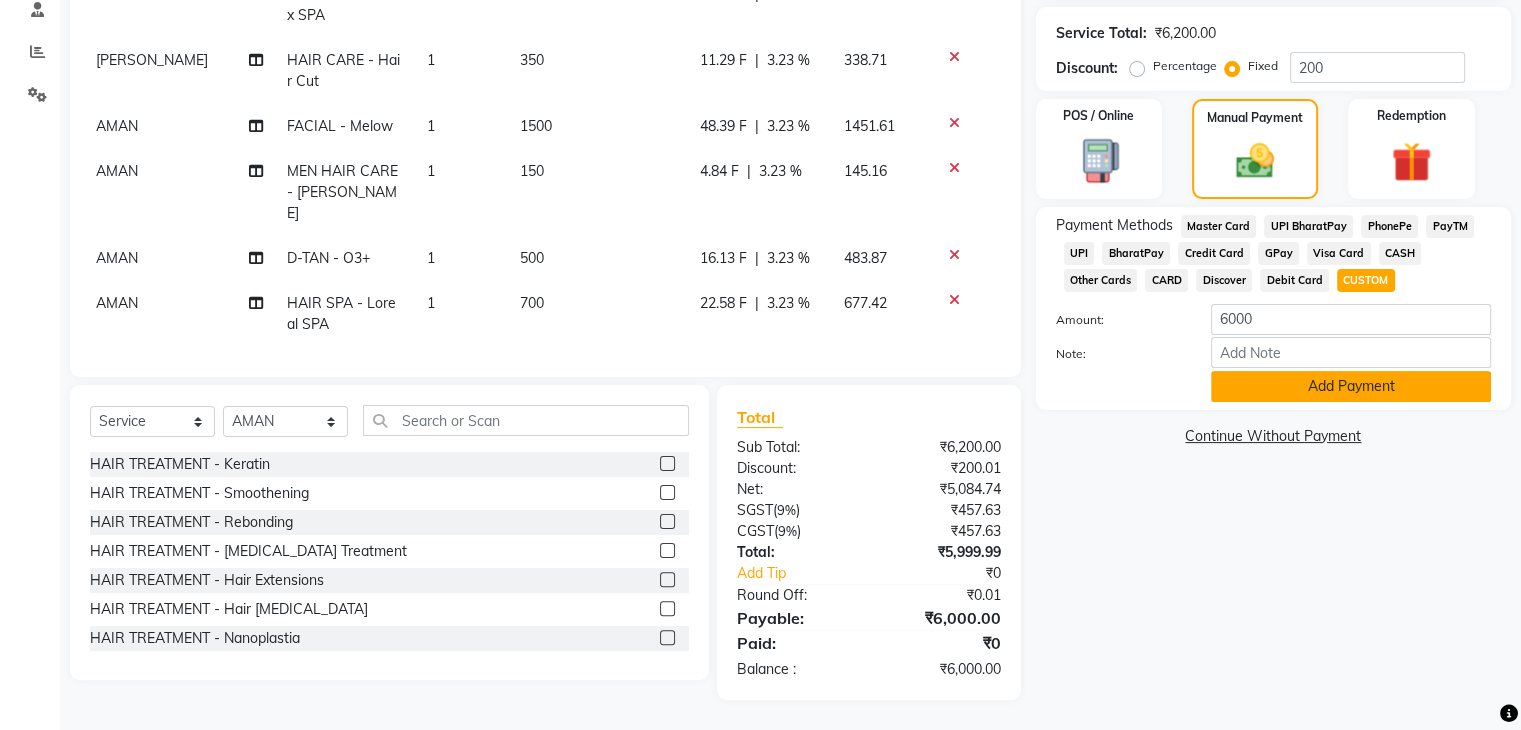click on "Add Payment" 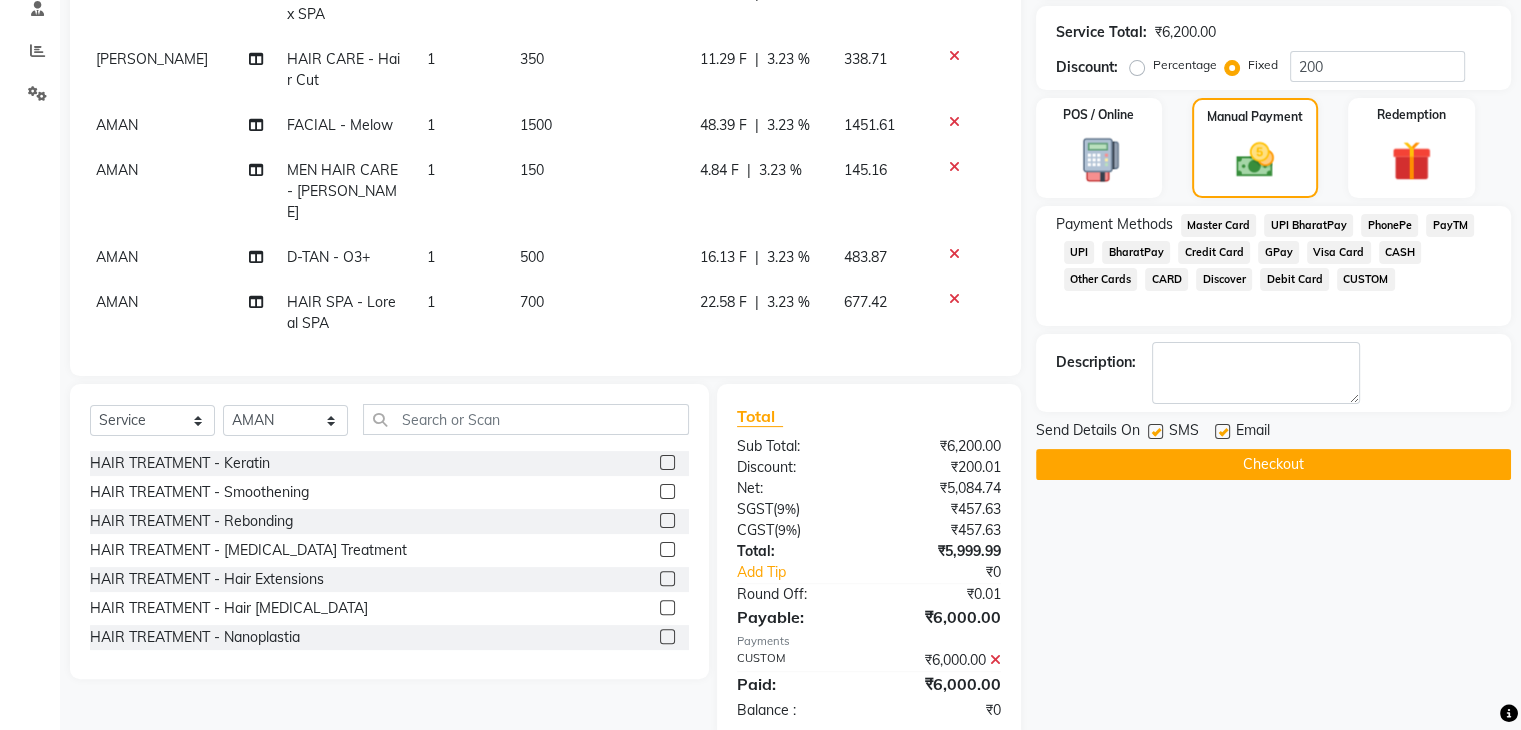scroll, scrollTop: 433, scrollLeft: 0, axis: vertical 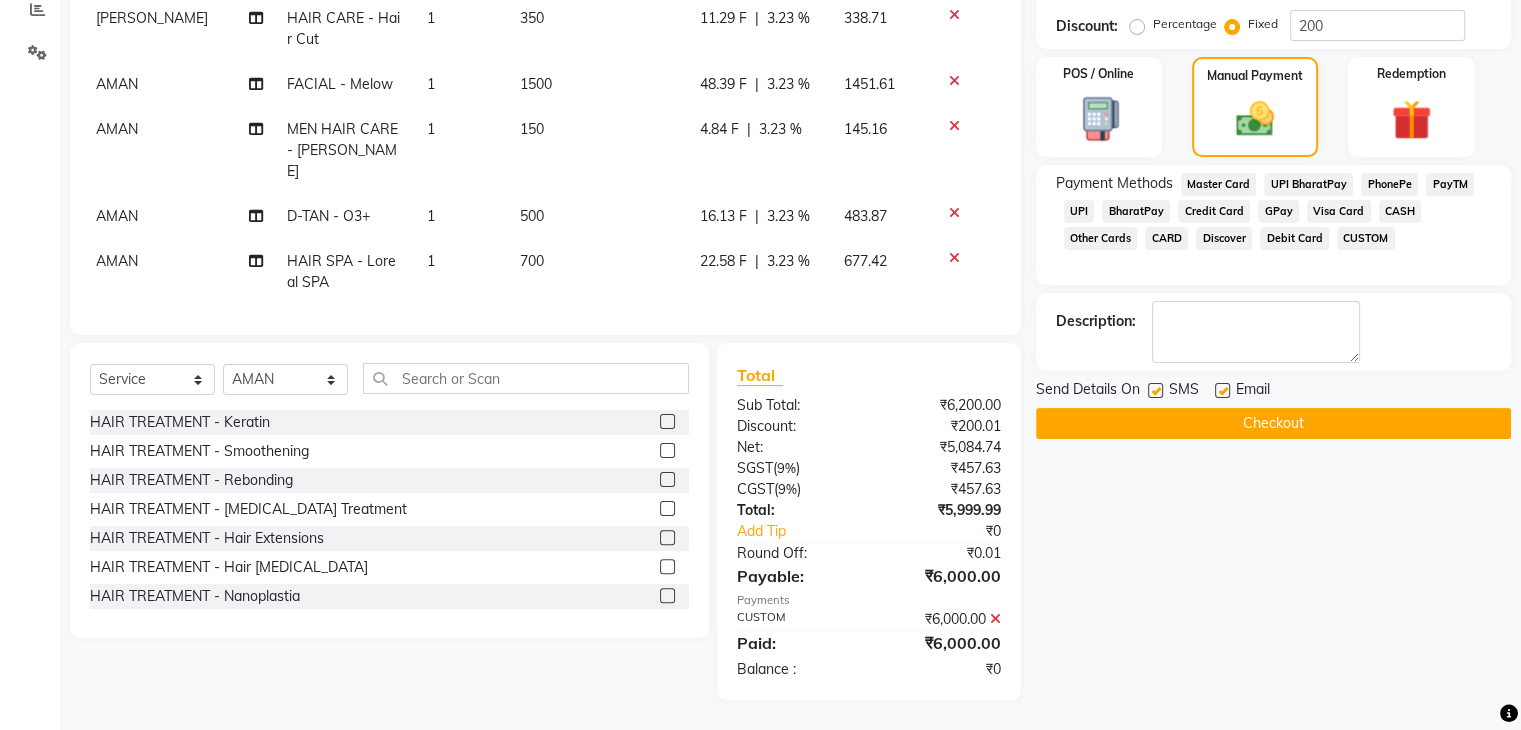 click on "Checkout" 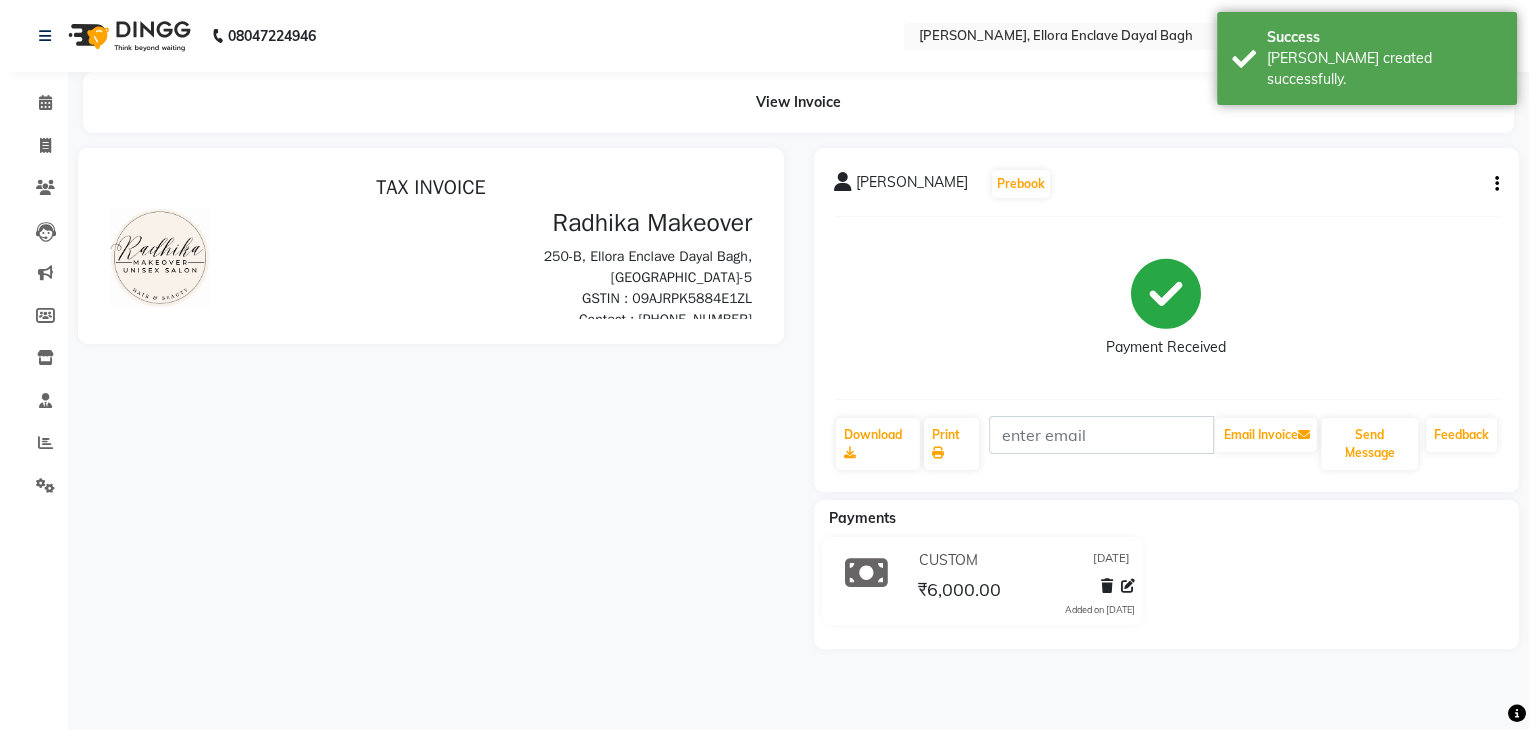 scroll, scrollTop: 0, scrollLeft: 0, axis: both 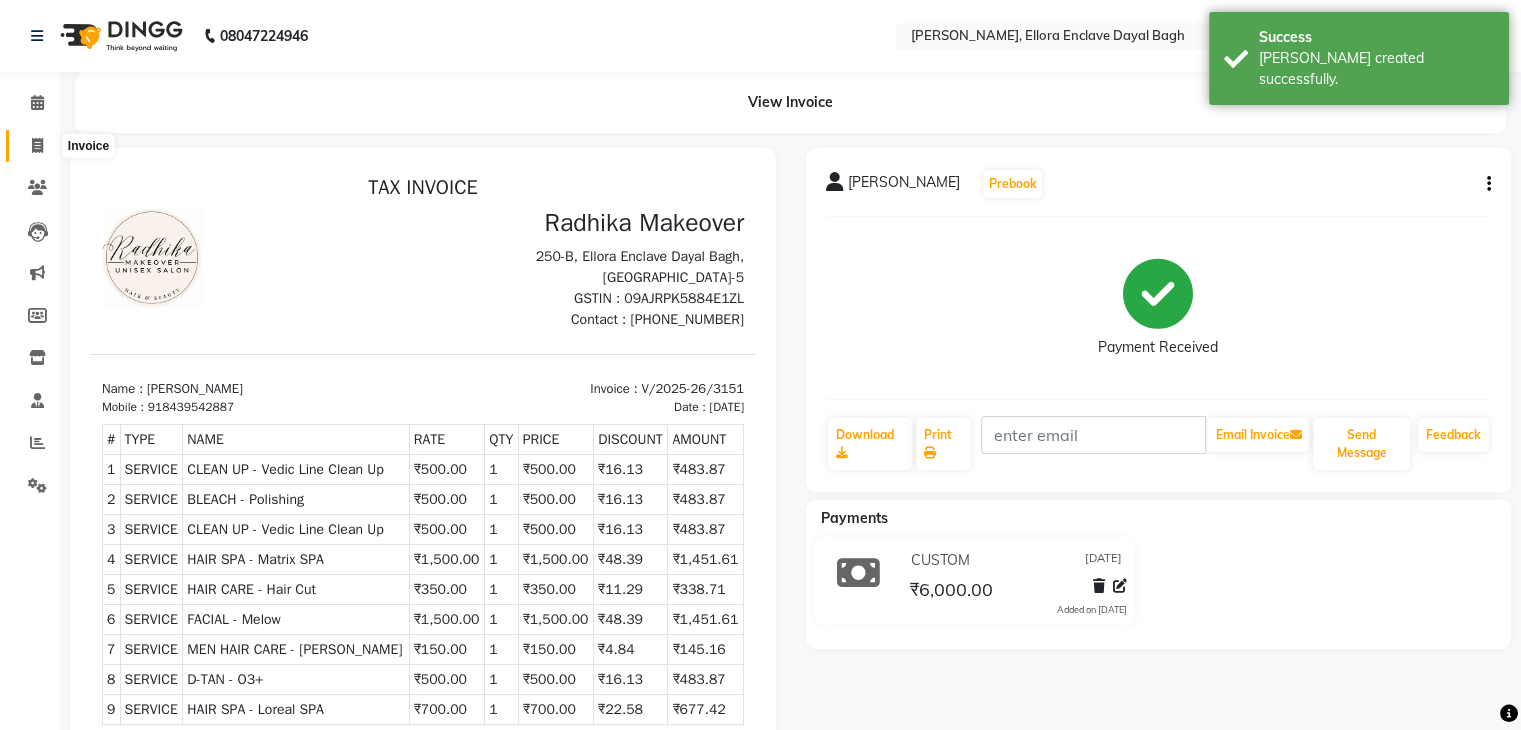 click 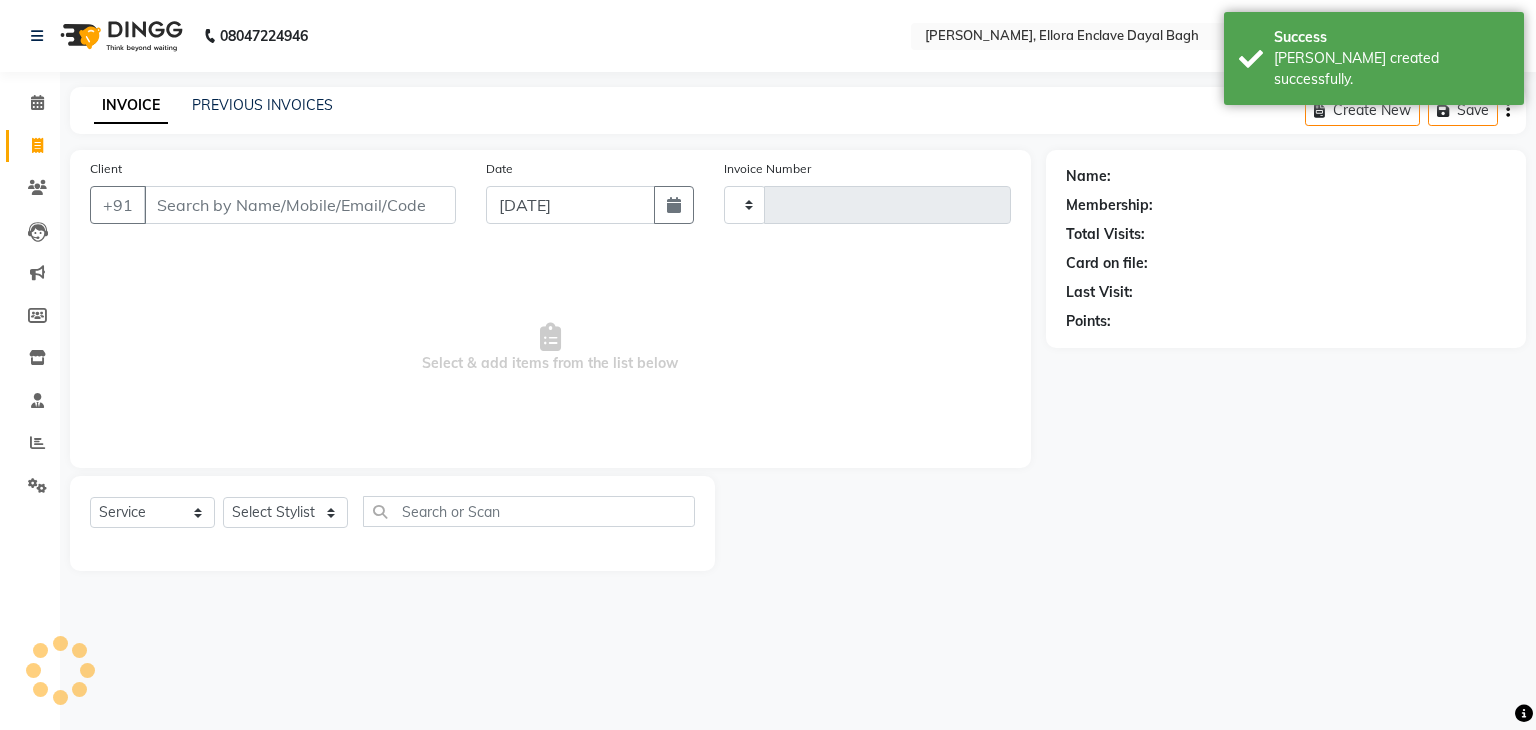 type on "3152" 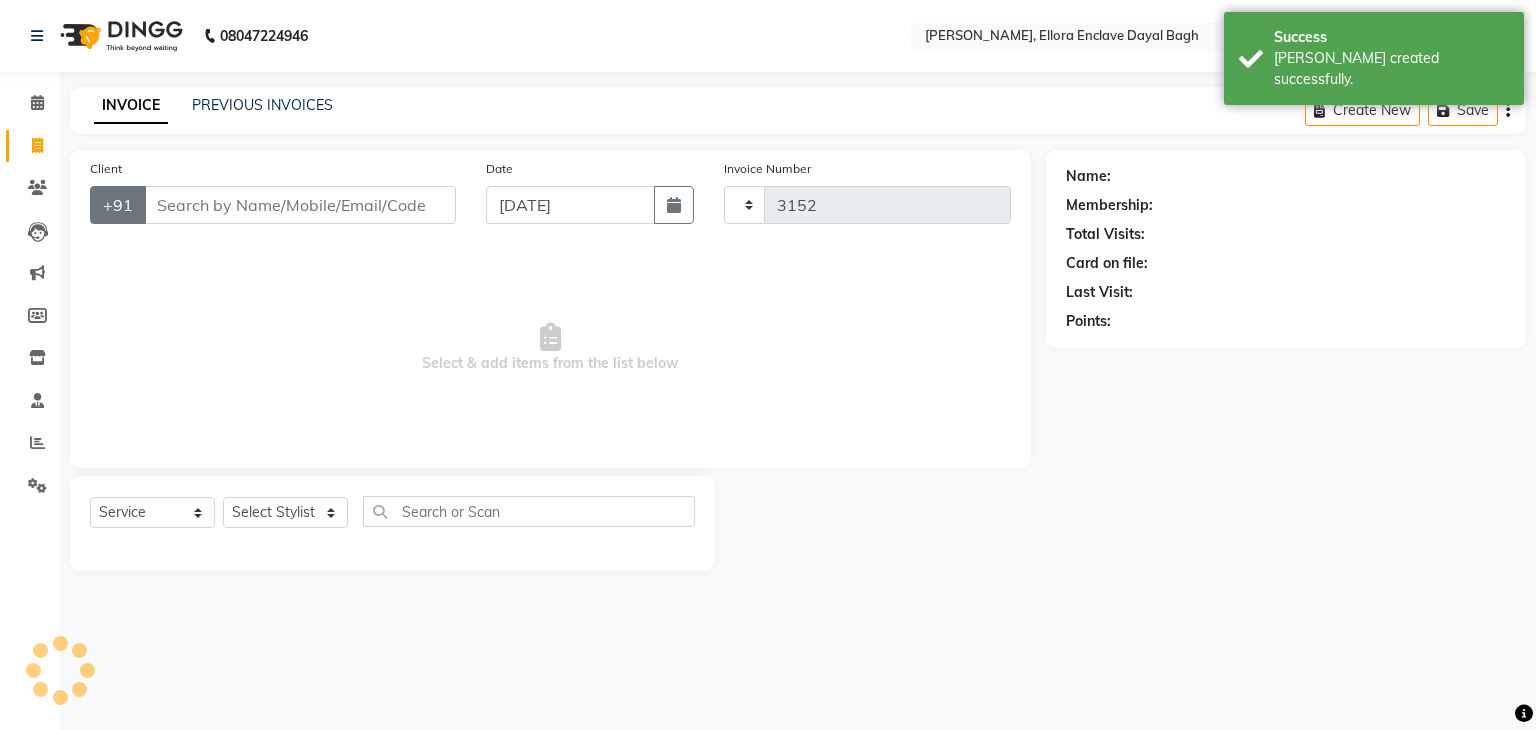 select on "6880" 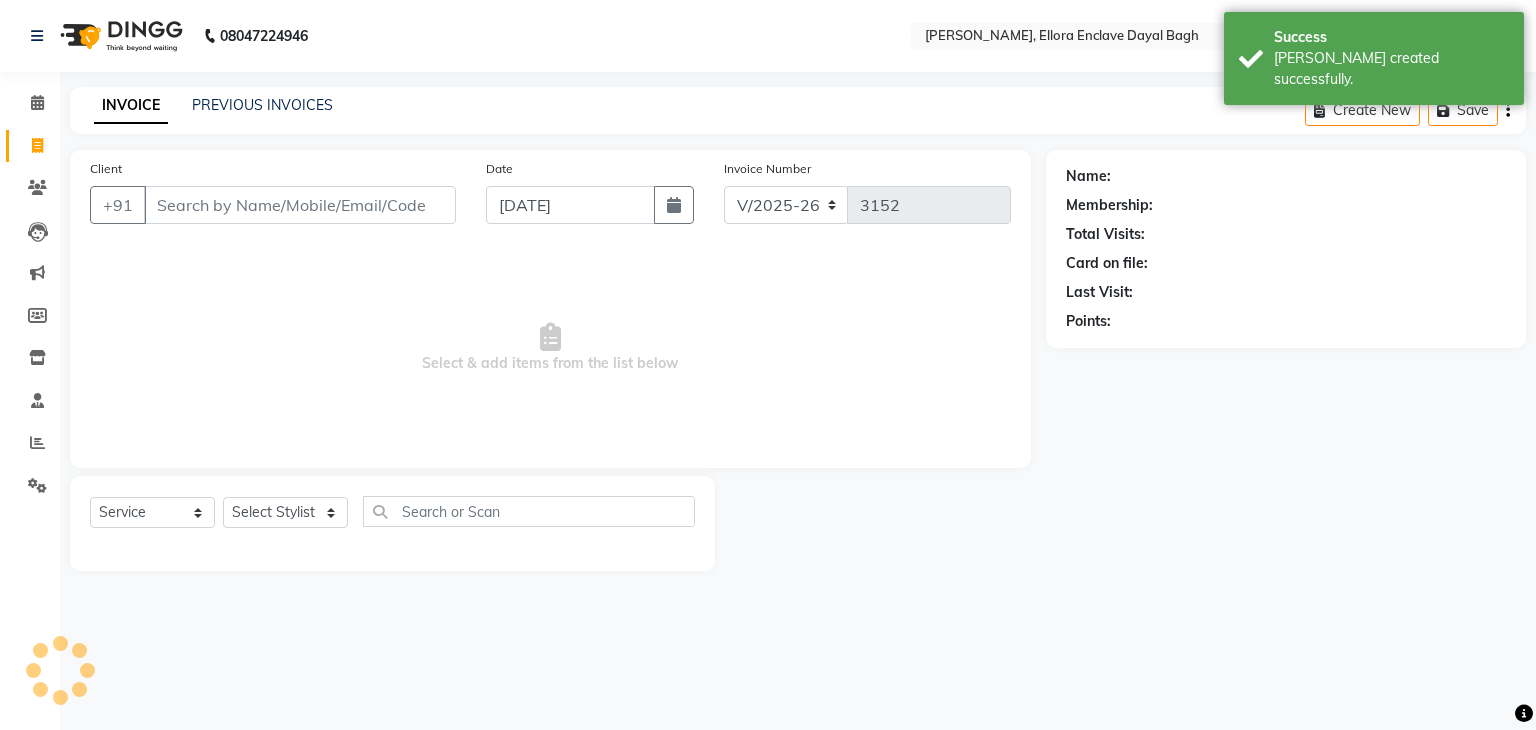 click on "Client" at bounding box center [300, 205] 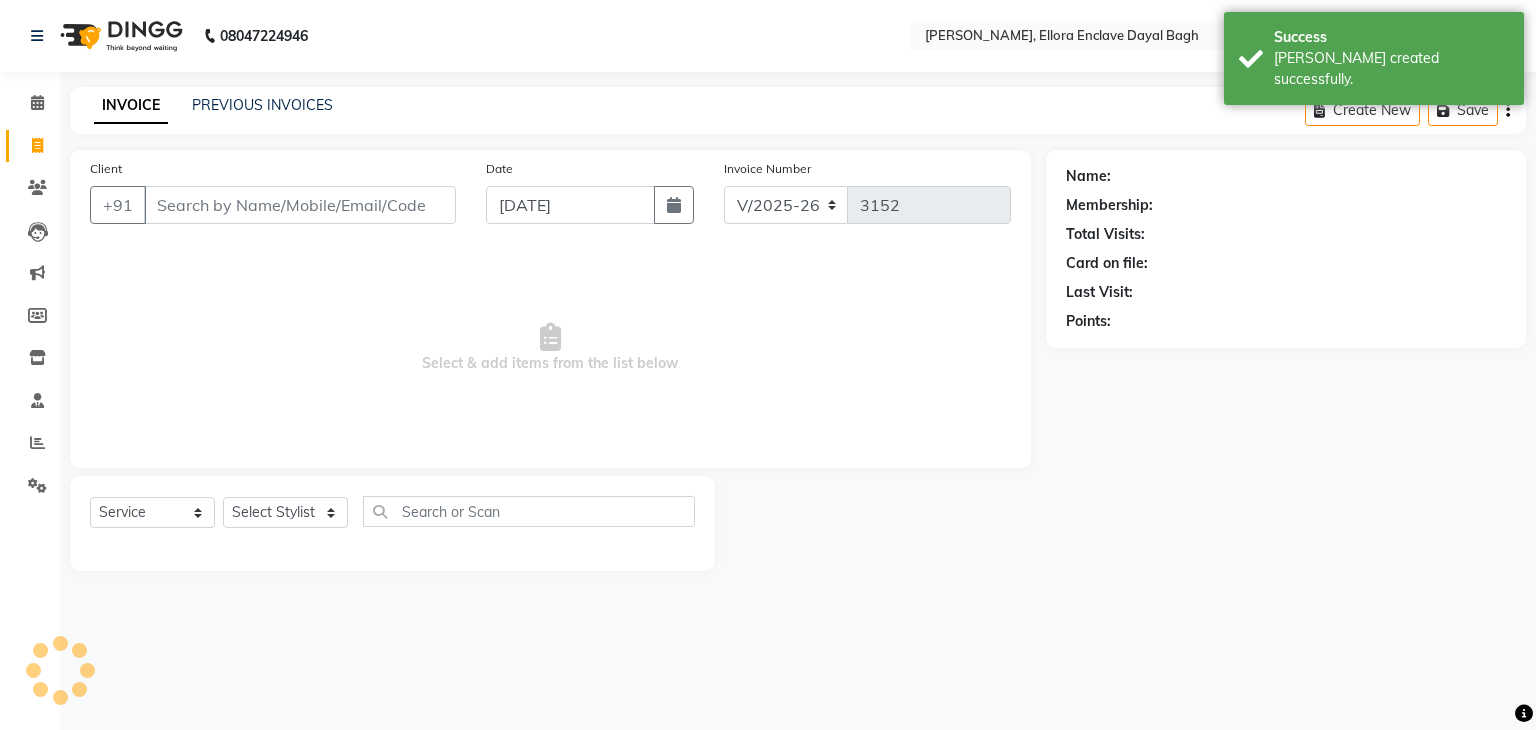 click on "Select & add items from the list below" at bounding box center (550, 348) 